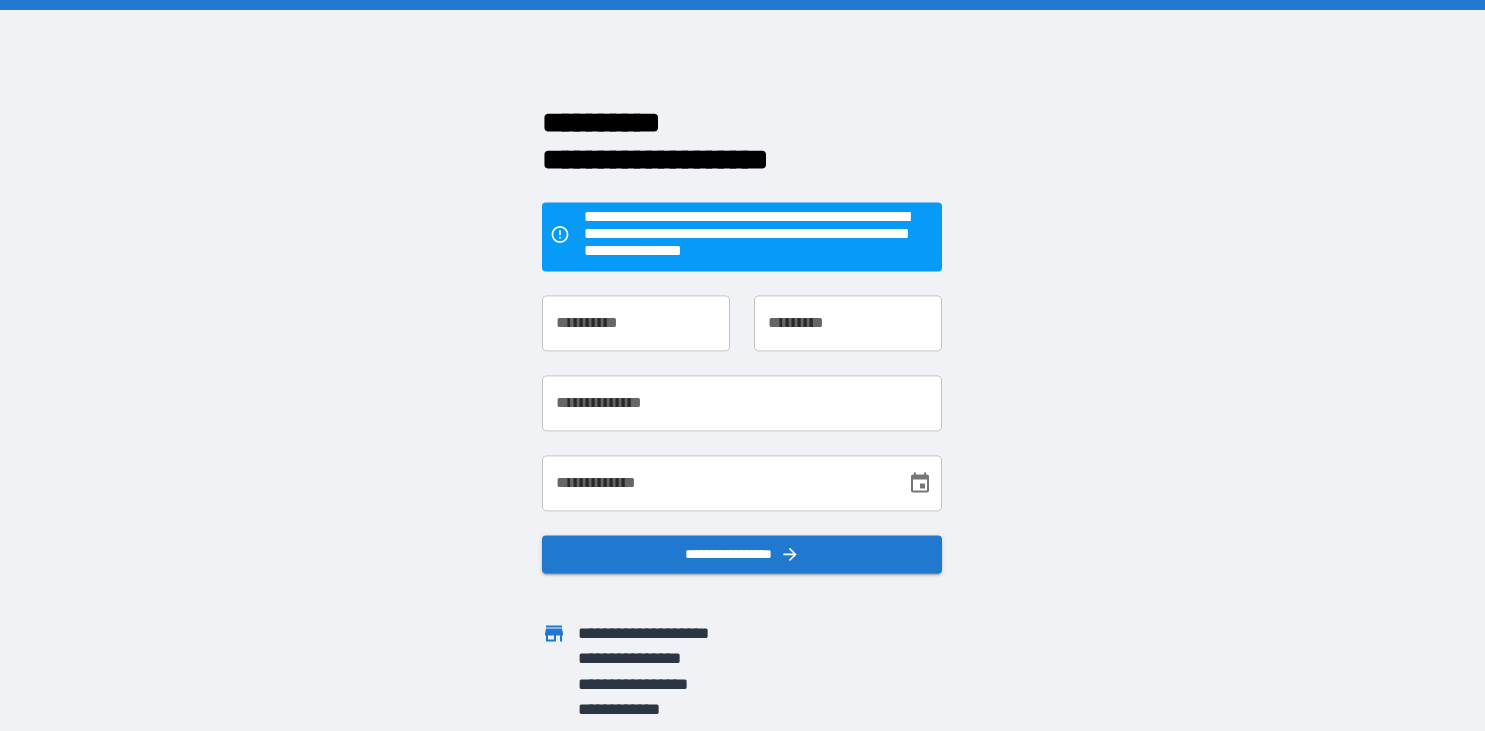 scroll, scrollTop: 0, scrollLeft: 0, axis: both 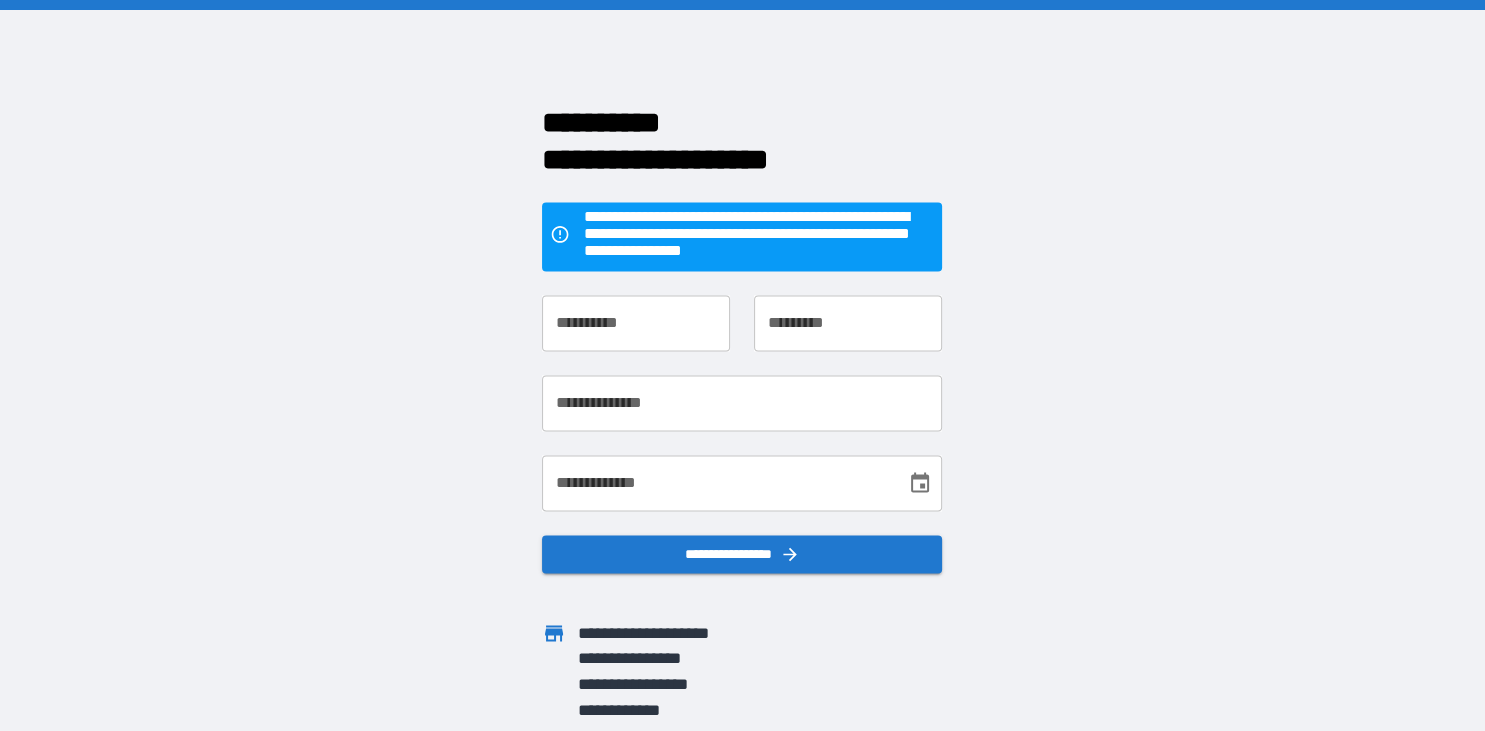 click on "**********" at bounding box center (636, 324) 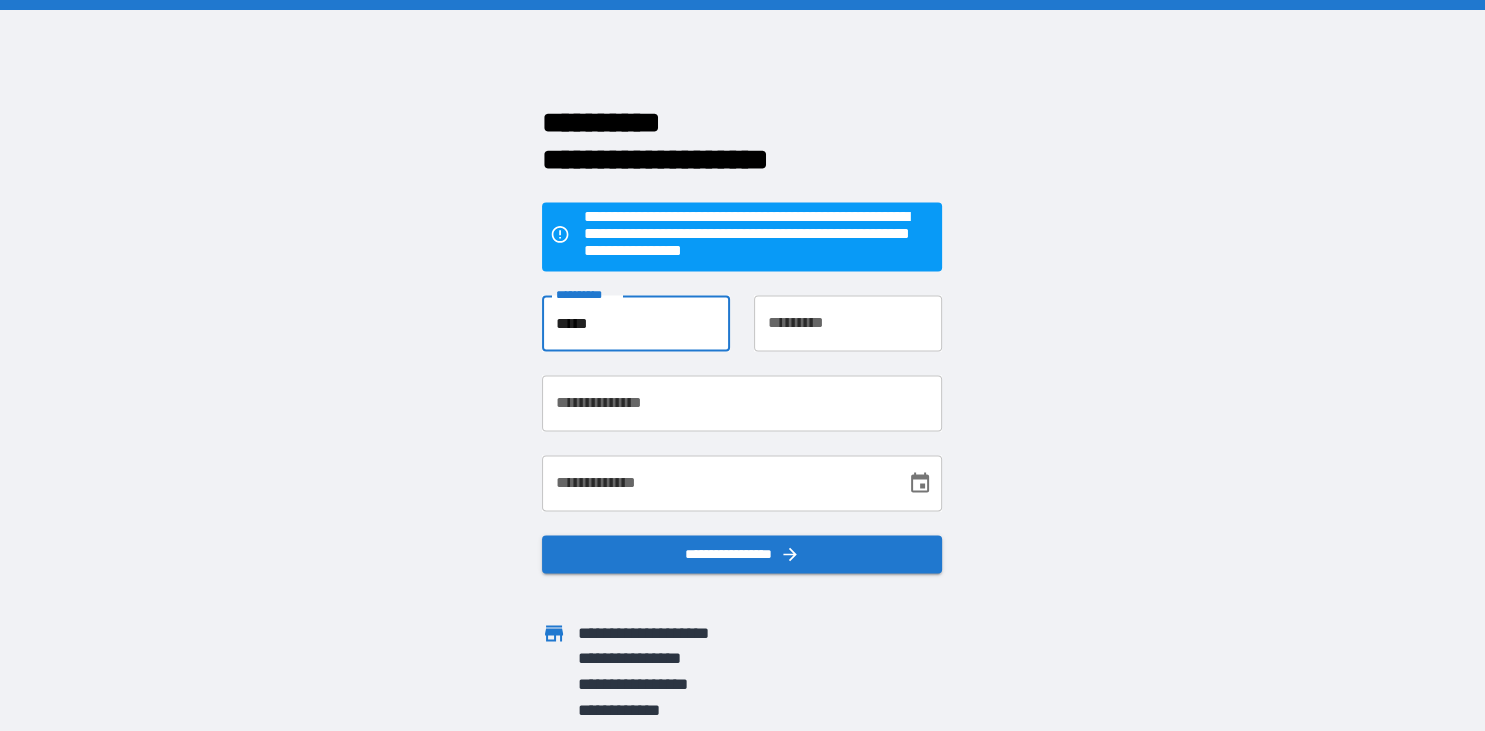 type on "*****" 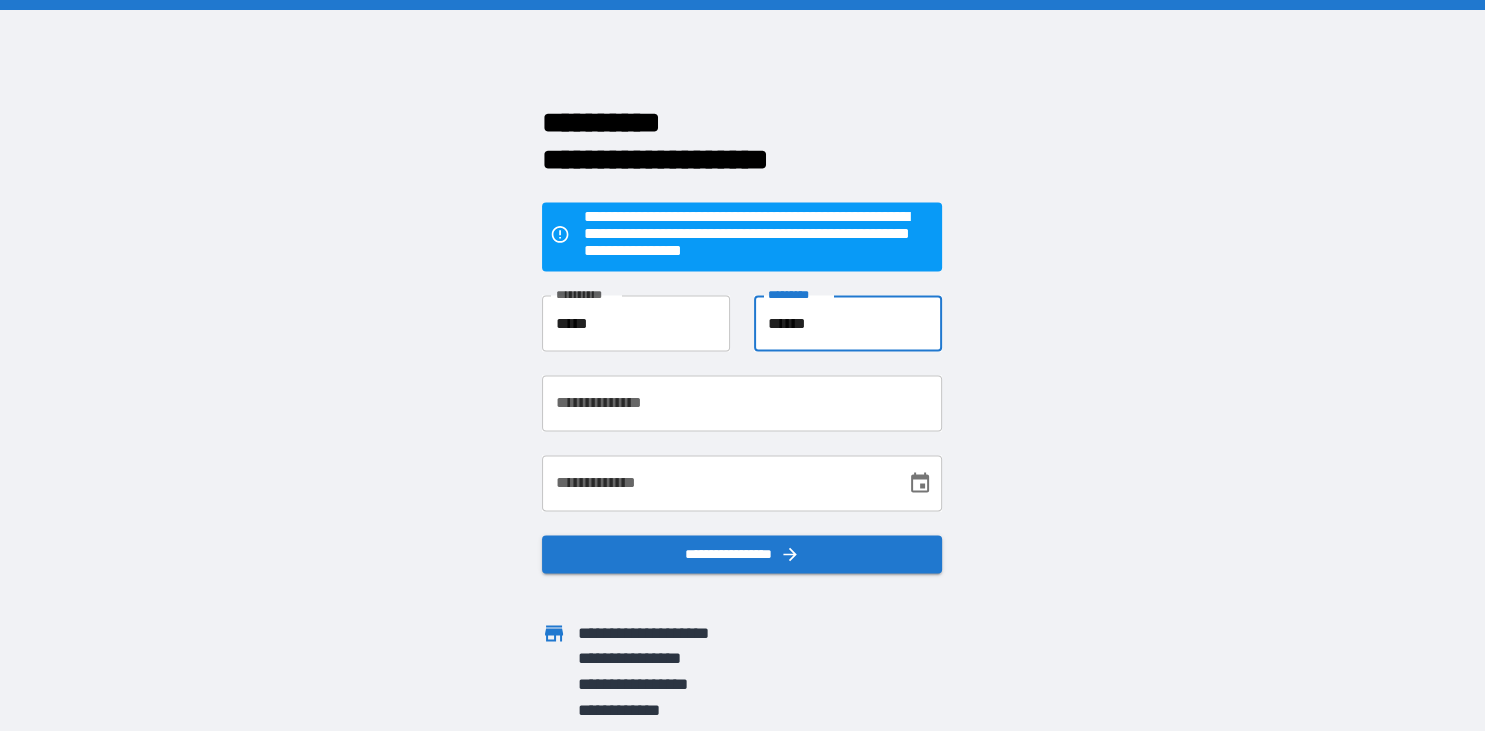 type on "******" 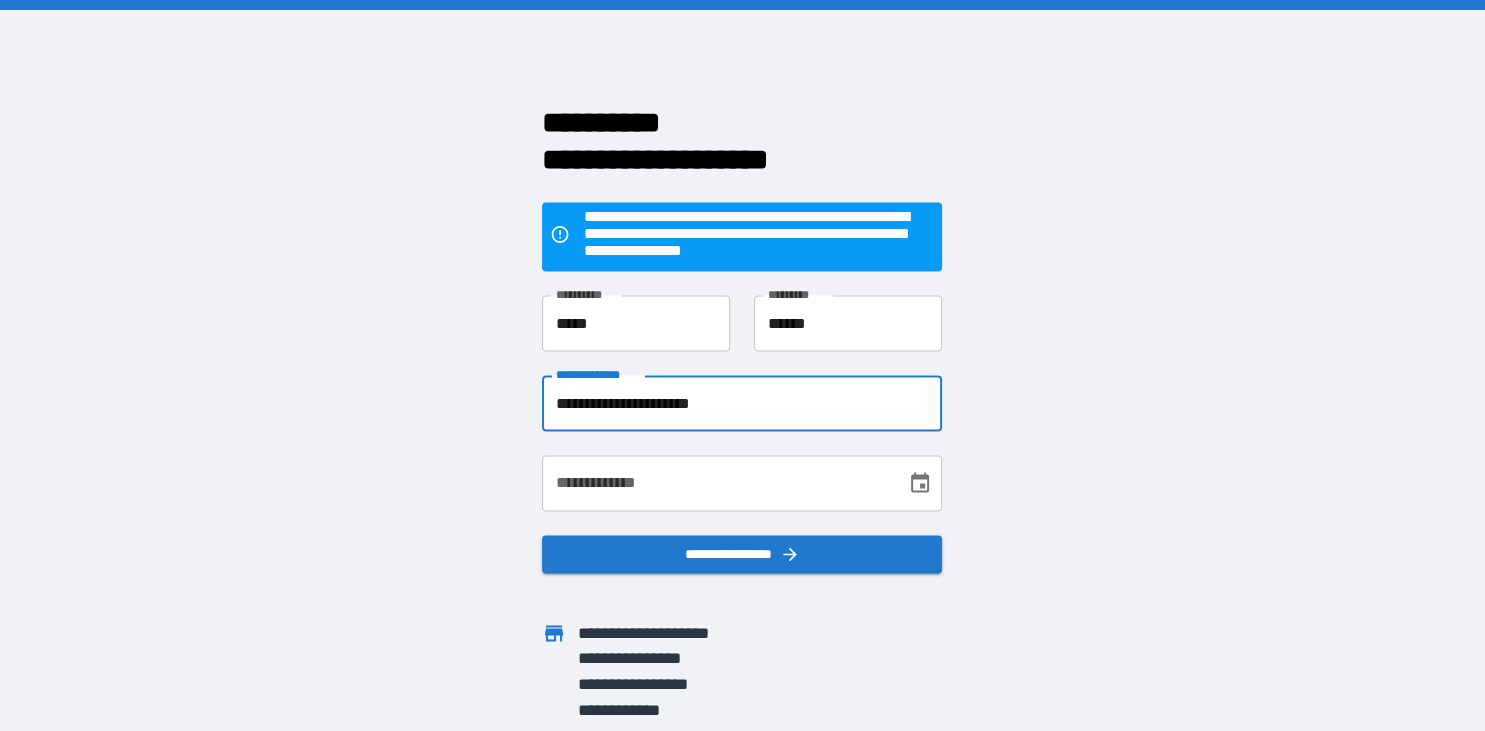 type on "**********" 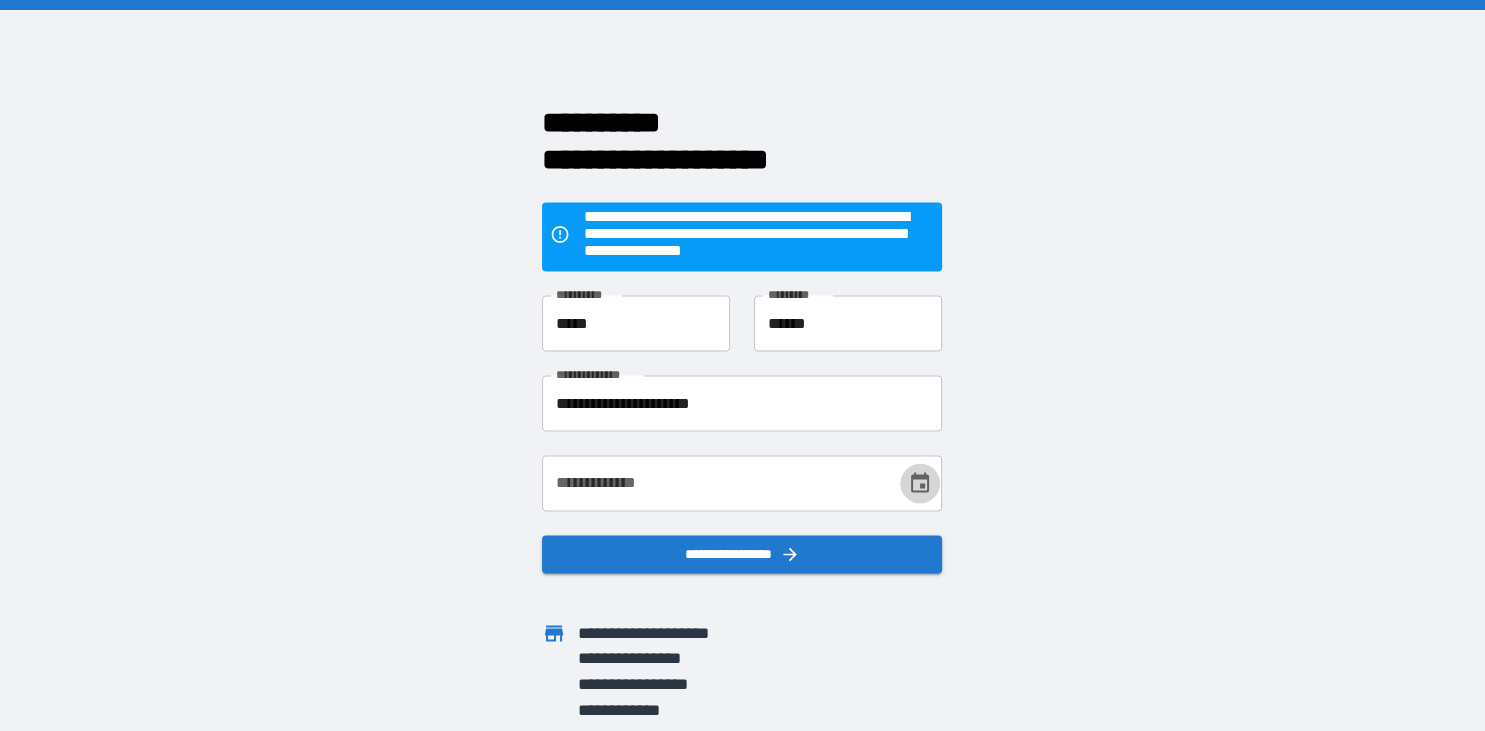 click 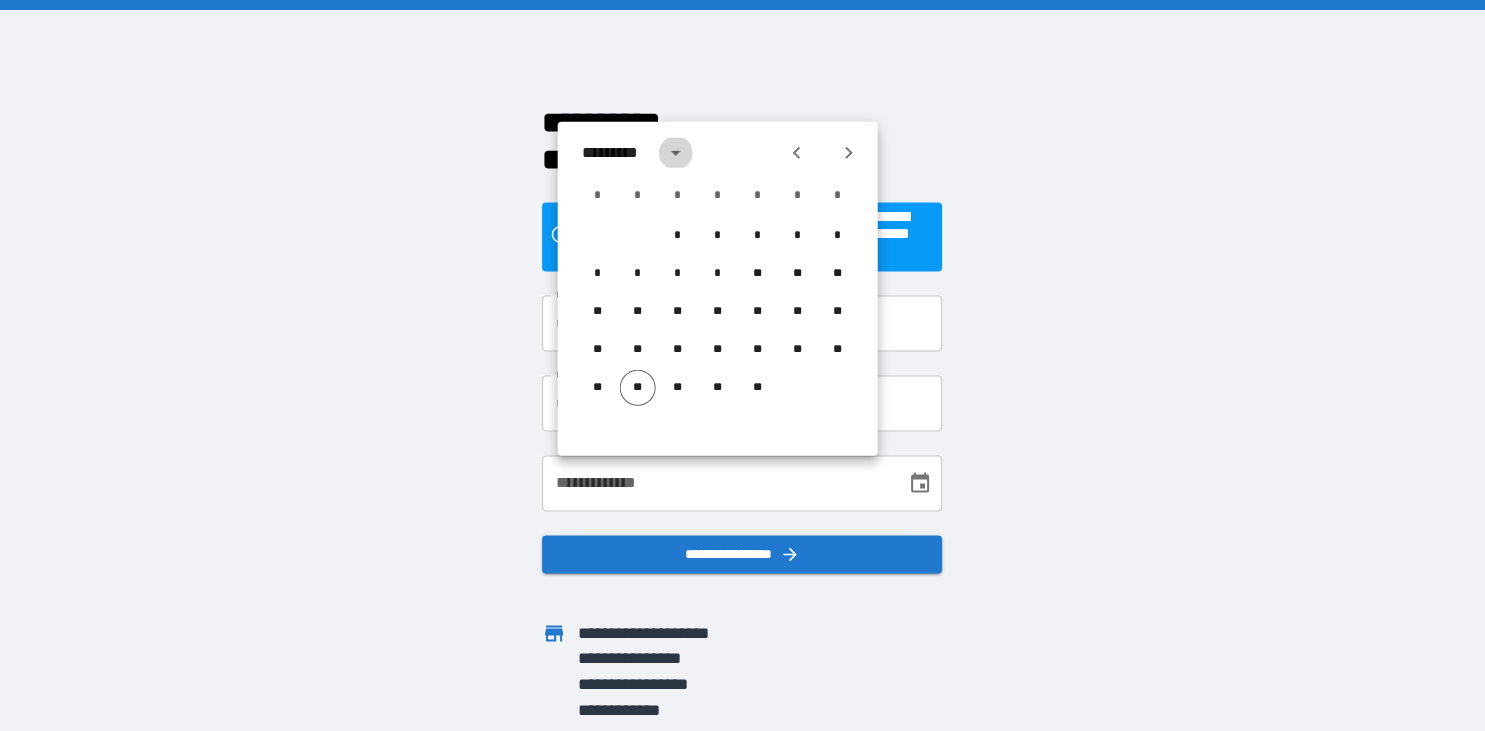 click 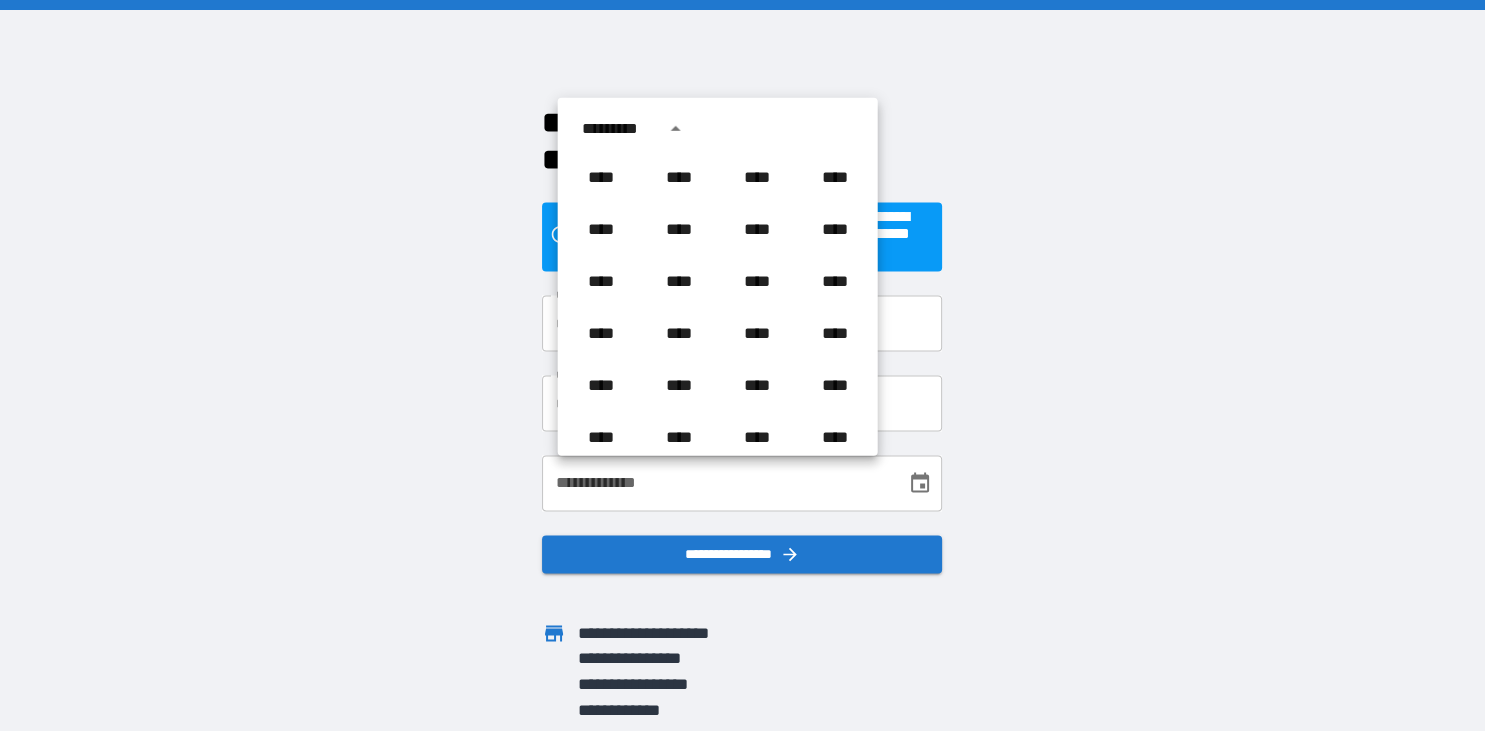 scroll, scrollTop: 1486, scrollLeft: 0, axis: vertical 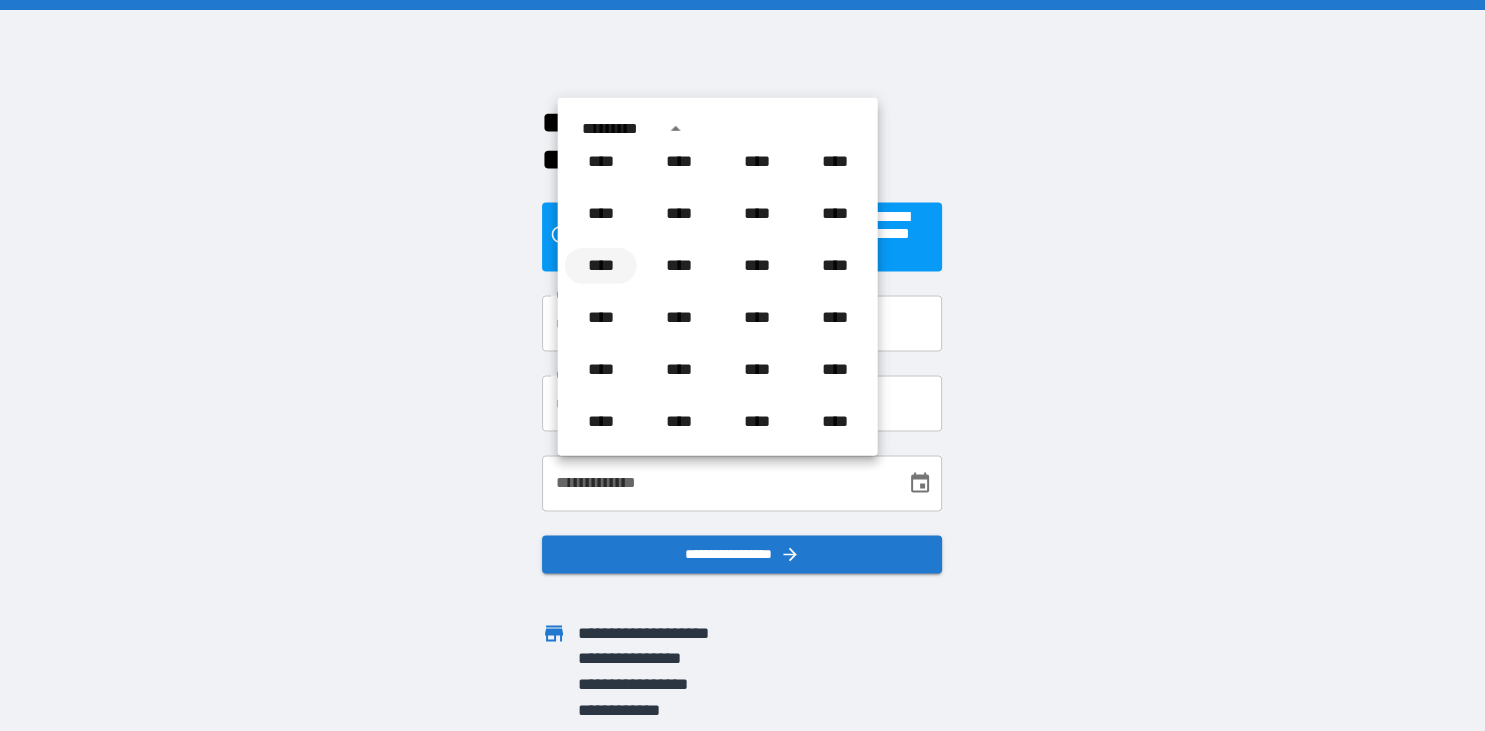 click on "****" at bounding box center (601, 266) 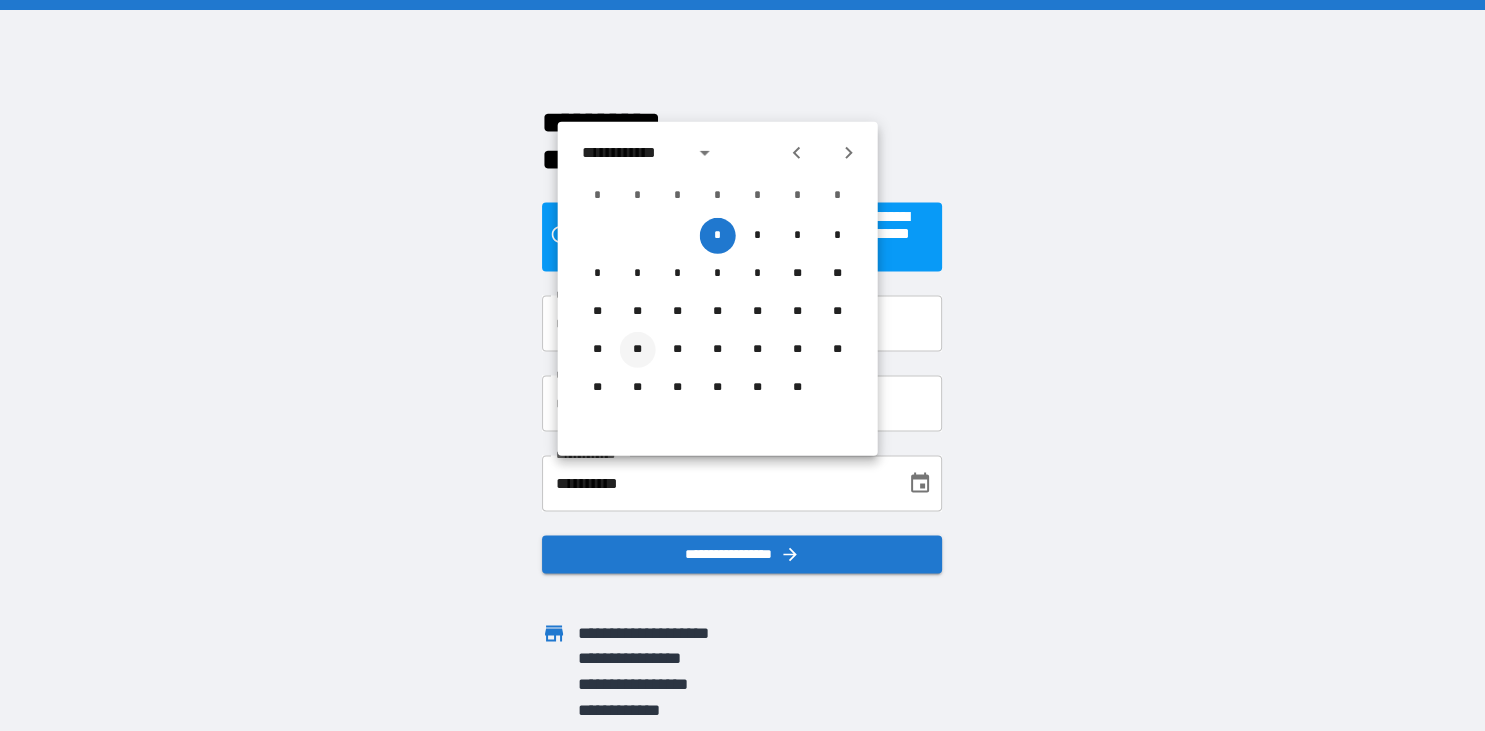 click on "**" at bounding box center (638, 350) 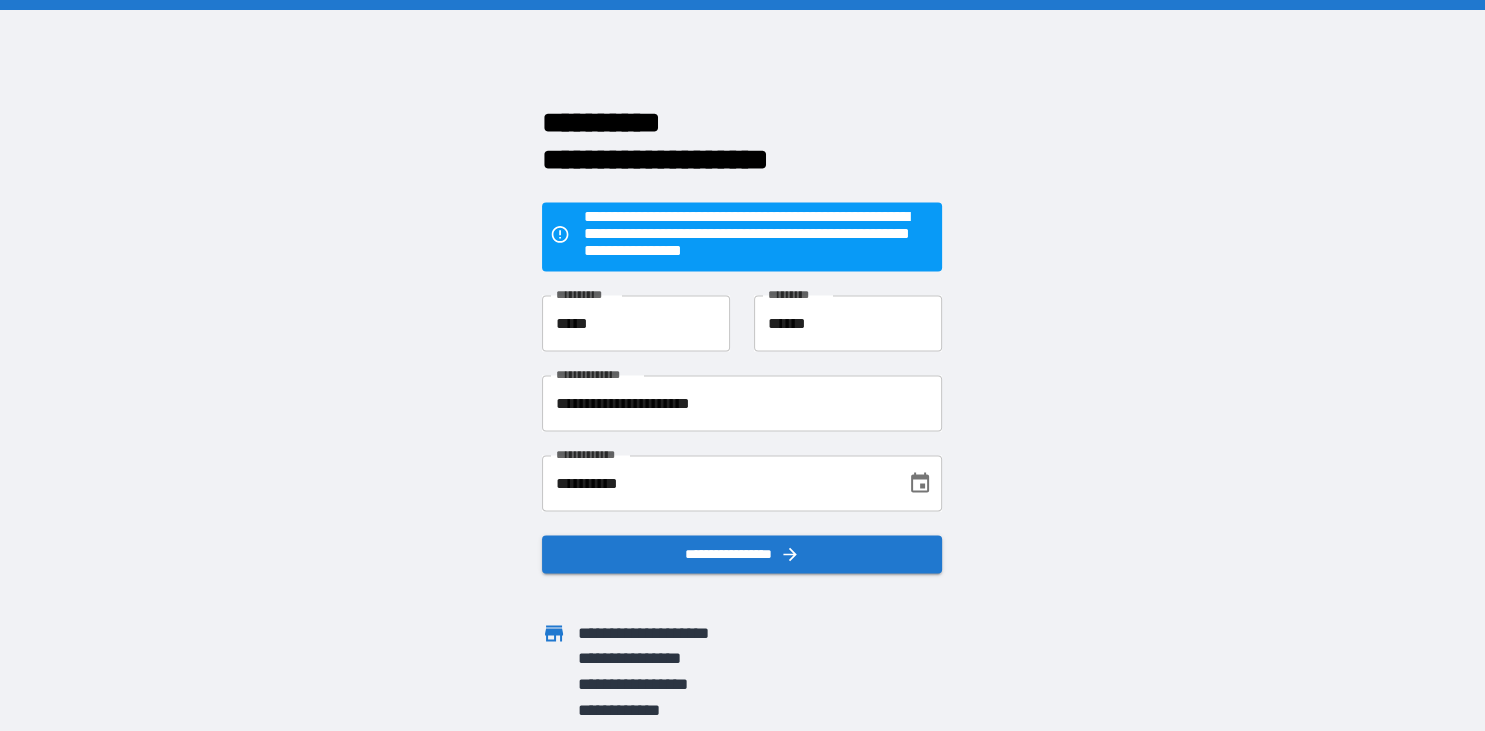 type on "**********" 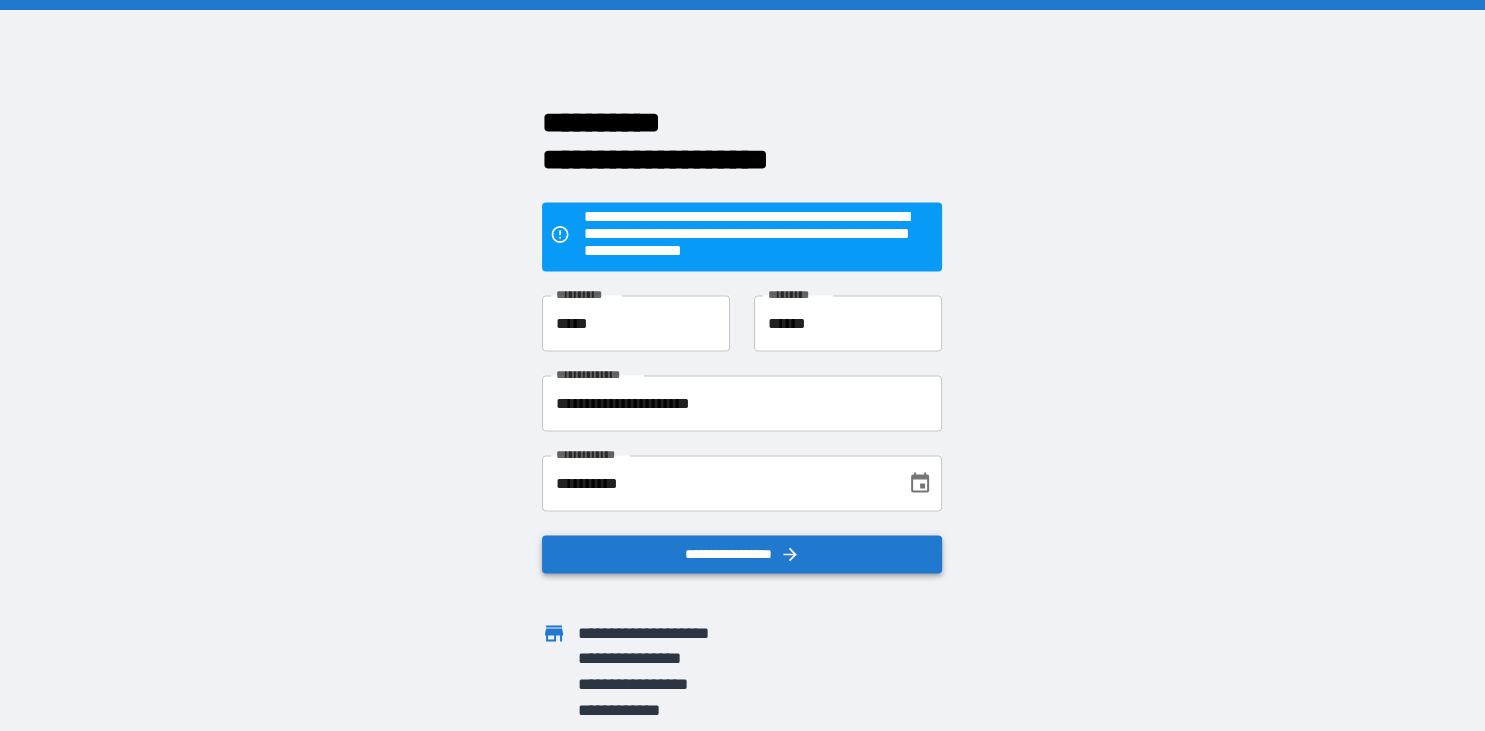 click 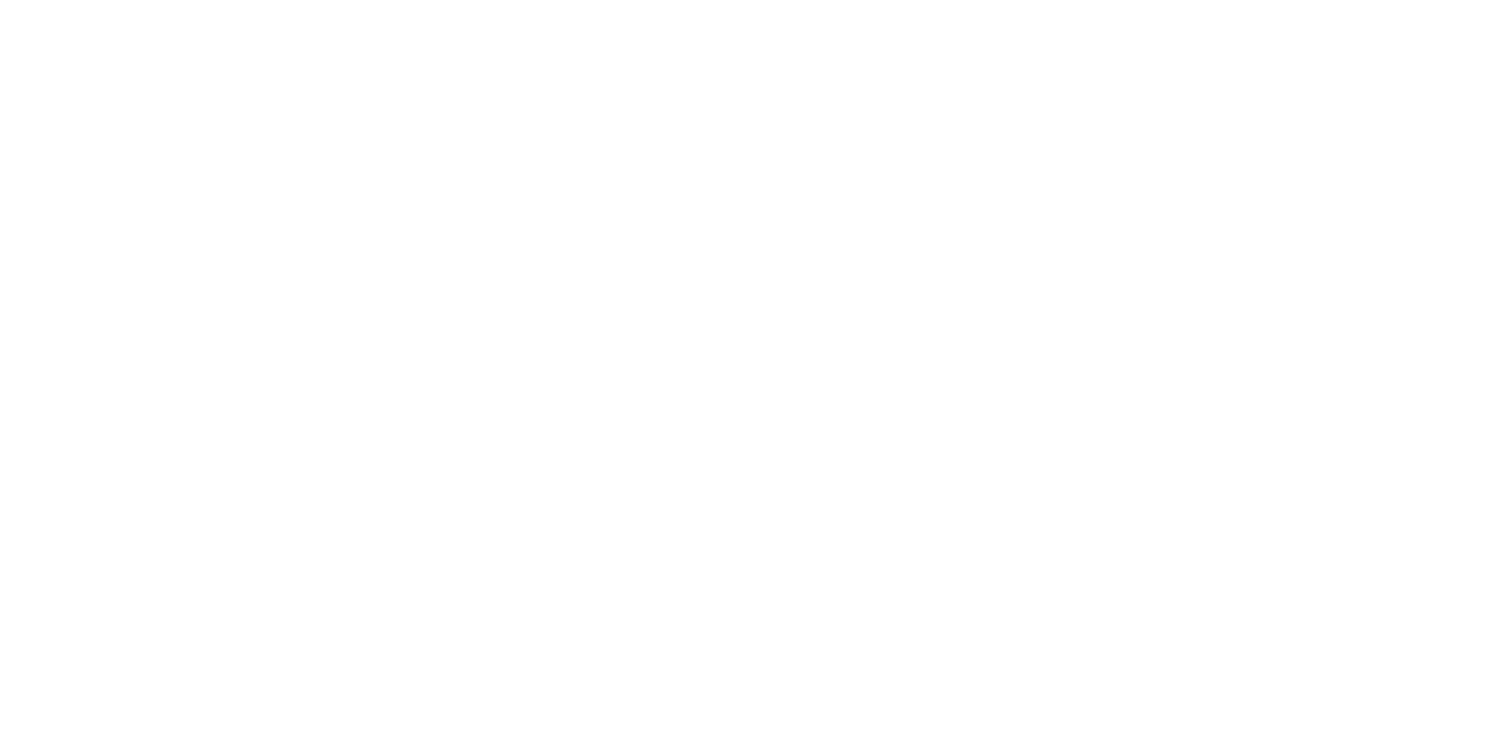 scroll, scrollTop: 0, scrollLeft: 0, axis: both 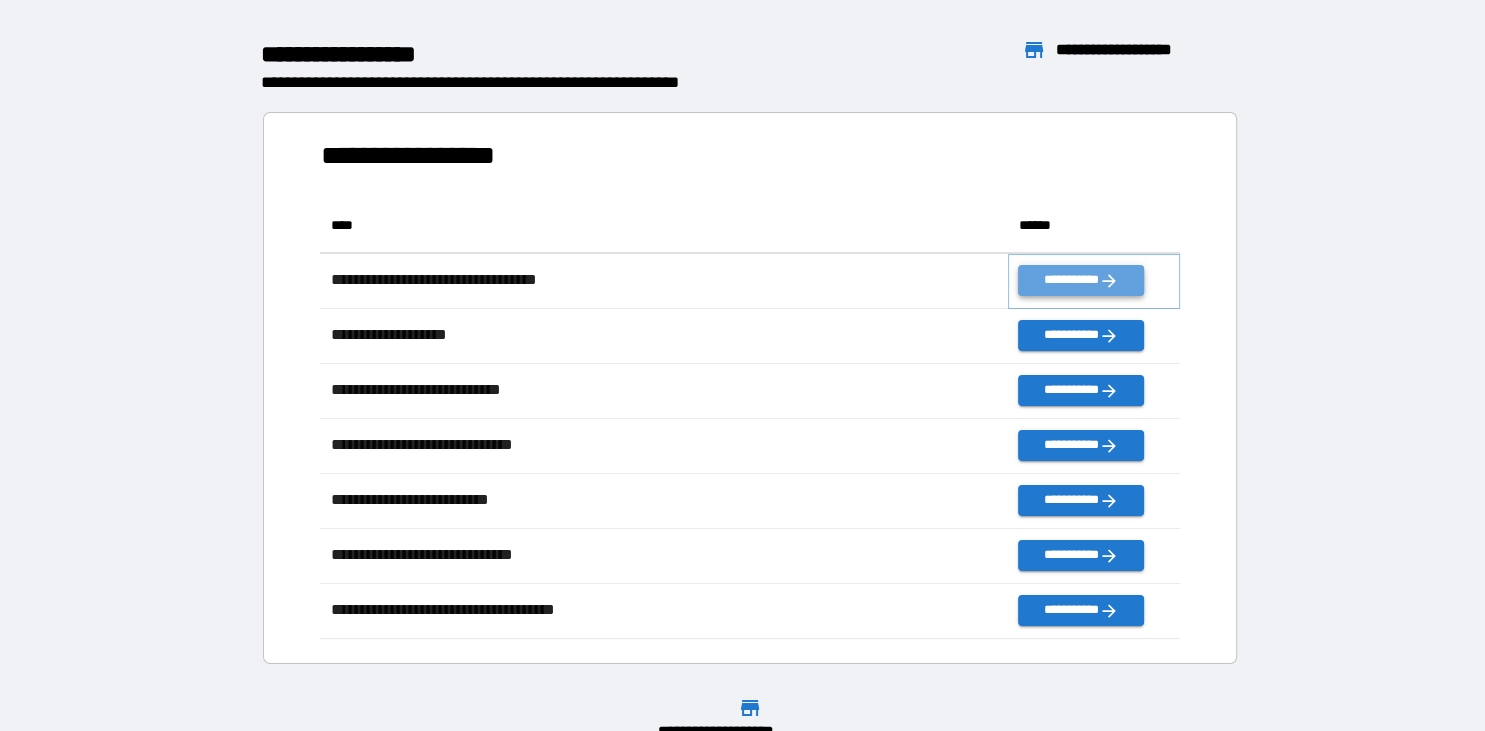 click on "**********" at bounding box center [1081, 280] 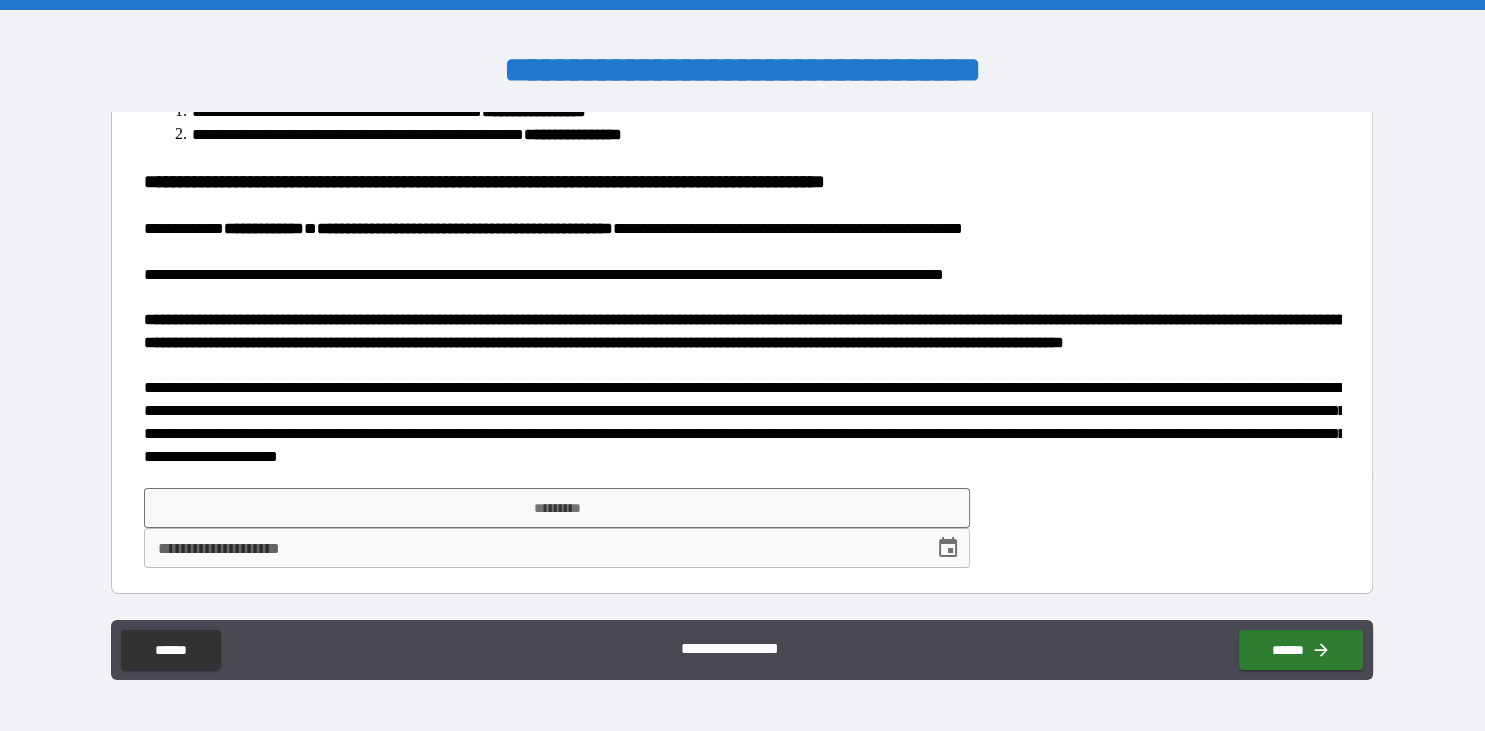 scroll, scrollTop: 192, scrollLeft: 0, axis: vertical 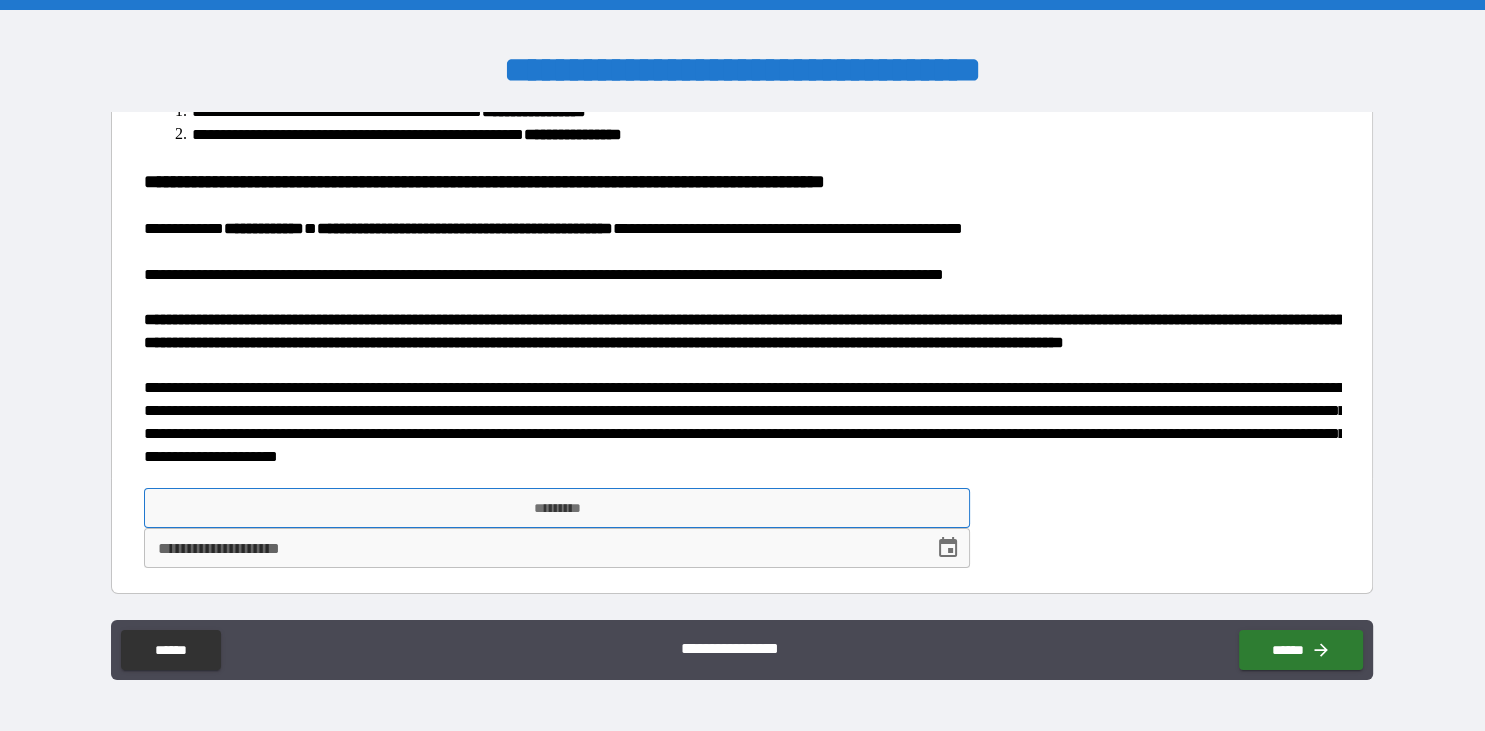 click on "*********" at bounding box center [557, 508] 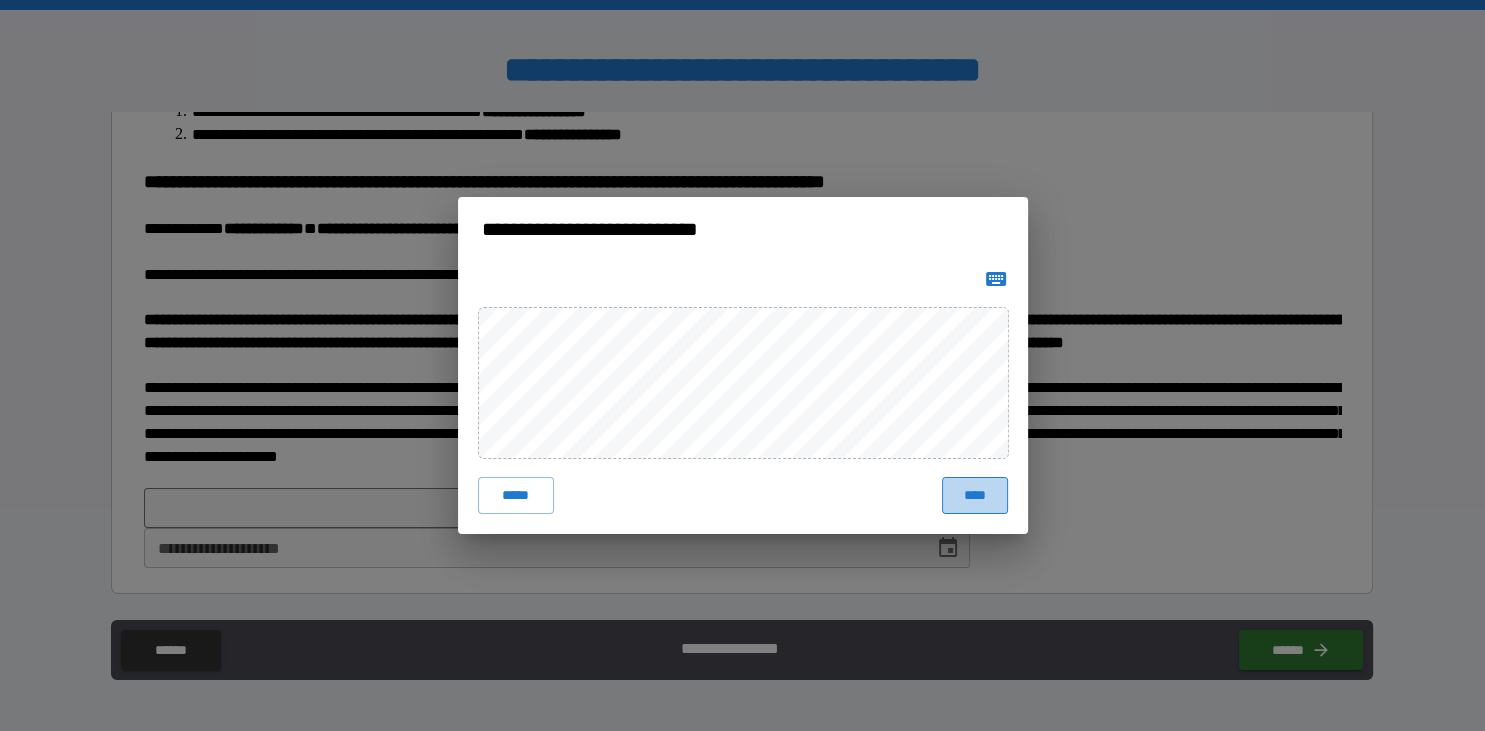 click on "****" at bounding box center (974, 495) 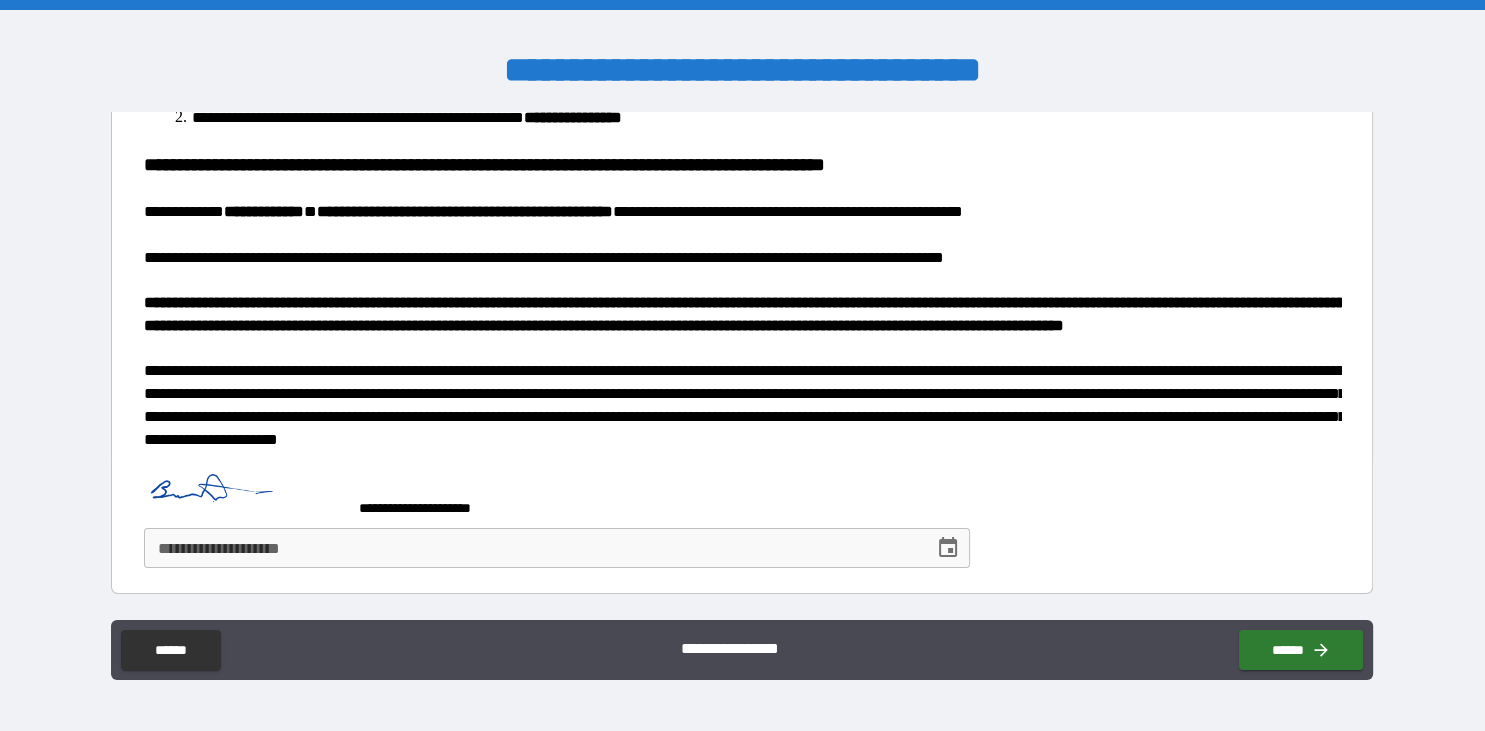 scroll, scrollTop: 181, scrollLeft: 0, axis: vertical 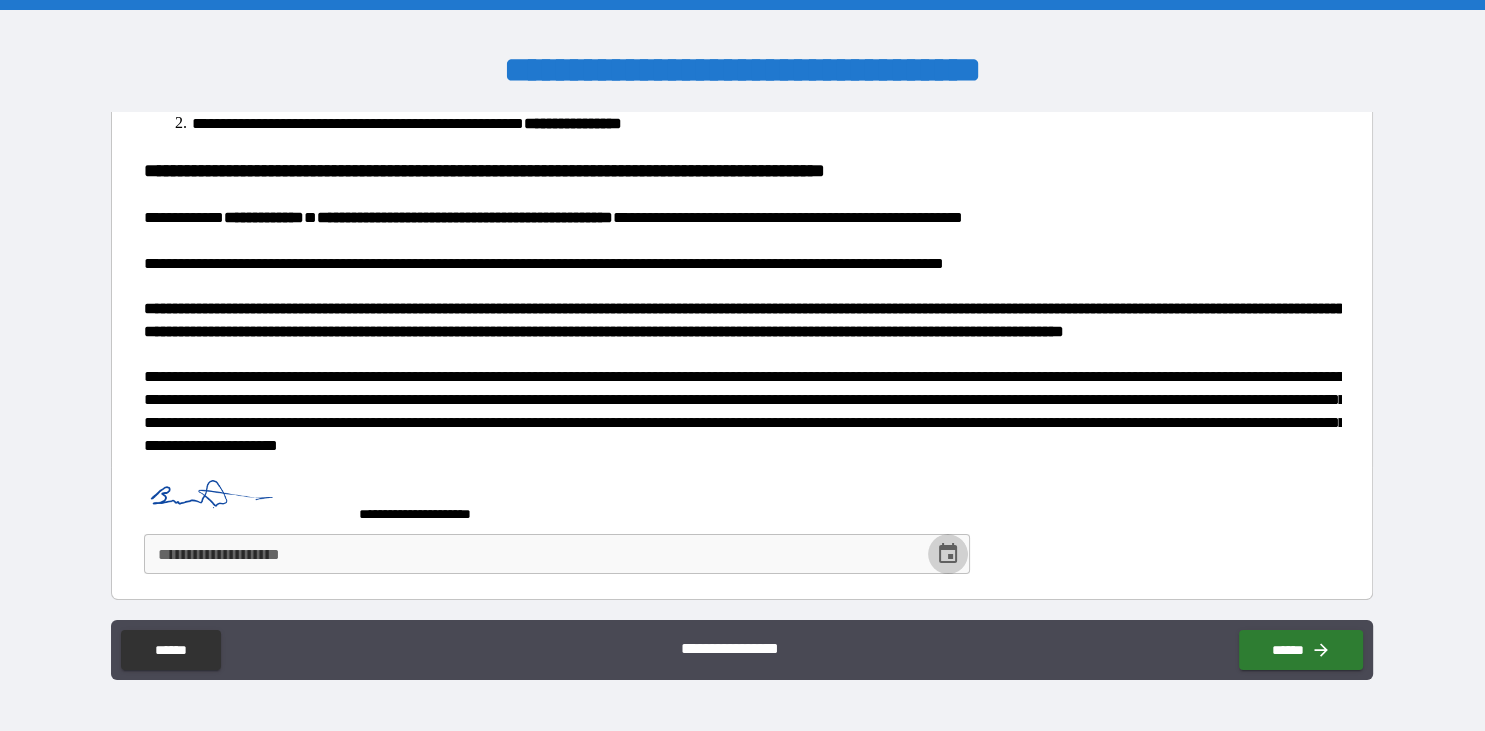 click 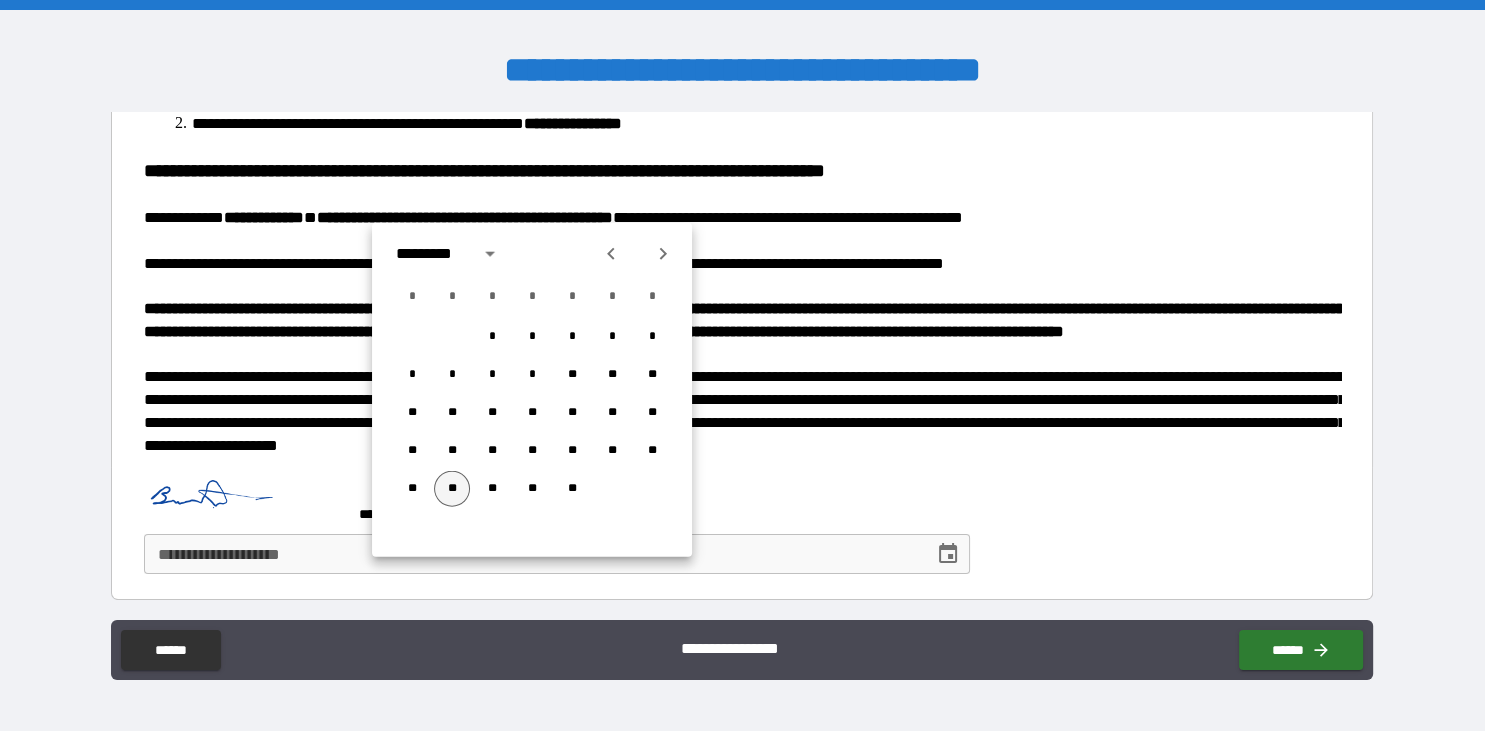 click on "**" at bounding box center [452, 489] 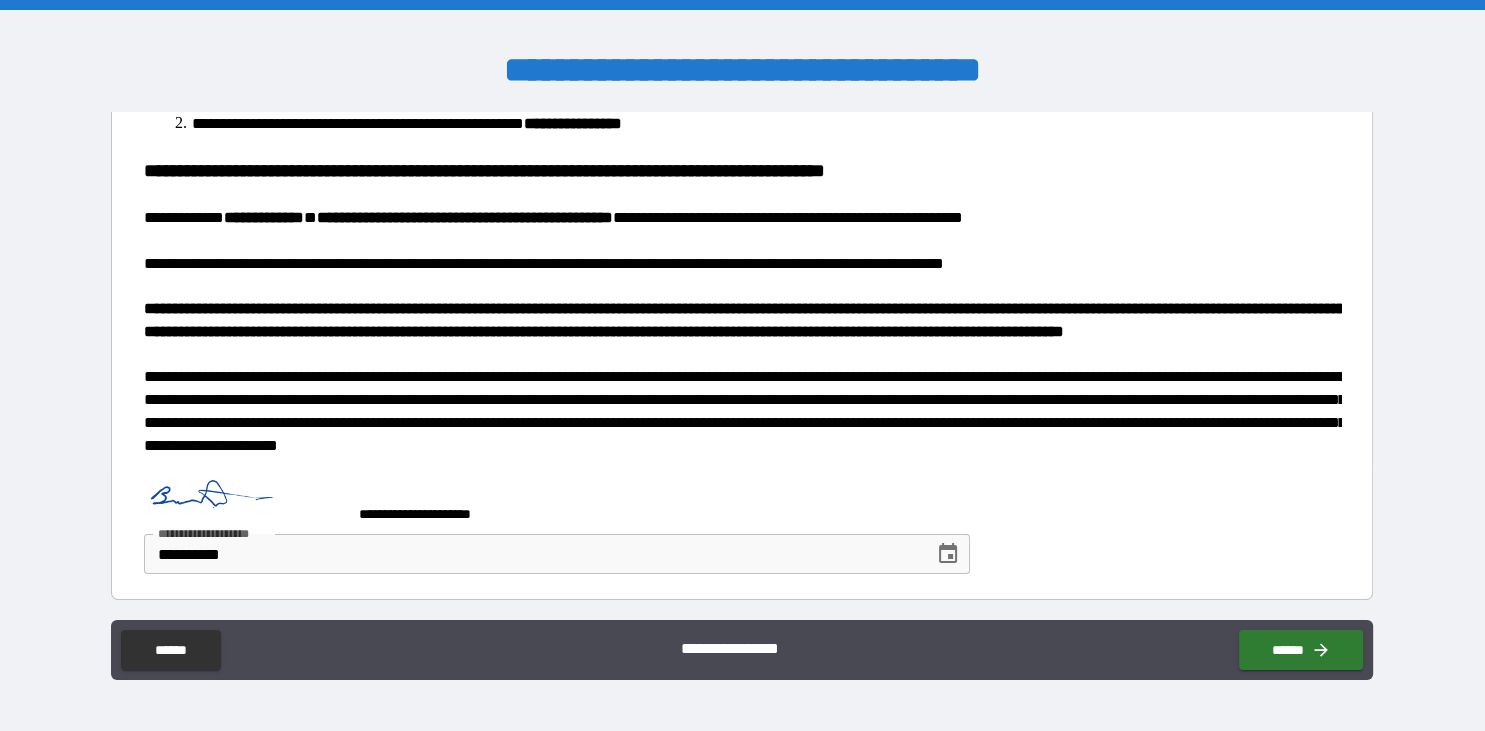 scroll, scrollTop: 208, scrollLeft: 0, axis: vertical 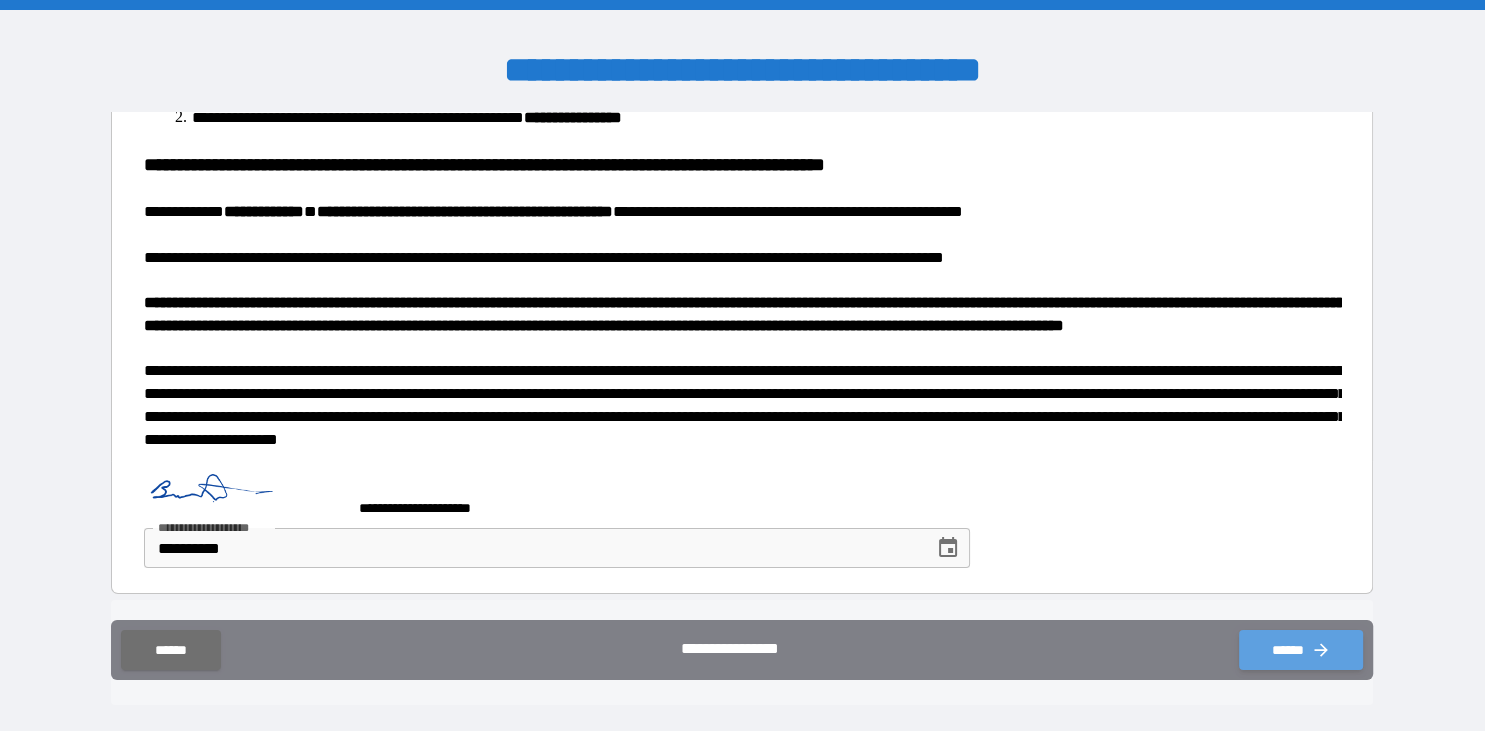 click on "******" at bounding box center [1301, 650] 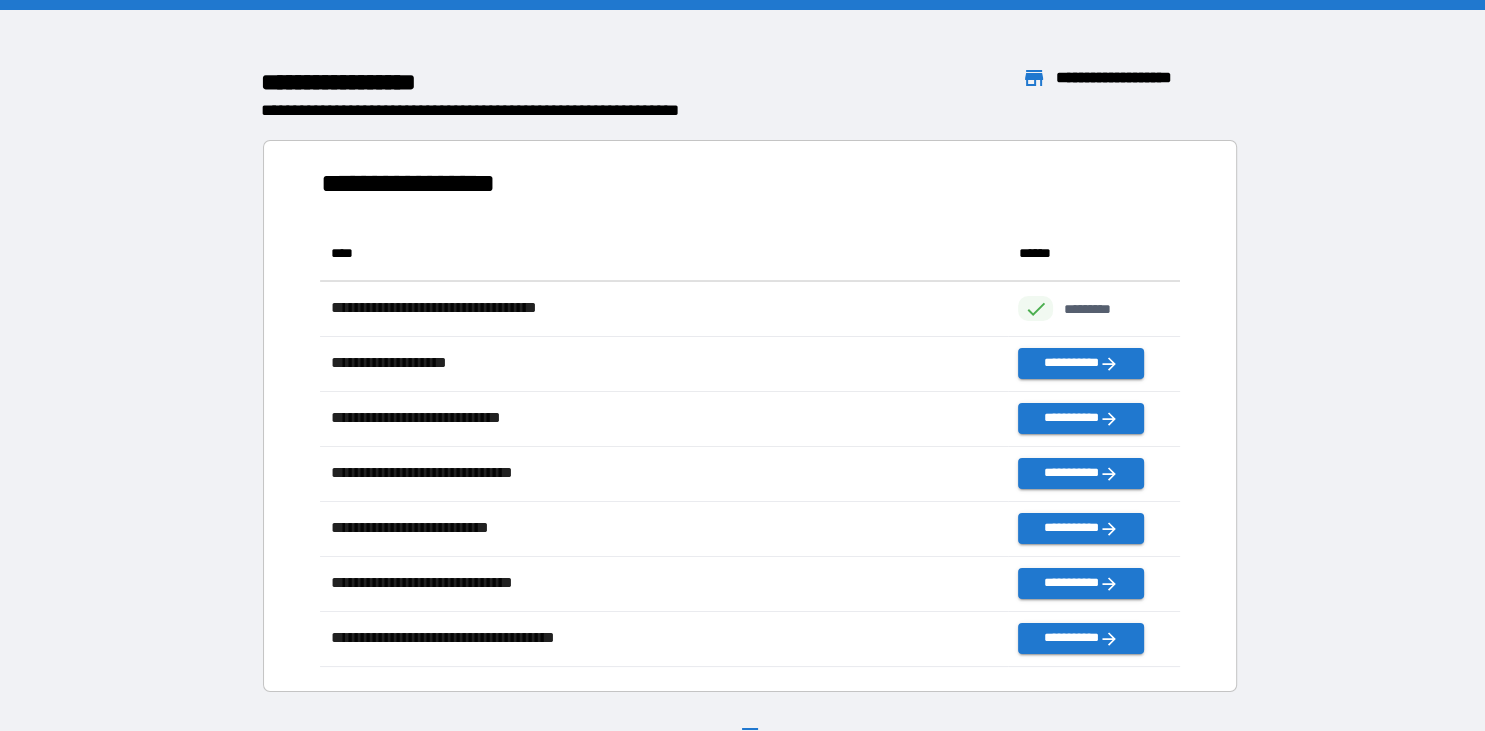 scroll, scrollTop: 0, scrollLeft: 0, axis: both 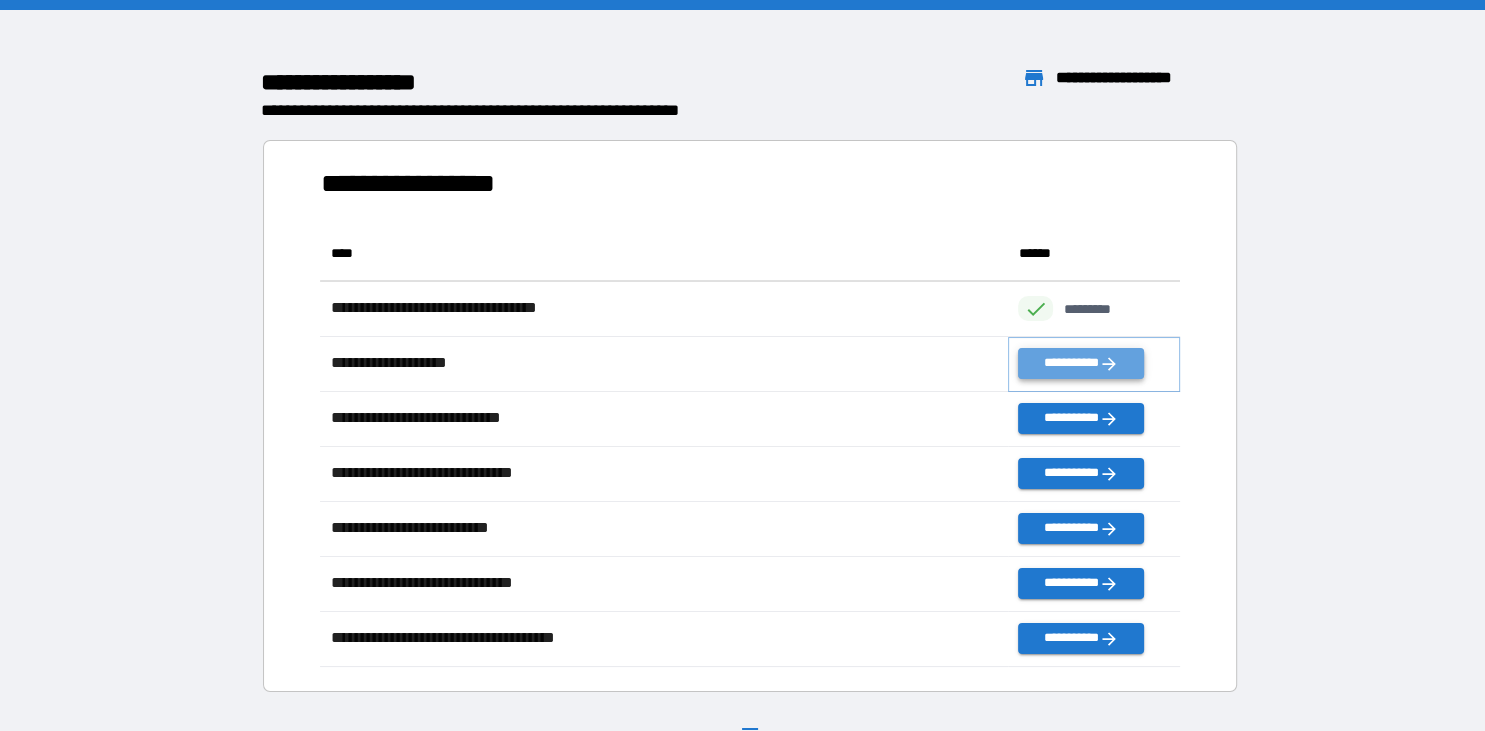 click on "**********" at bounding box center [1081, 363] 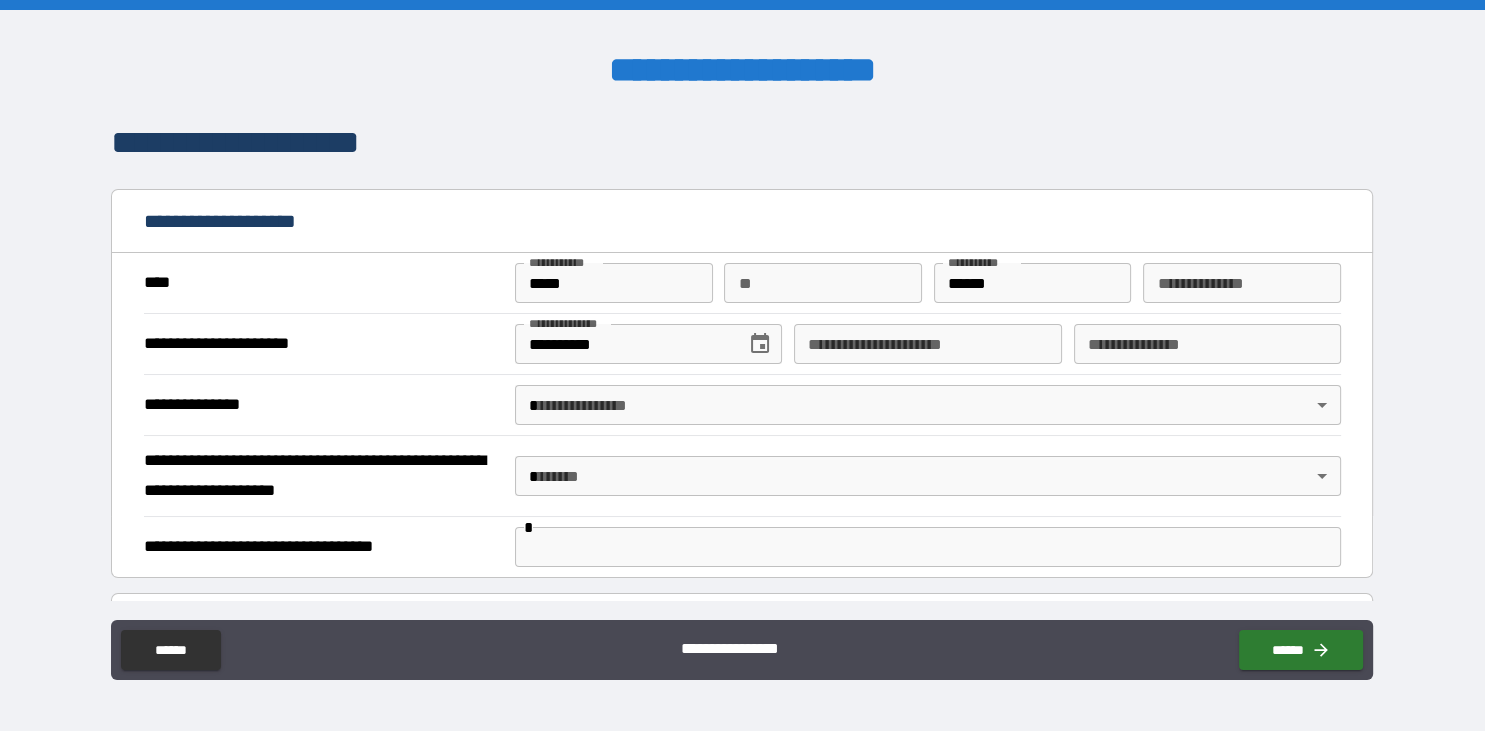 click on "**" at bounding box center (823, 283) 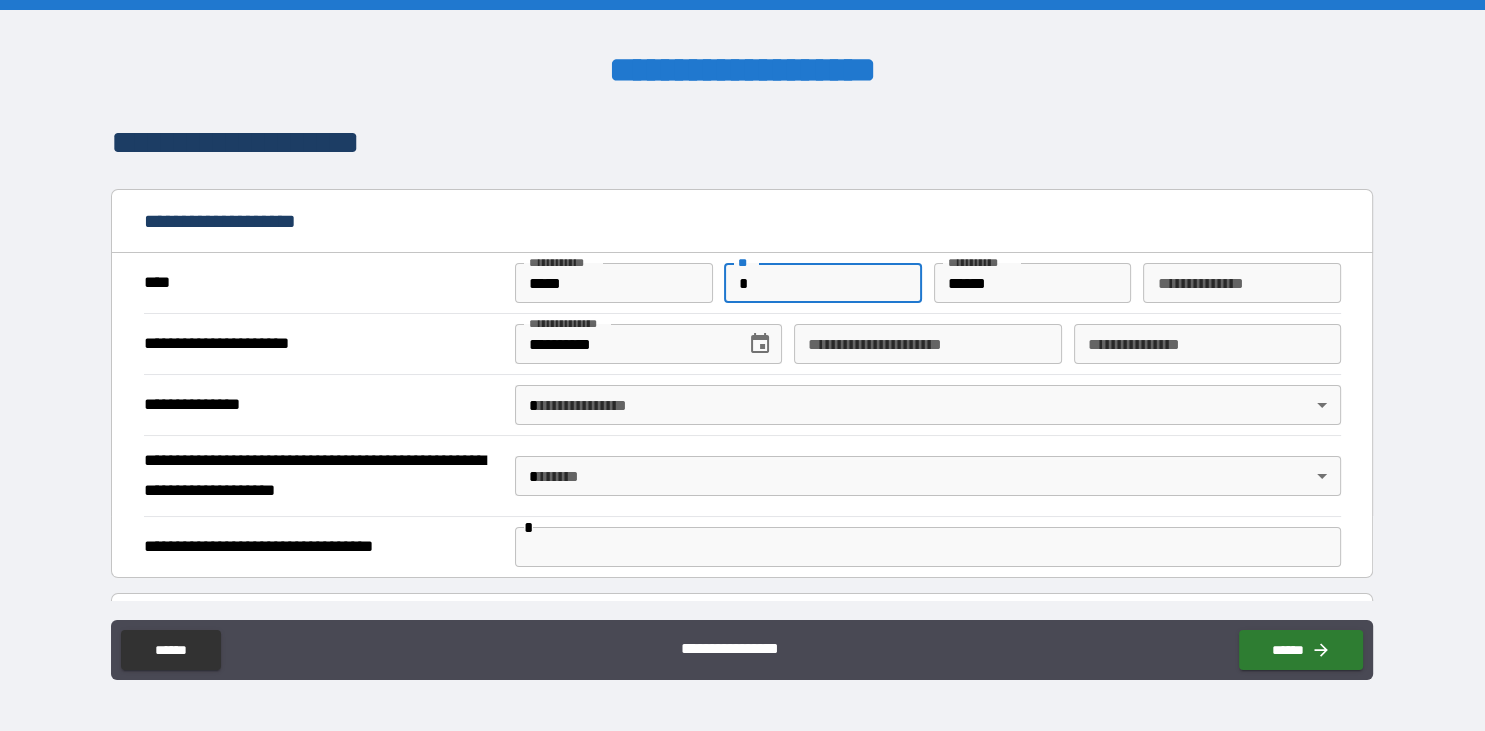 type on "*" 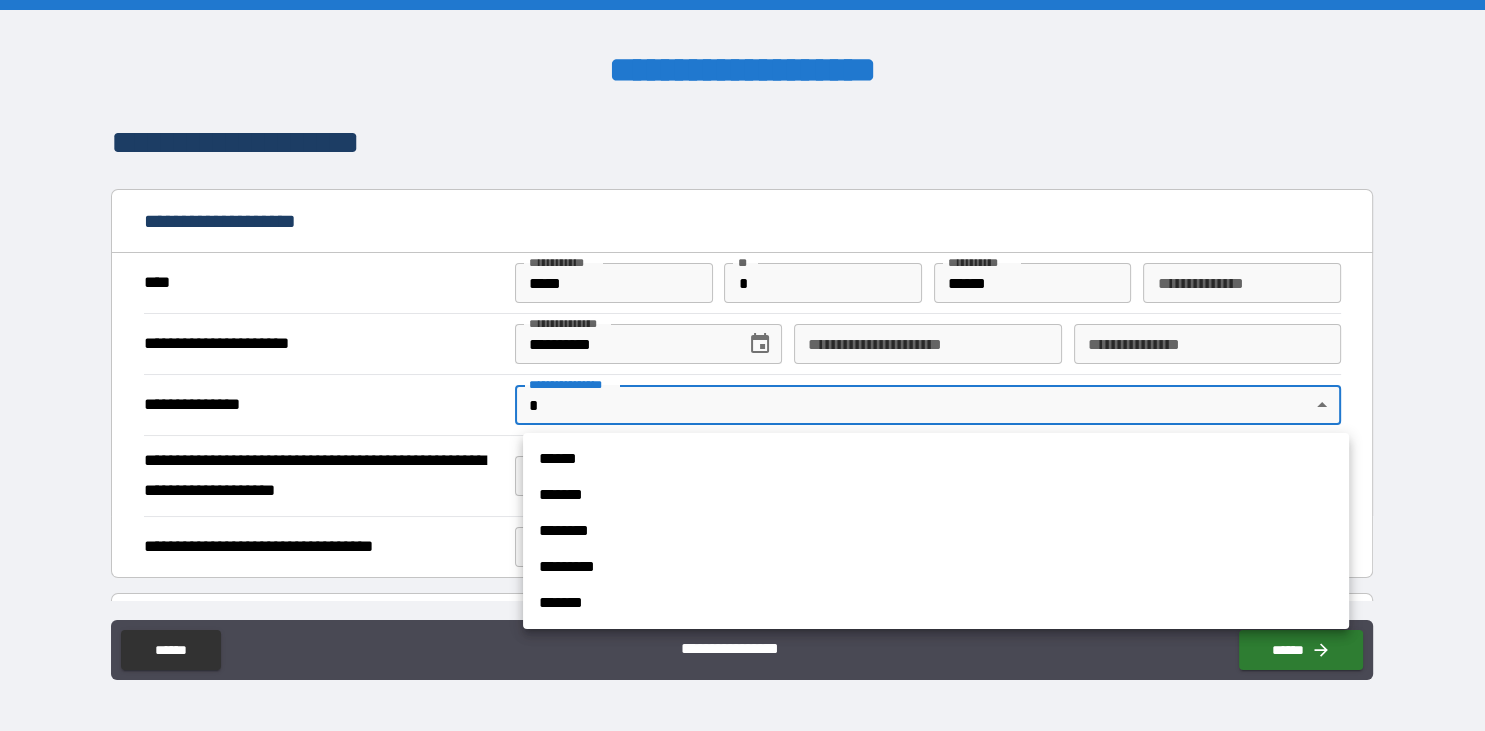 click on "**********" at bounding box center (742, 365) 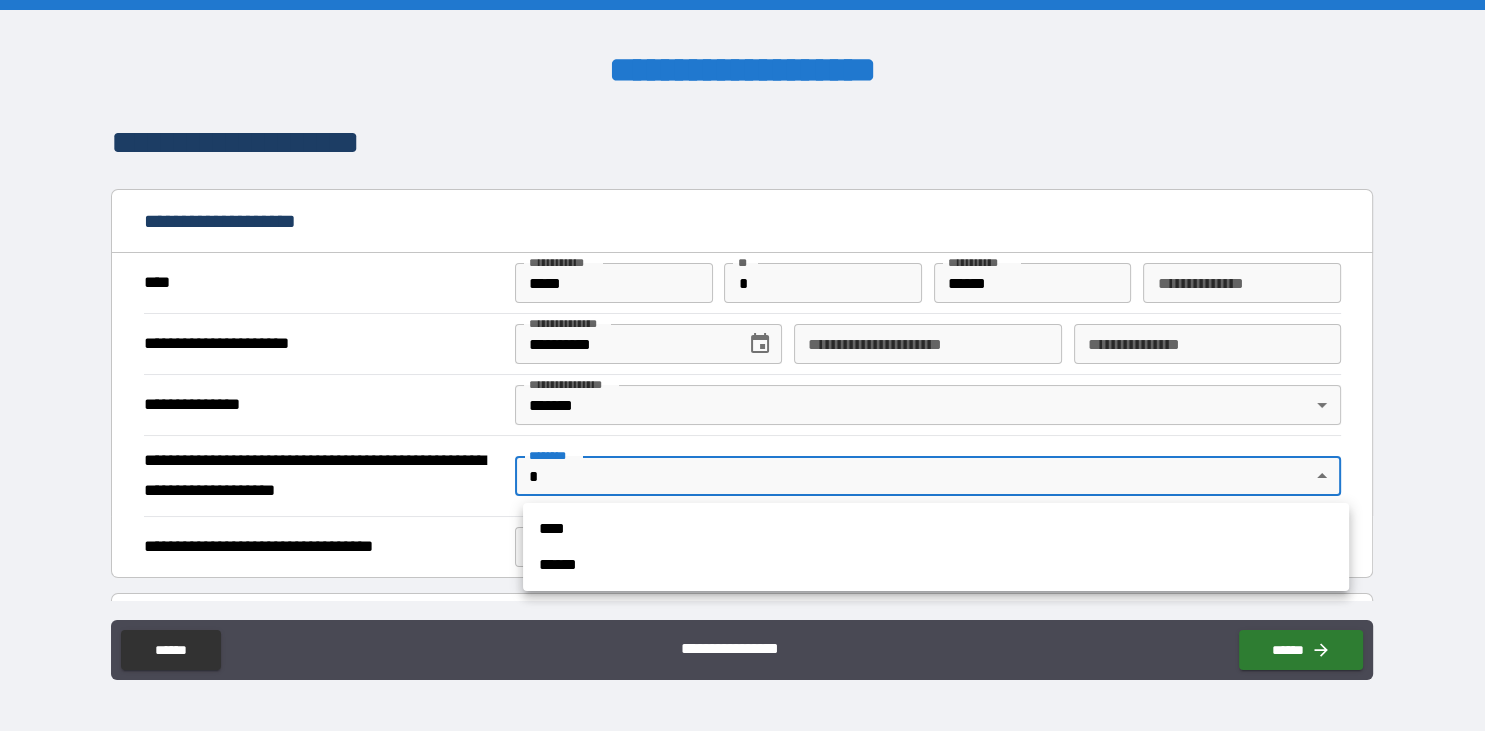 click on "**********" at bounding box center (742, 365) 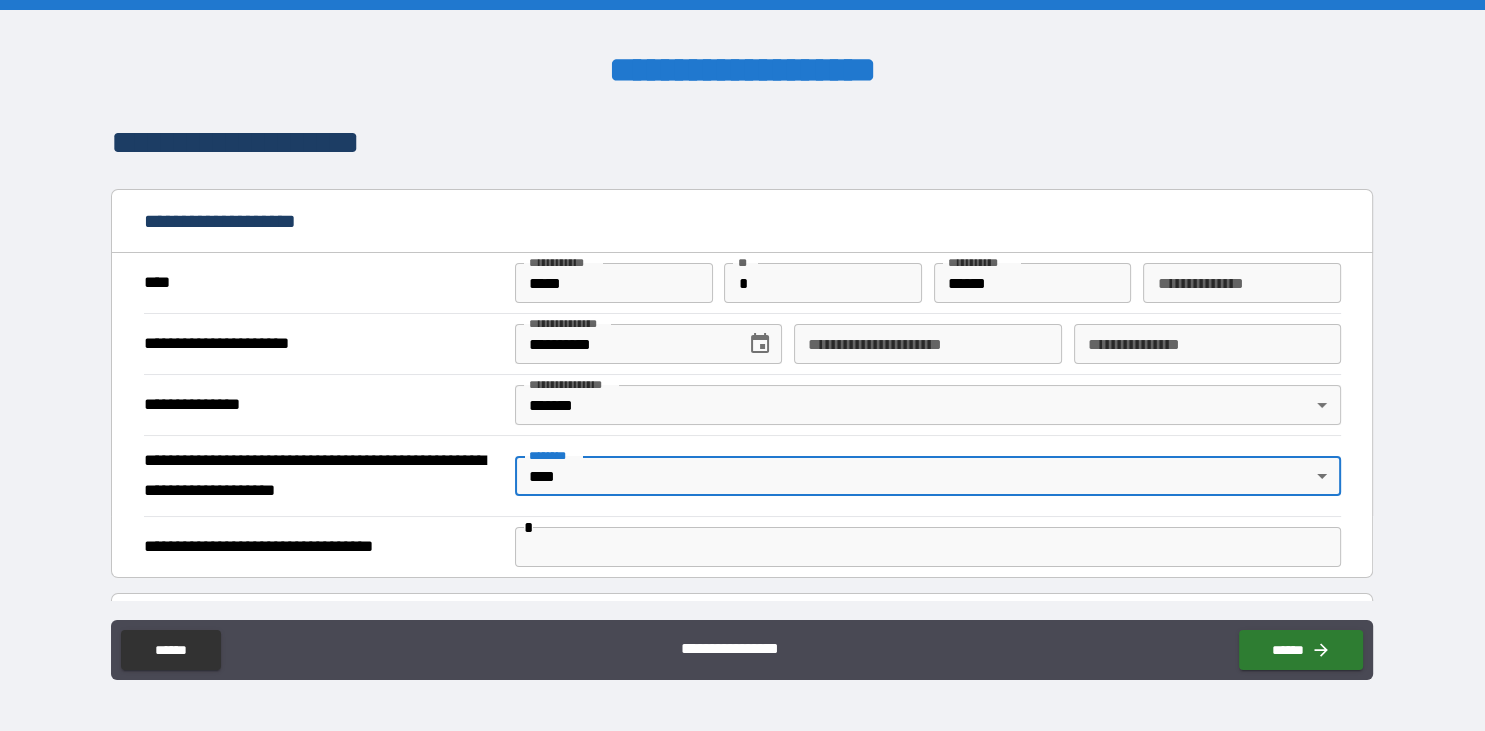 type on "****" 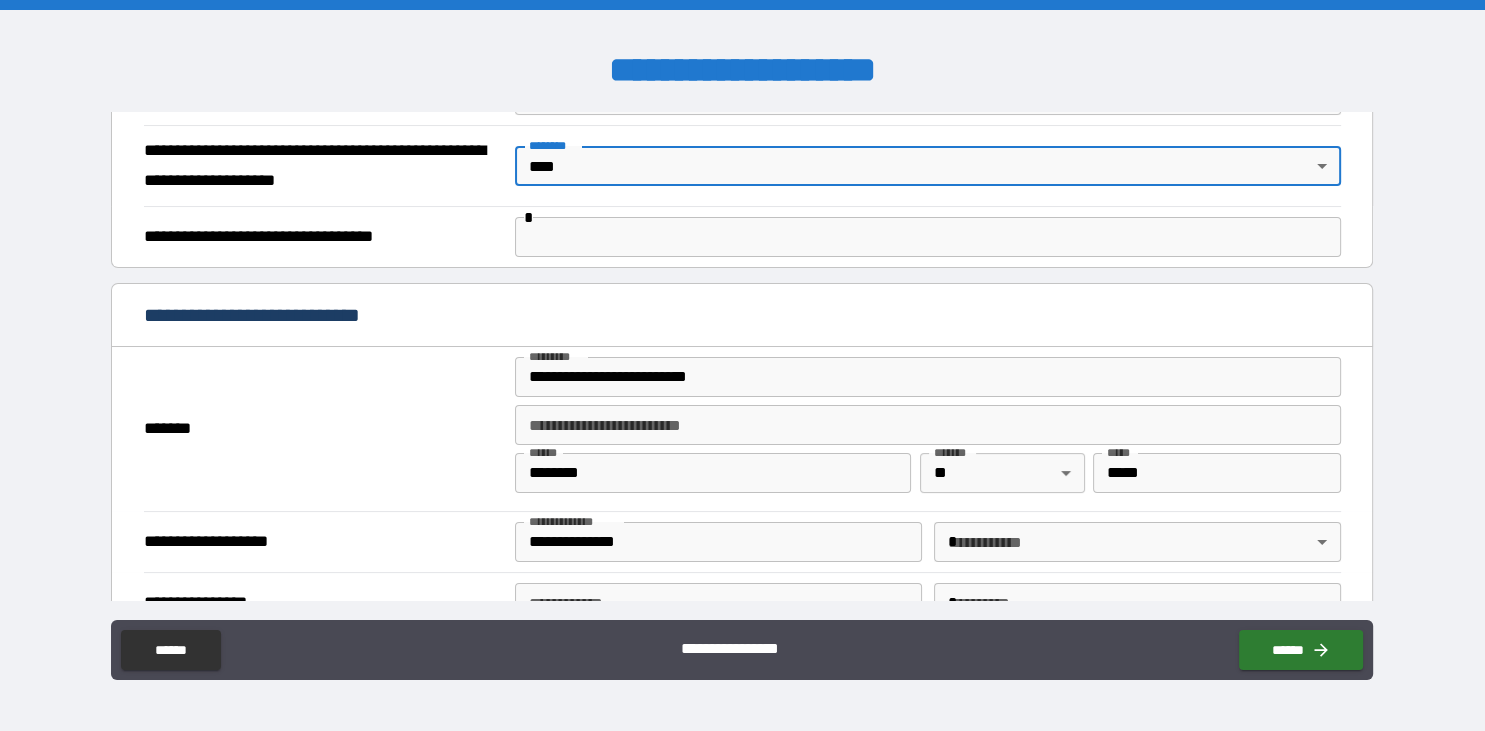 scroll, scrollTop: 358, scrollLeft: 0, axis: vertical 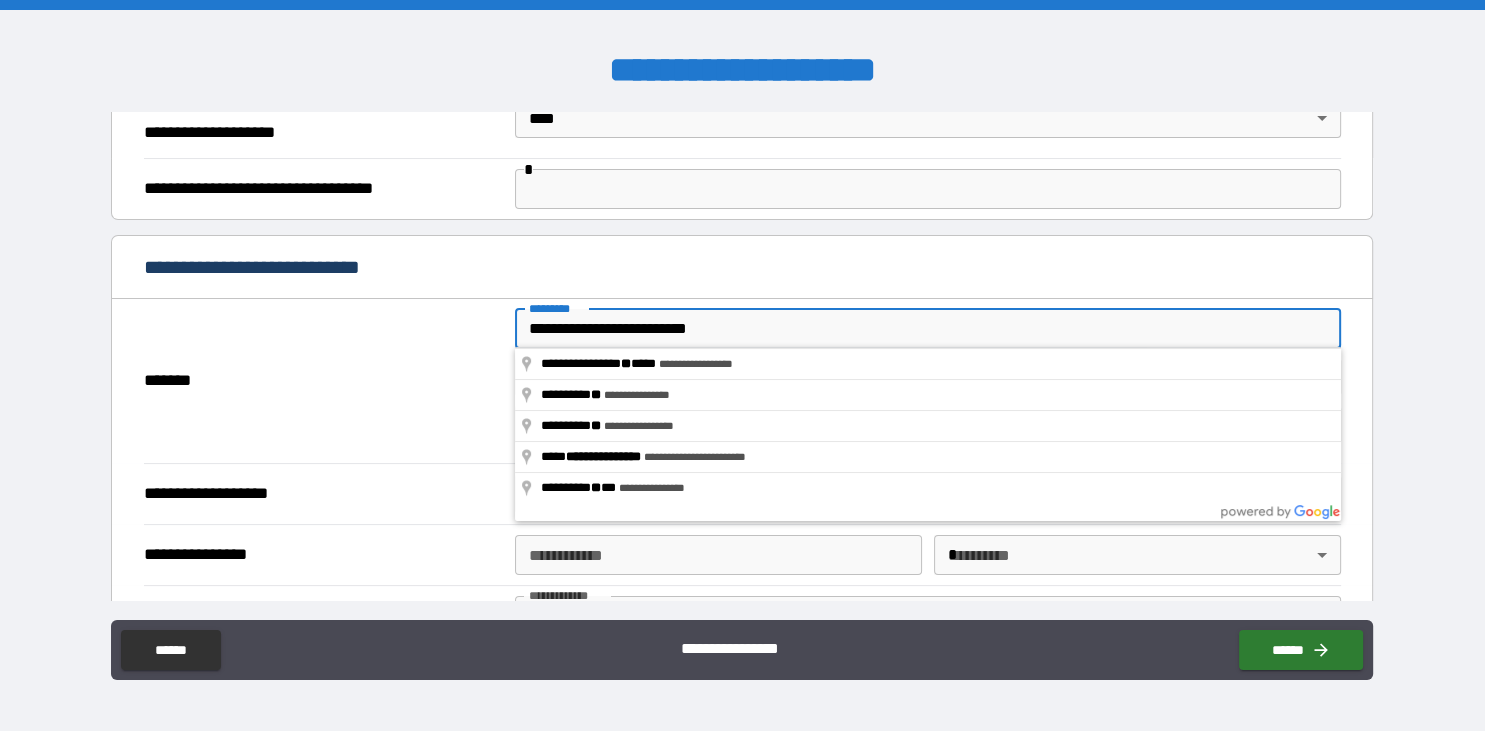 drag, startPoint x: 666, startPoint y: 325, endPoint x: 617, endPoint y: 330, distance: 49.25444 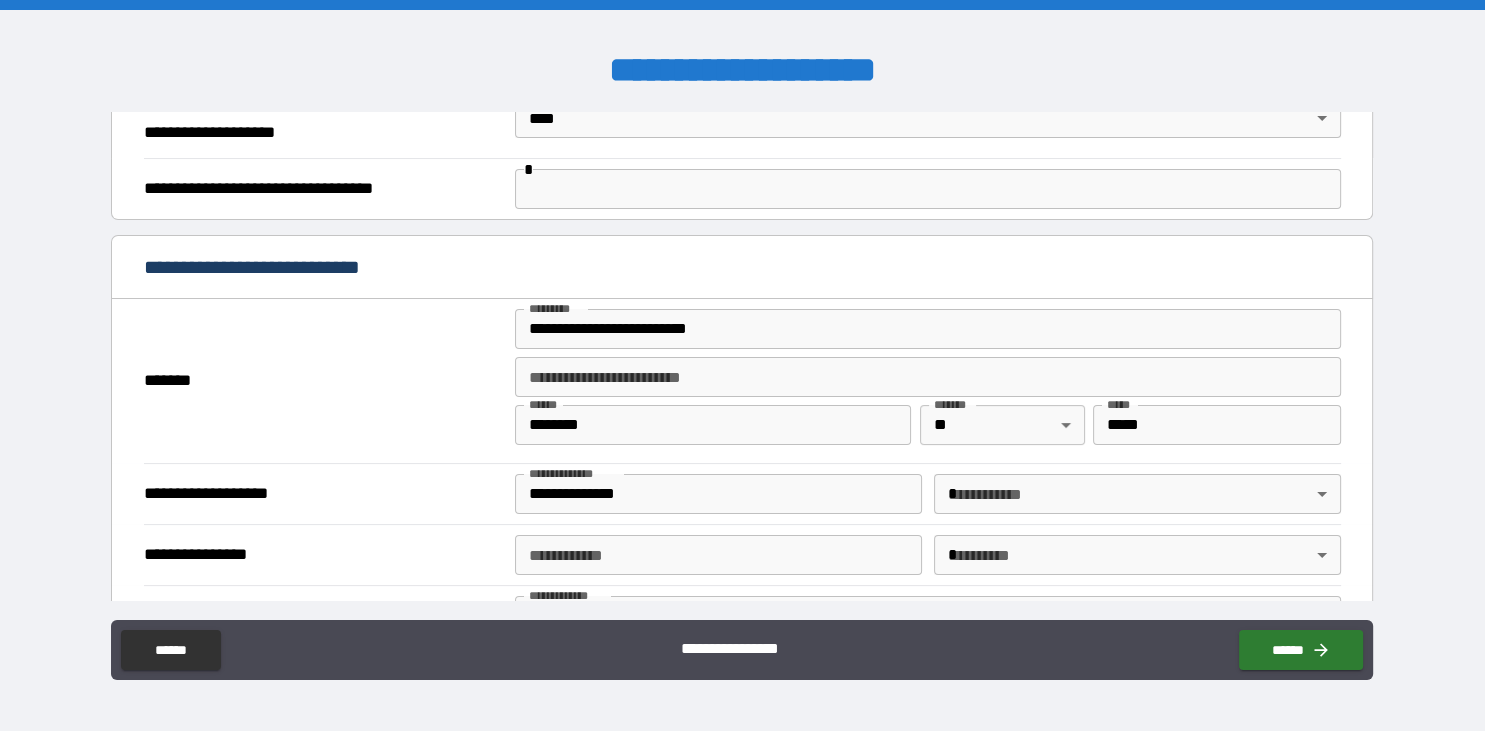 type on "**********" 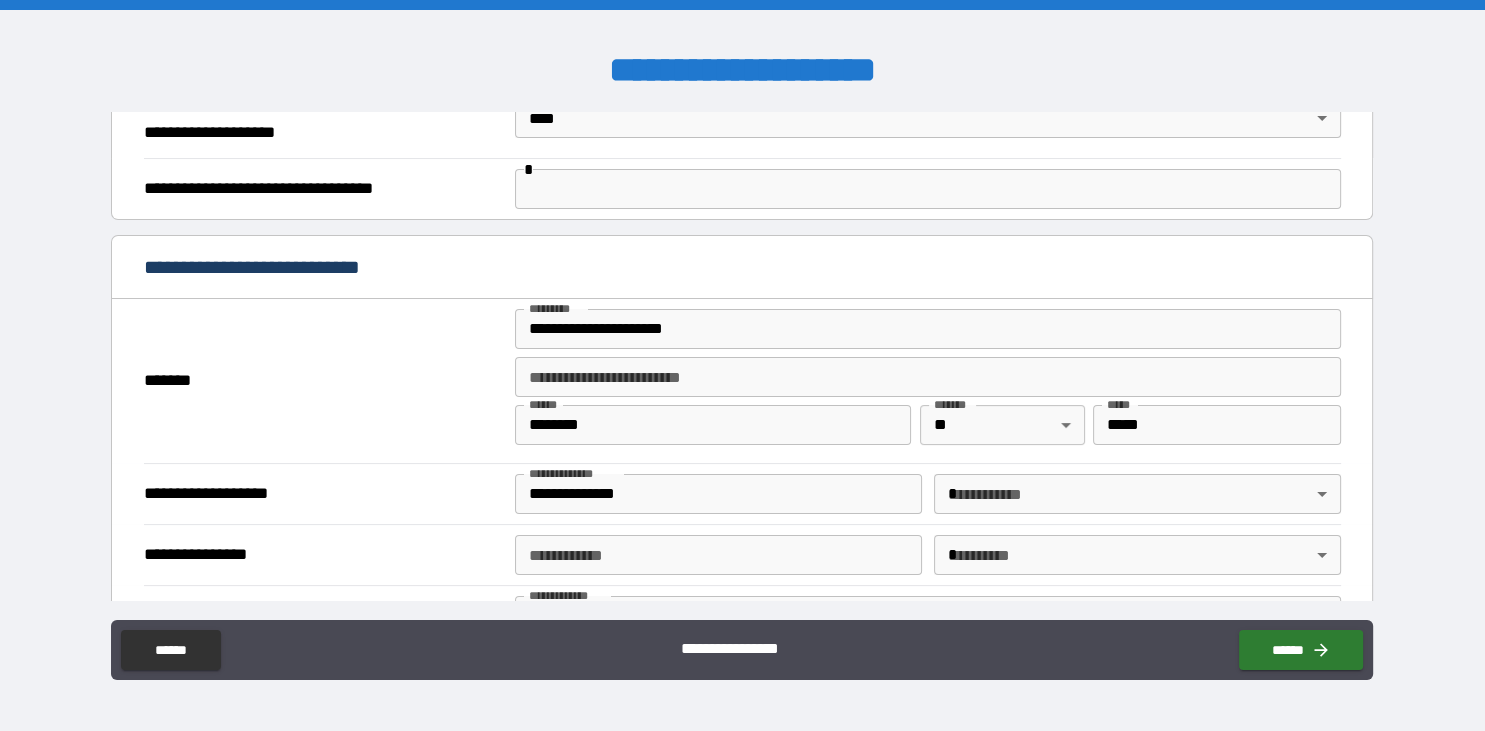 click on "**********" at bounding box center [742, 365] 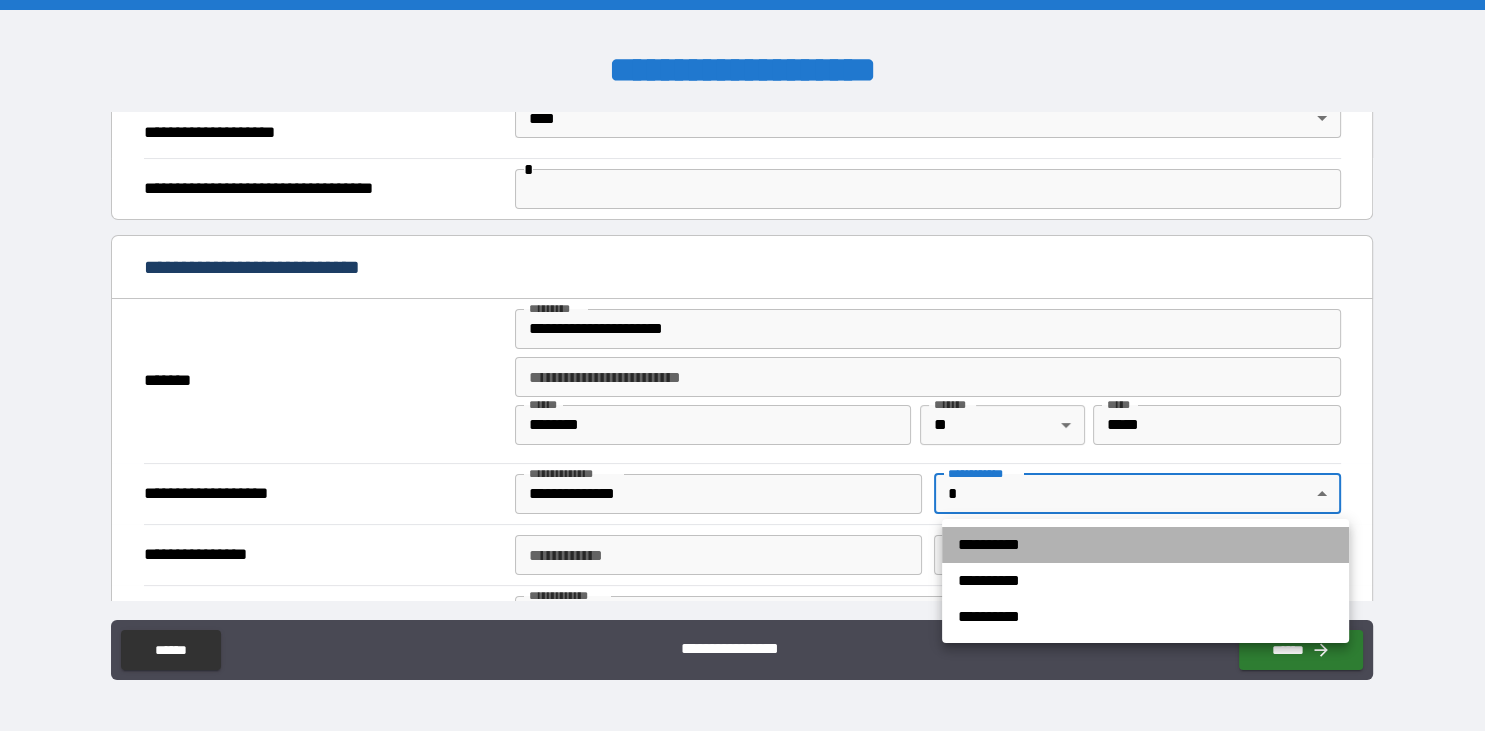 click on "**********" at bounding box center (1145, 545) 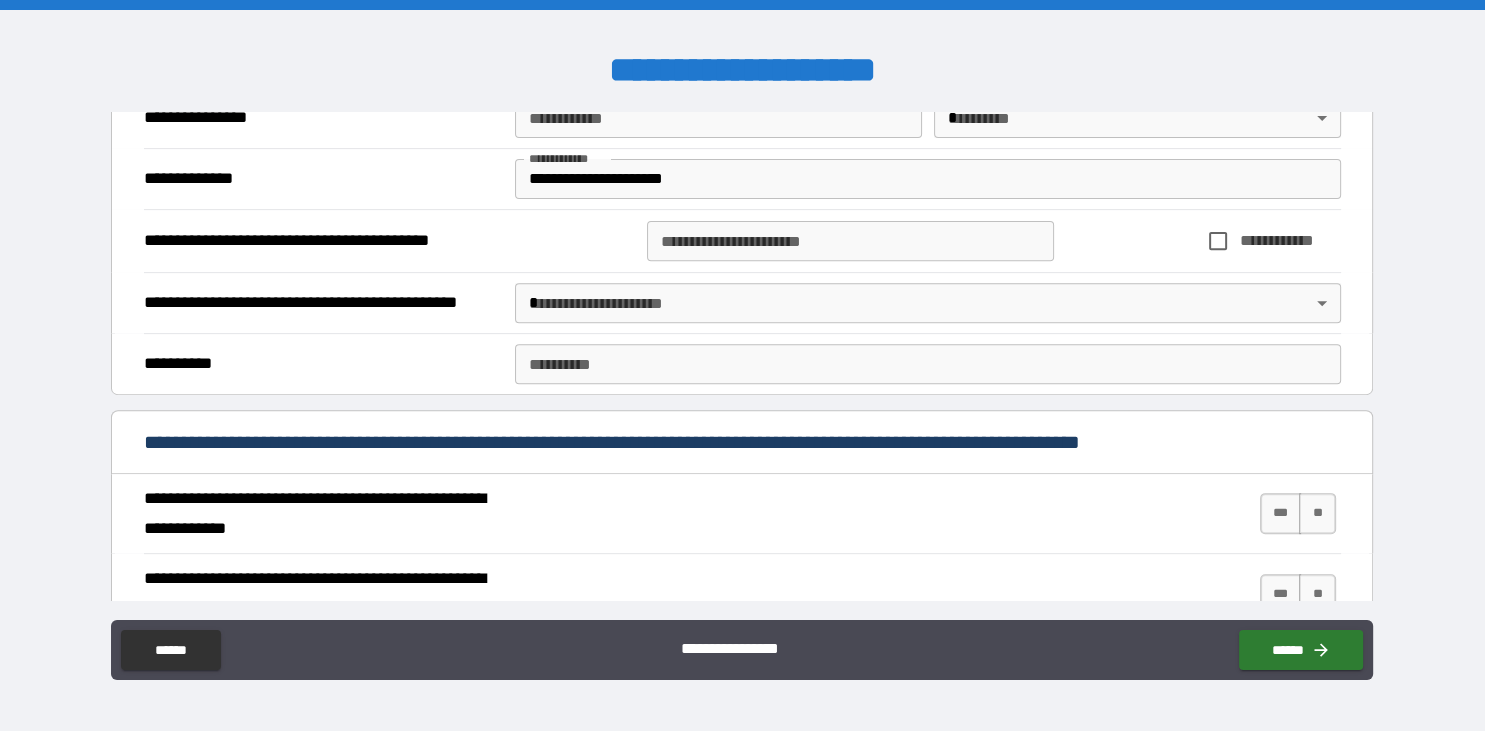 scroll, scrollTop: 803, scrollLeft: 0, axis: vertical 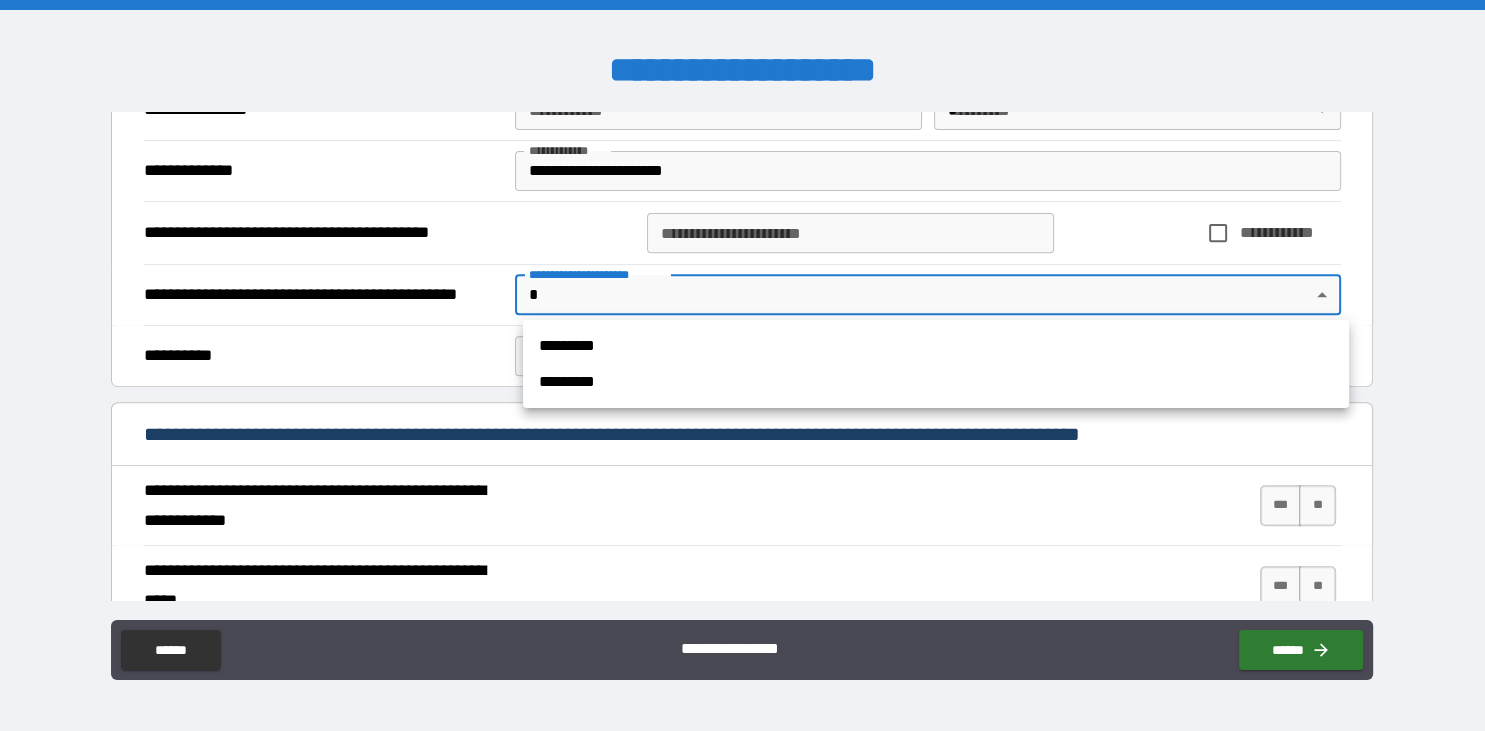 click on "**********" at bounding box center (742, 365) 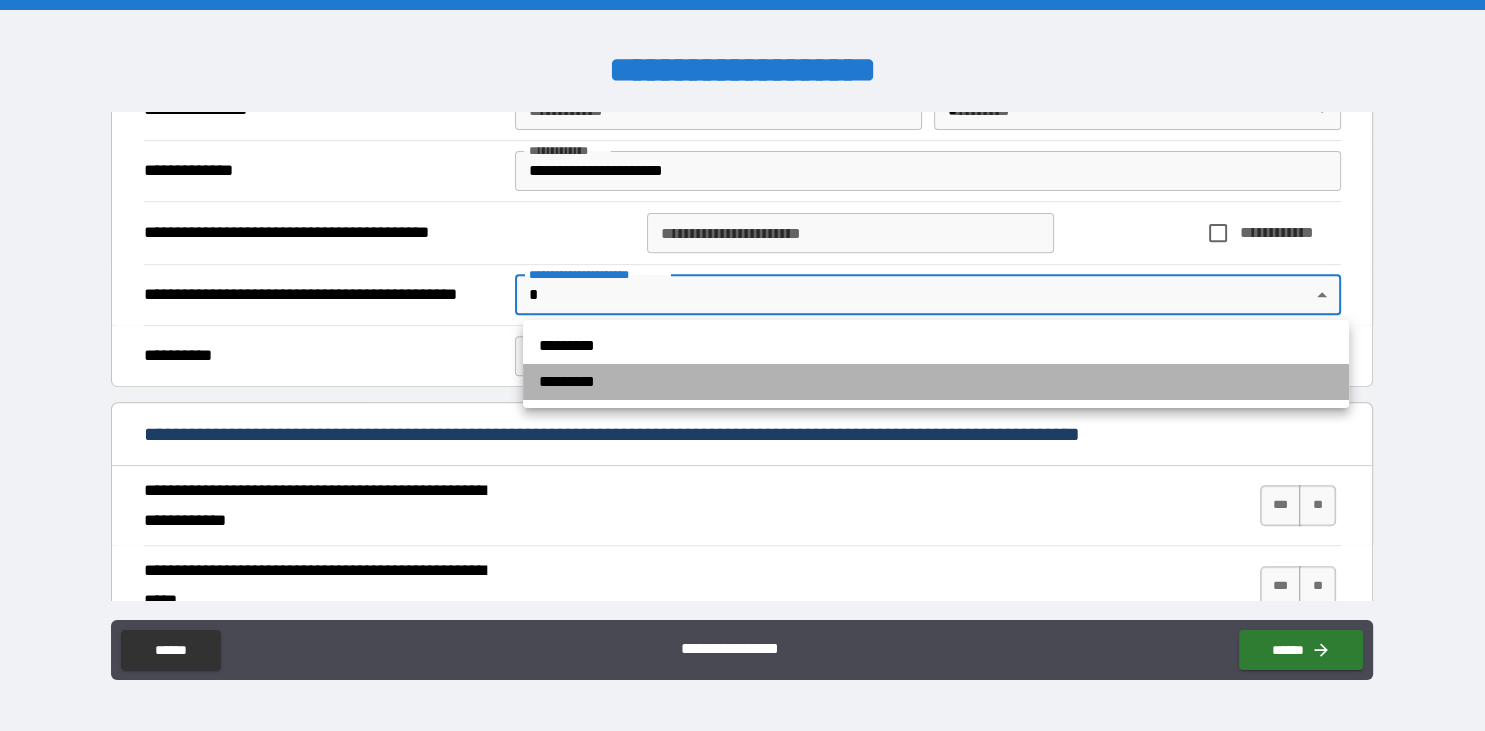 click on "*********" at bounding box center (936, 382) 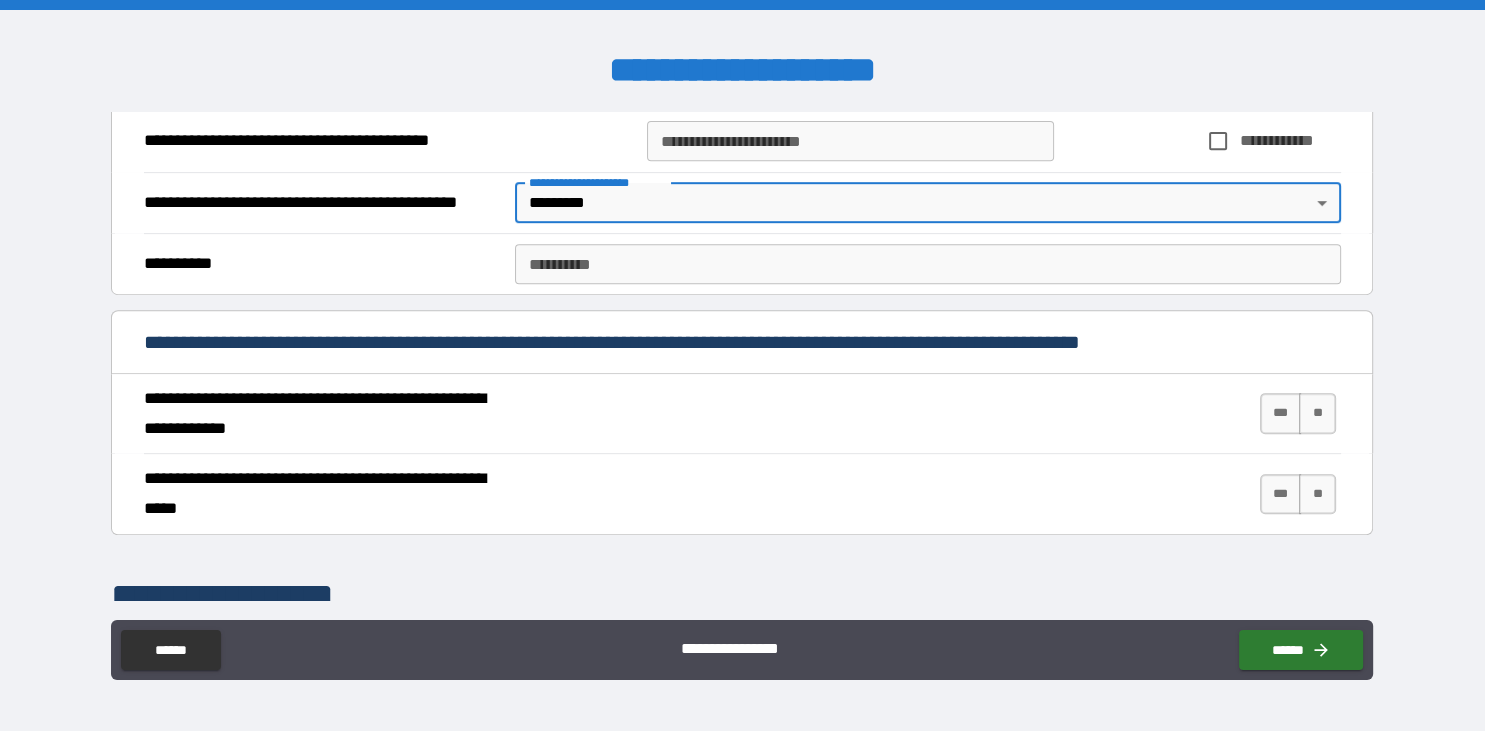 scroll, scrollTop: 825, scrollLeft: 0, axis: vertical 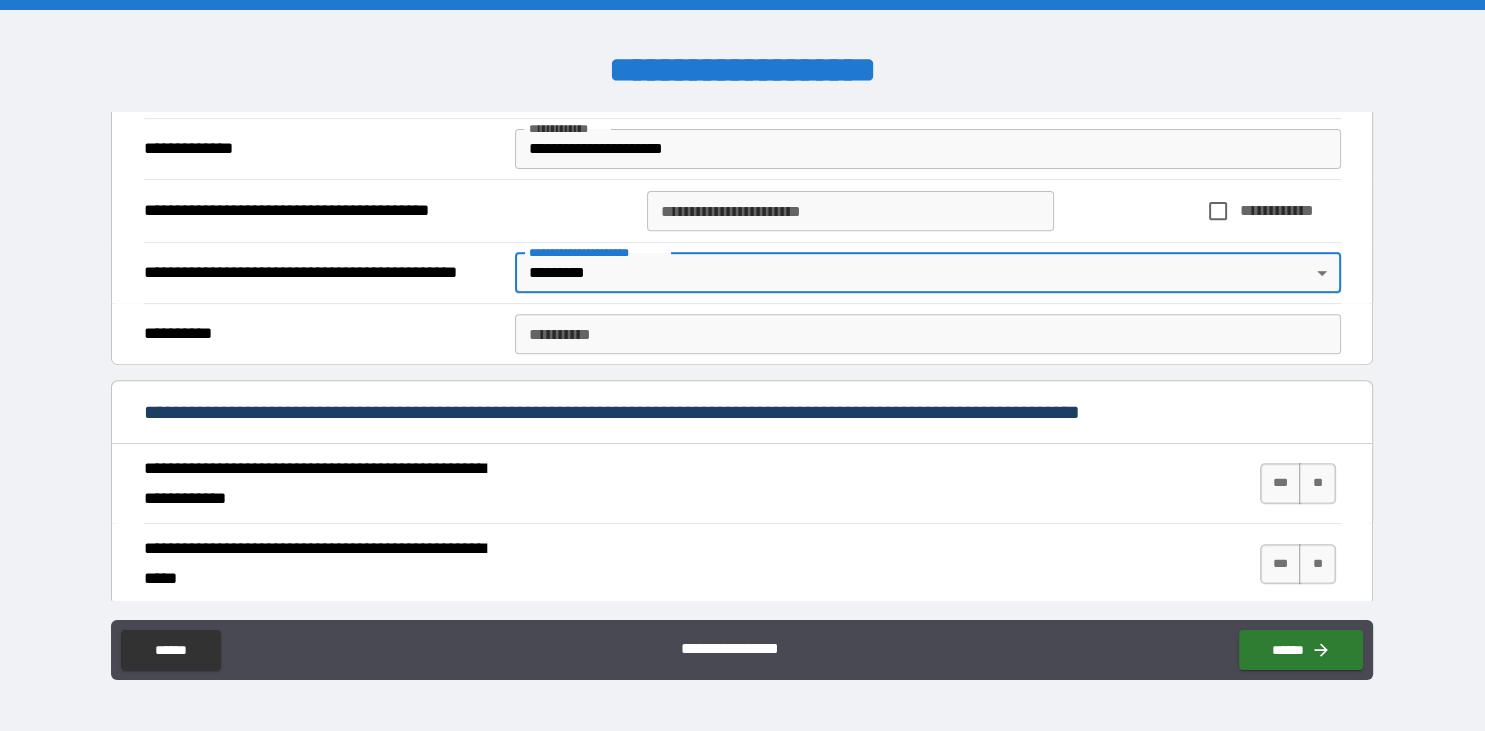 click on "**********" at bounding box center (928, 334) 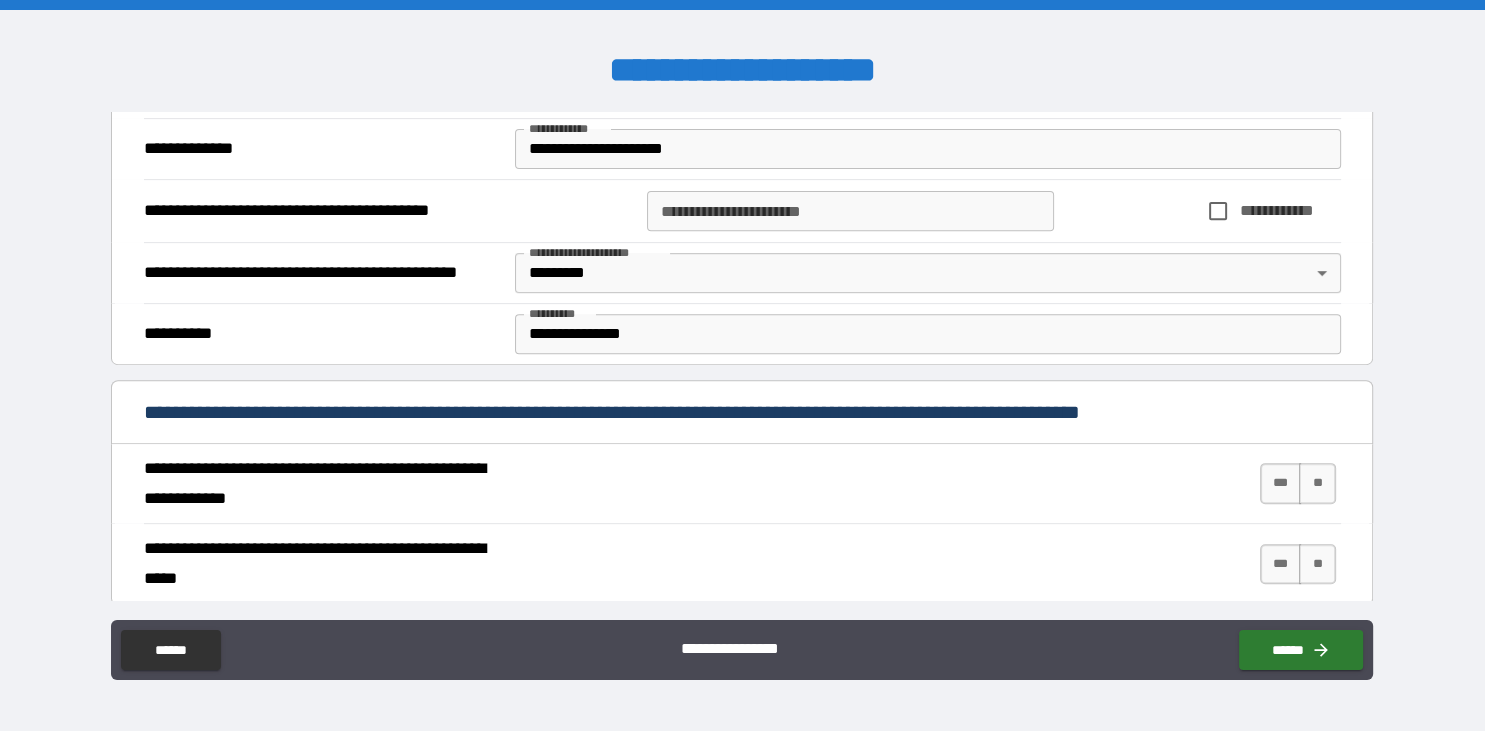 click on "**********" at bounding box center [742, 414] 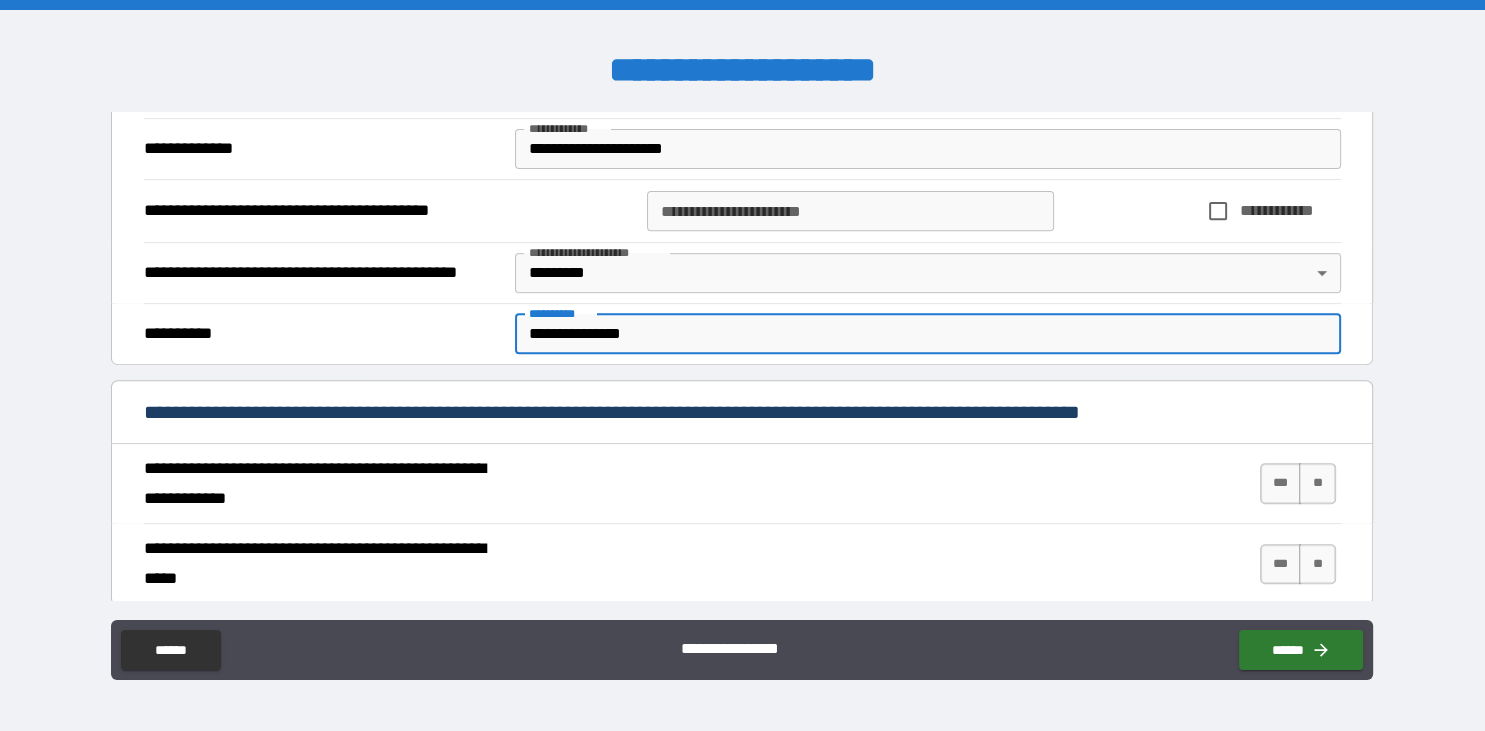 drag, startPoint x: 574, startPoint y: 332, endPoint x: 603, endPoint y: 326, distance: 29.614185 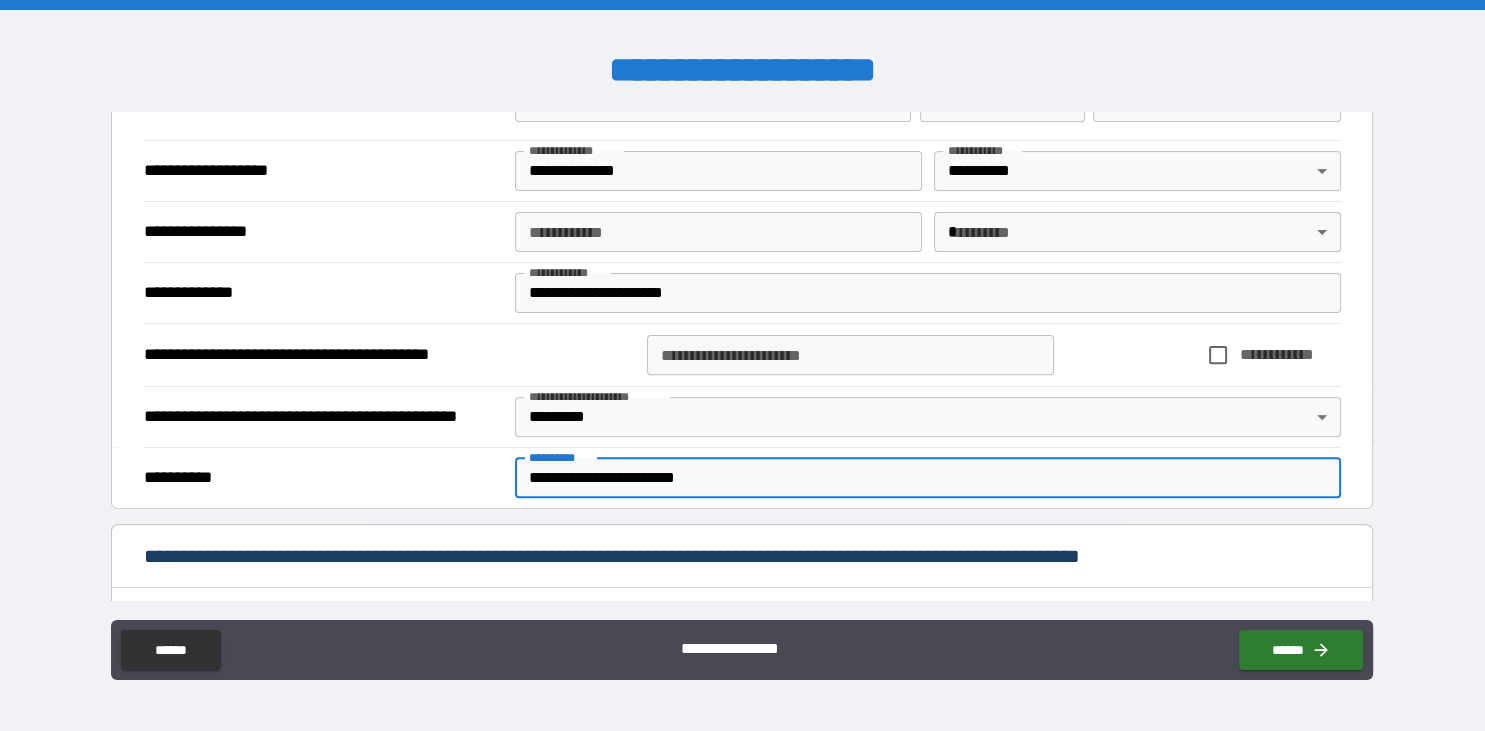 scroll, scrollTop: 676, scrollLeft: 0, axis: vertical 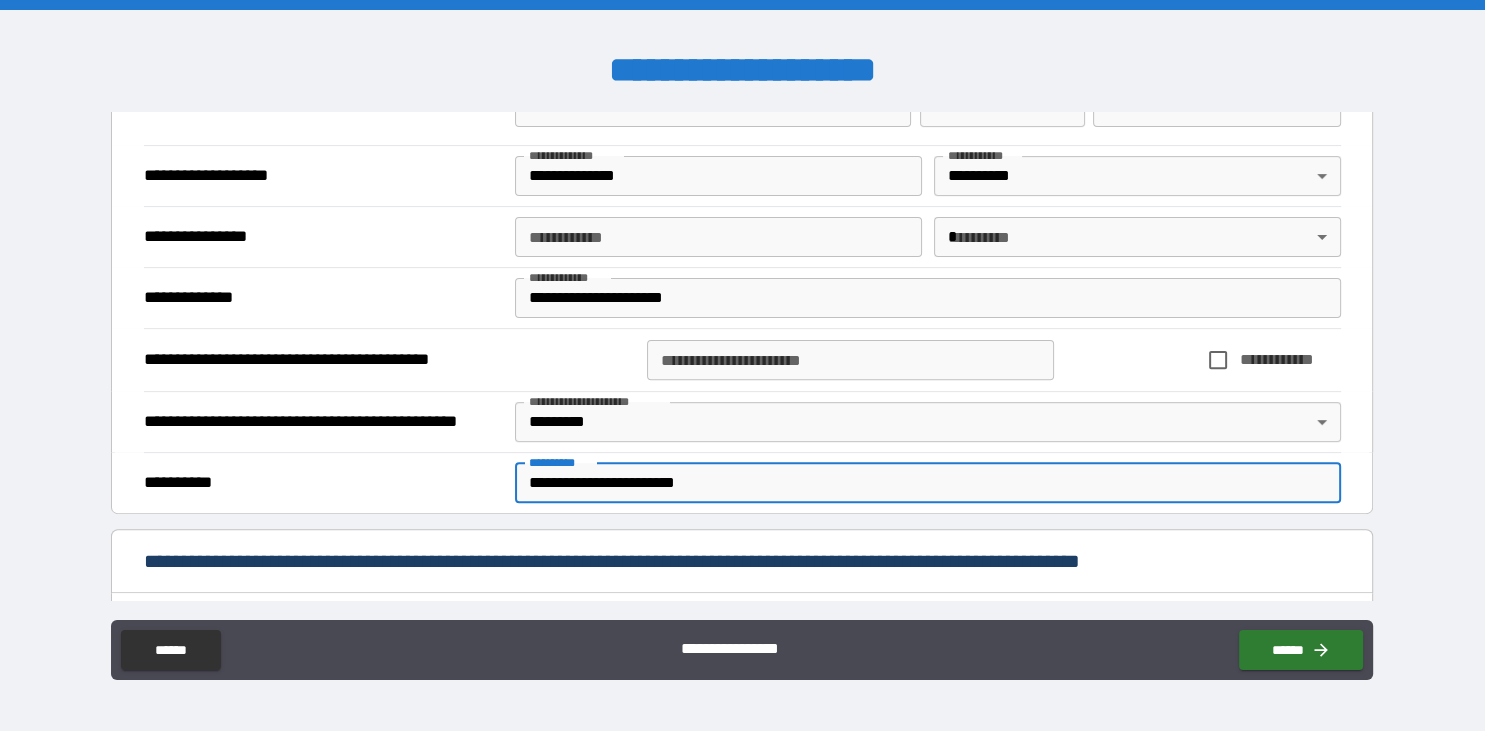 type on "**********" 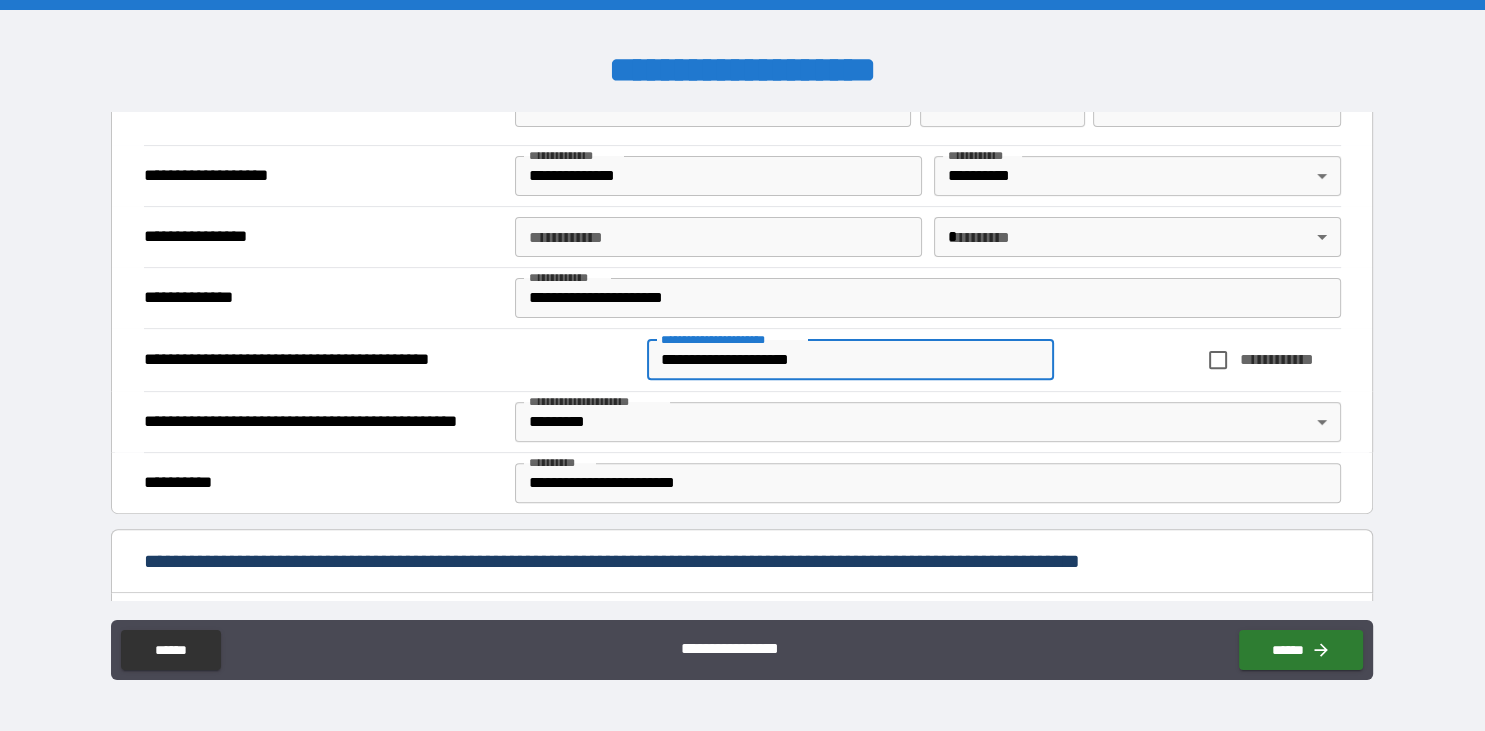 click on "**********" at bounding box center (850, 360) 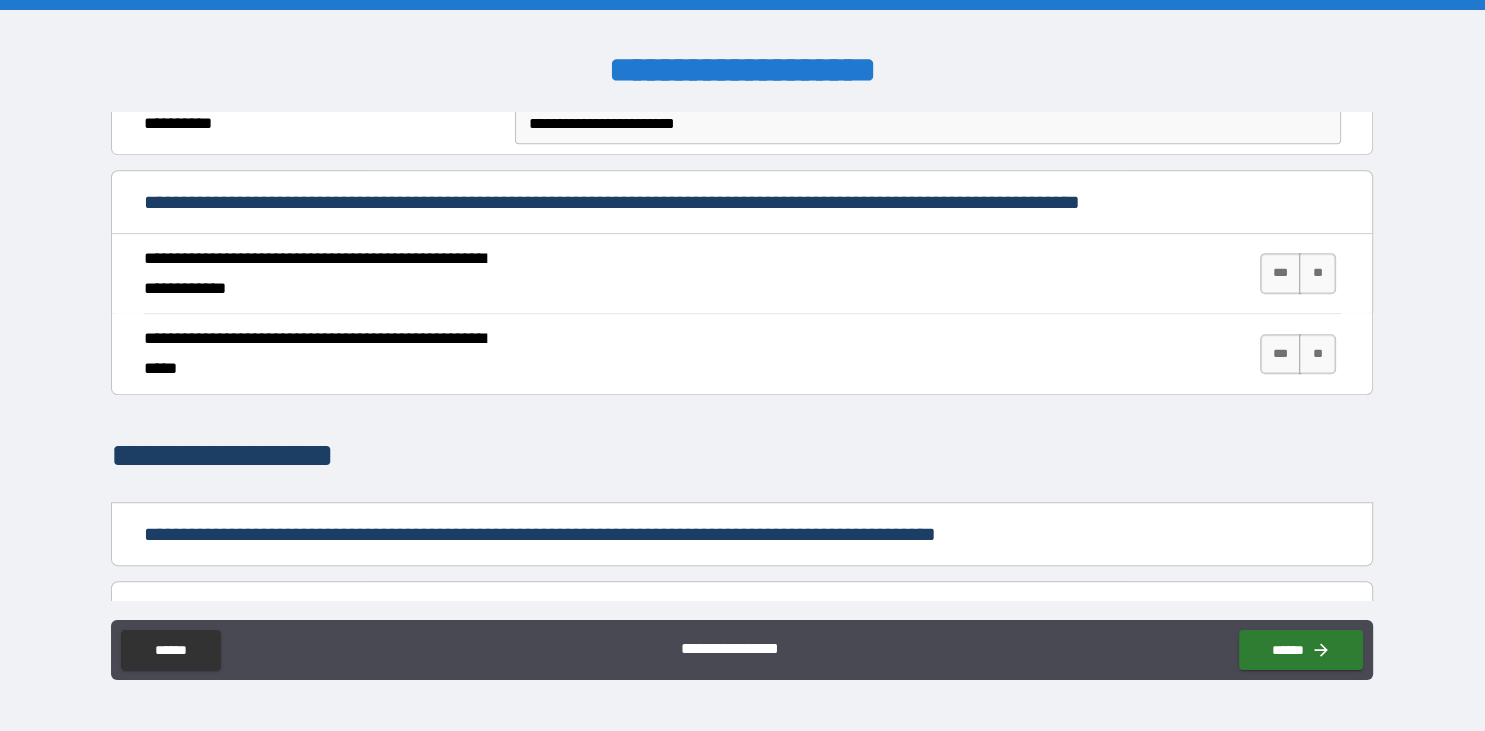 scroll, scrollTop: 1052, scrollLeft: 0, axis: vertical 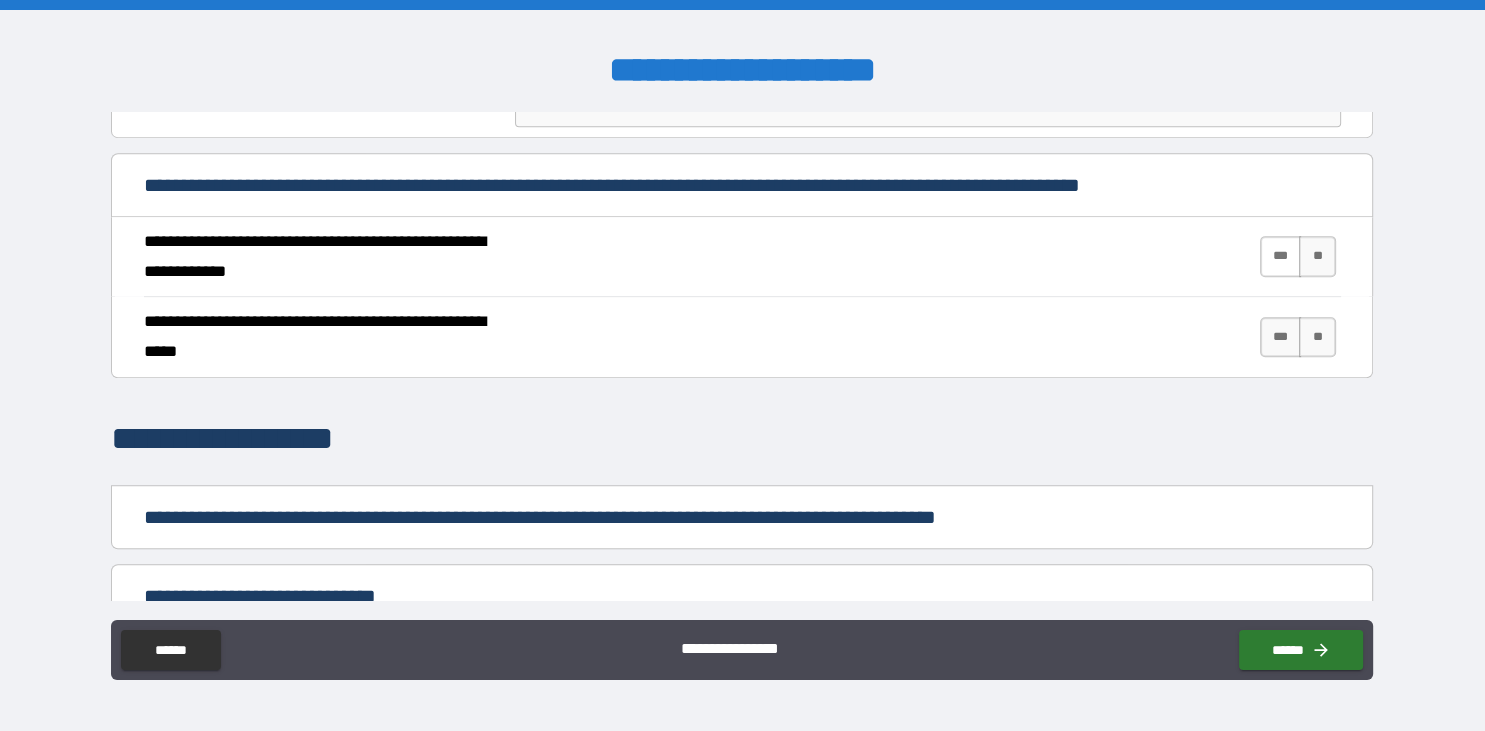 type on "**********" 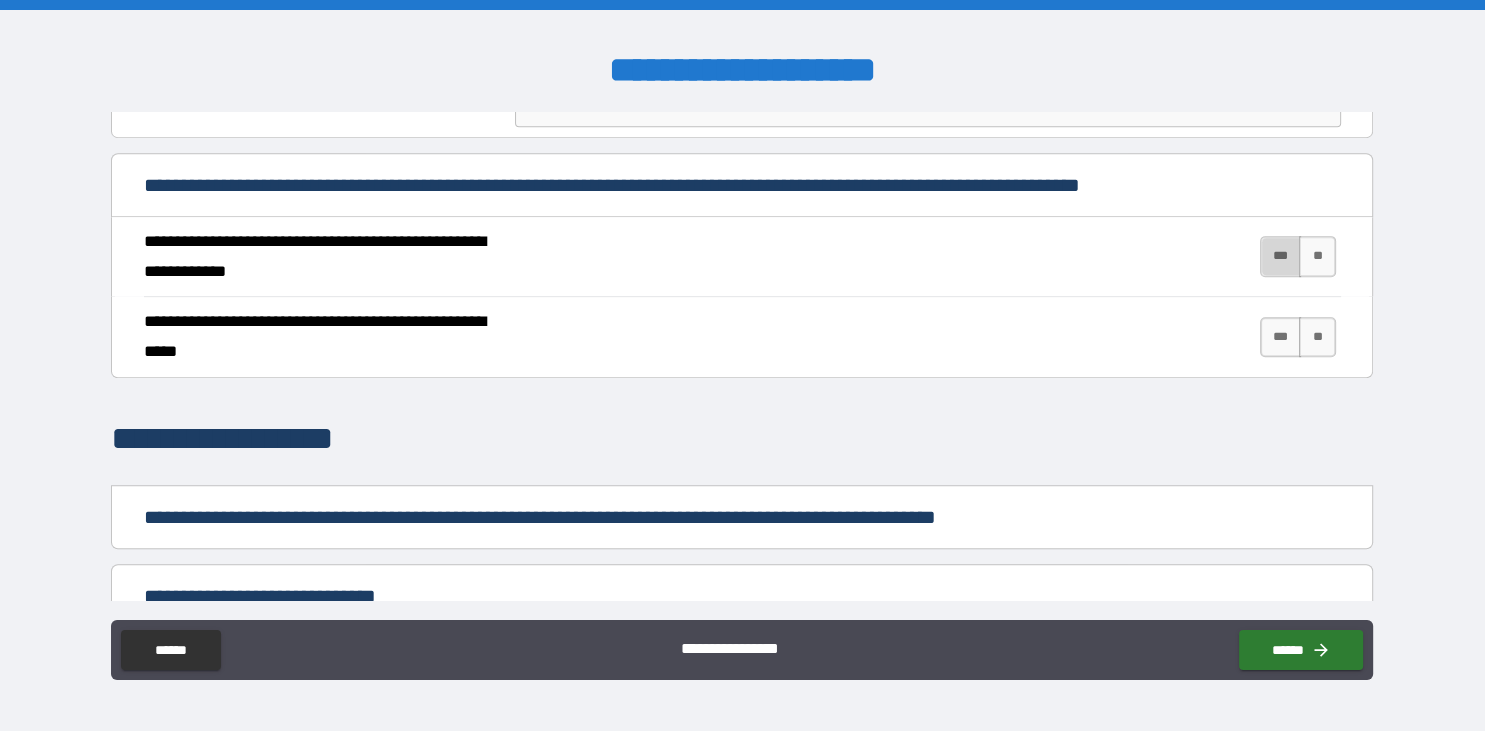 click on "***" at bounding box center (1281, 256) 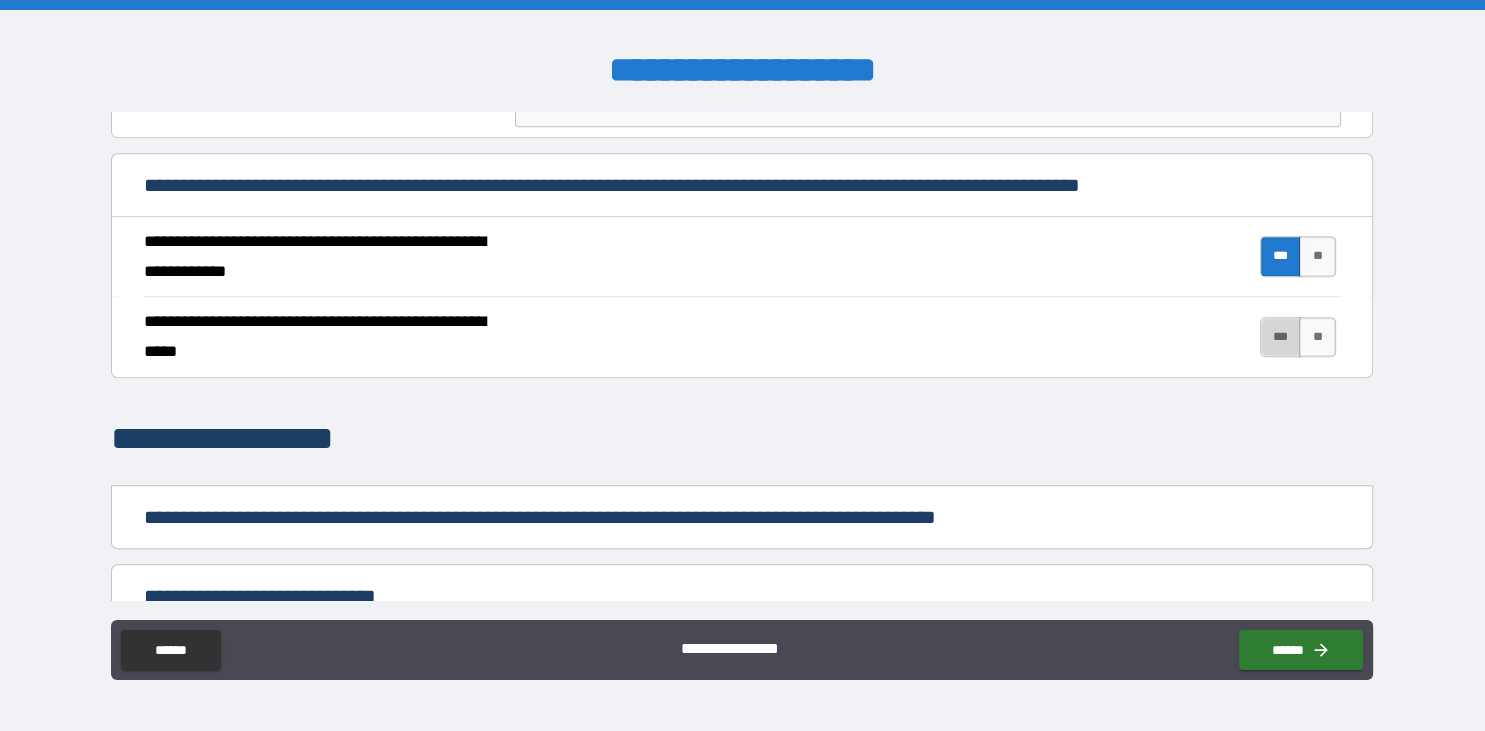 click on "***" at bounding box center [1281, 337] 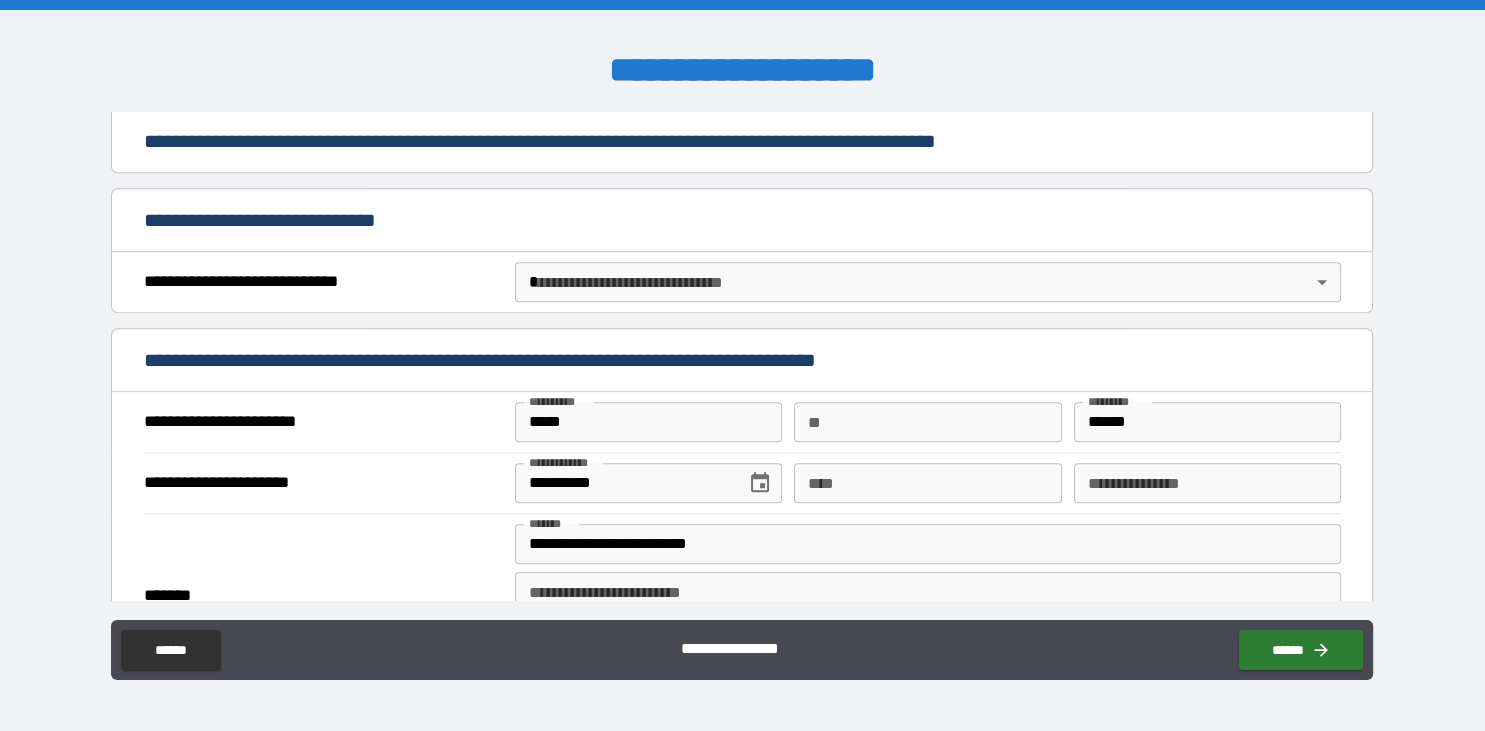 scroll, scrollTop: 1436, scrollLeft: 0, axis: vertical 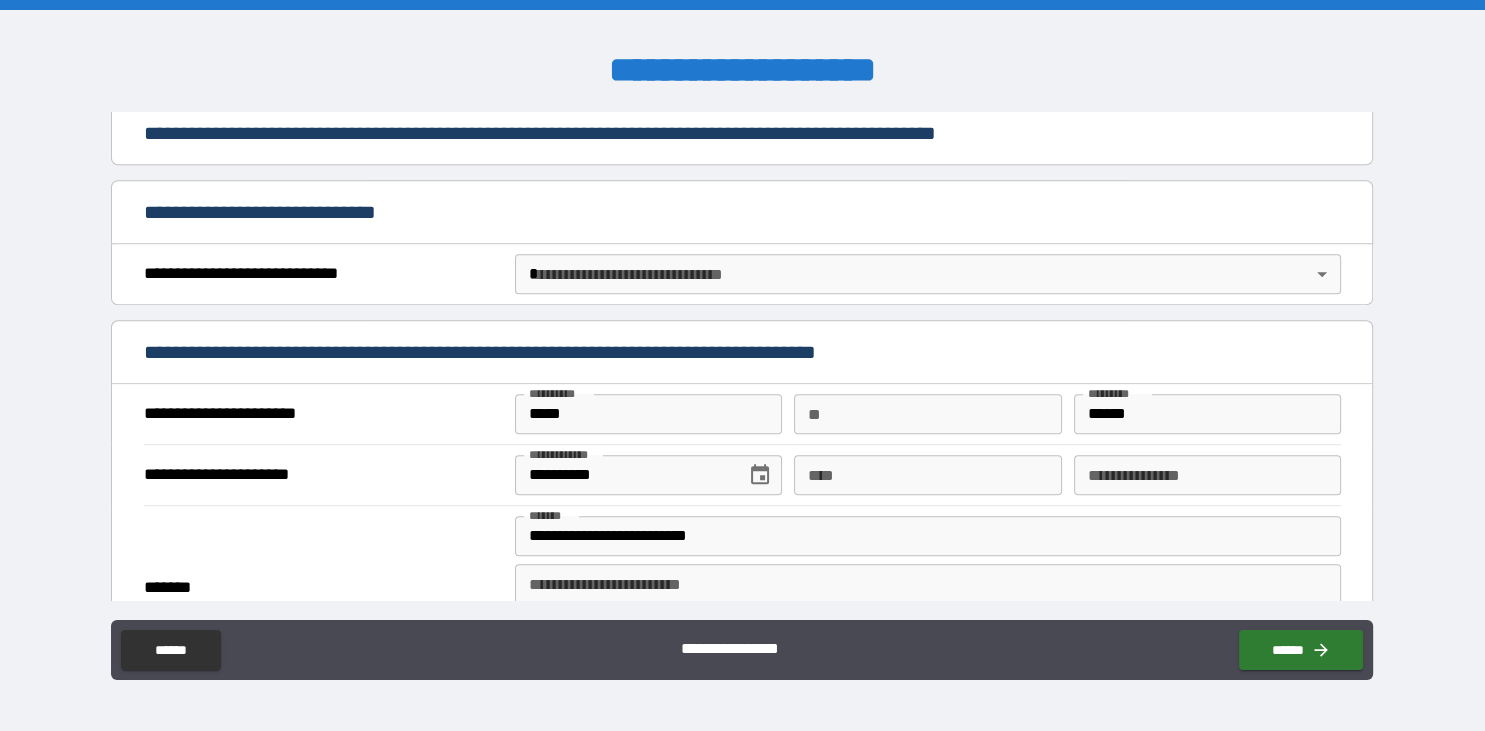 click on "**********" at bounding box center (742, 365) 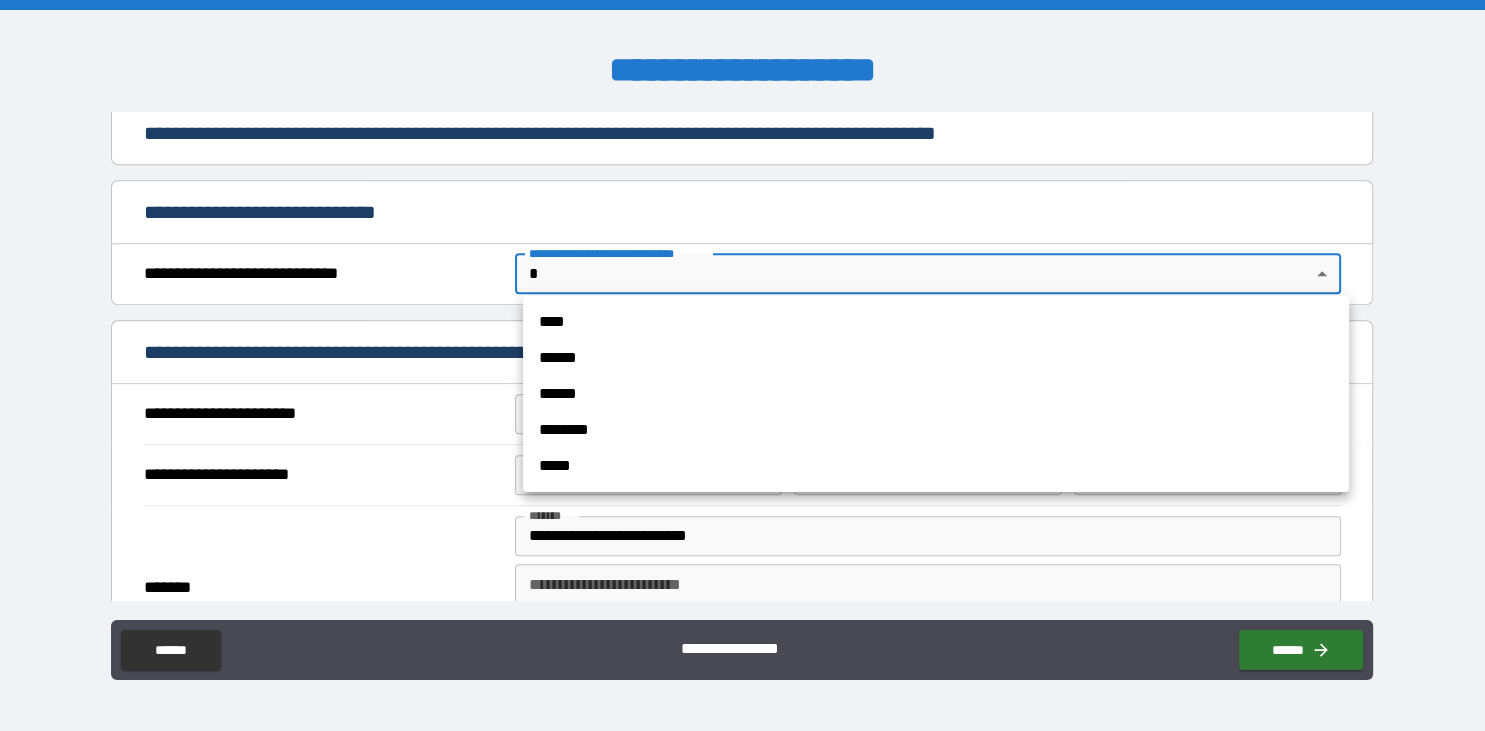 click on "****" at bounding box center (936, 322) 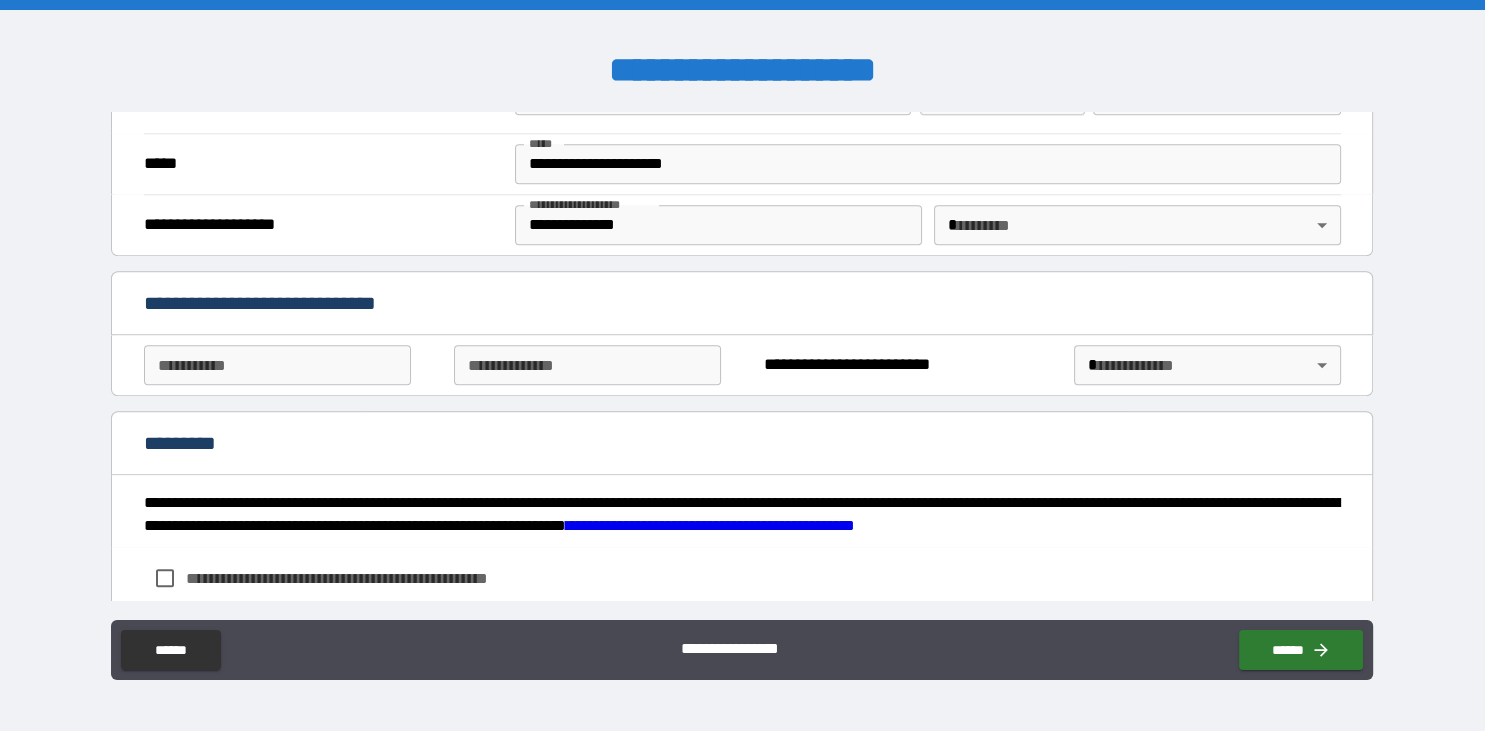 scroll, scrollTop: 1978, scrollLeft: 0, axis: vertical 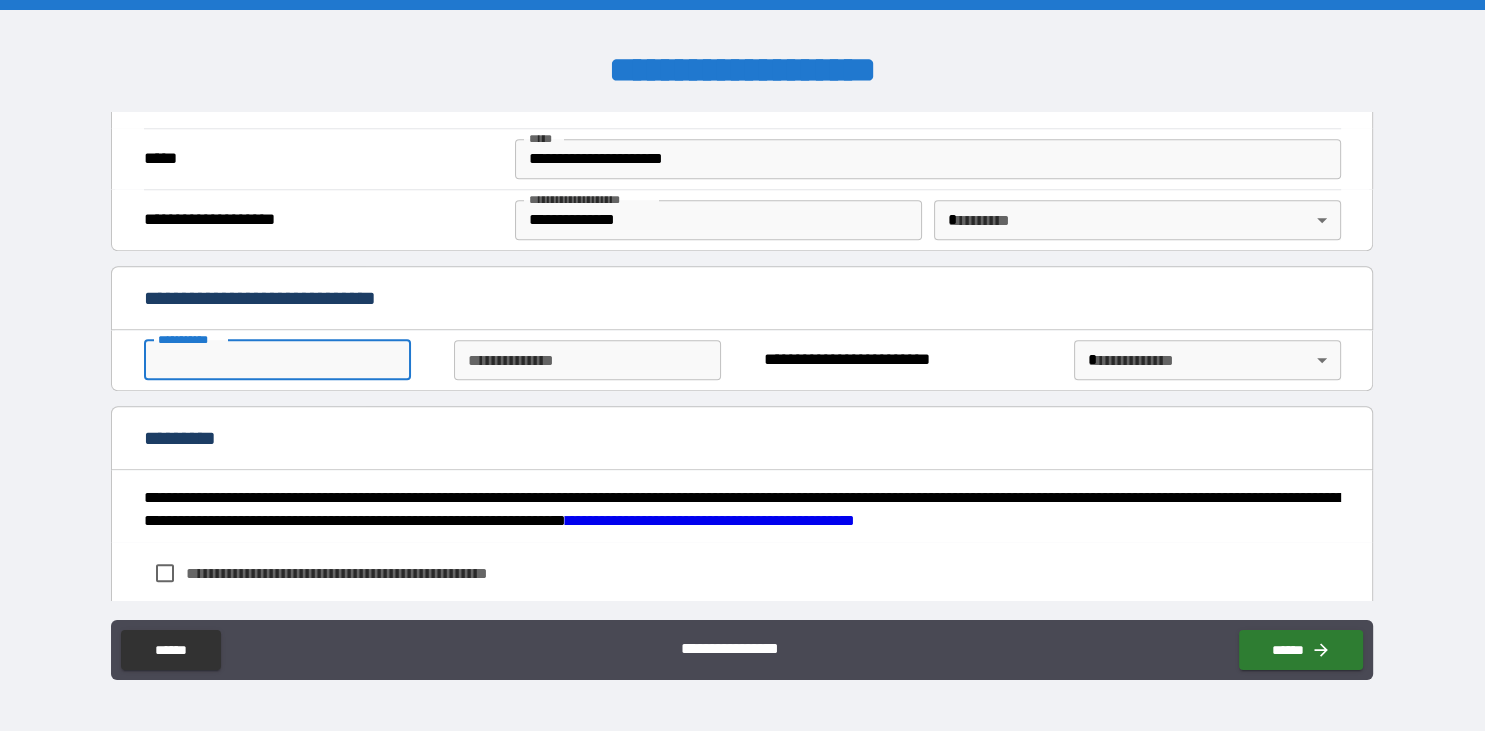 click on "*********   *" at bounding box center [277, 360] 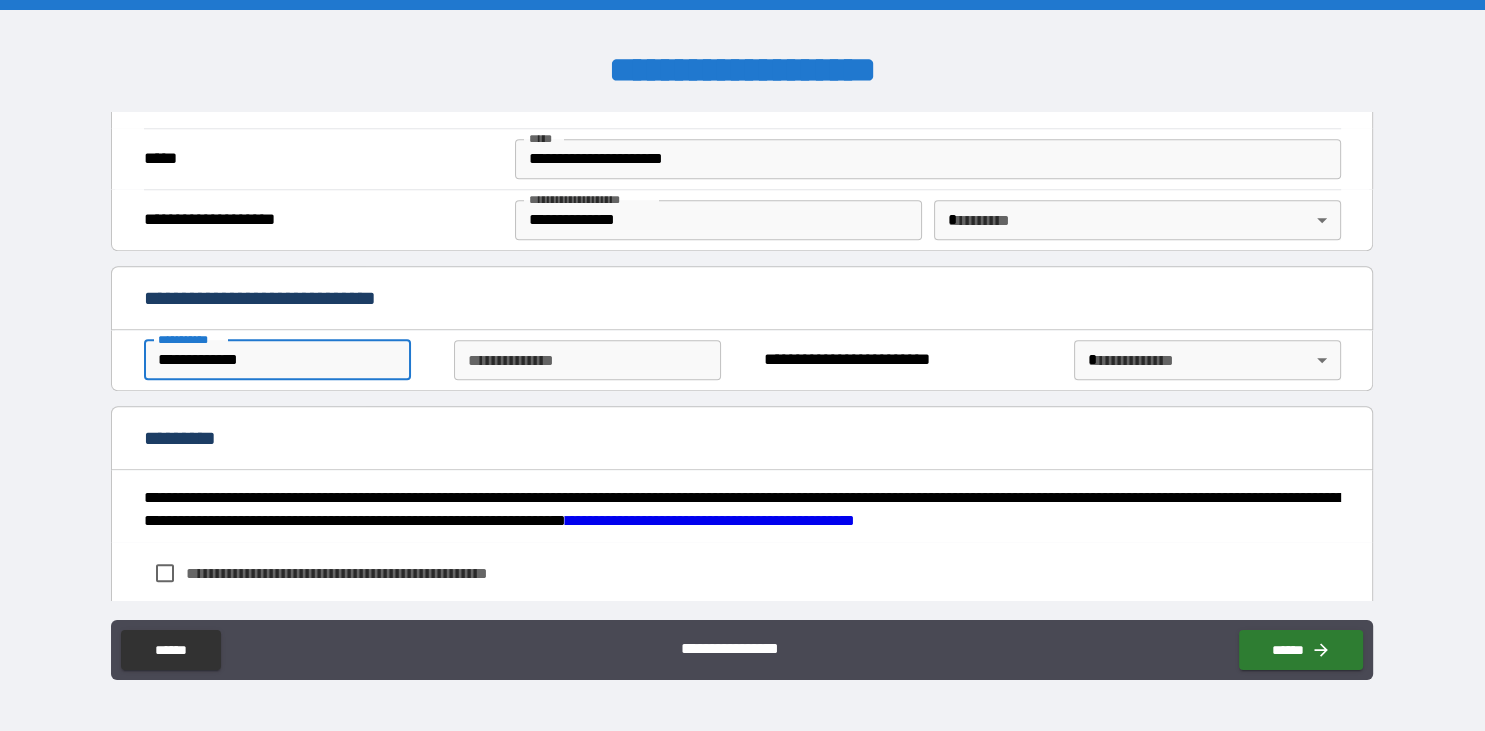 type on "**********" 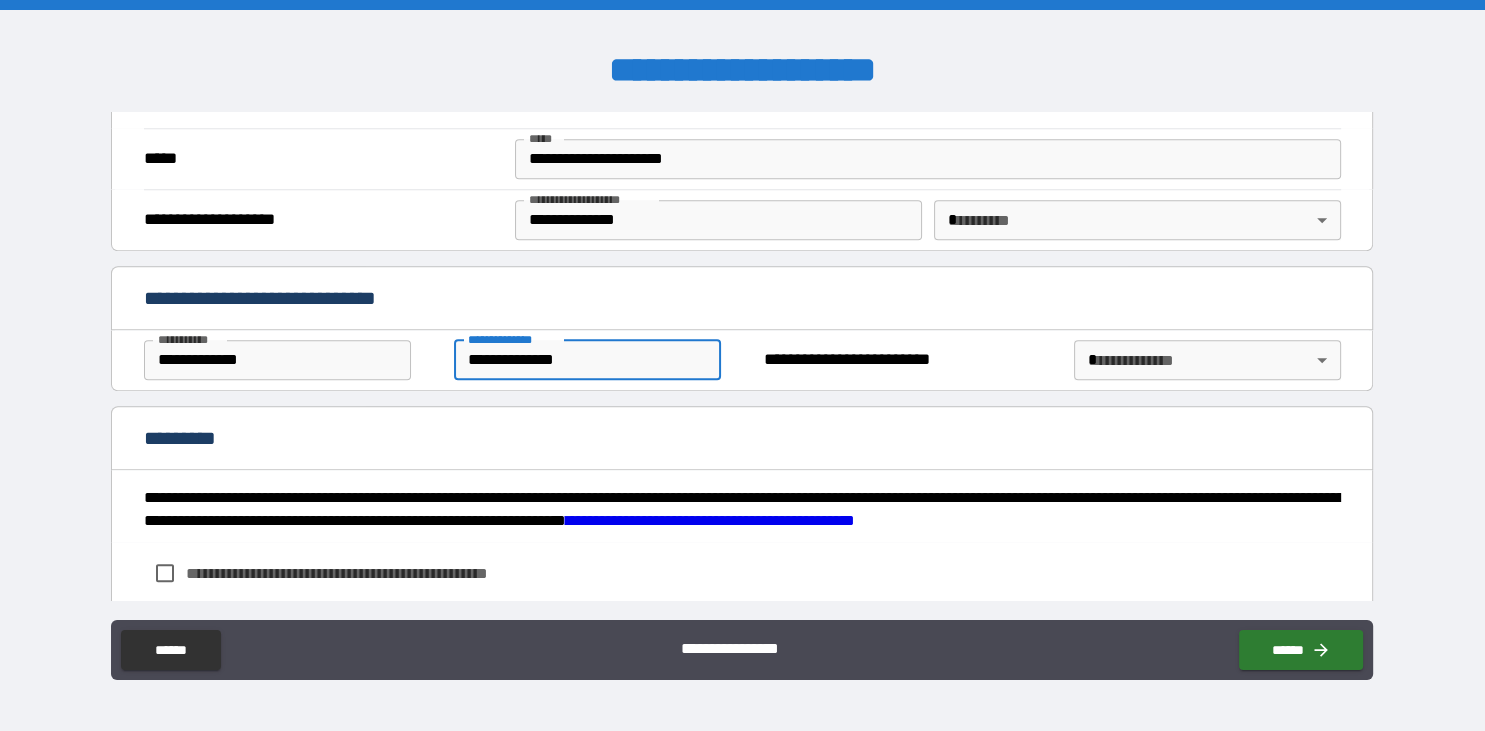 type on "**********" 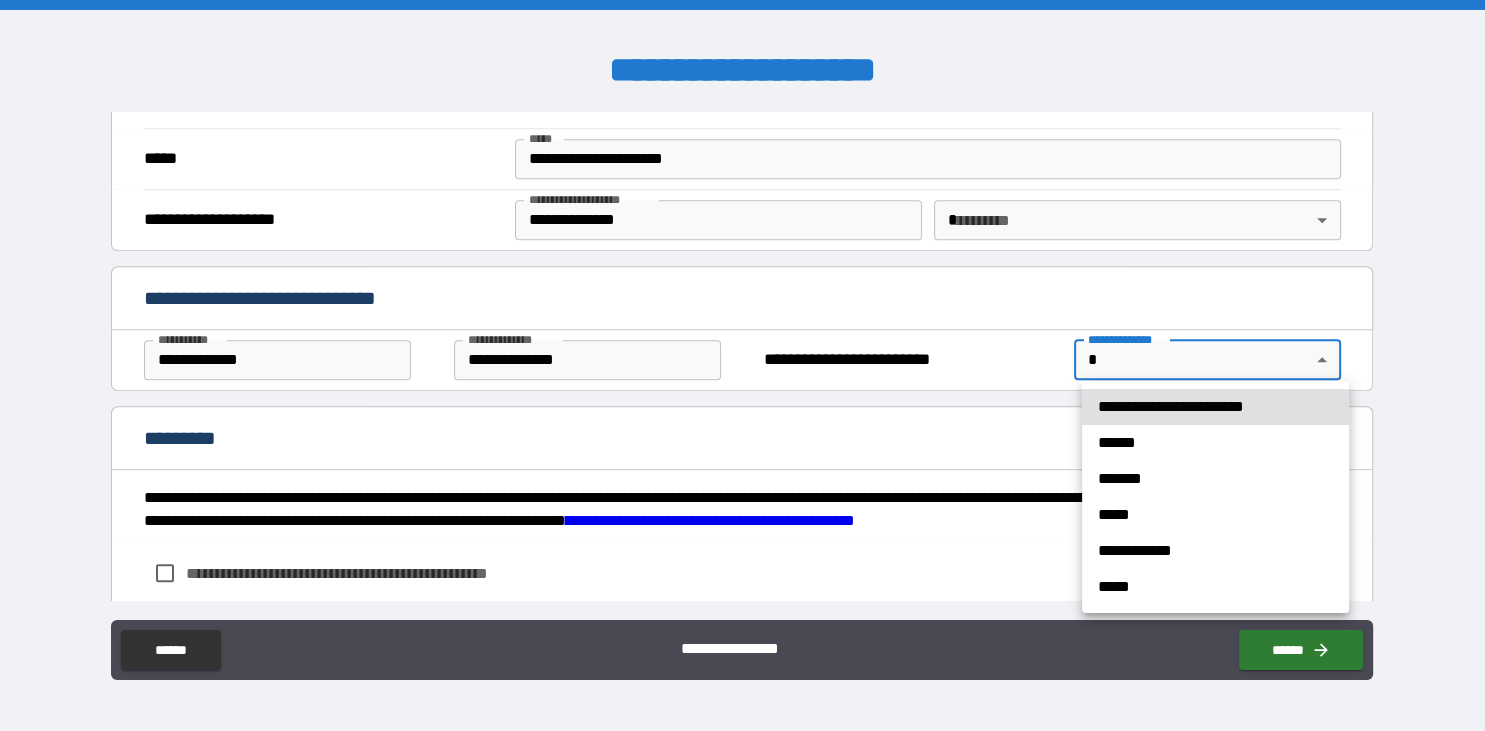 click on "**********" at bounding box center (742, 365) 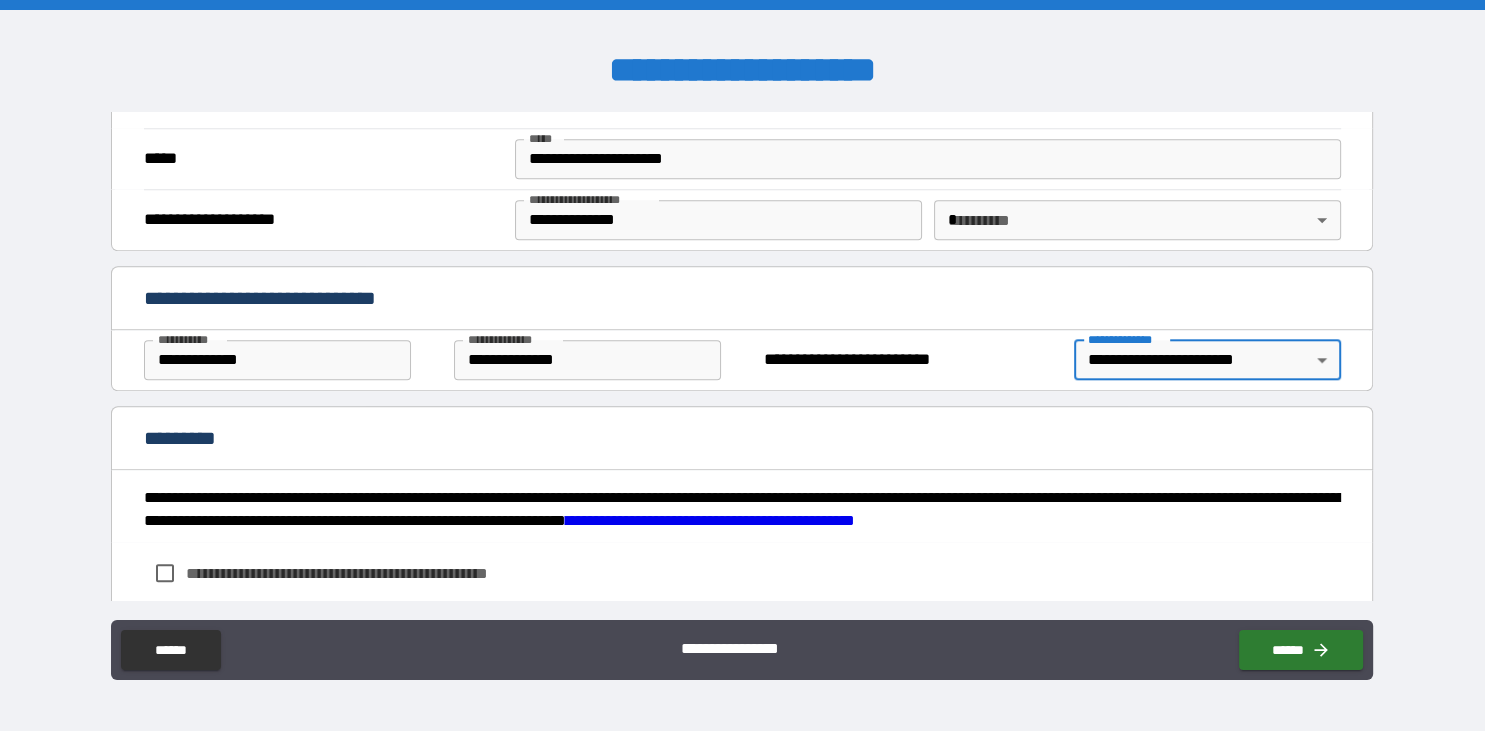 type on "**********" 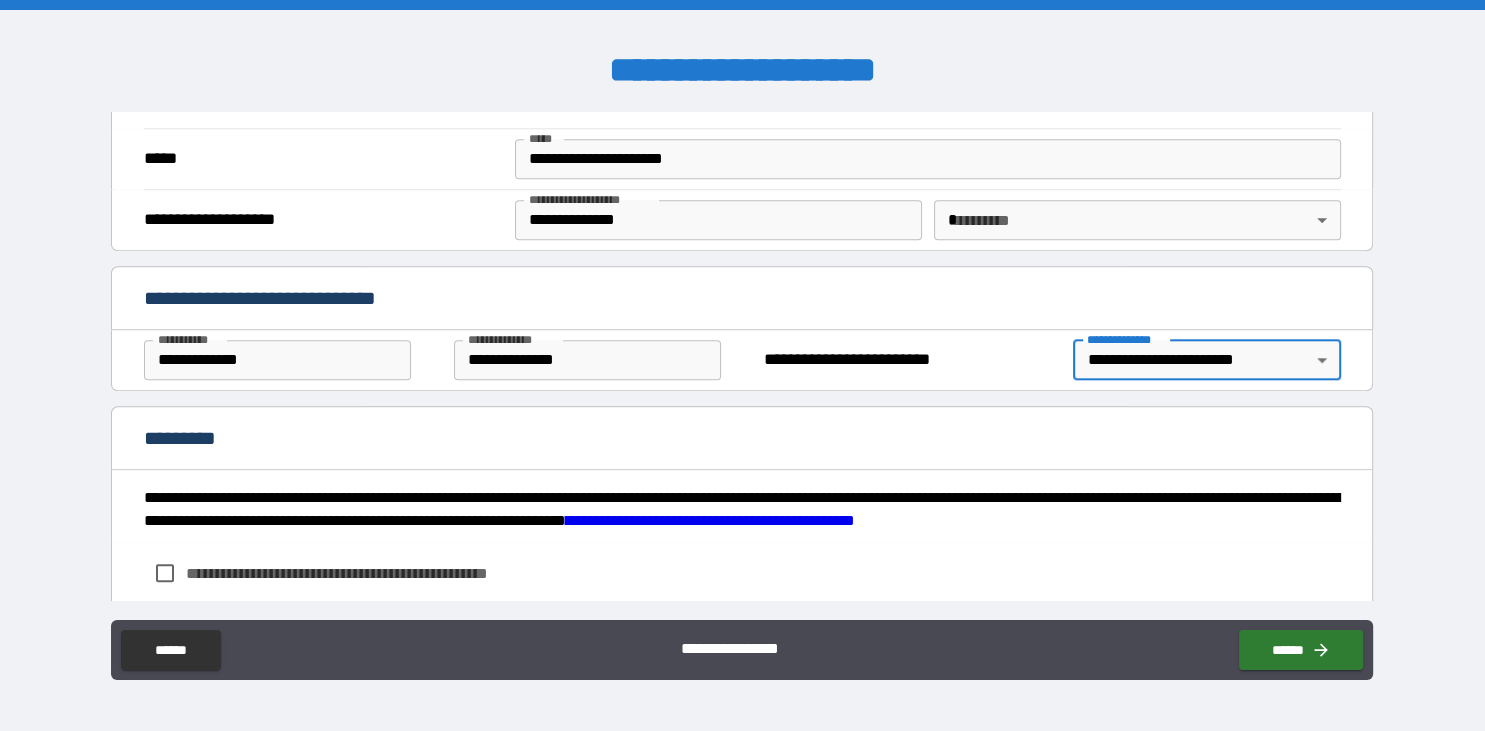 scroll, scrollTop: 2096, scrollLeft: 0, axis: vertical 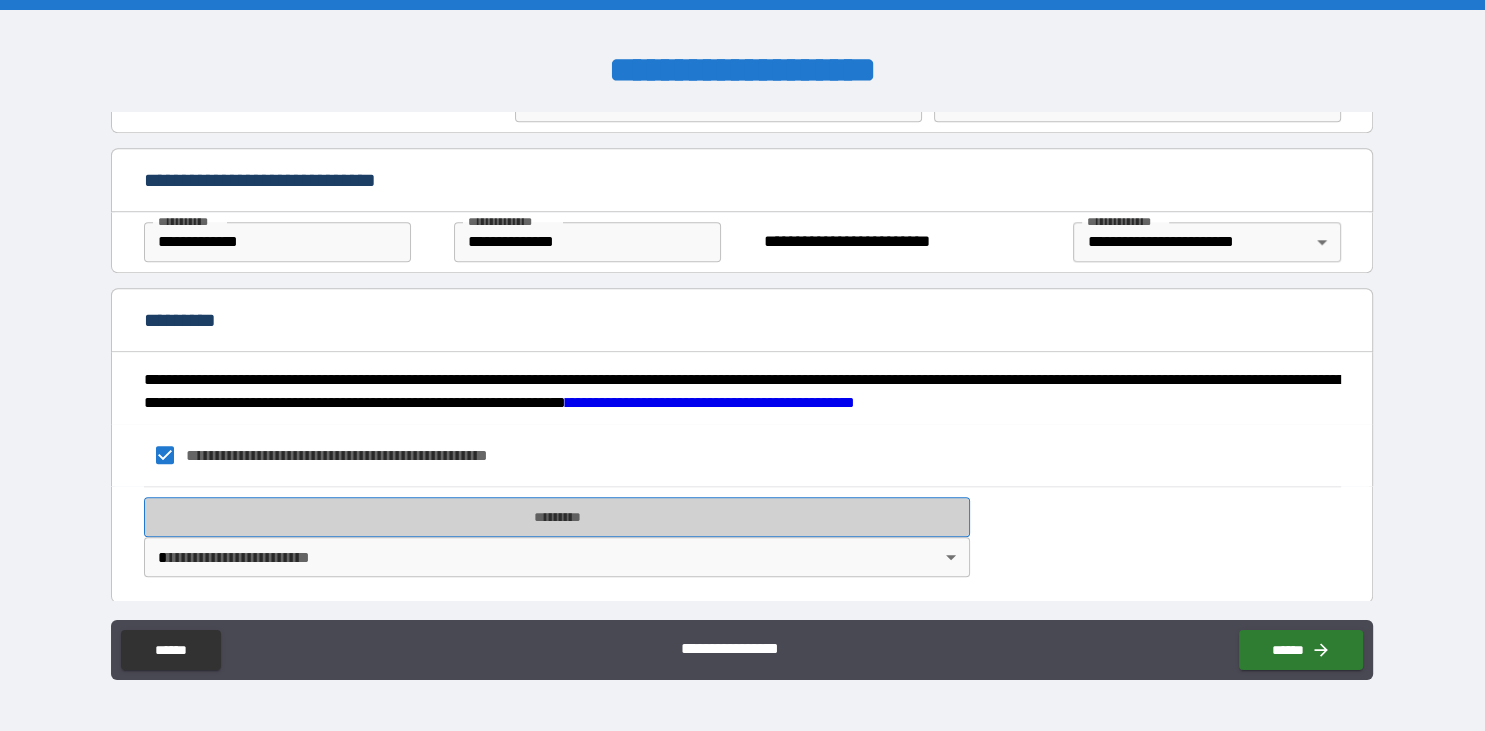 click on "*********" at bounding box center (557, 517) 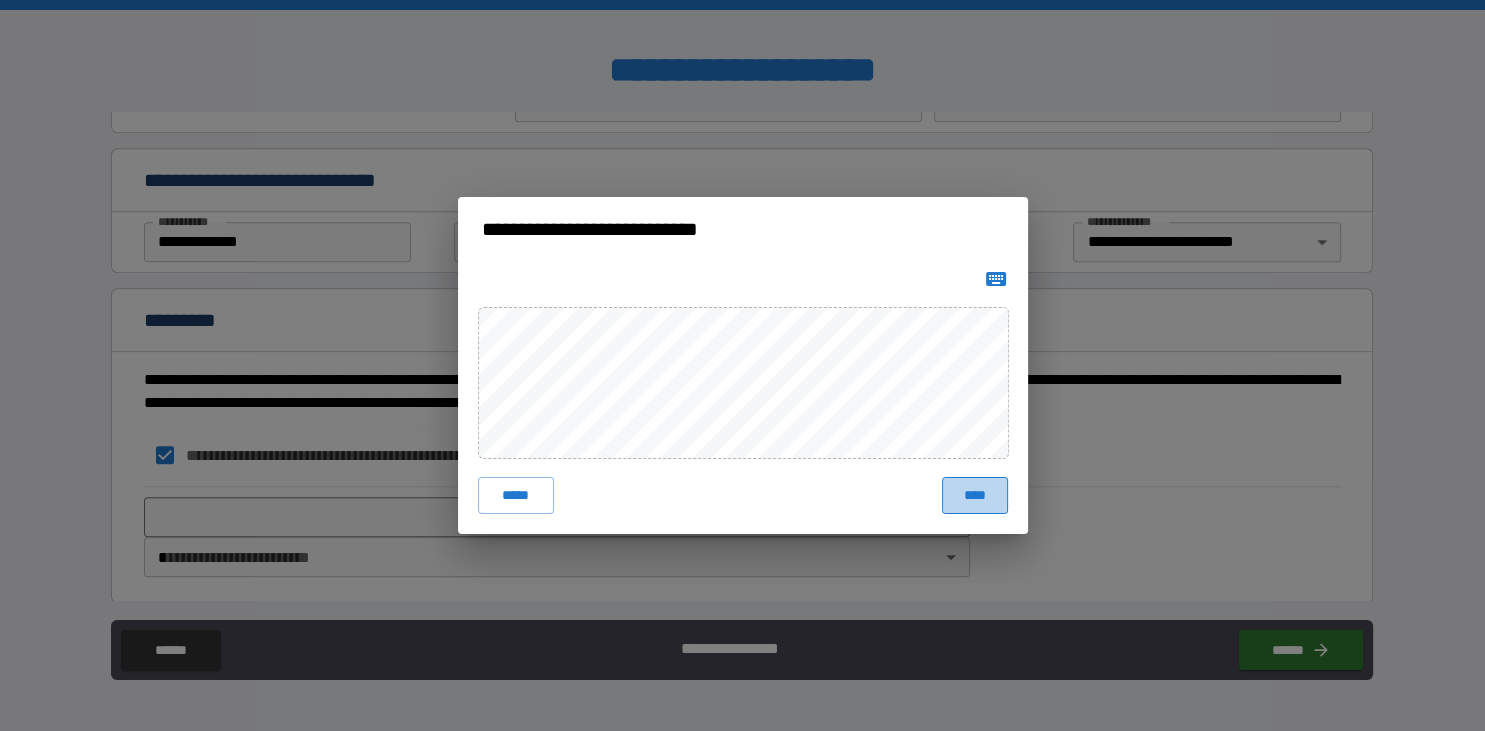 click on "****" at bounding box center [974, 495] 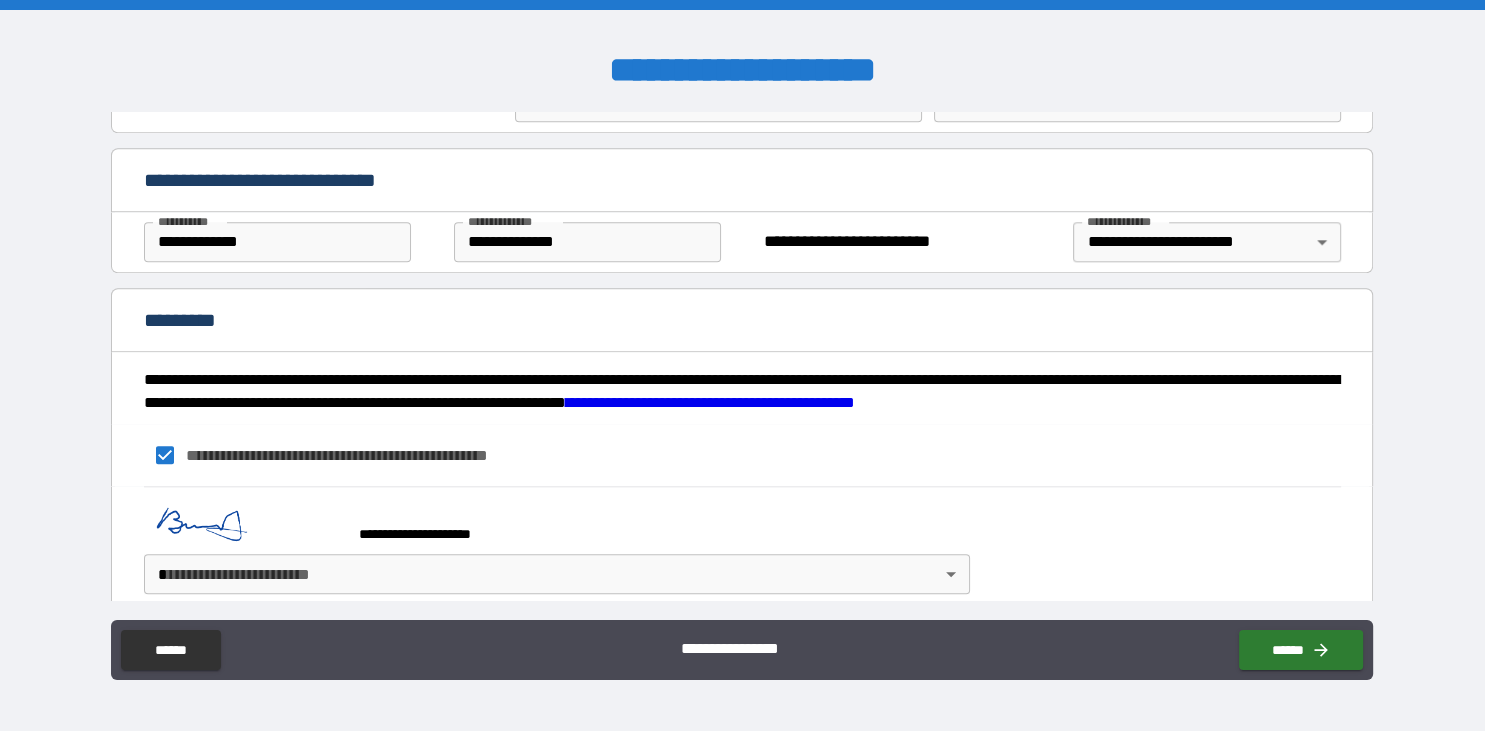 scroll, scrollTop: 2086, scrollLeft: 0, axis: vertical 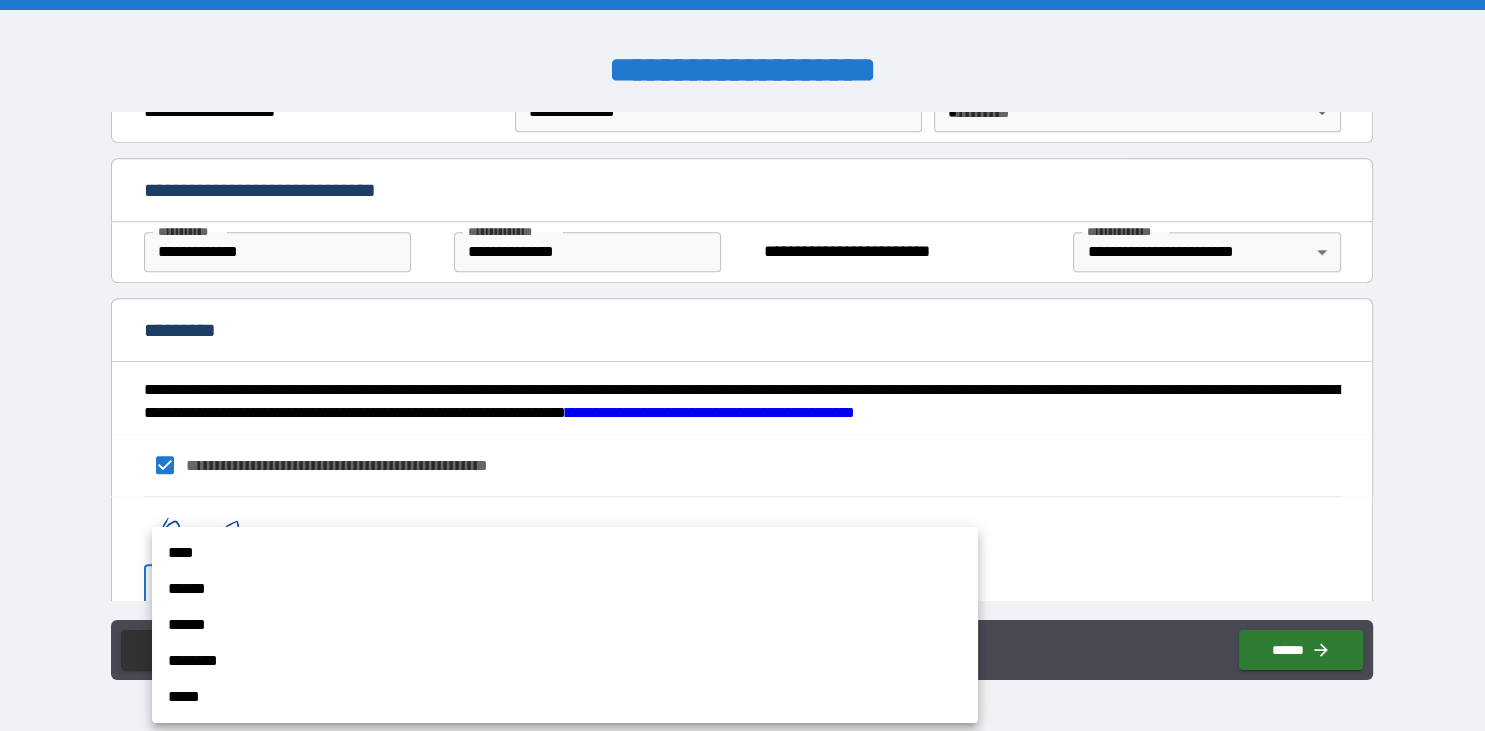 click on "**********" at bounding box center [742, 365] 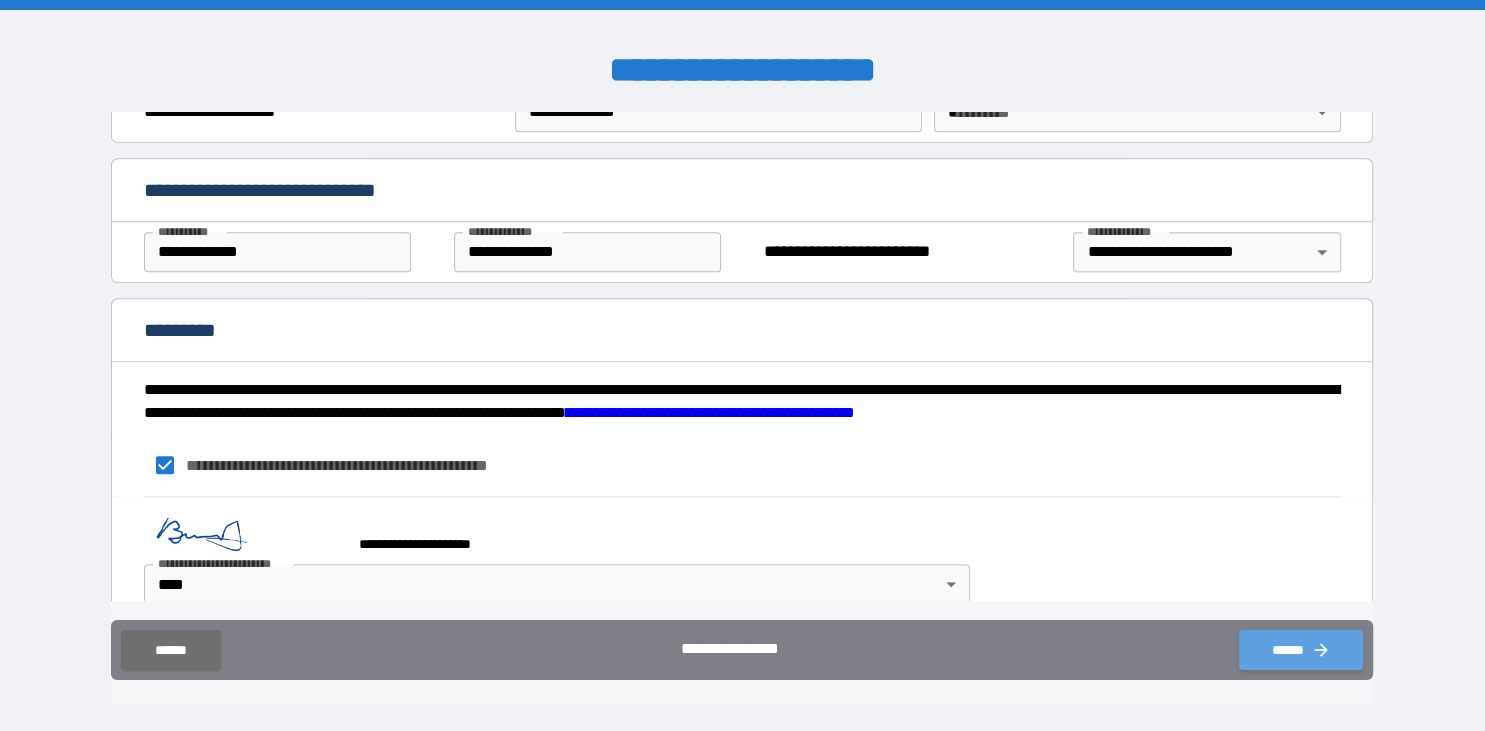 click on "******" at bounding box center [1301, 650] 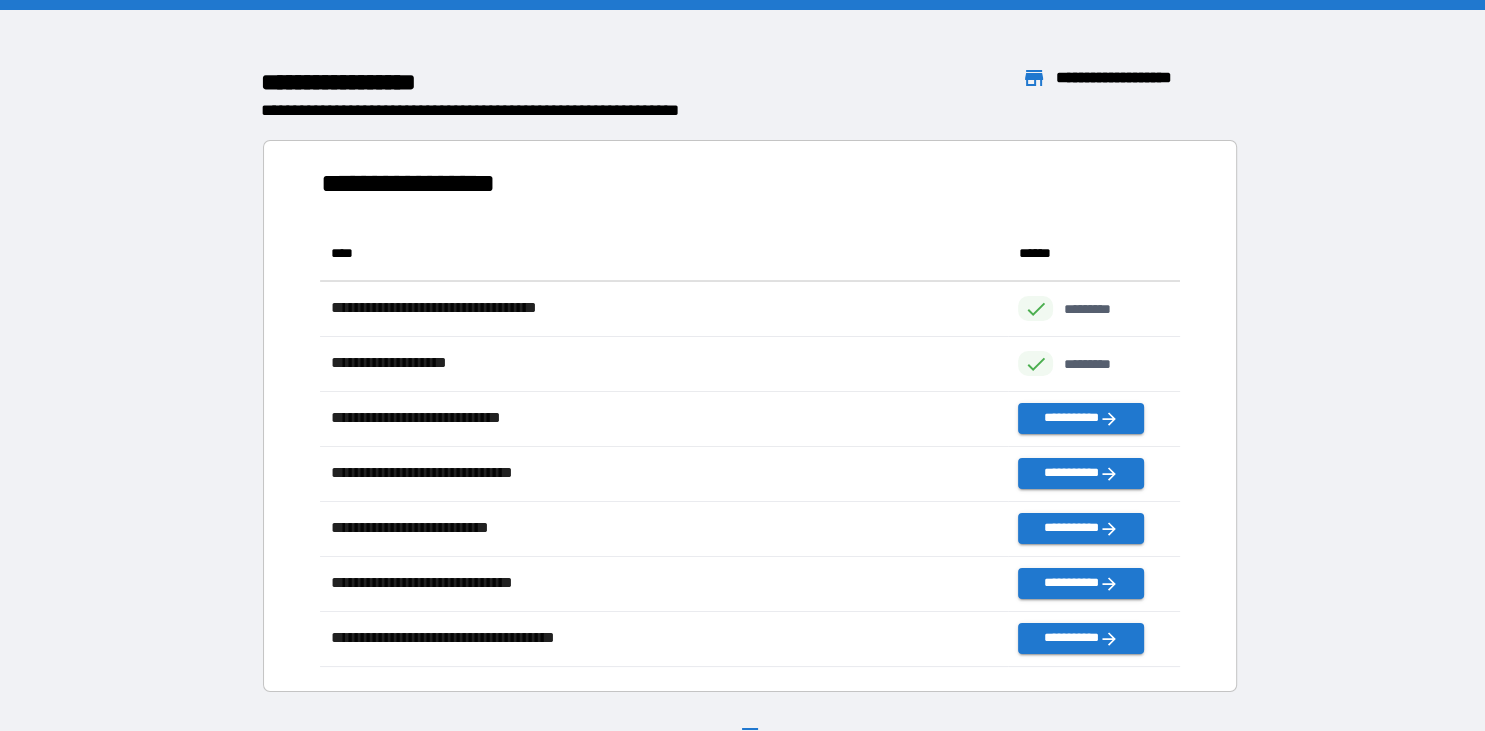 scroll, scrollTop: 0, scrollLeft: 0, axis: both 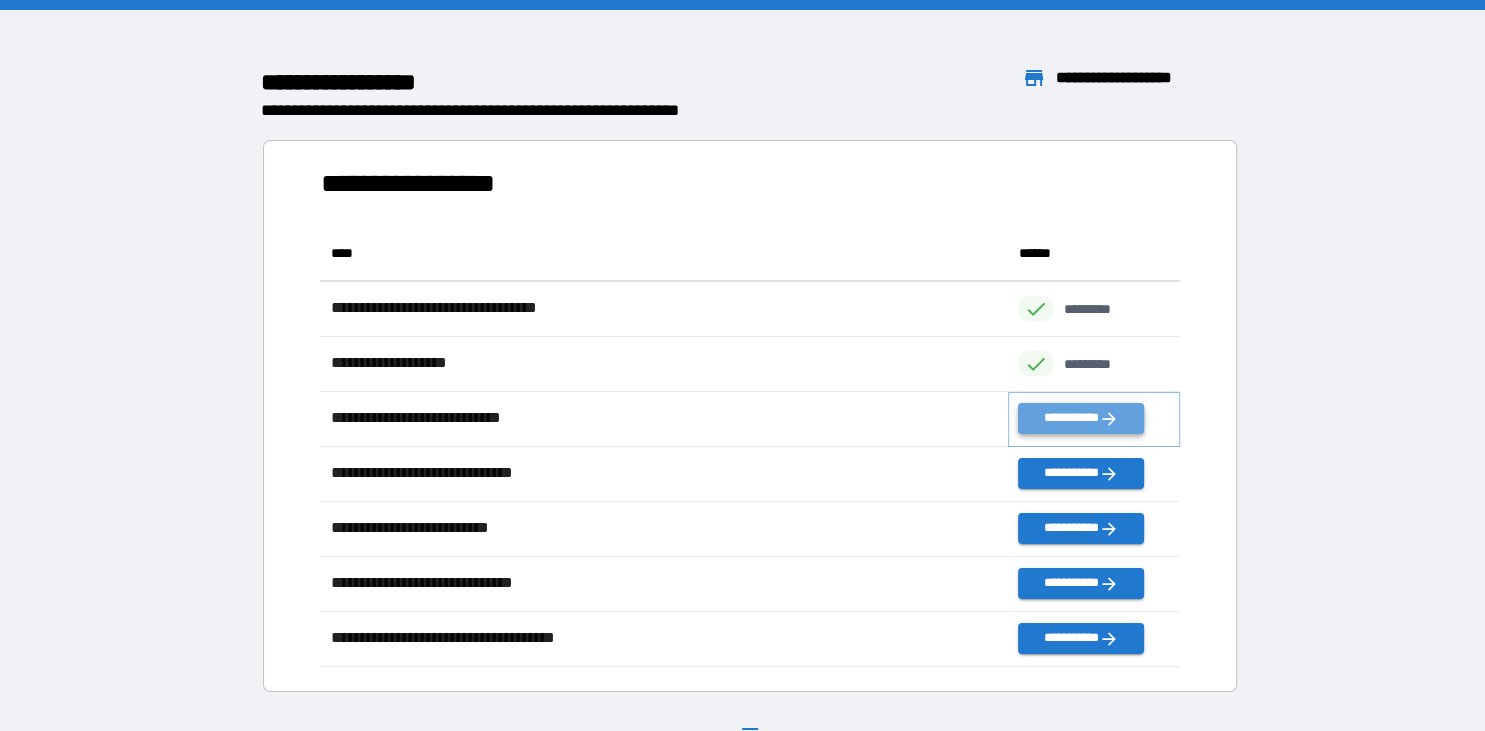 click on "**********" at bounding box center (1081, 418) 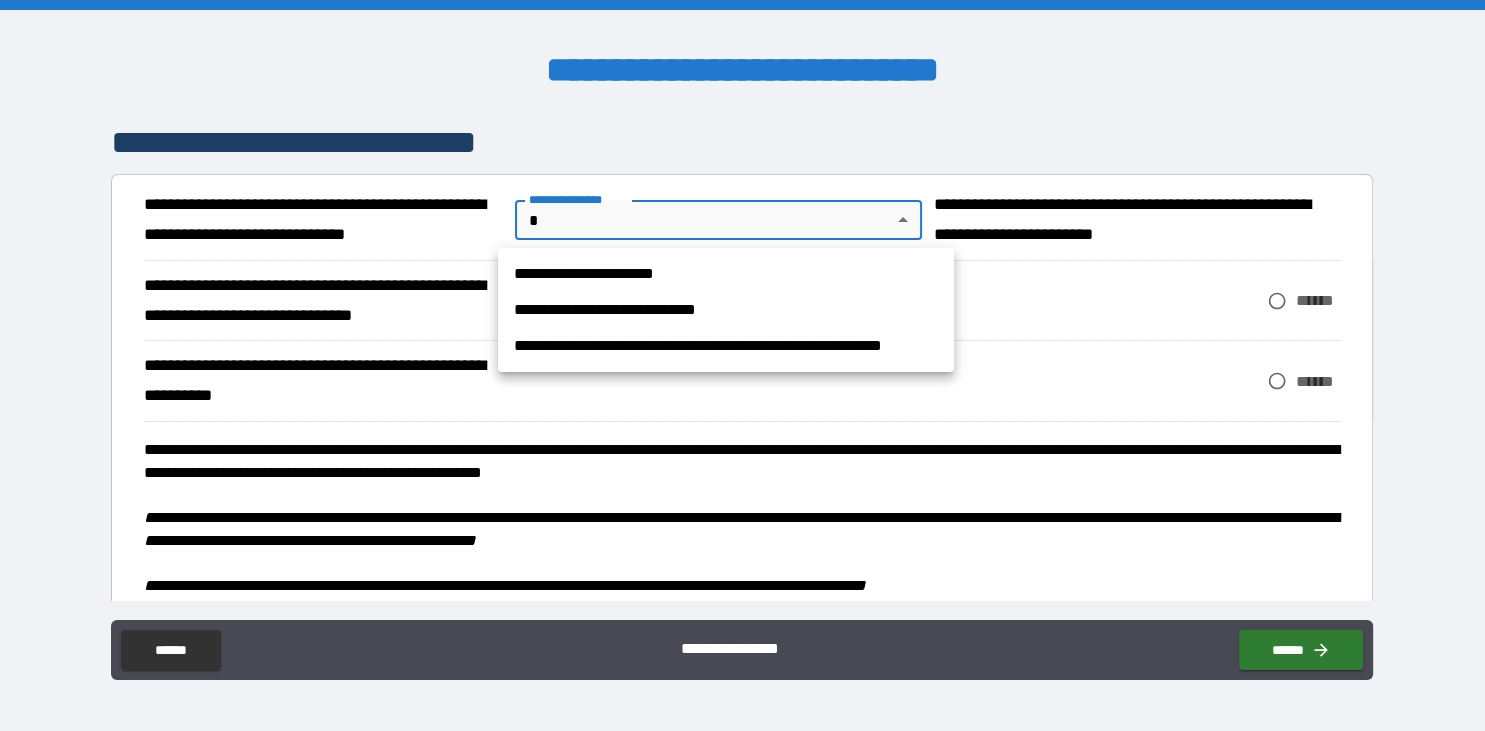 click on "**********" at bounding box center [742, 365] 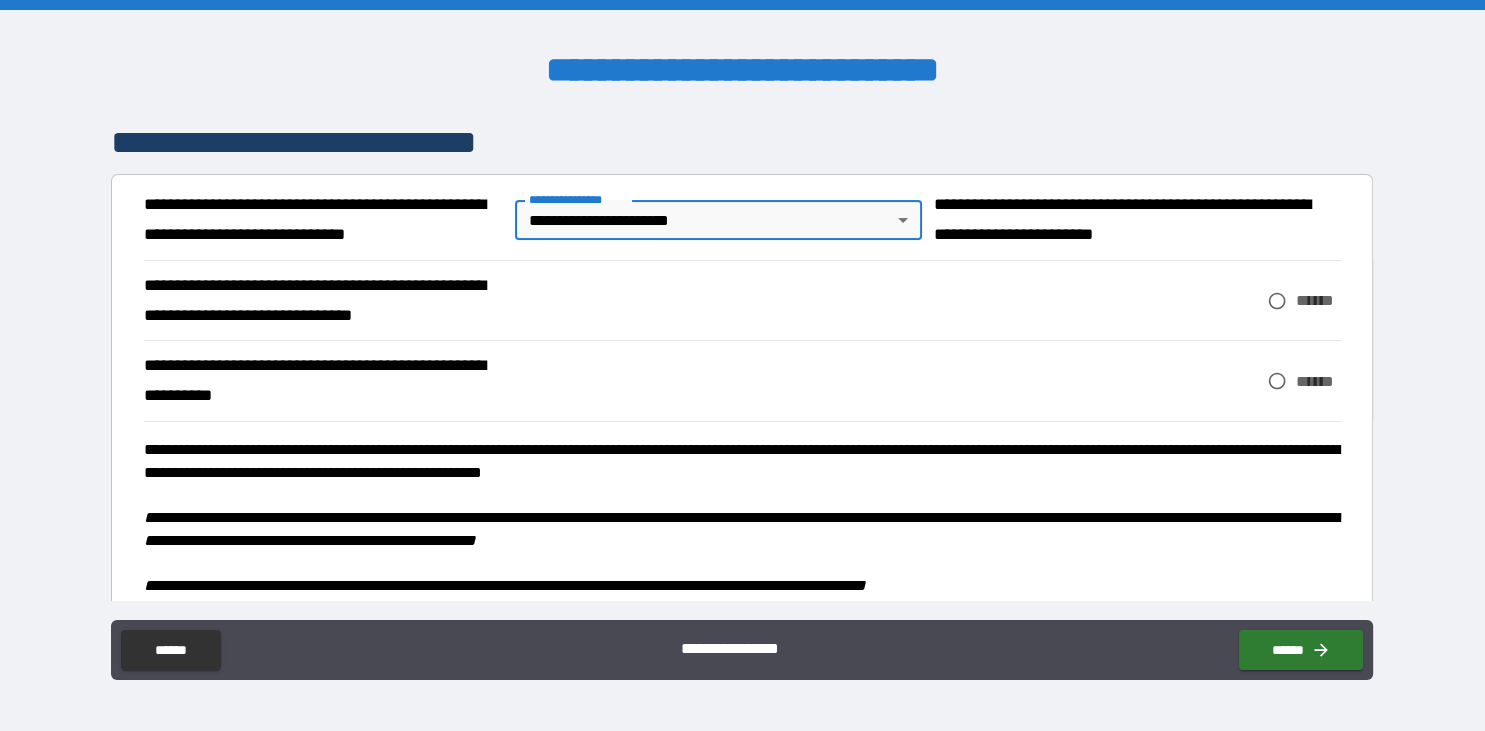 type on "**********" 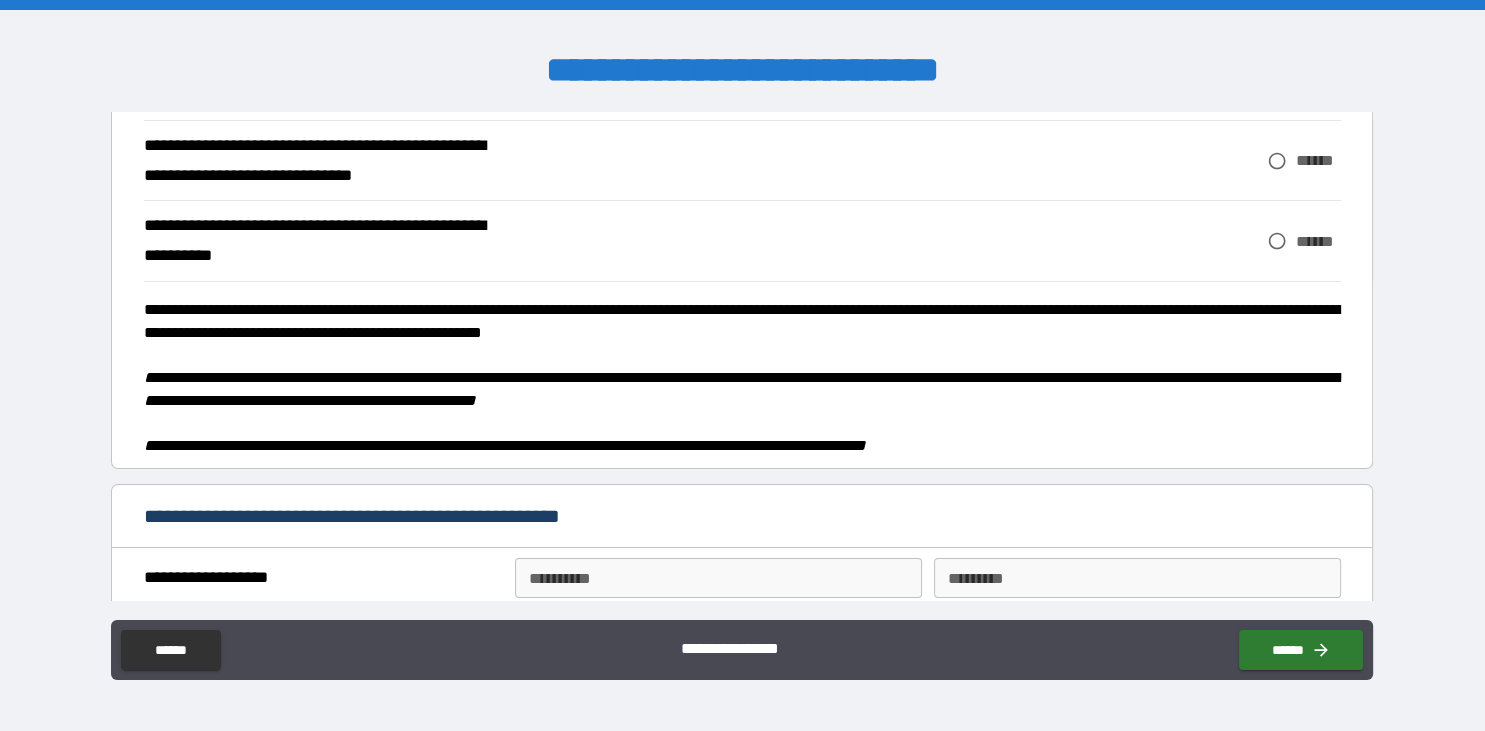 scroll, scrollTop: 168, scrollLeft: 0, axis: vertical 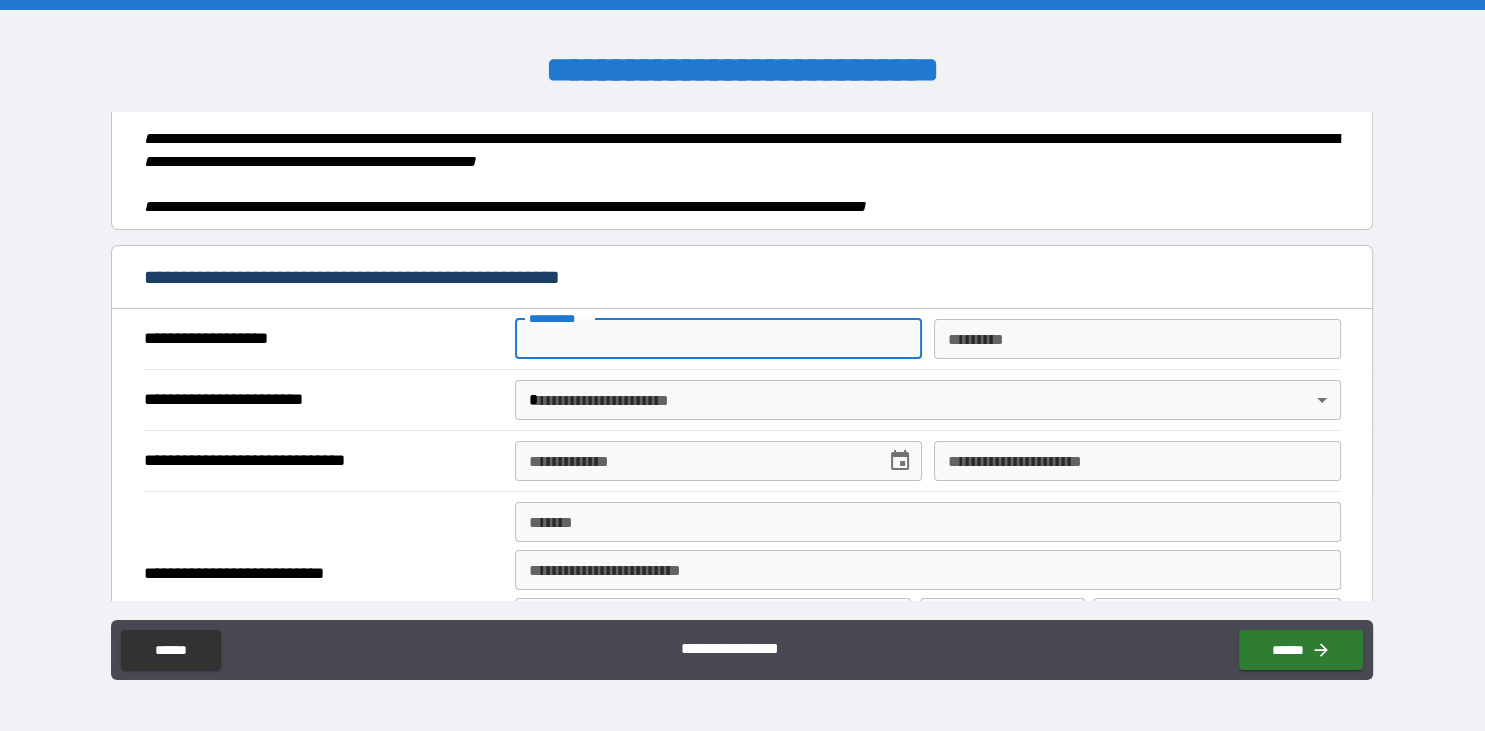 click on "**********" at bounding box center (718, 339) 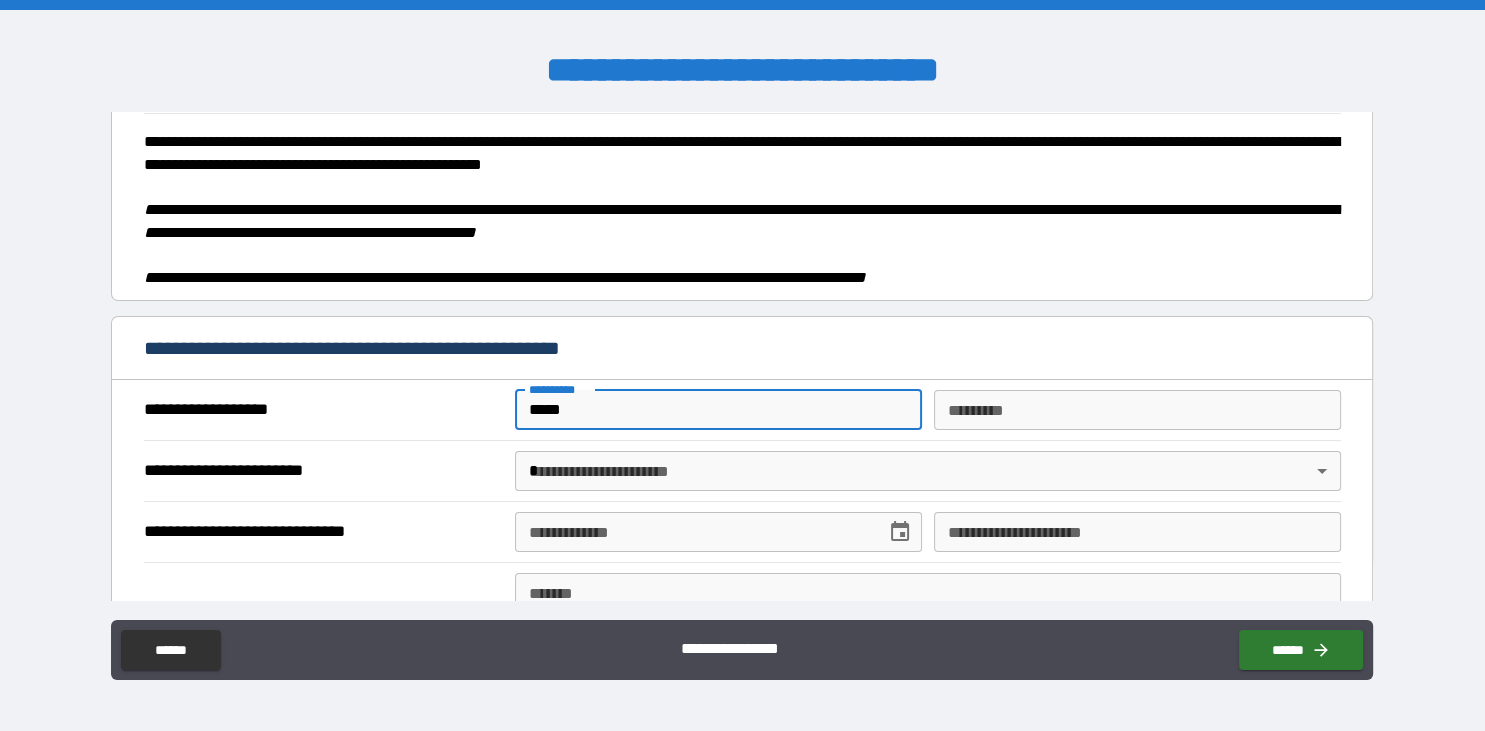 scroll, scrollTop: 264, scrollLeft: 0, axis: vertical 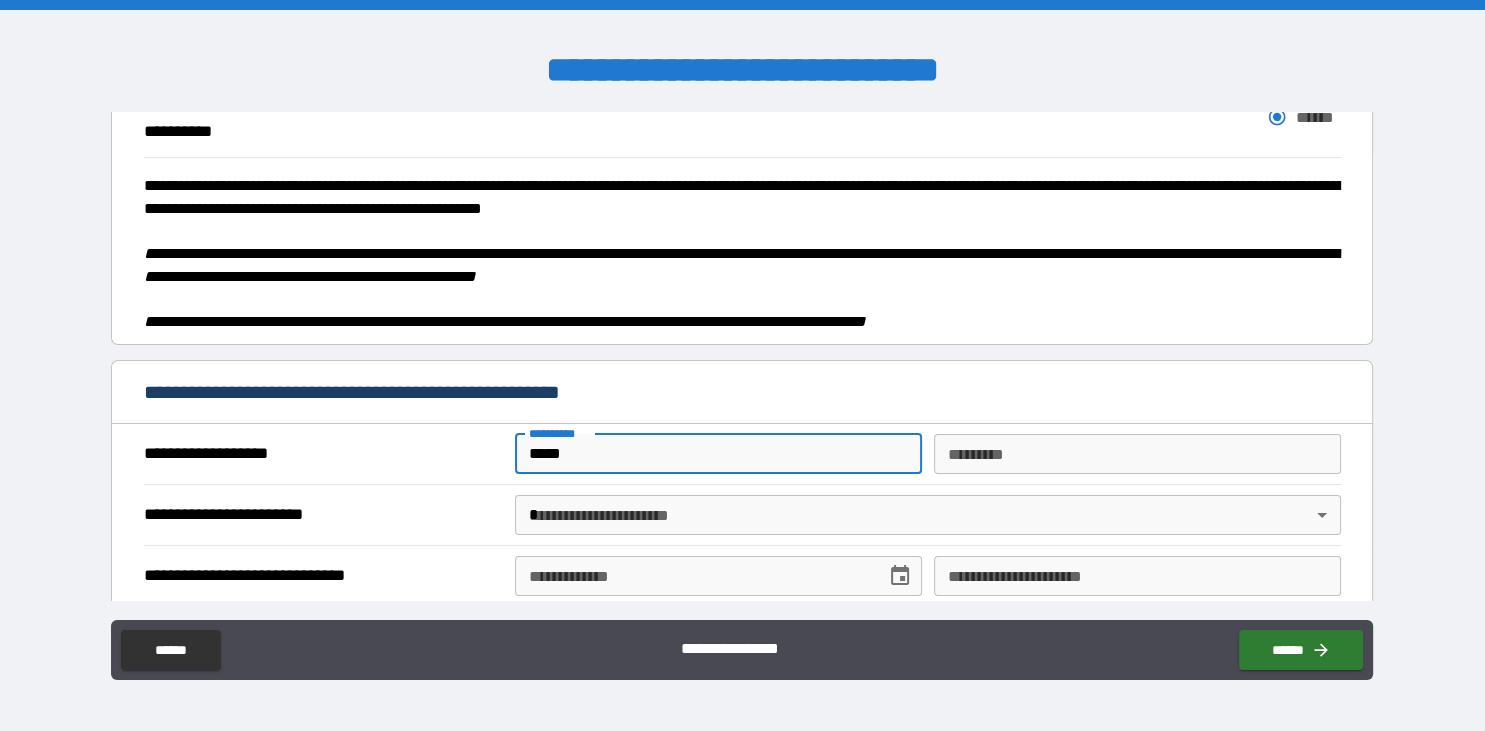 type on "*****" 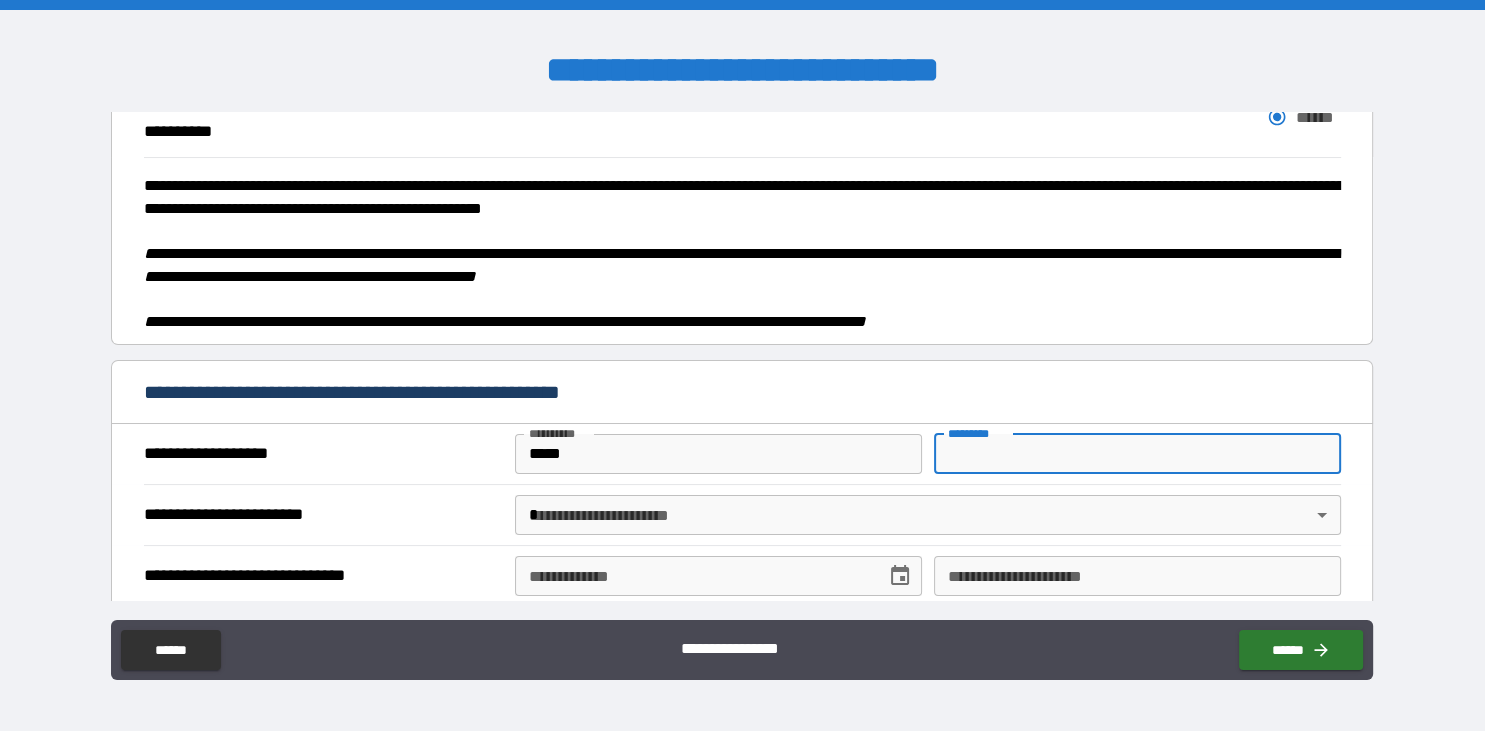 click on "*********" at bounding box center [1137, 454] 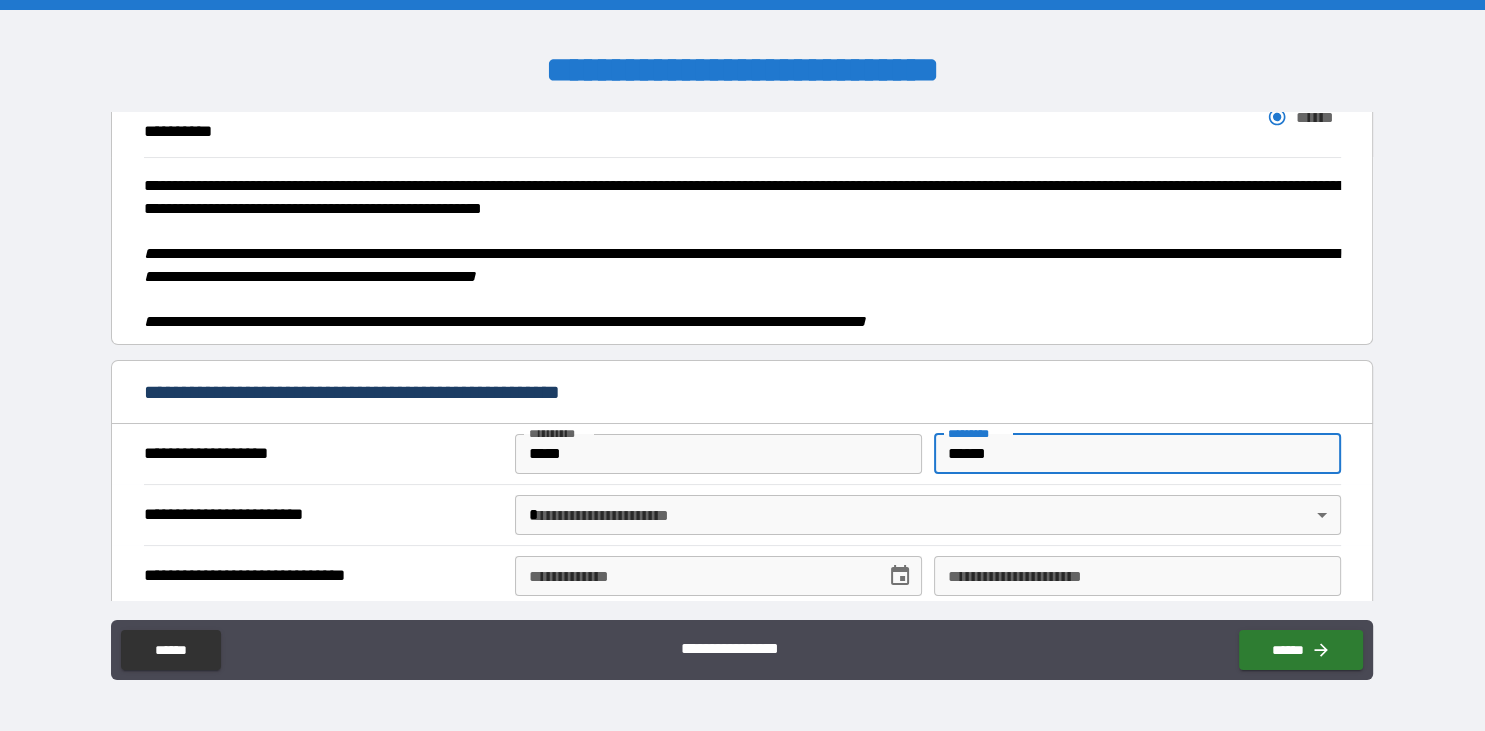 type on "******" 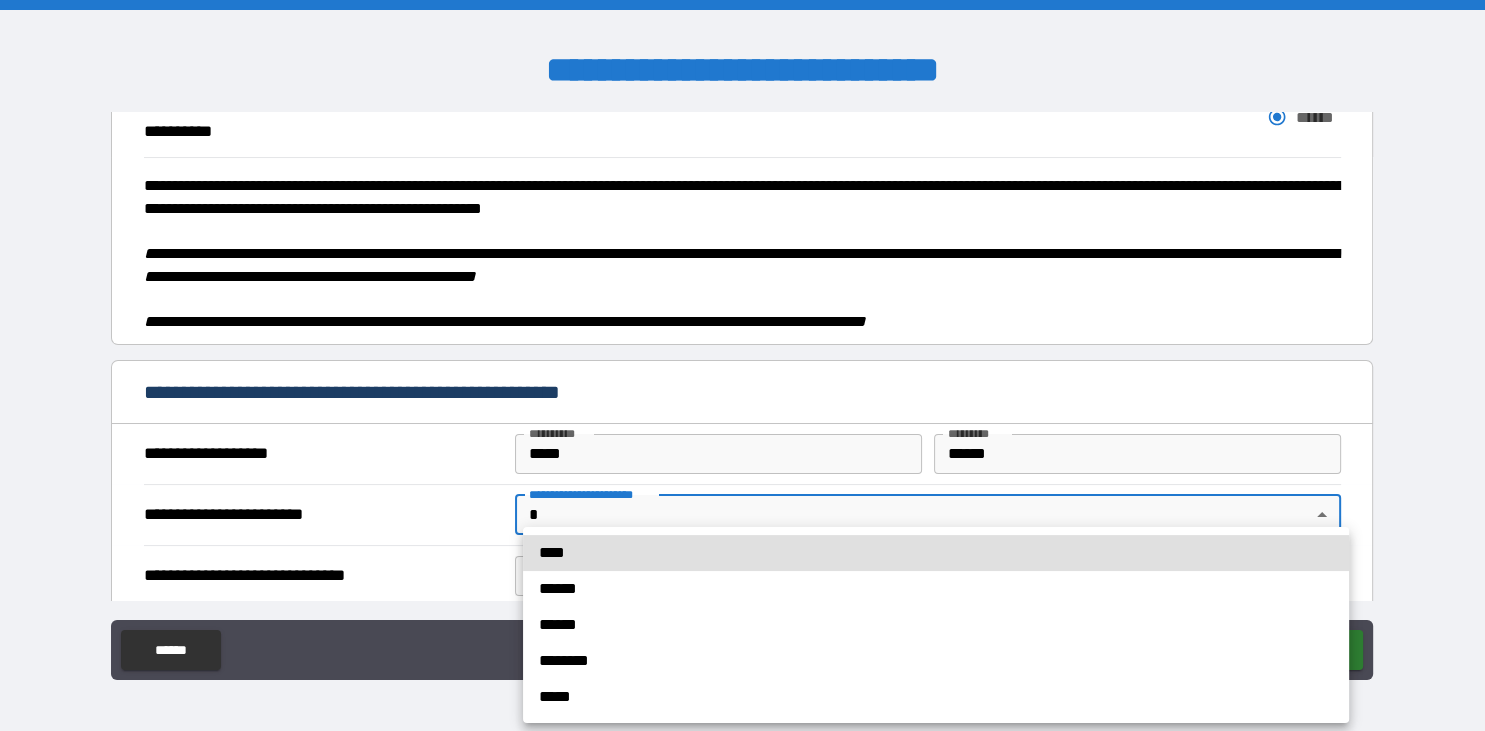 click on "**********" at bounding box center [742, 365] 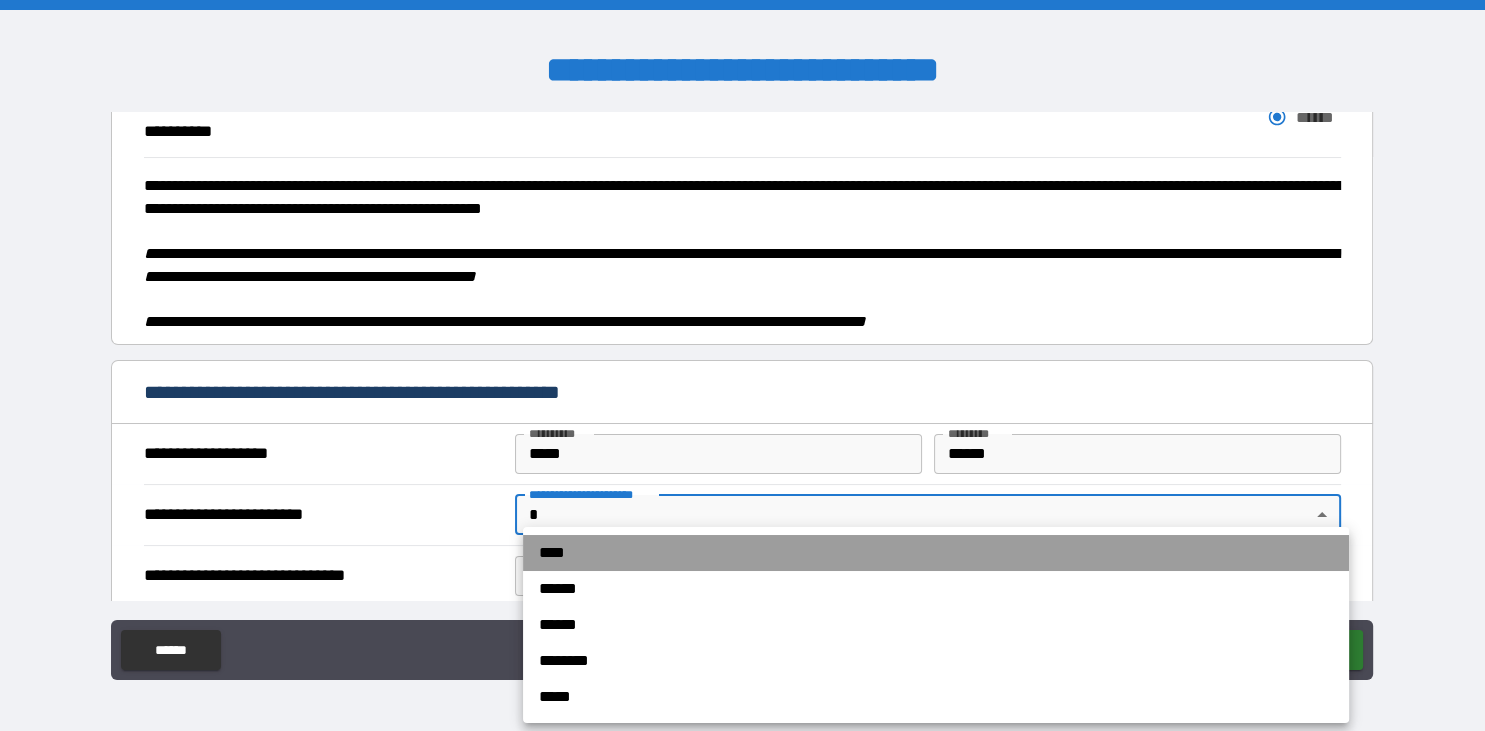 click on "****" at bounding box center (936, 553) 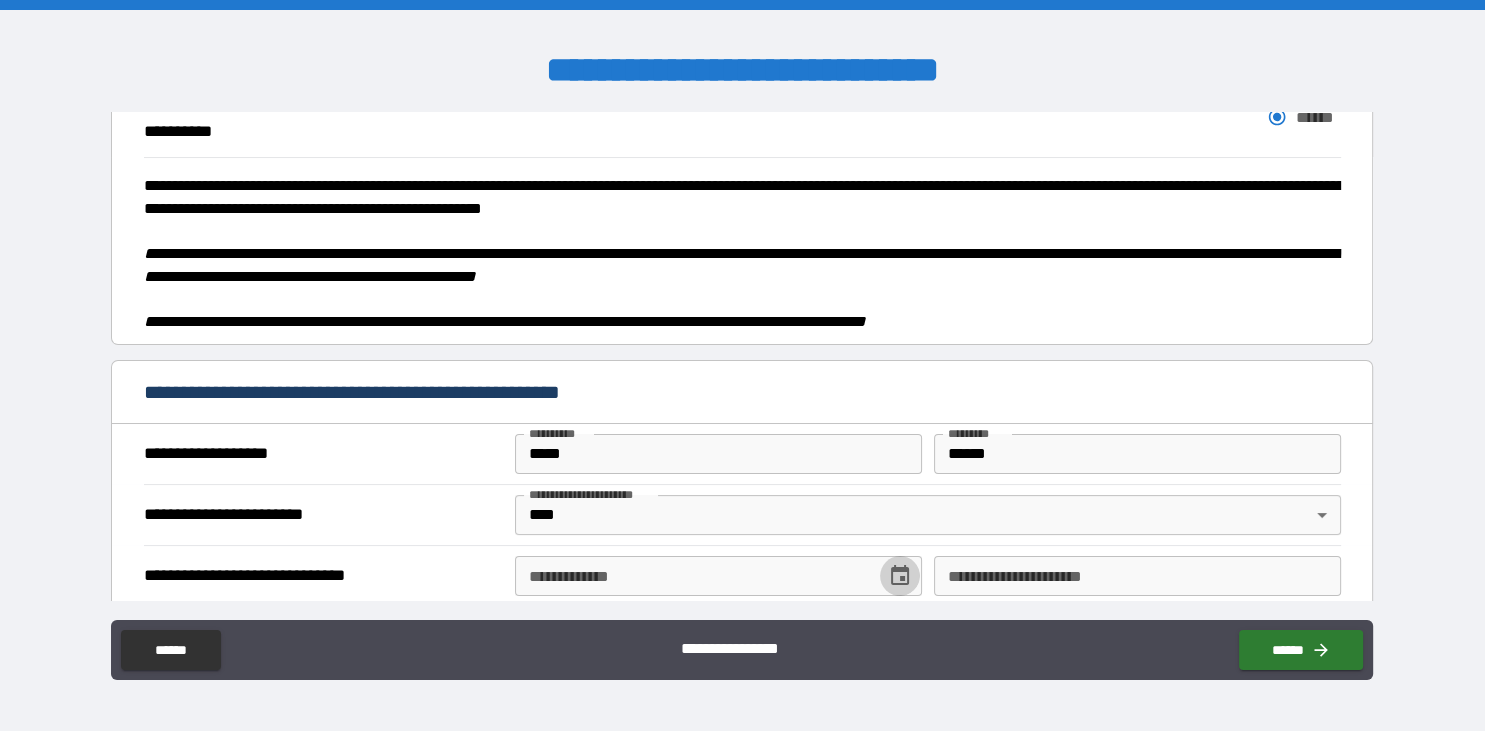 click 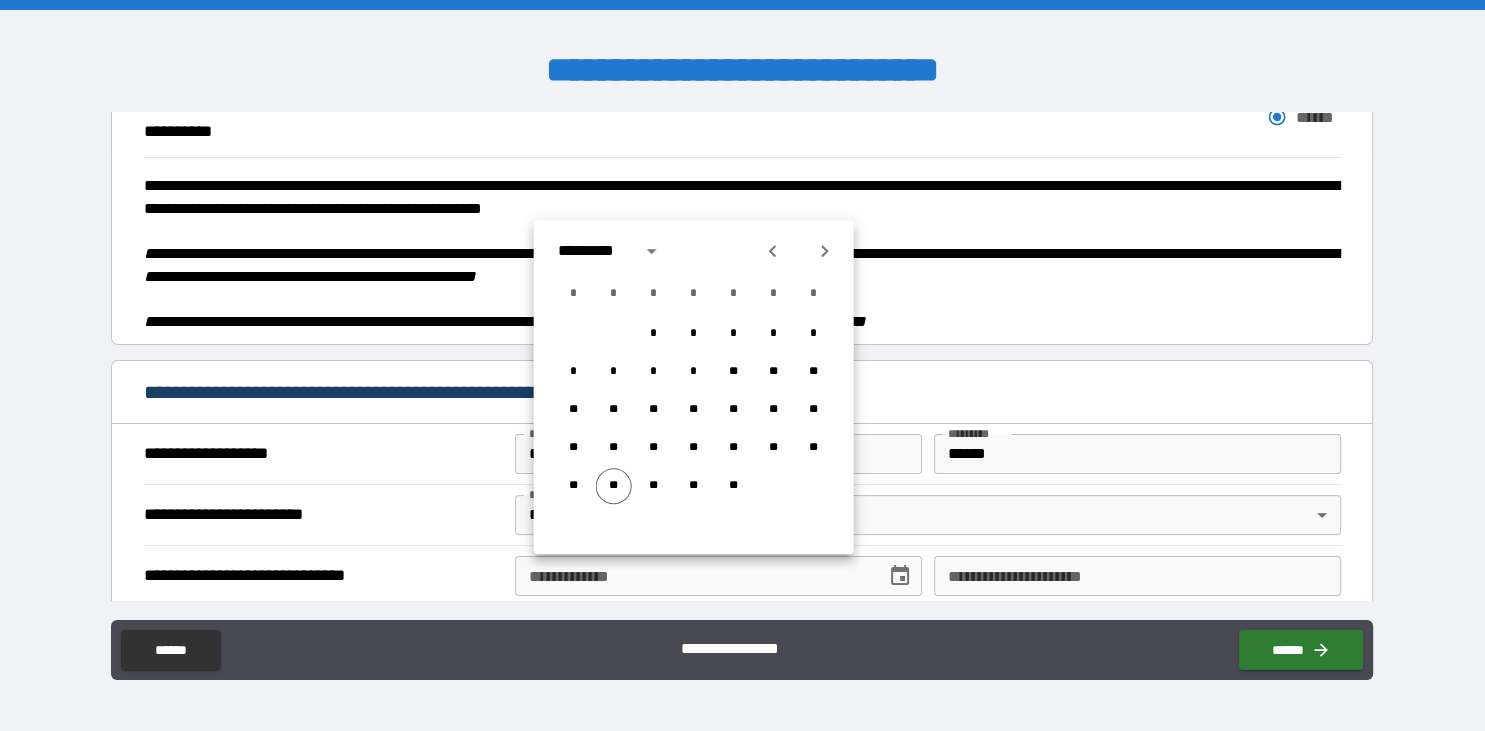 click 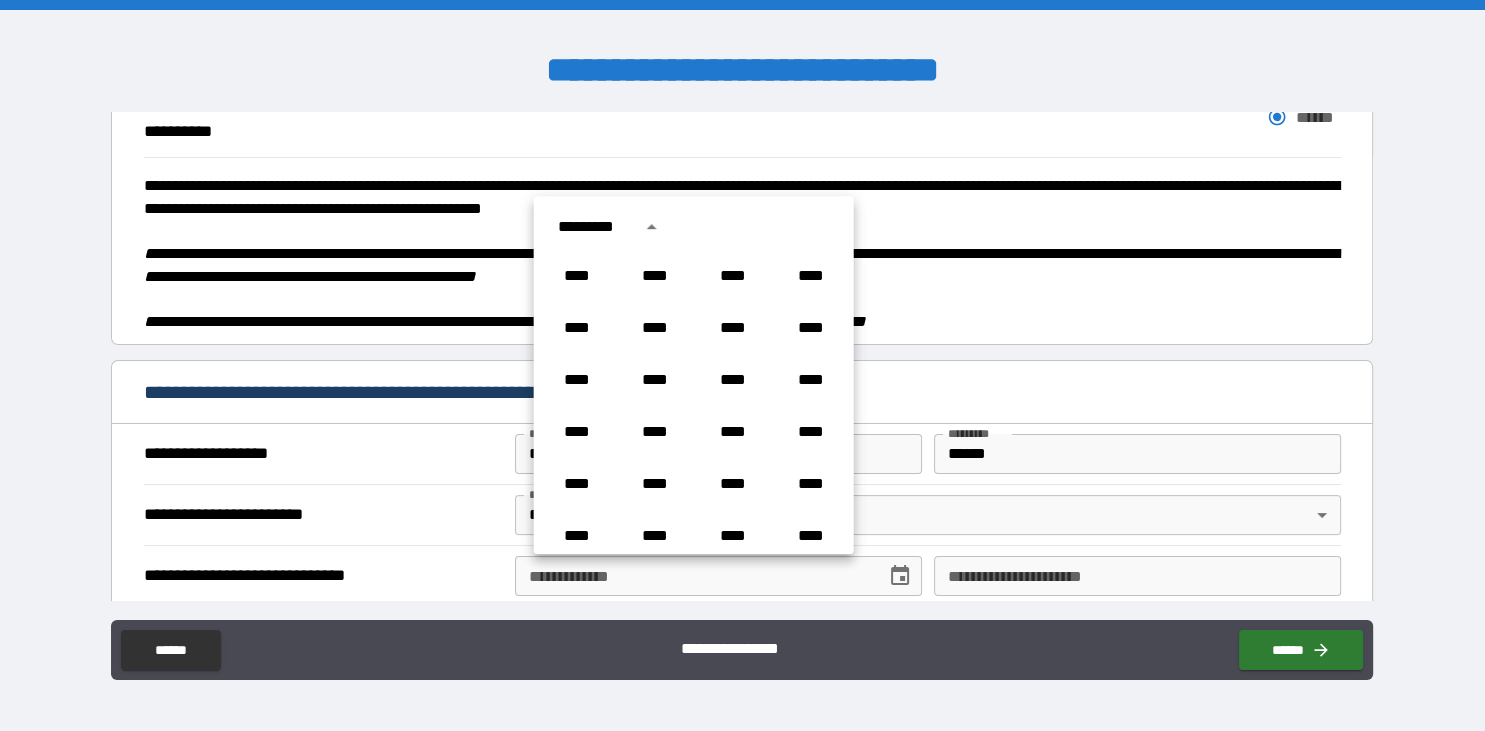 scroll, scrollTop: 1486, scrollLeft: 0, axis: vertical 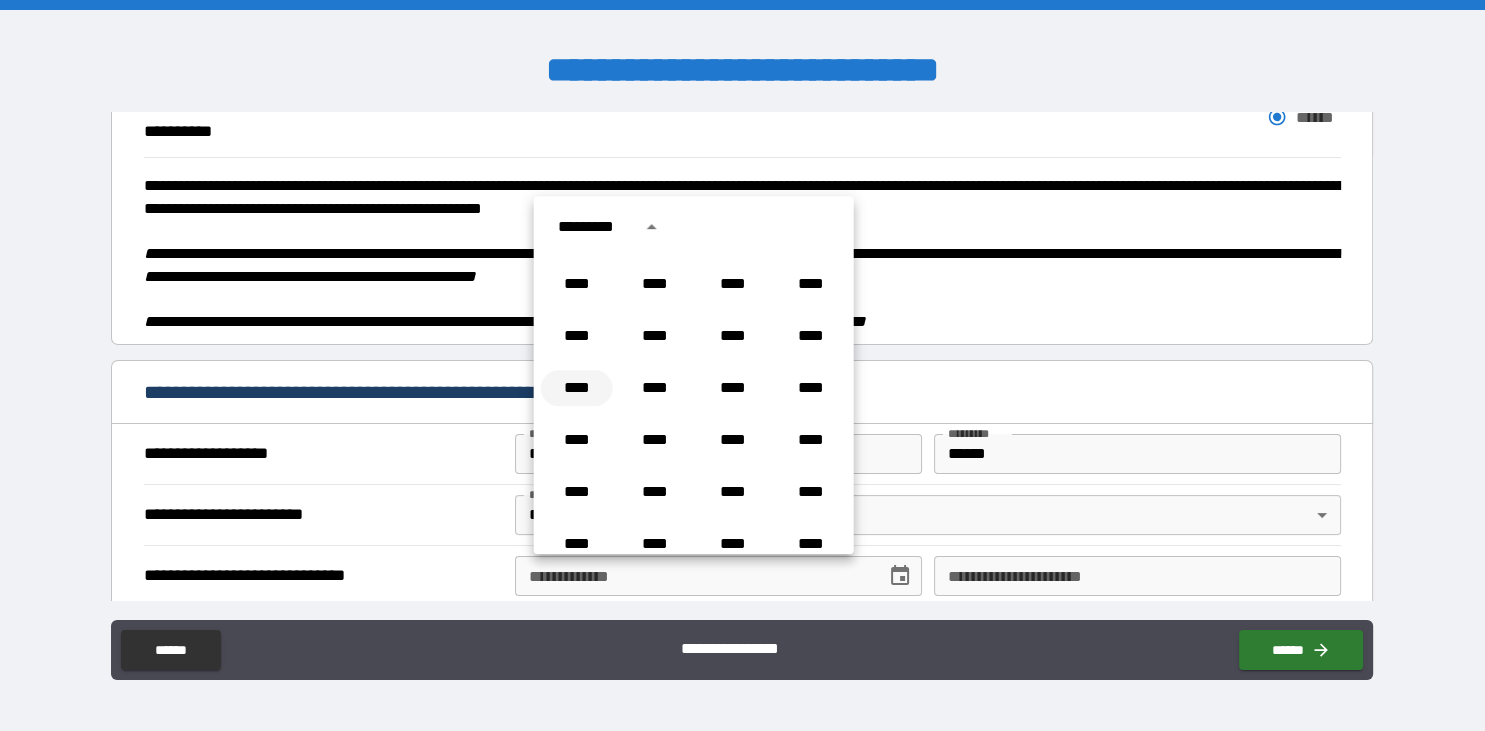 click on "****" at bounding box center (577, 388) 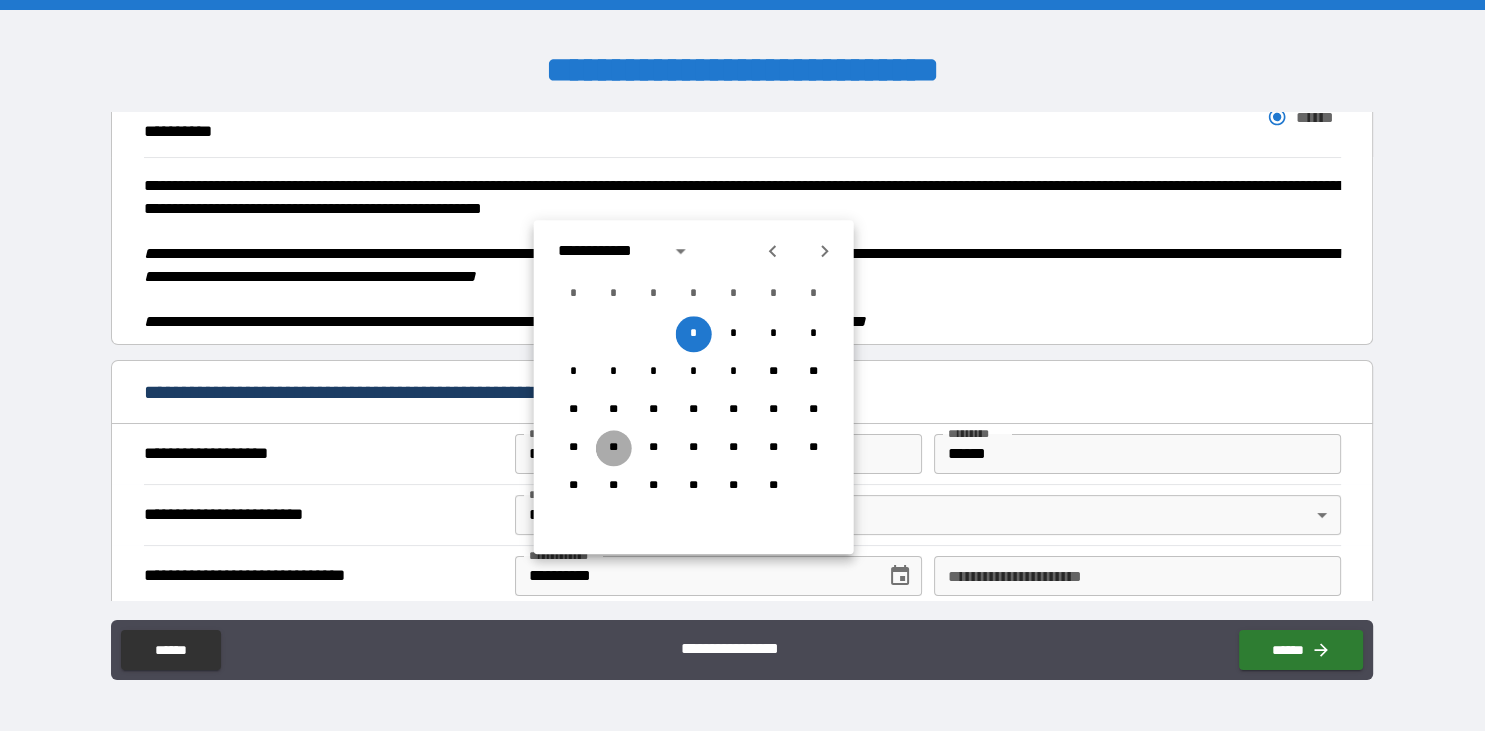 click on "**" at bounding box center (614, 448) 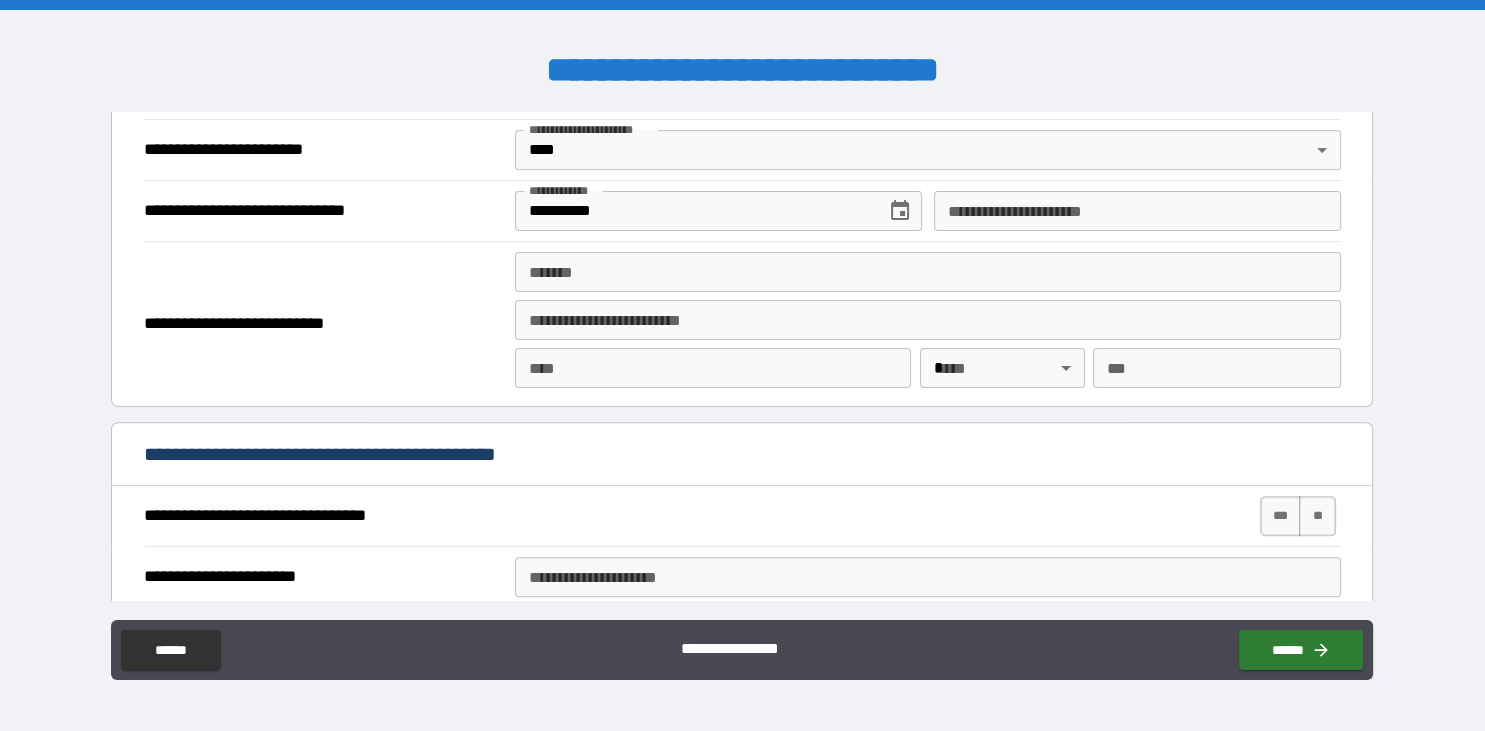 scroll, scrollTop: 635, scrollLeft: 0, axis: vertical 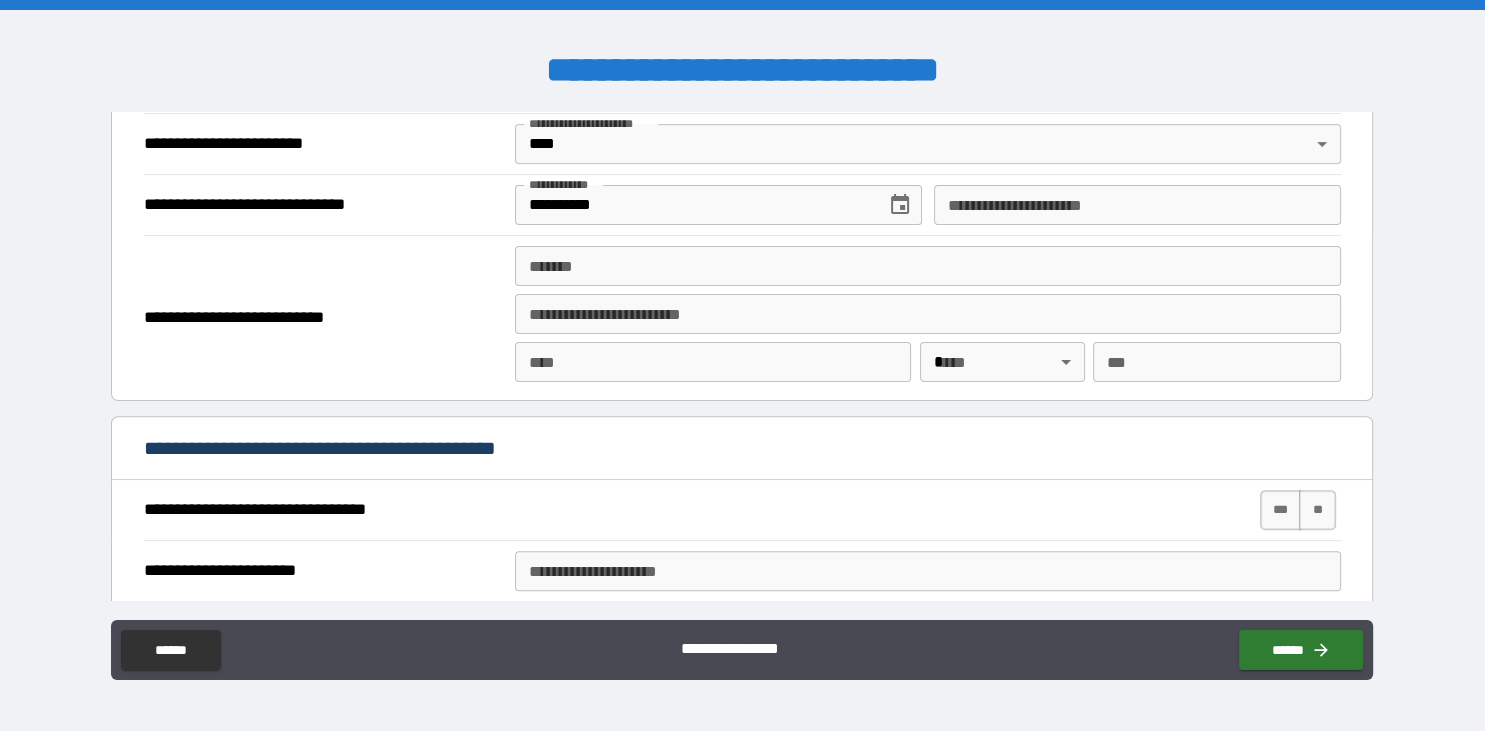 click on "*******" at bounding box center (928, 266) 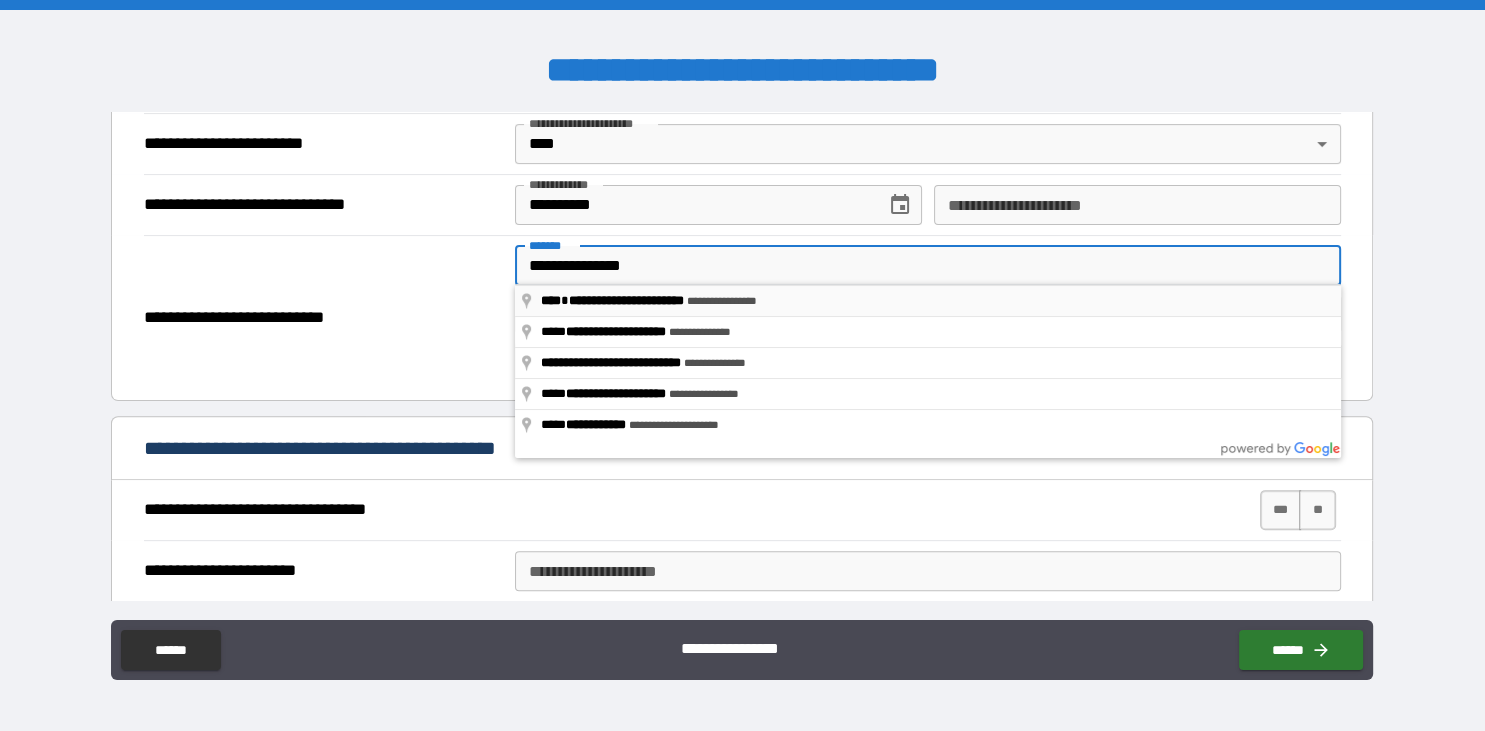 type on "**********" 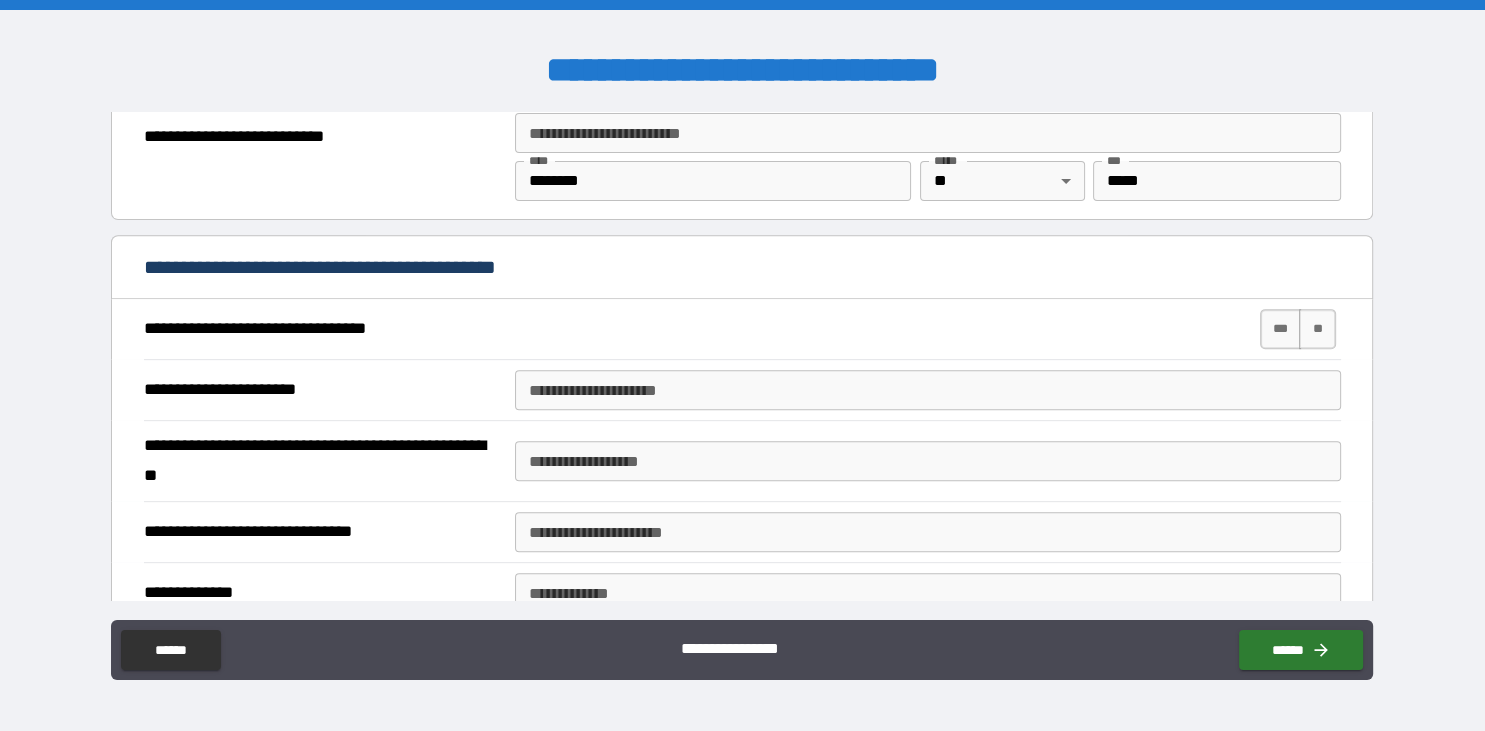 scroll, scrollTop: 828, scrollLeft: 0, axis: vertical 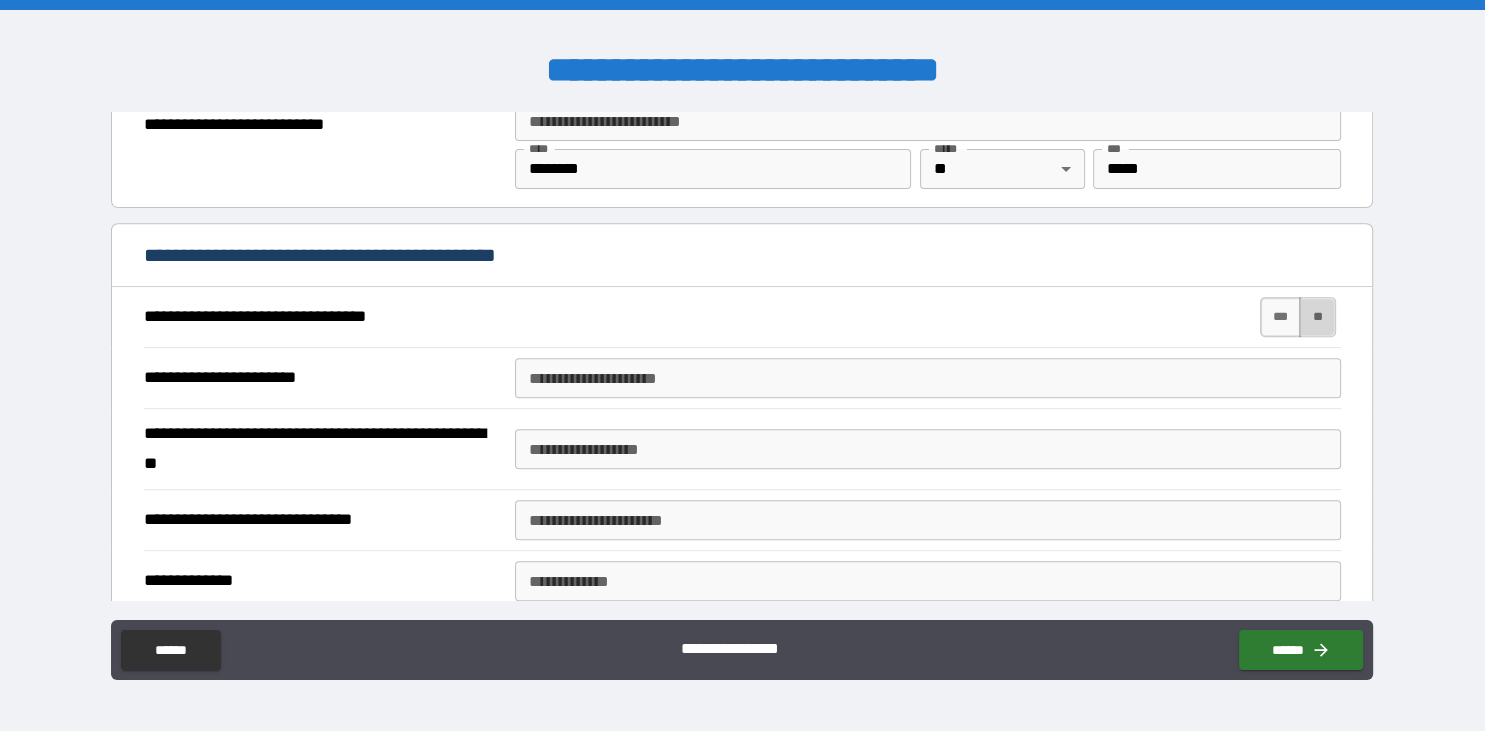 click on "**" at bounding box center [1317, 317] 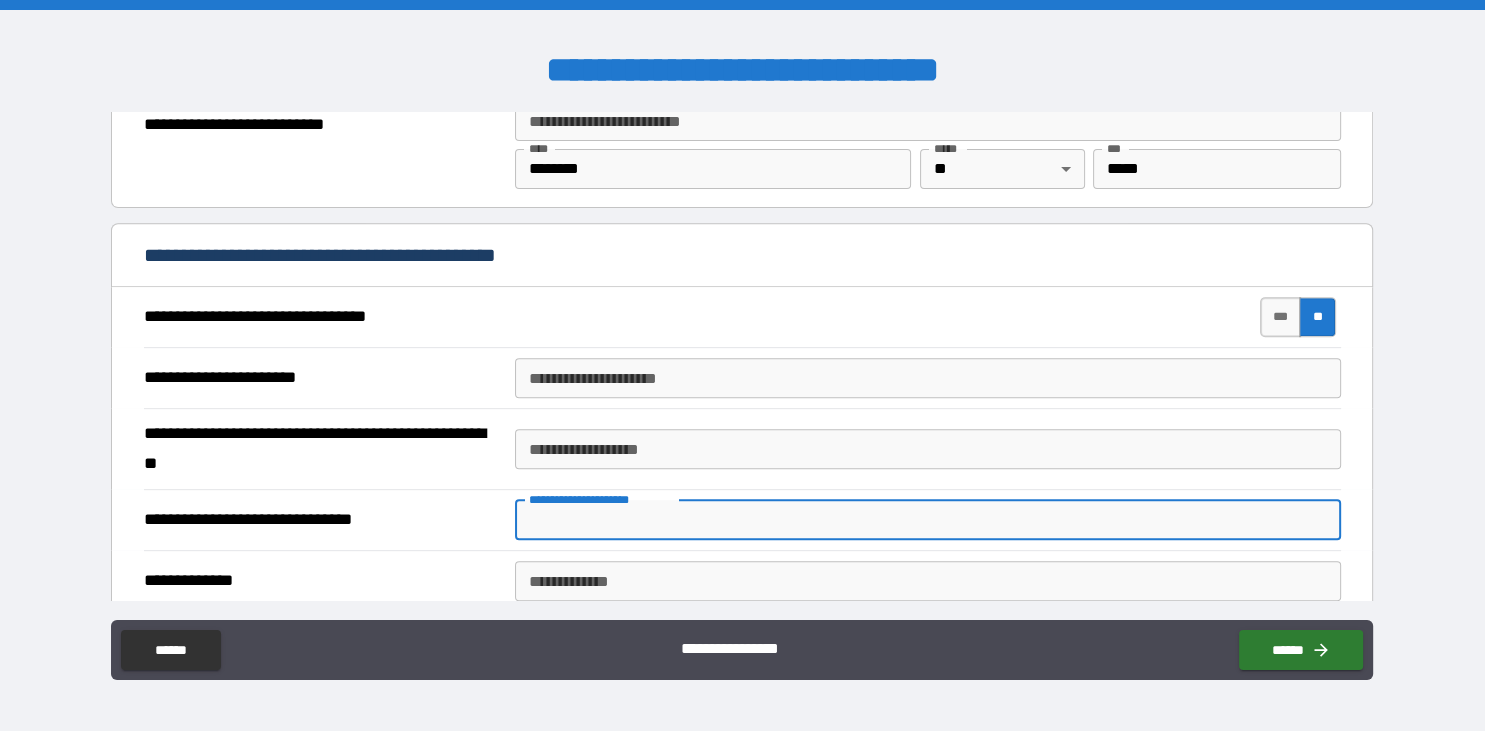 click on "**********" at bounding box center (928, 520) 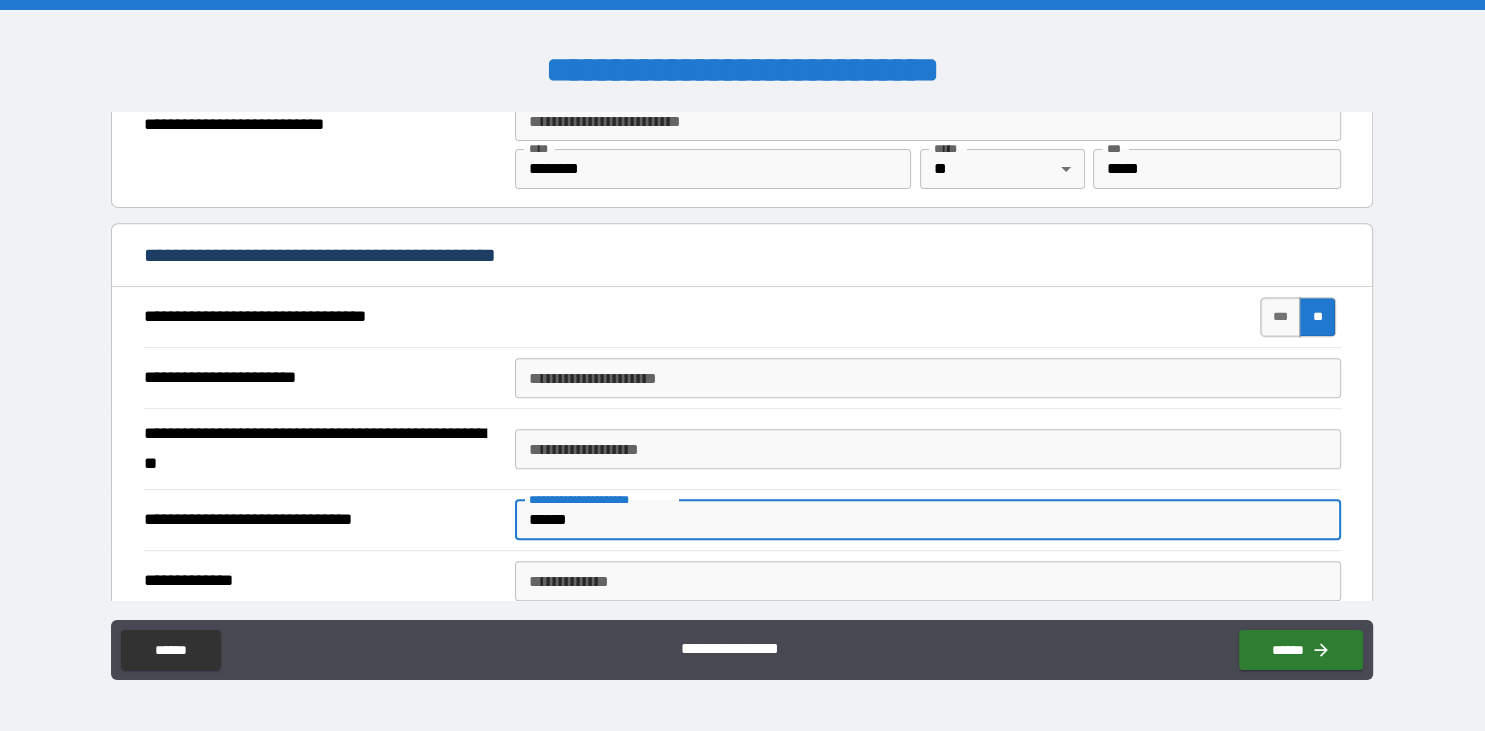 type on "******" 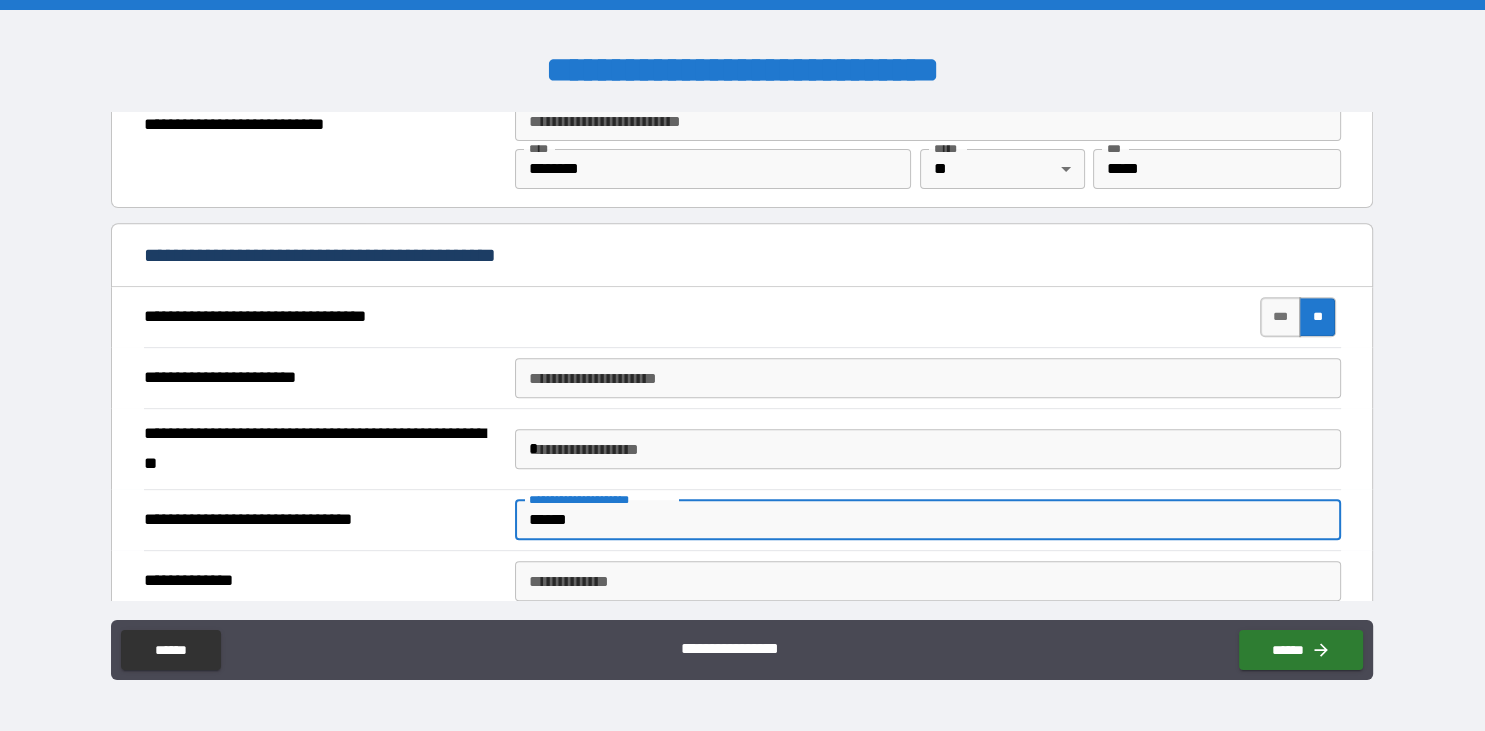 click on "*" at bounding box center (928, 449) 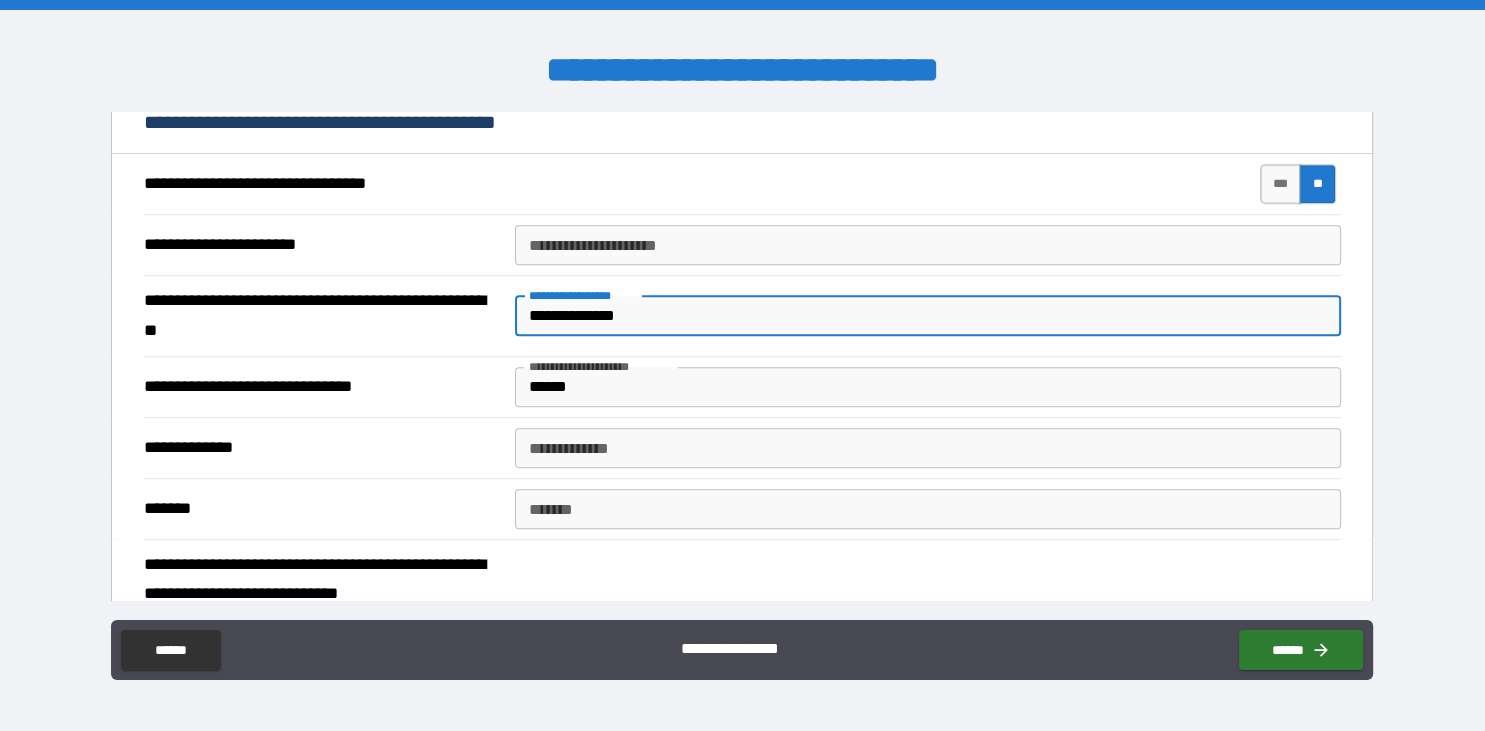 scroll, scrollTop: 991, scrollLeft: 0, axis: vertical 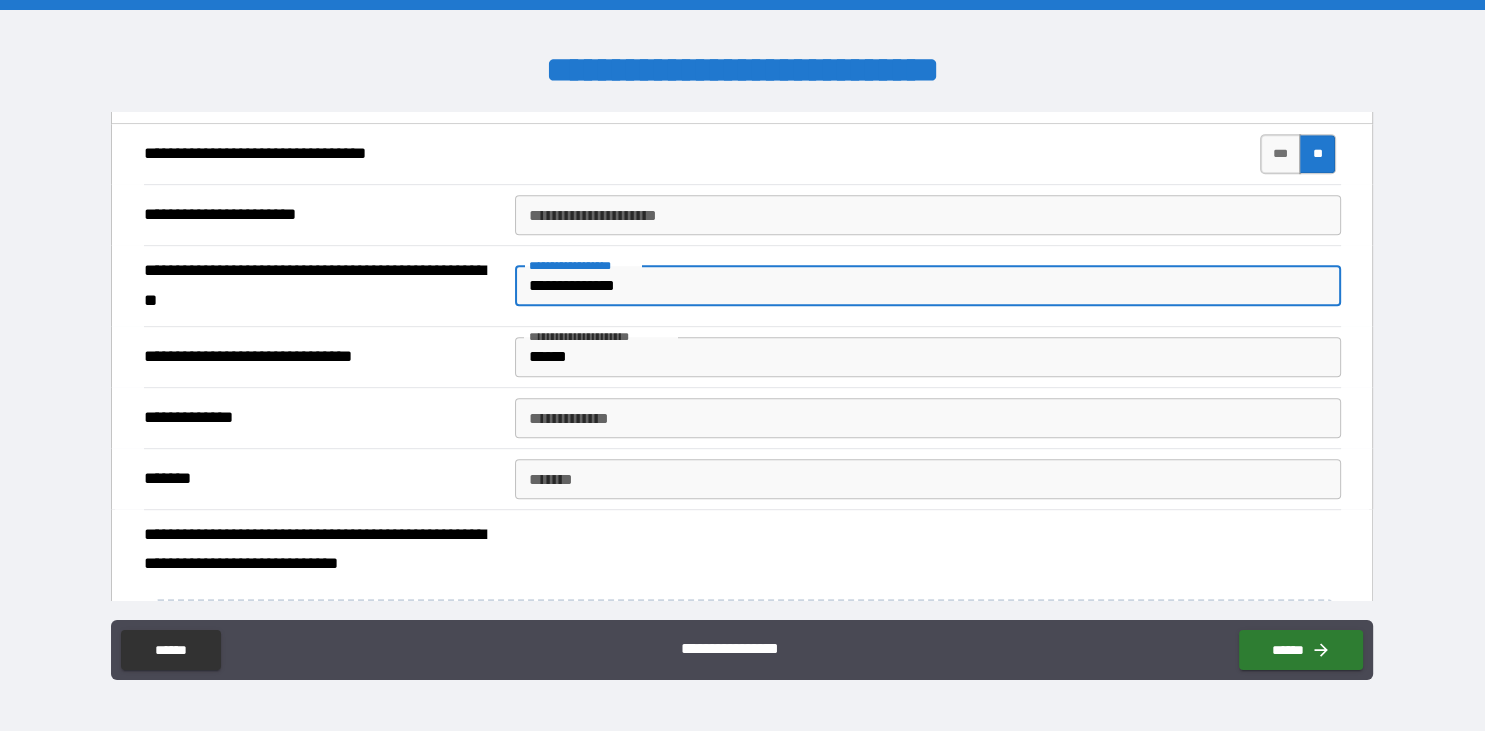 type on "**********" 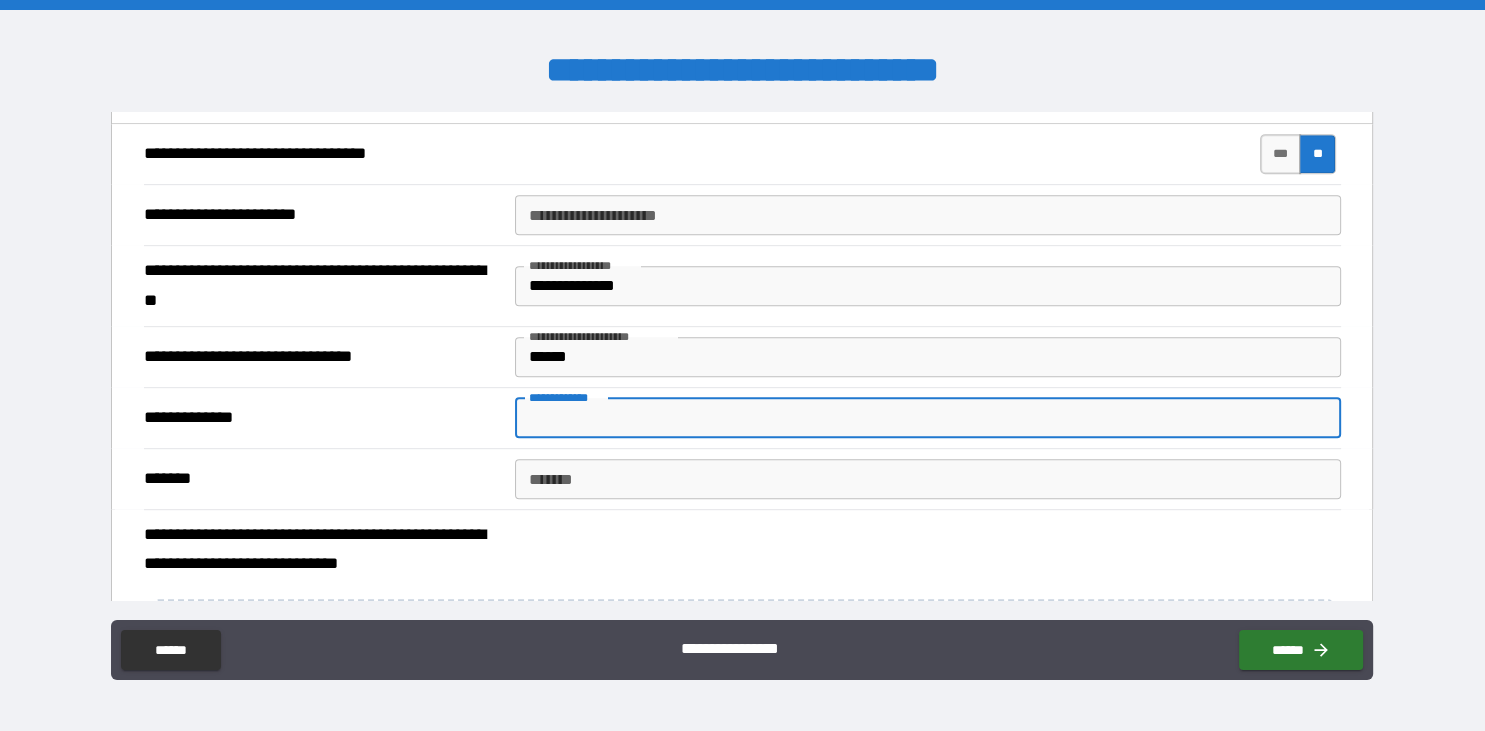 click on "**********" at bounding box center (928, 418) 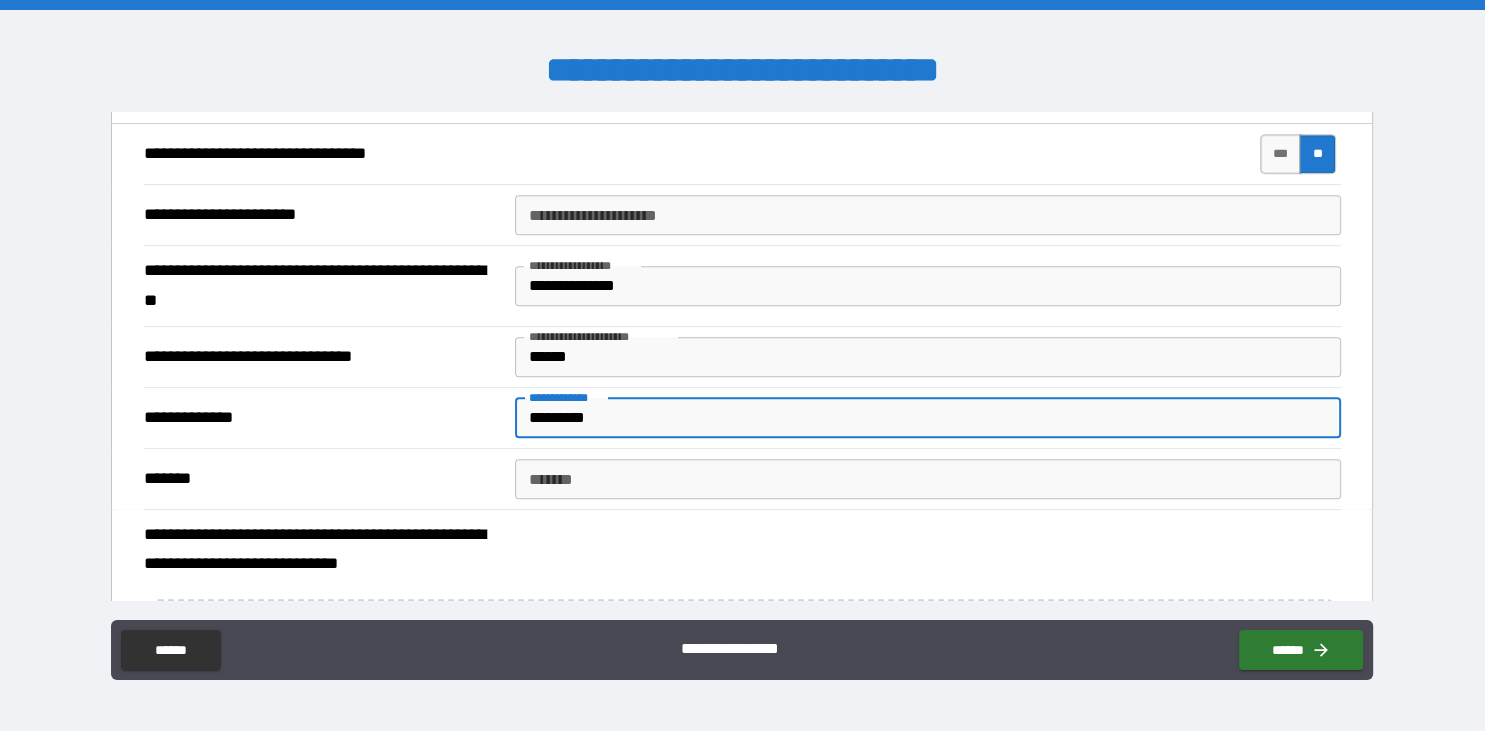 type on "*********" 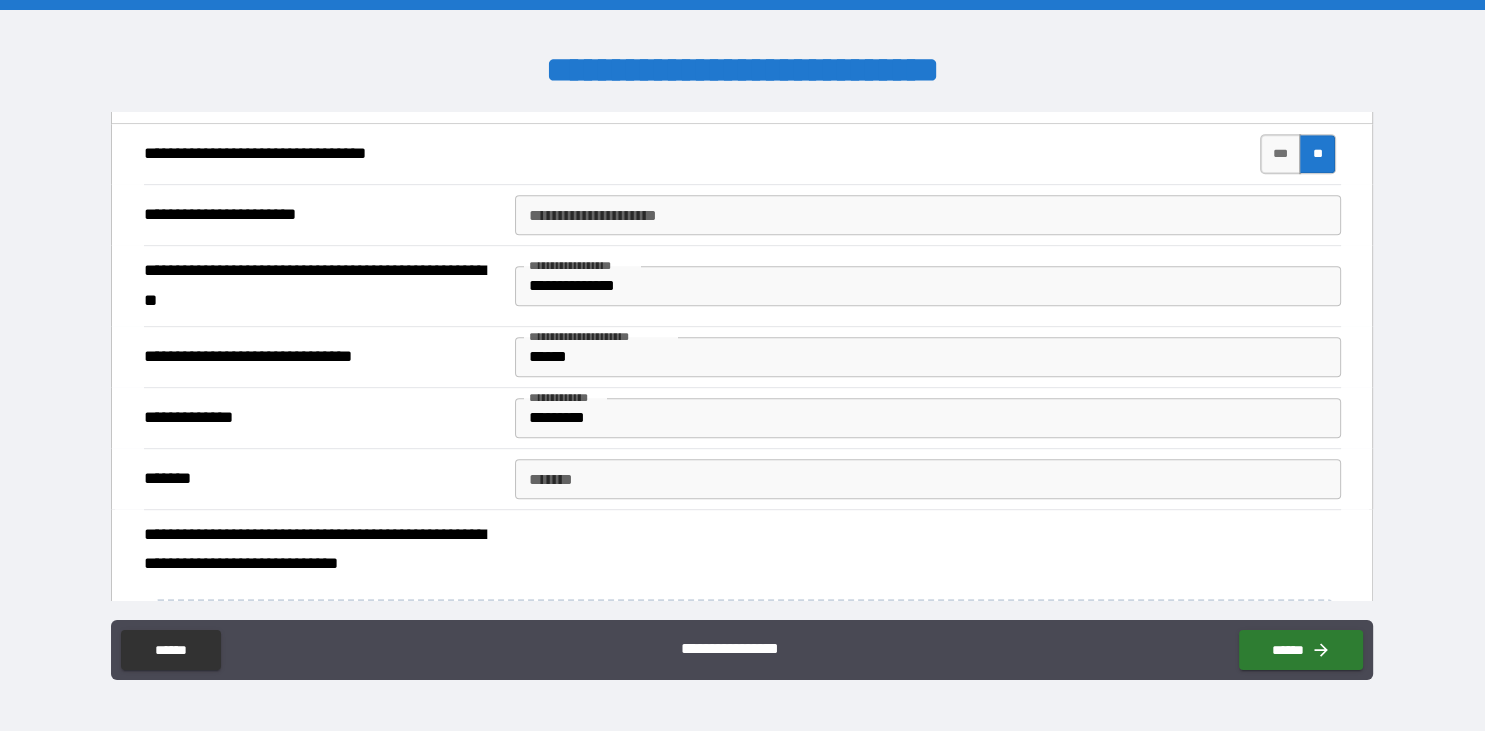 click on "**********" at bounding box center (323, 418) 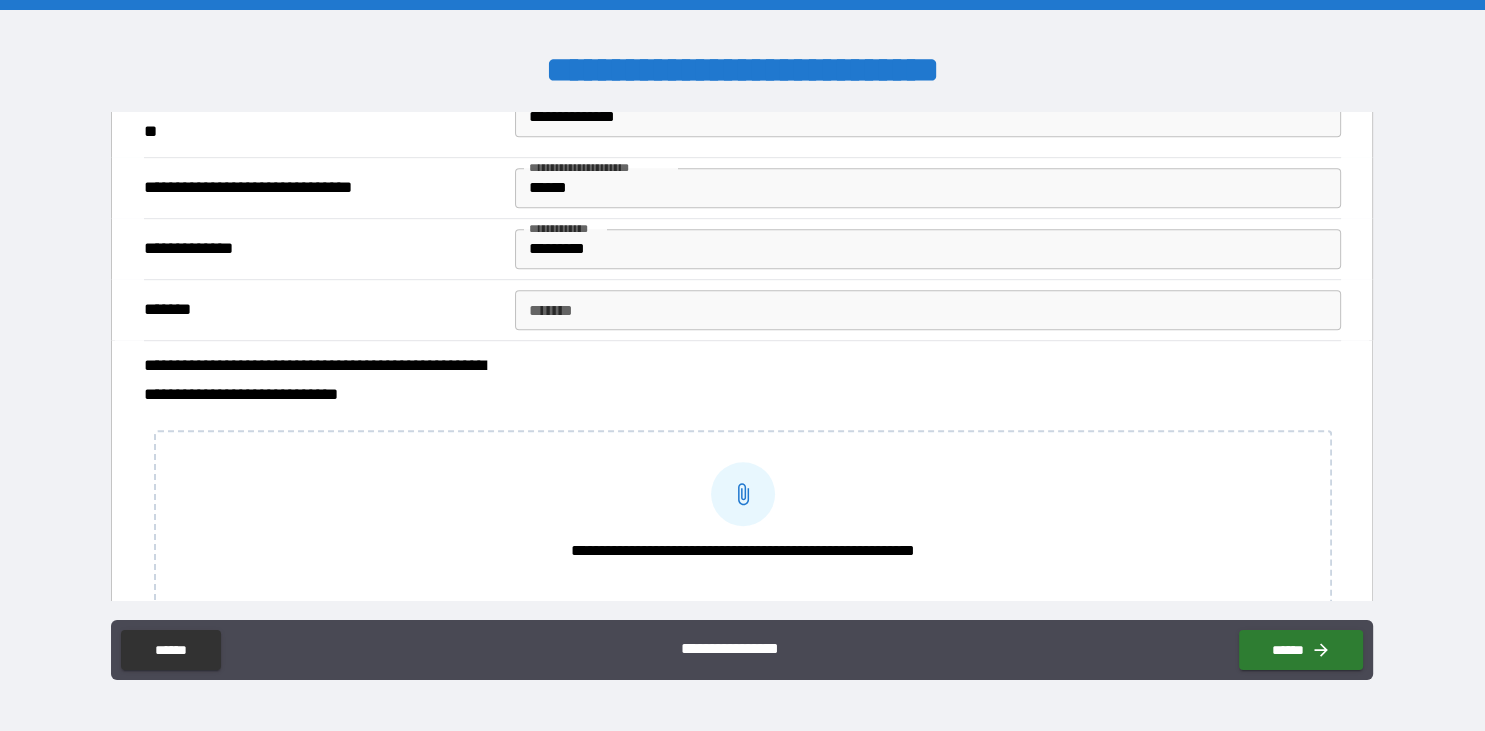 scroll, scrollTop: 1188, scrollLeft: 0, axis: vertical 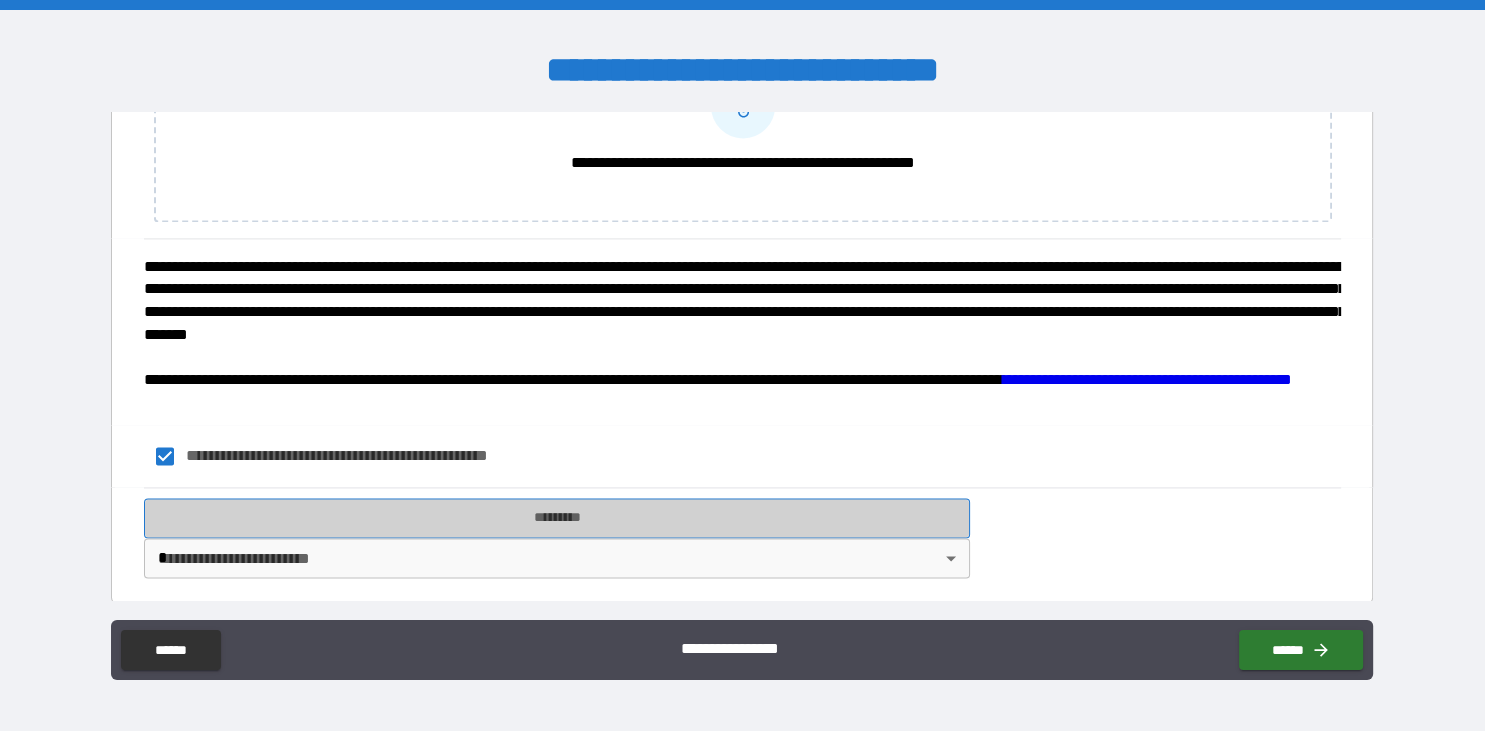click on "*********" at bounding box center (557, 518) 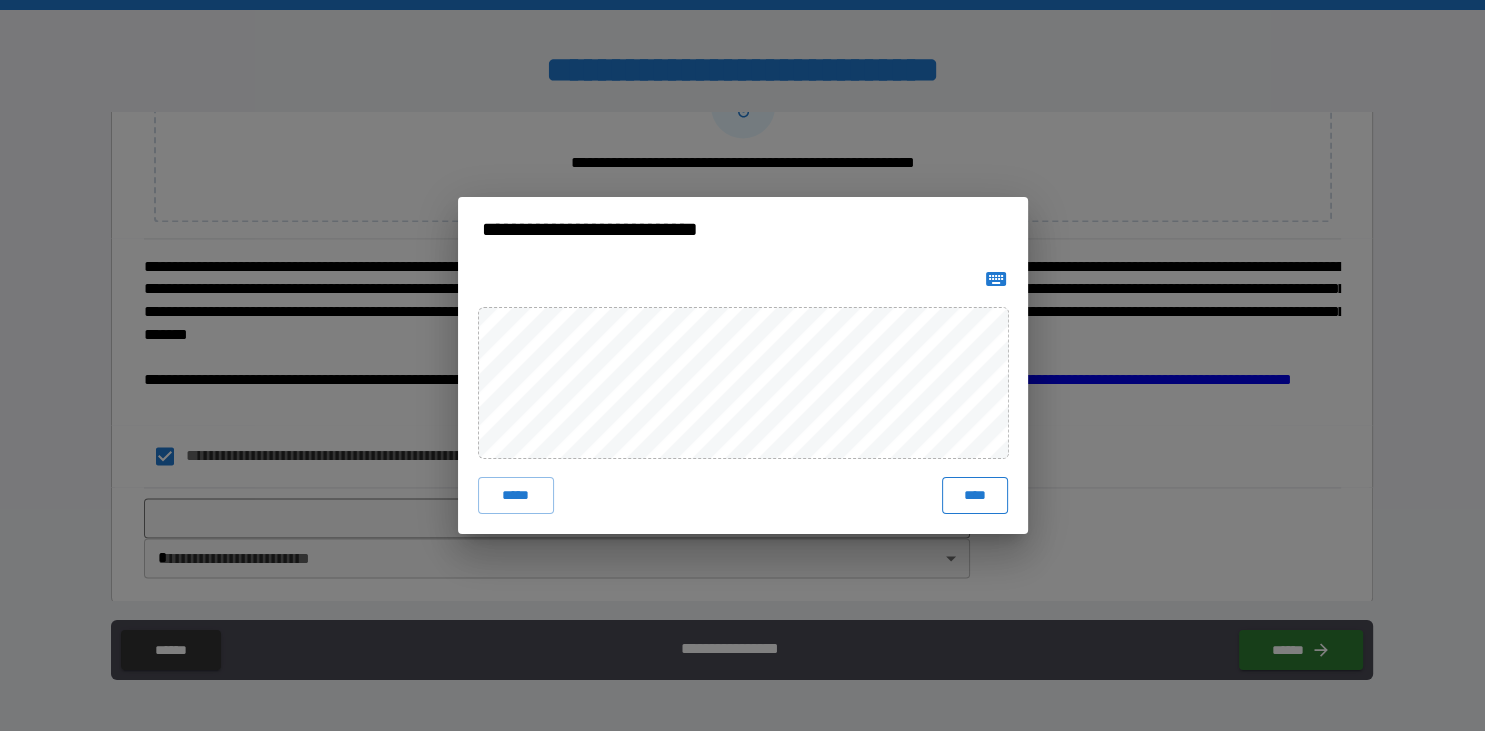 click on "****" at bounding box center (974, 495) 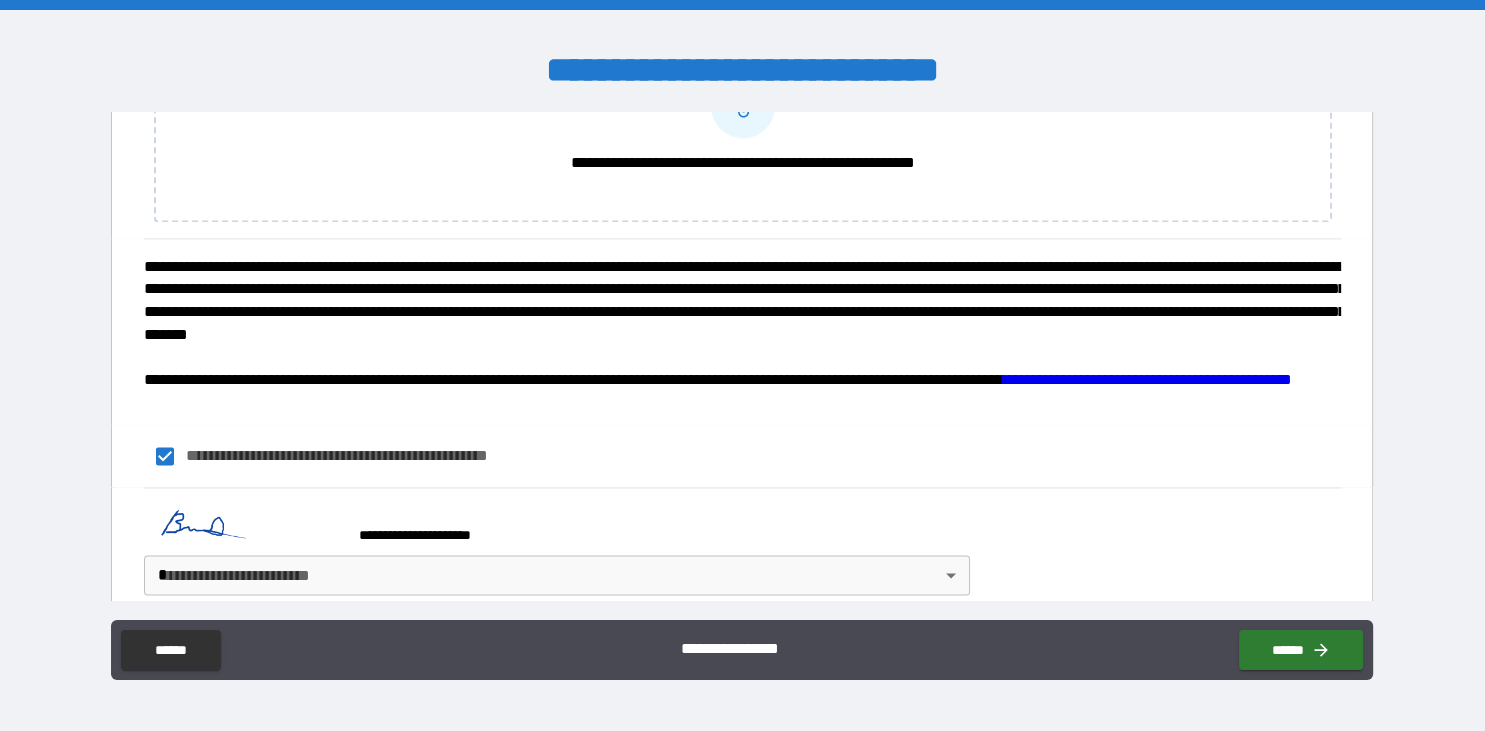 scroll, scrollTop: 2934, scrollLeft: 0, axis: vertical 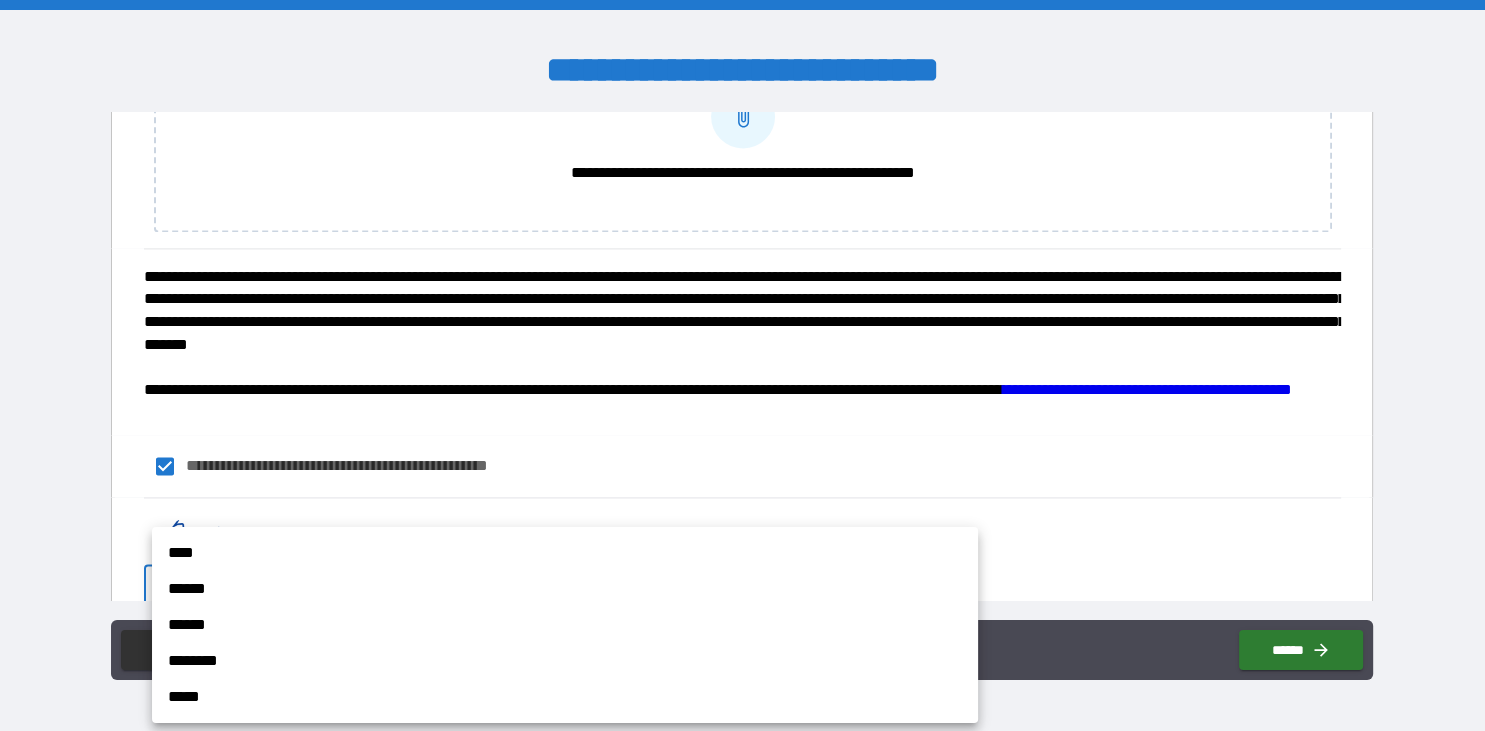 click on "**********" at bounding box center (742, 365) 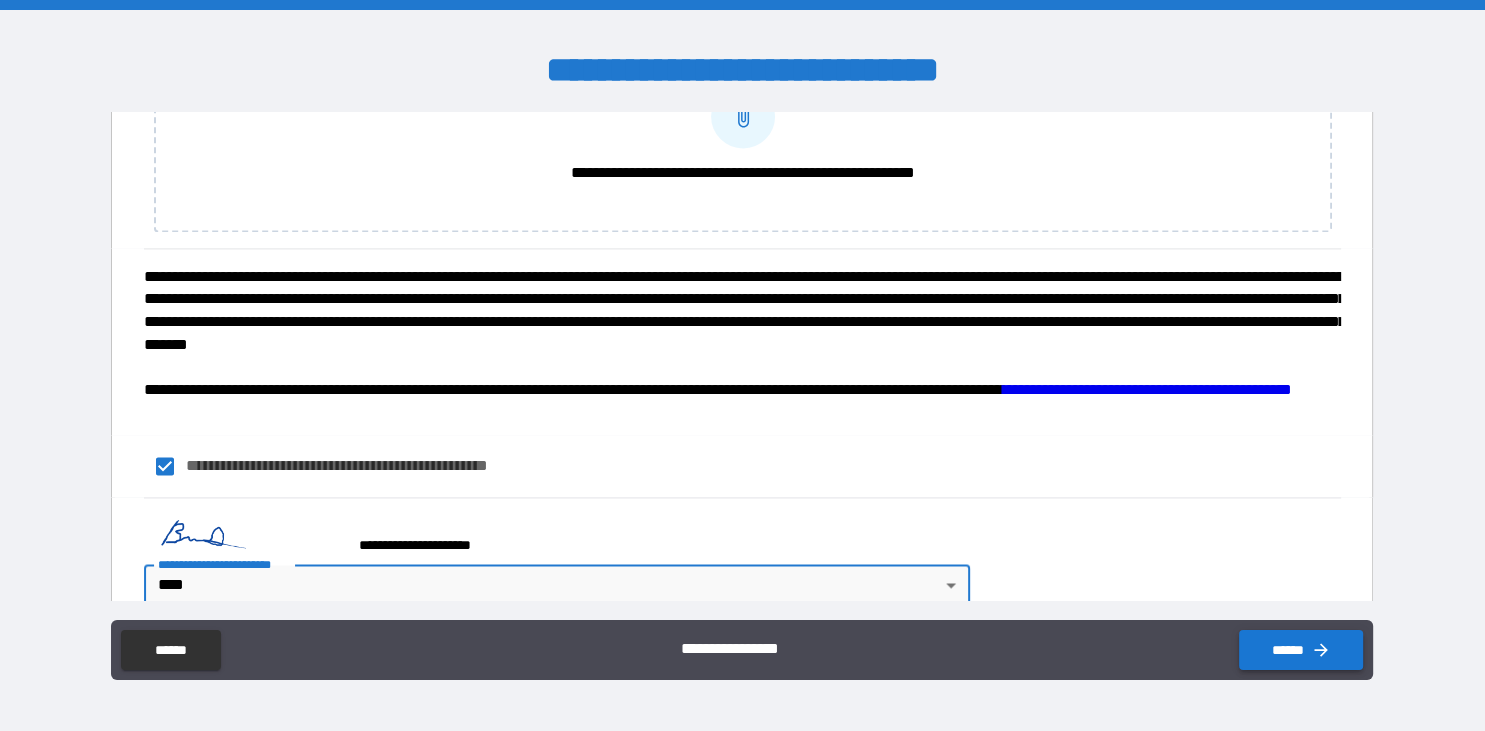 click 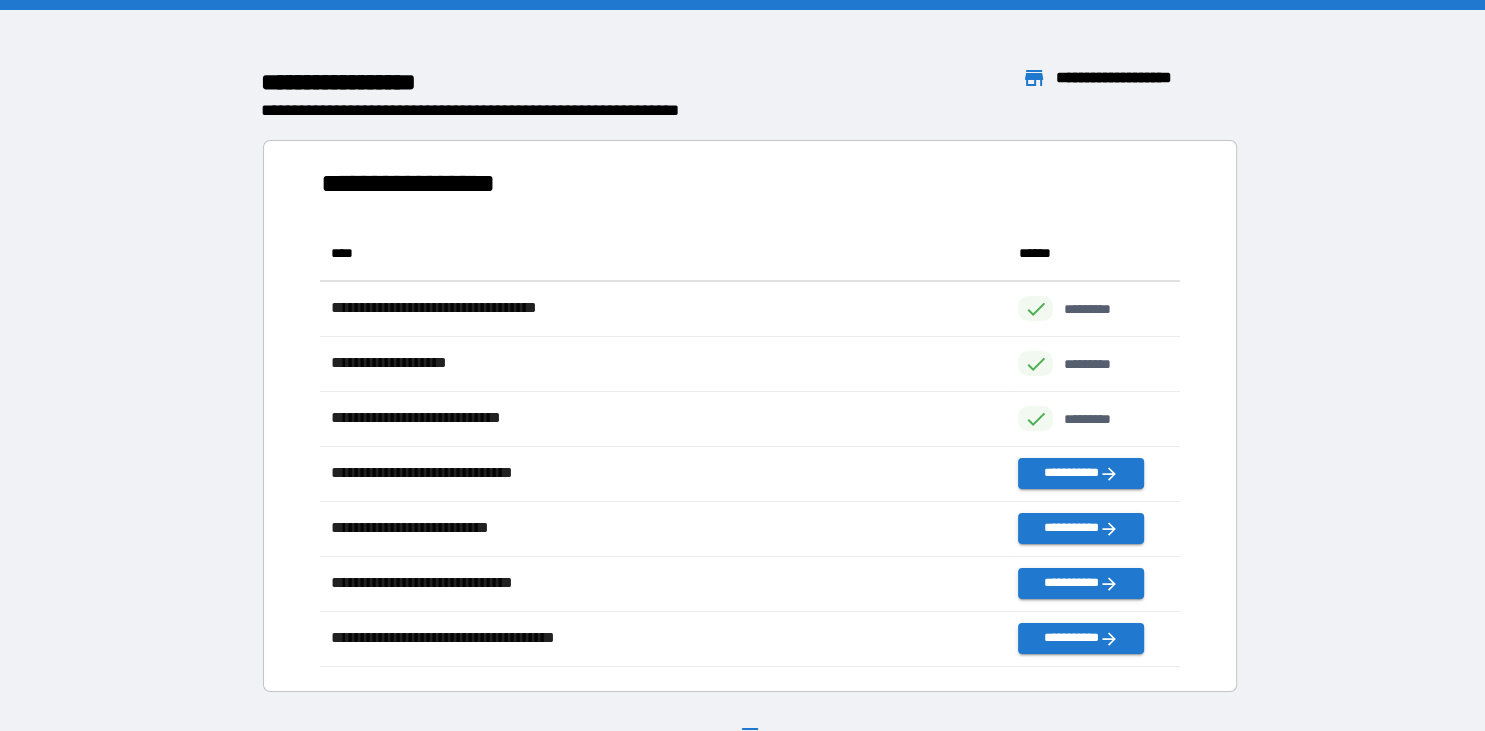 scroll, scrollTop: 100, scrollLeft: 0, axis: vertical 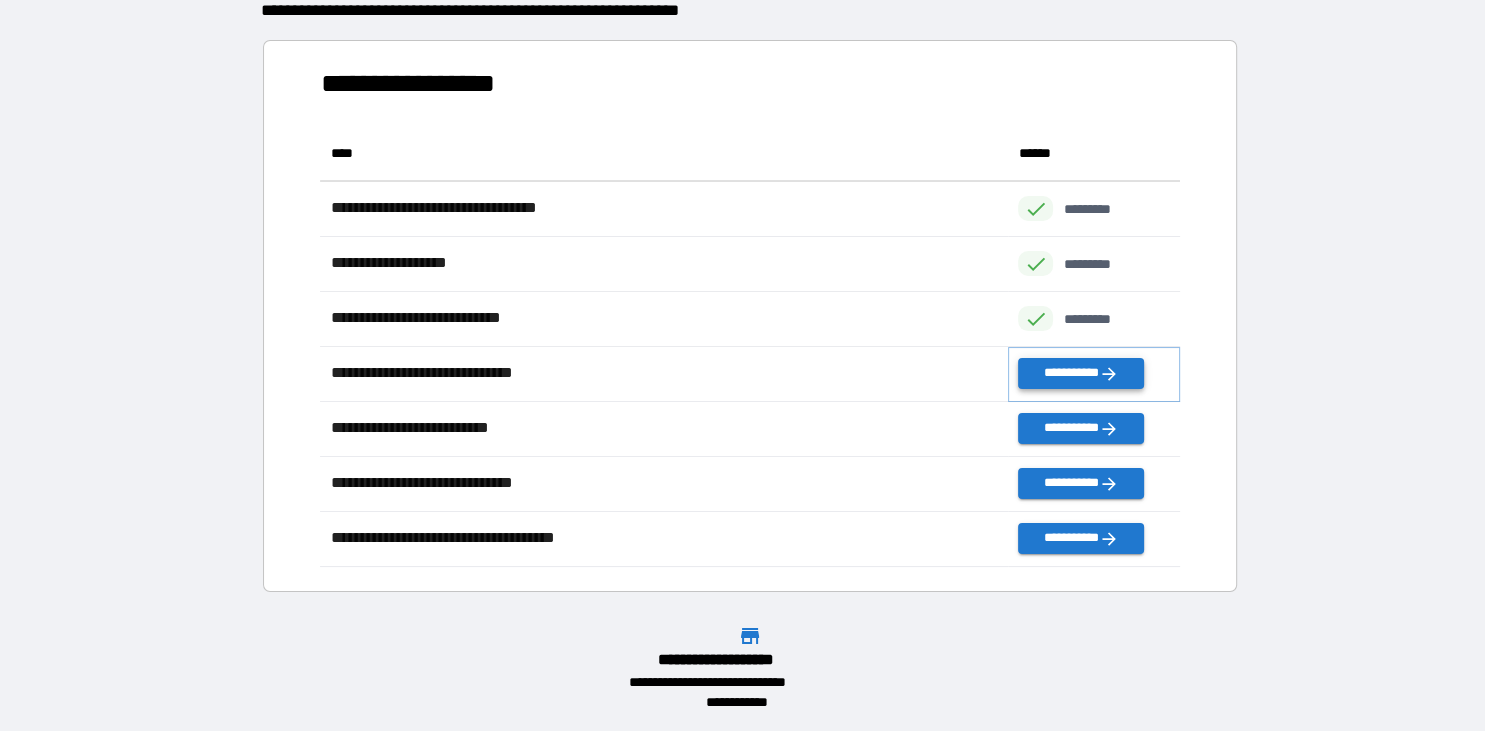 click on "**********" at bounding box center (1081, 373) 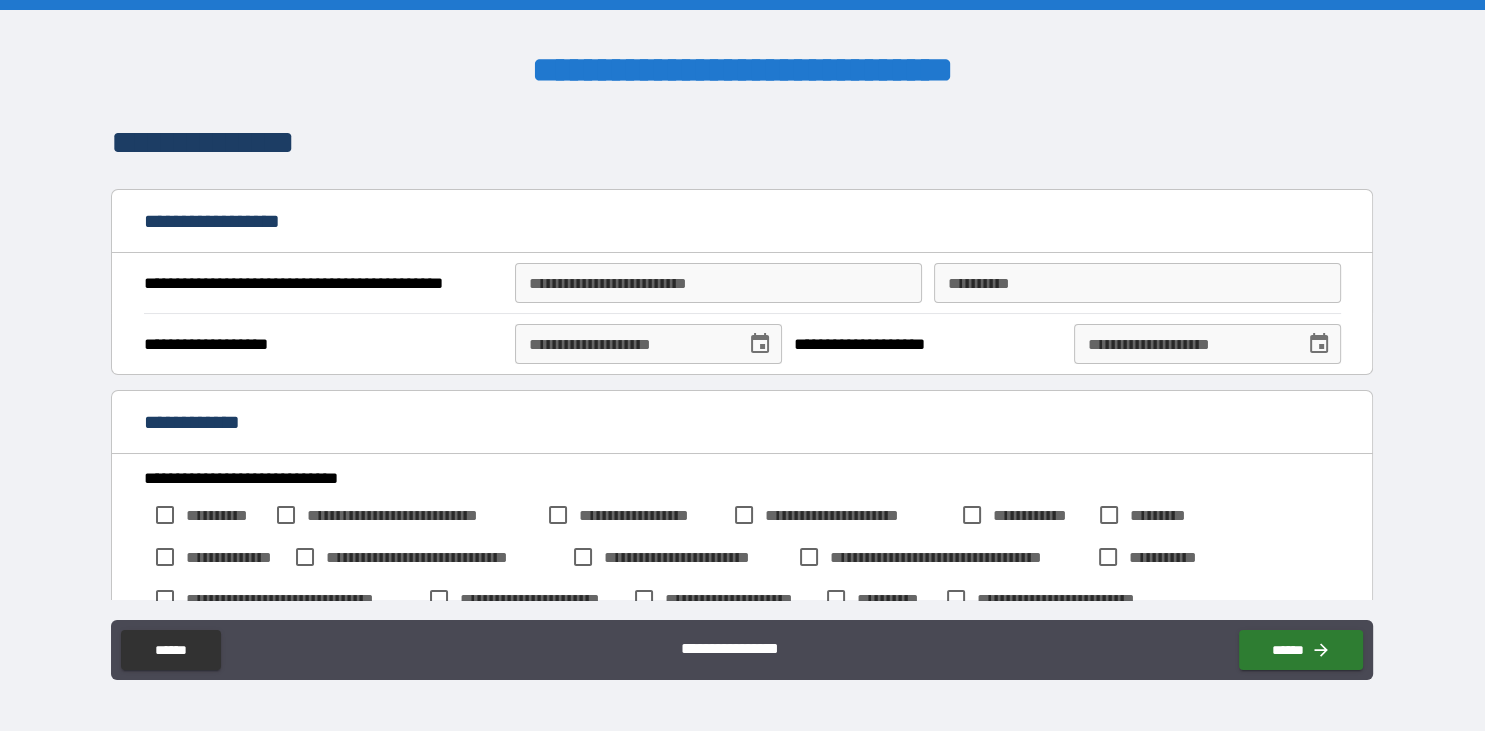 scroll, scrollTop: 268, scrollLeft: 0, axis: vertical 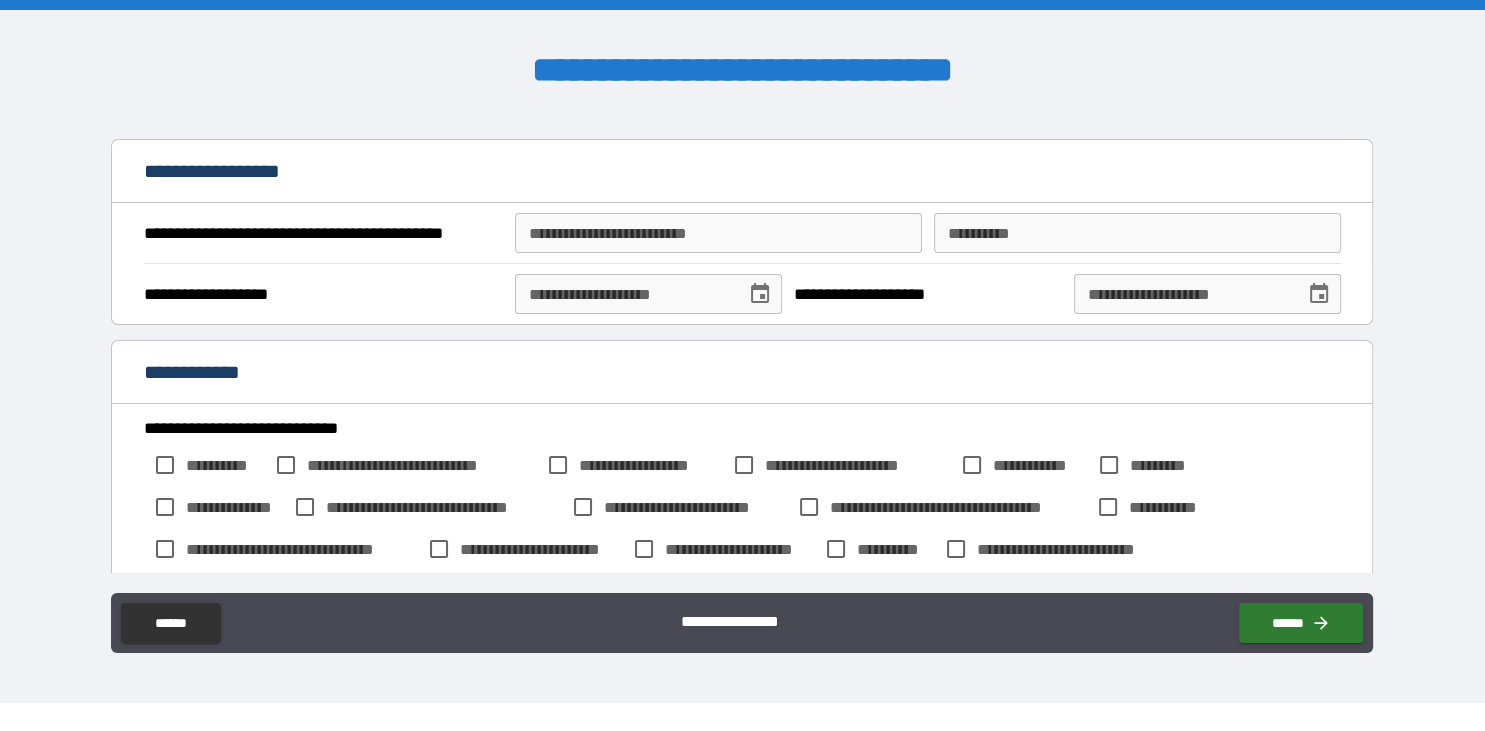 type on "*" 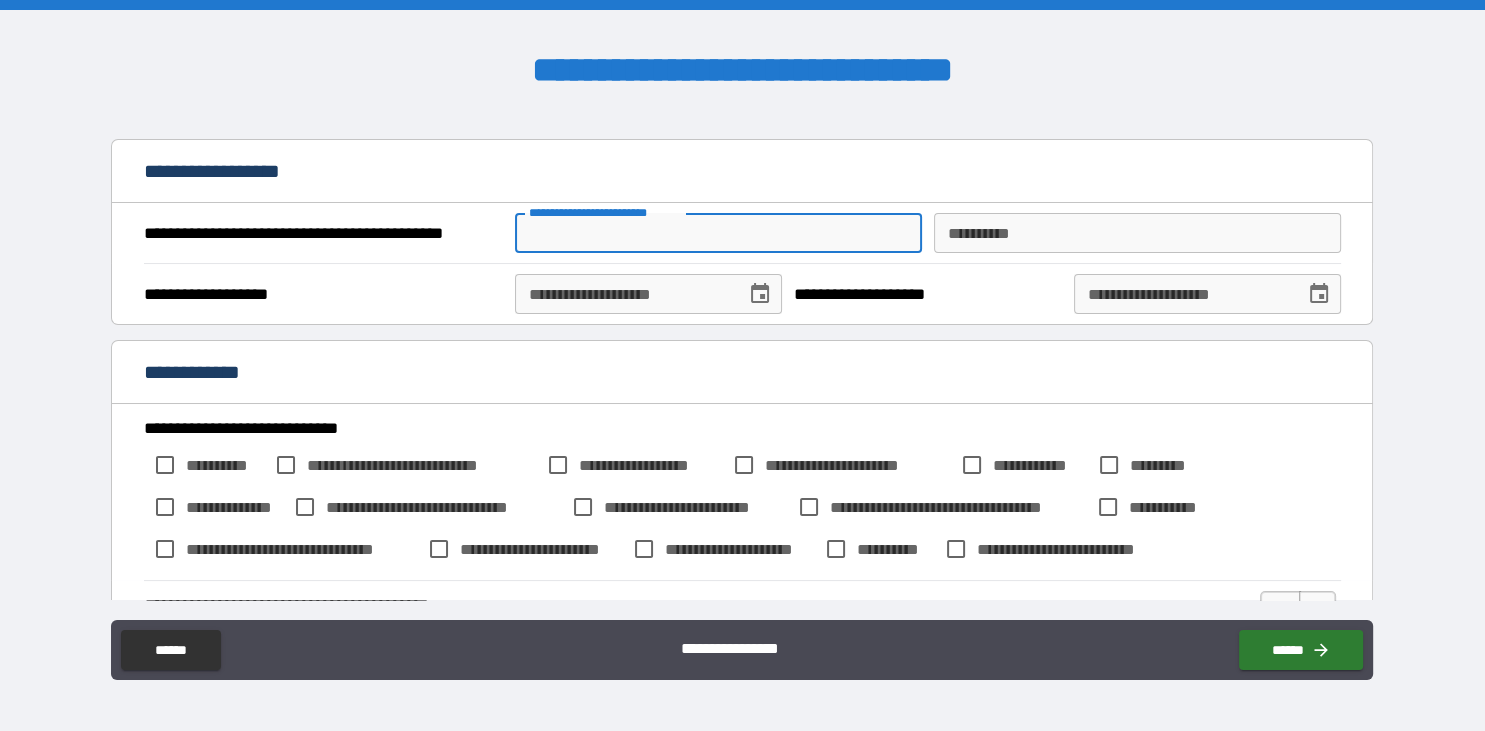 click on "**********" at bounding box center [718, 233] 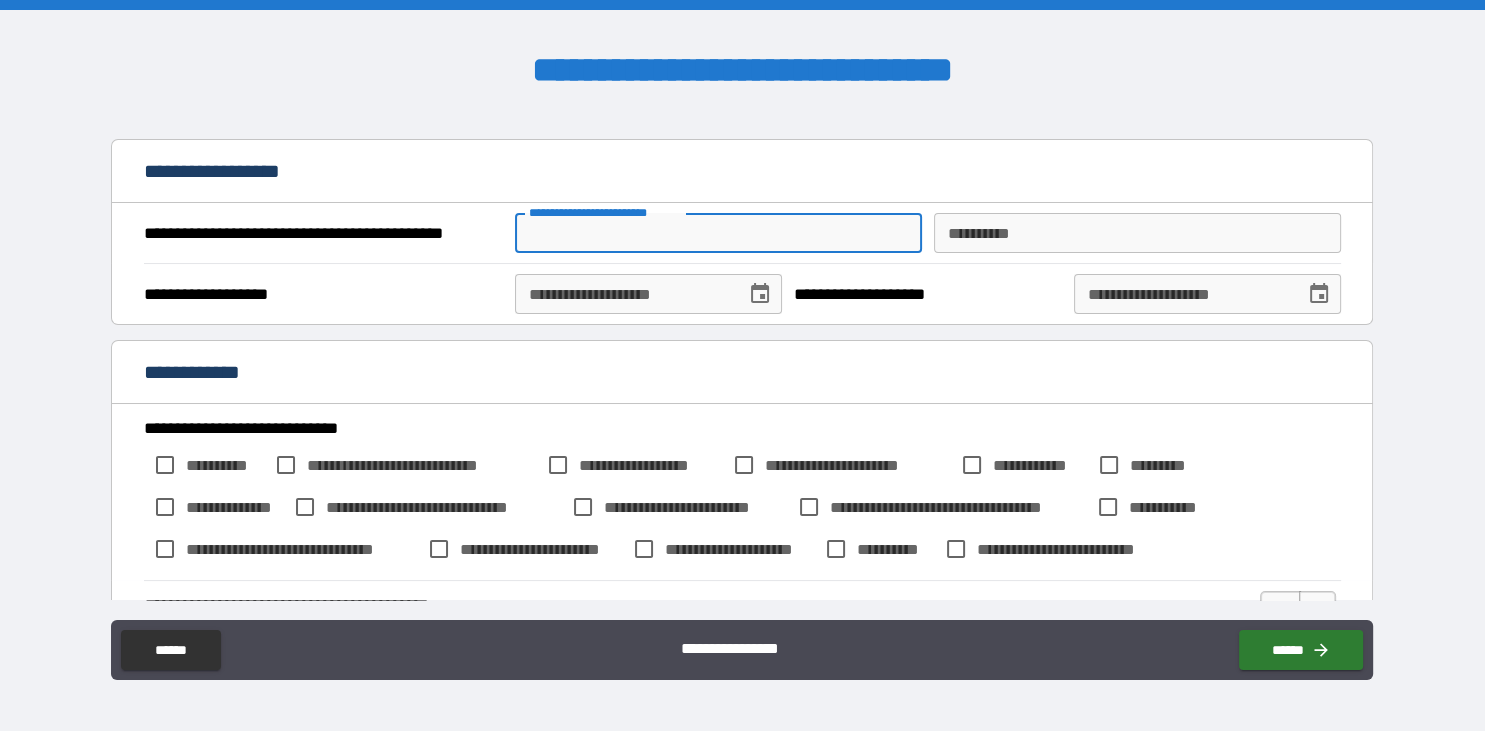 paste on "**********" 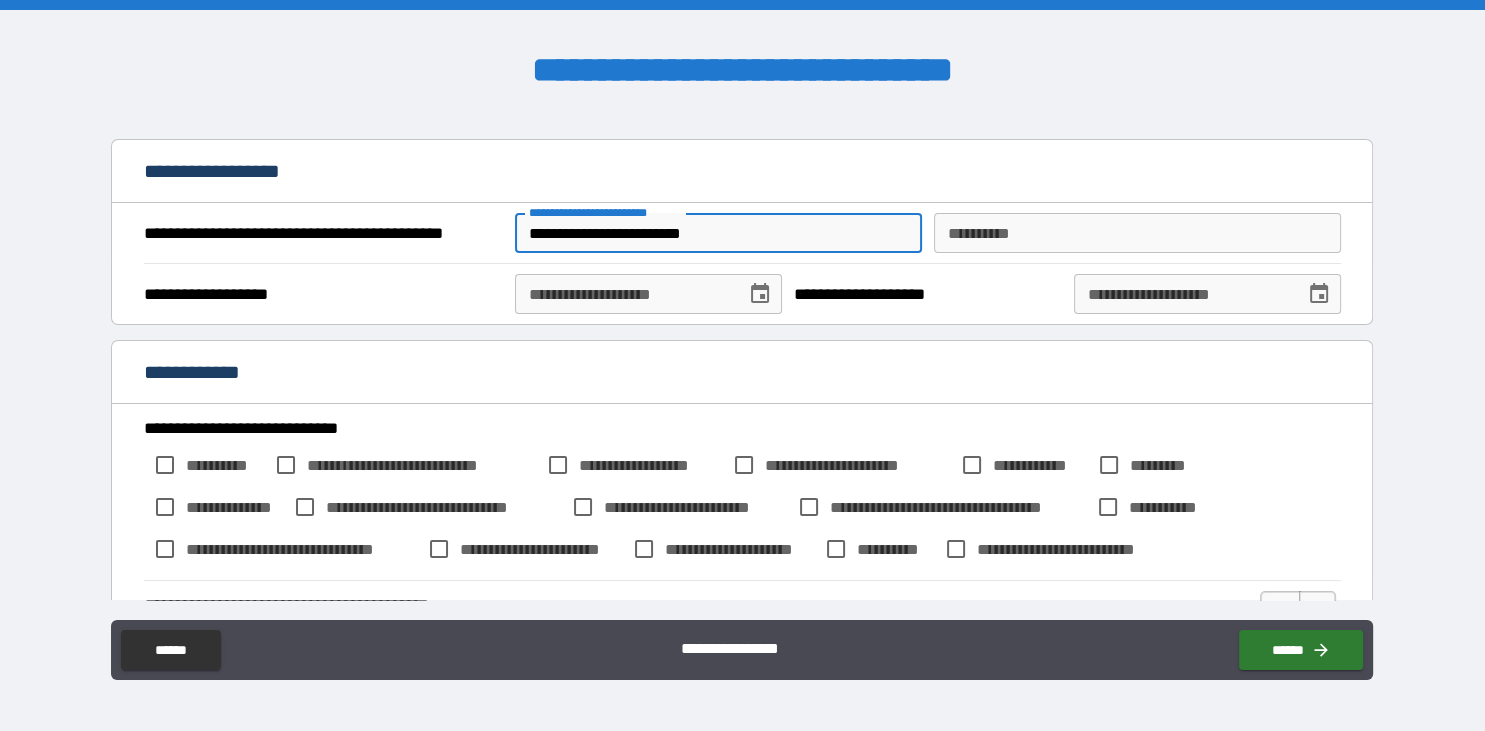 type on "**********" 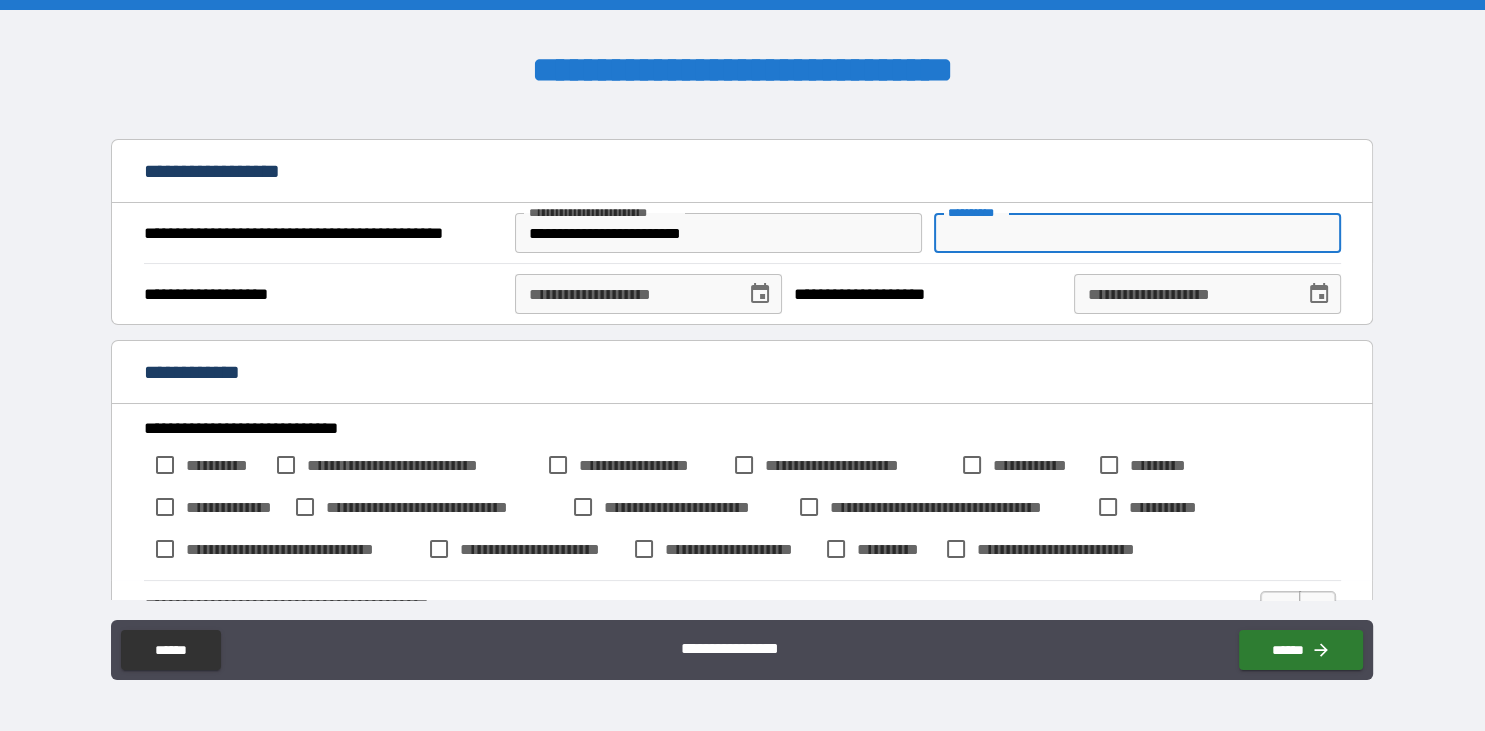 type on "*" 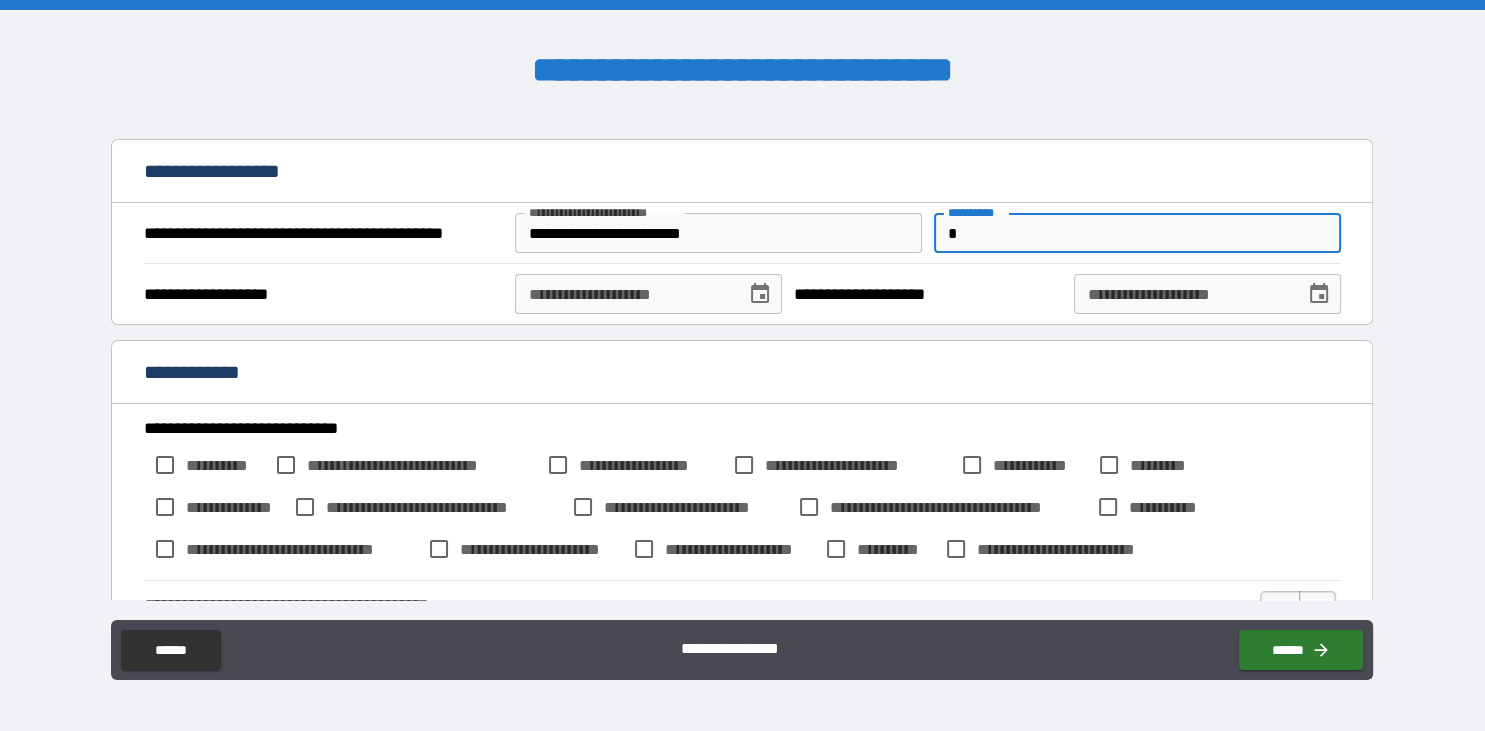 type on "*" 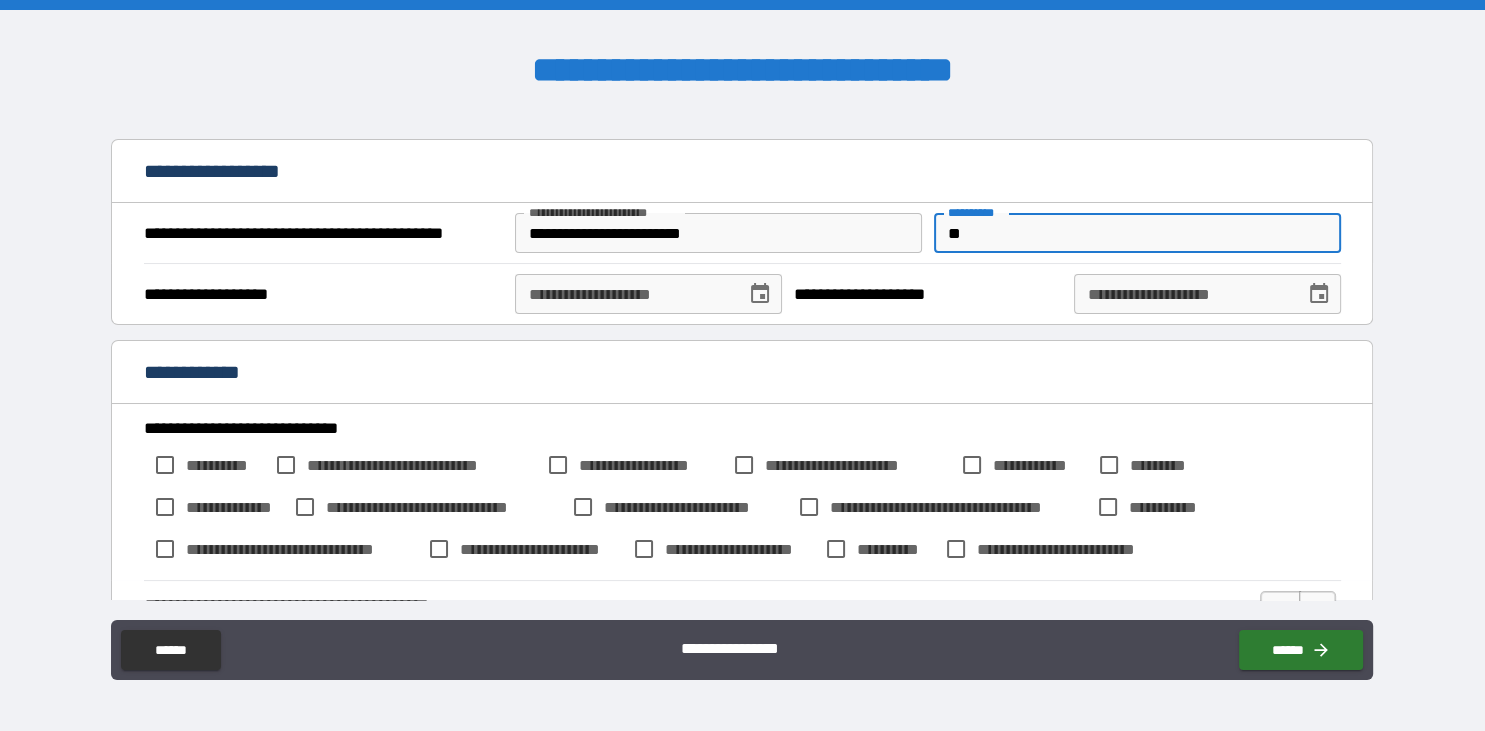 type on "*" 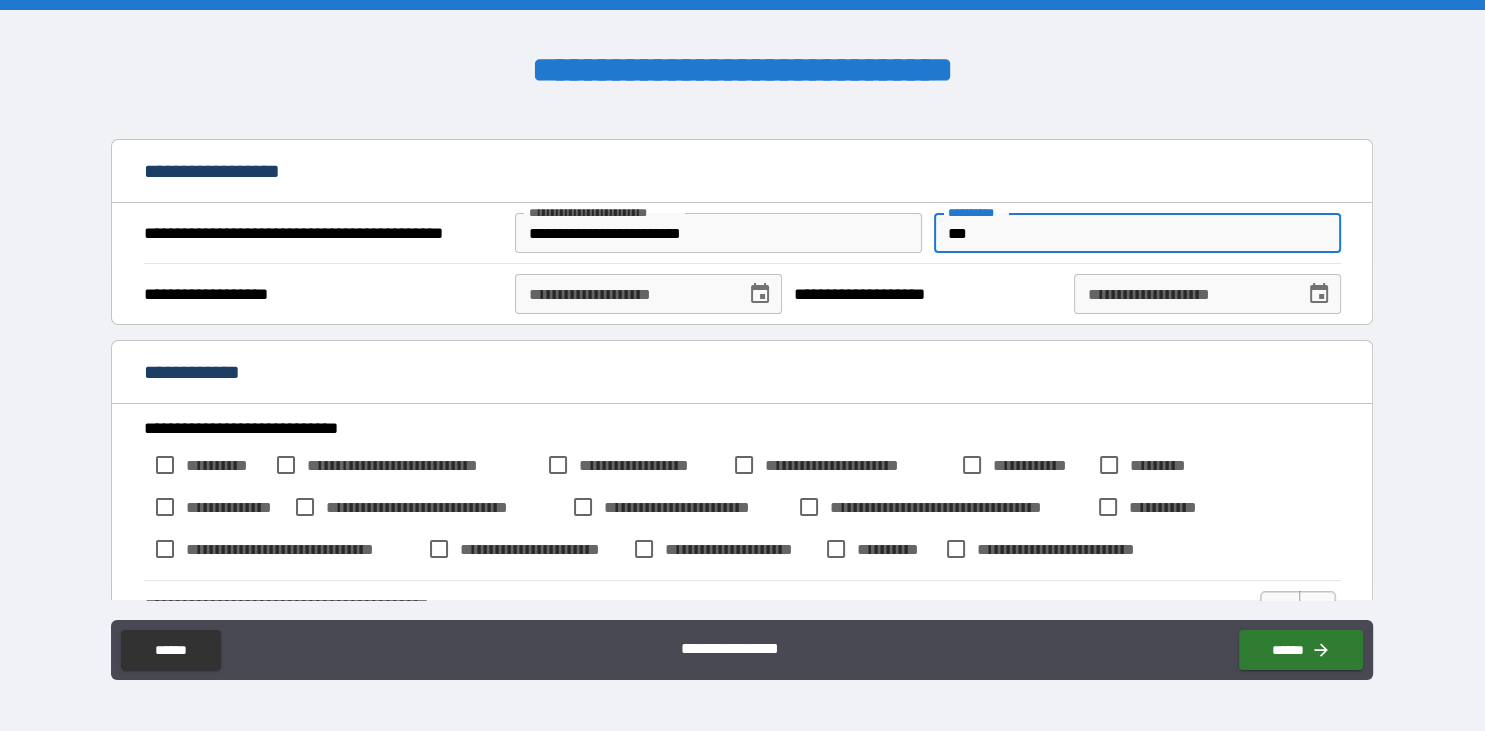 type on "*" 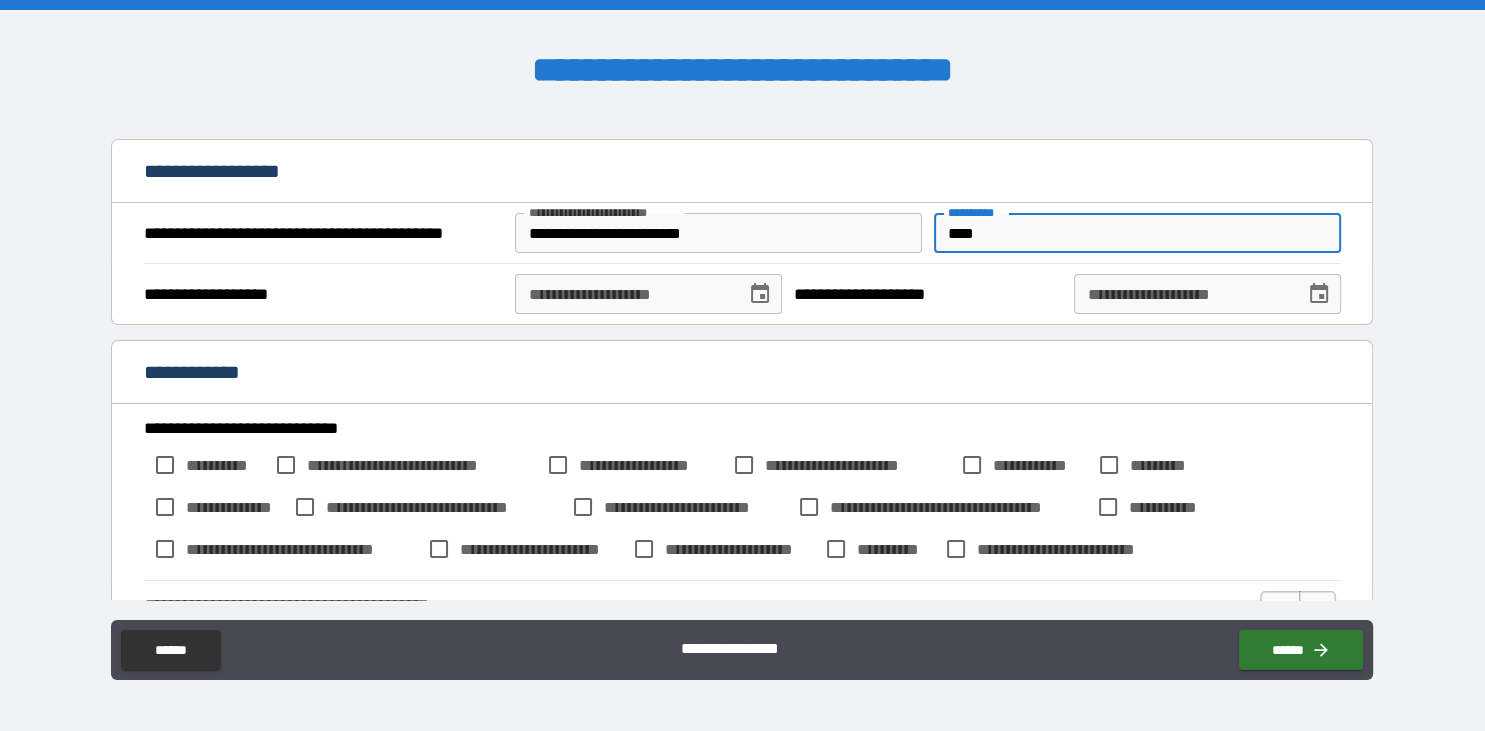 type on "*" 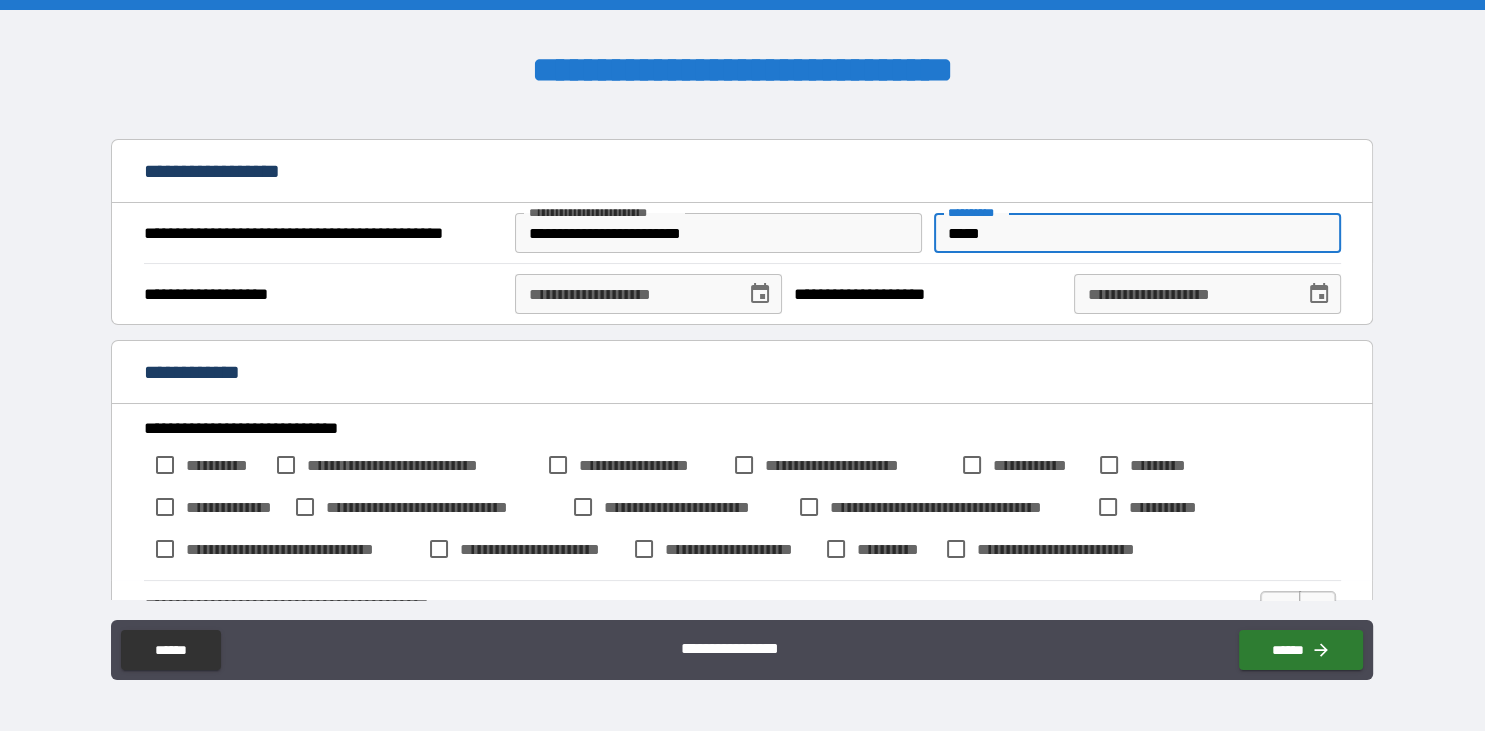 type on "*****" 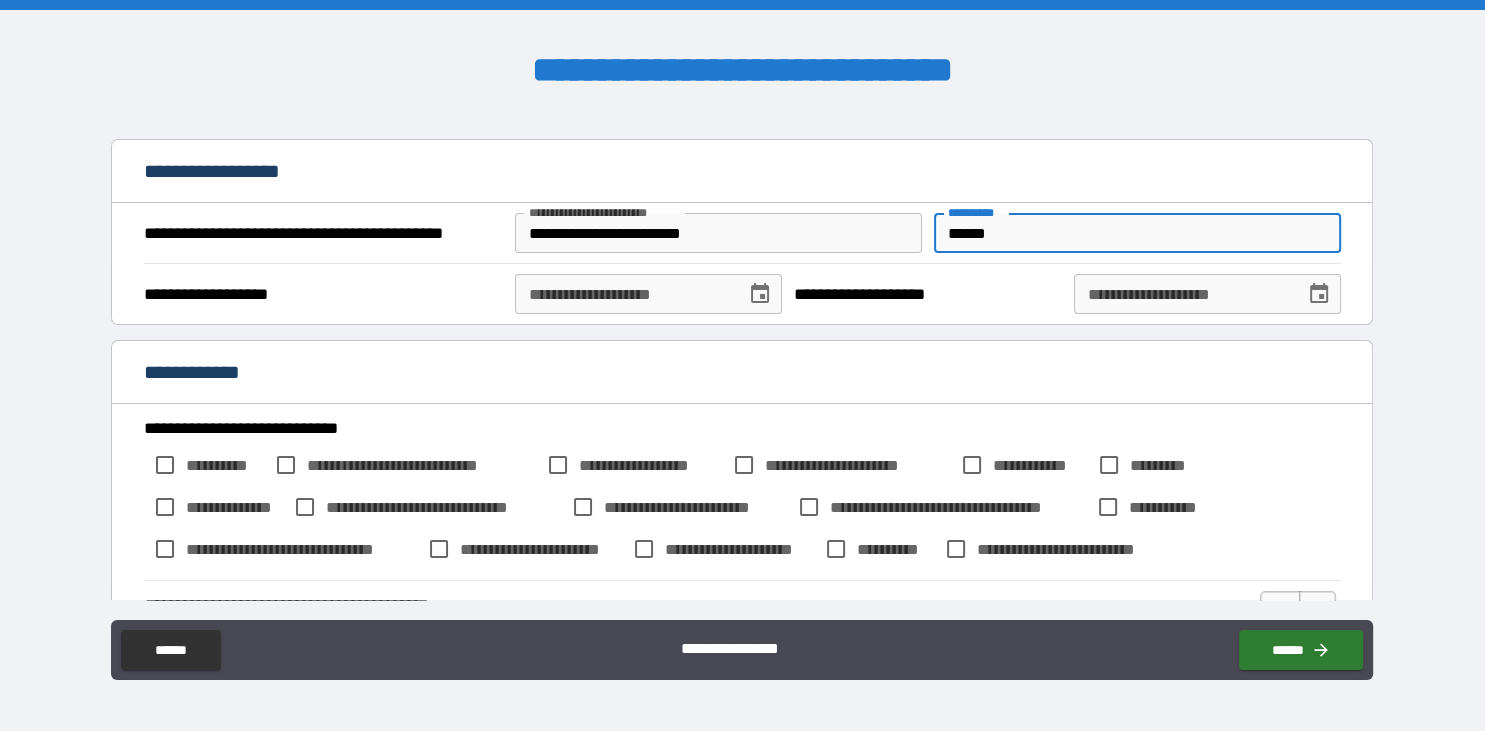 type on "*" 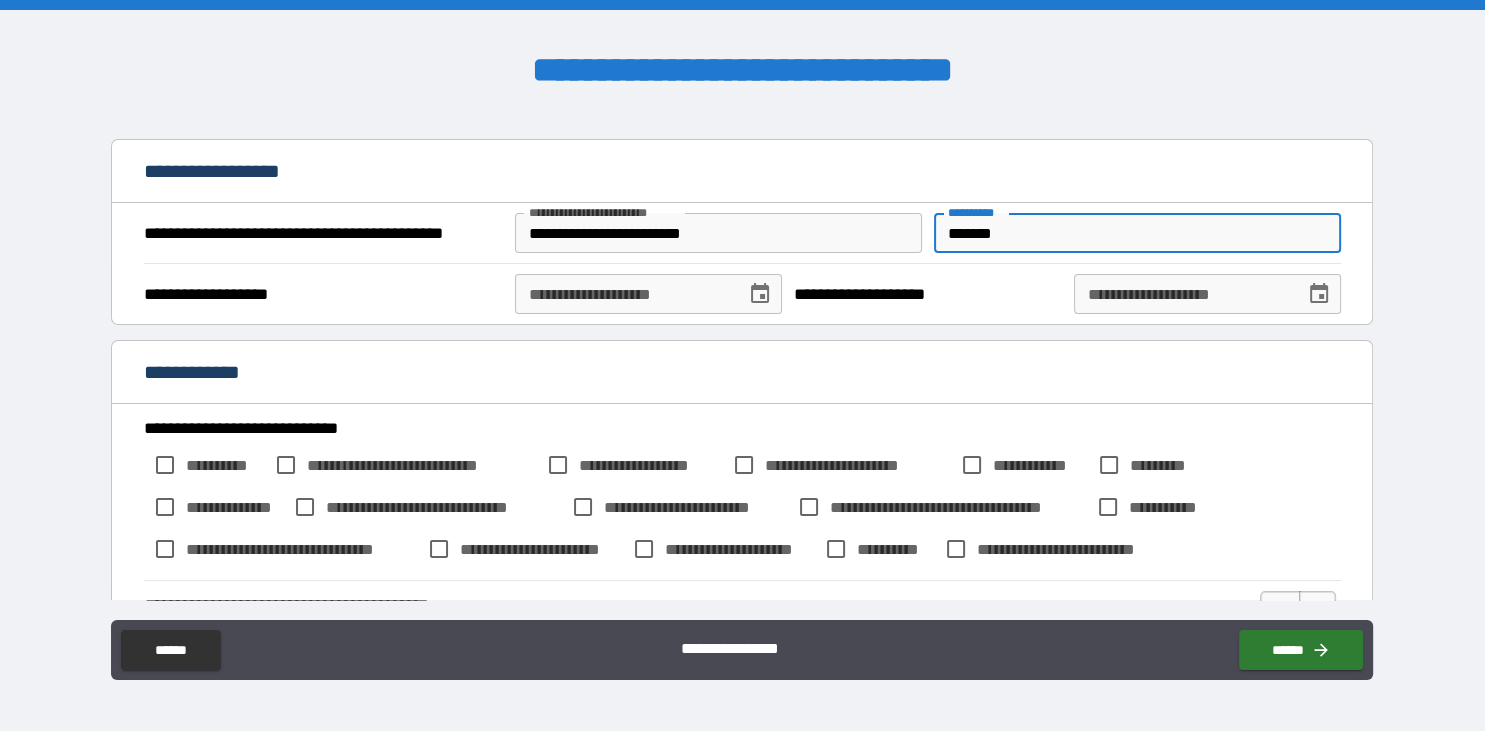 type on "*" 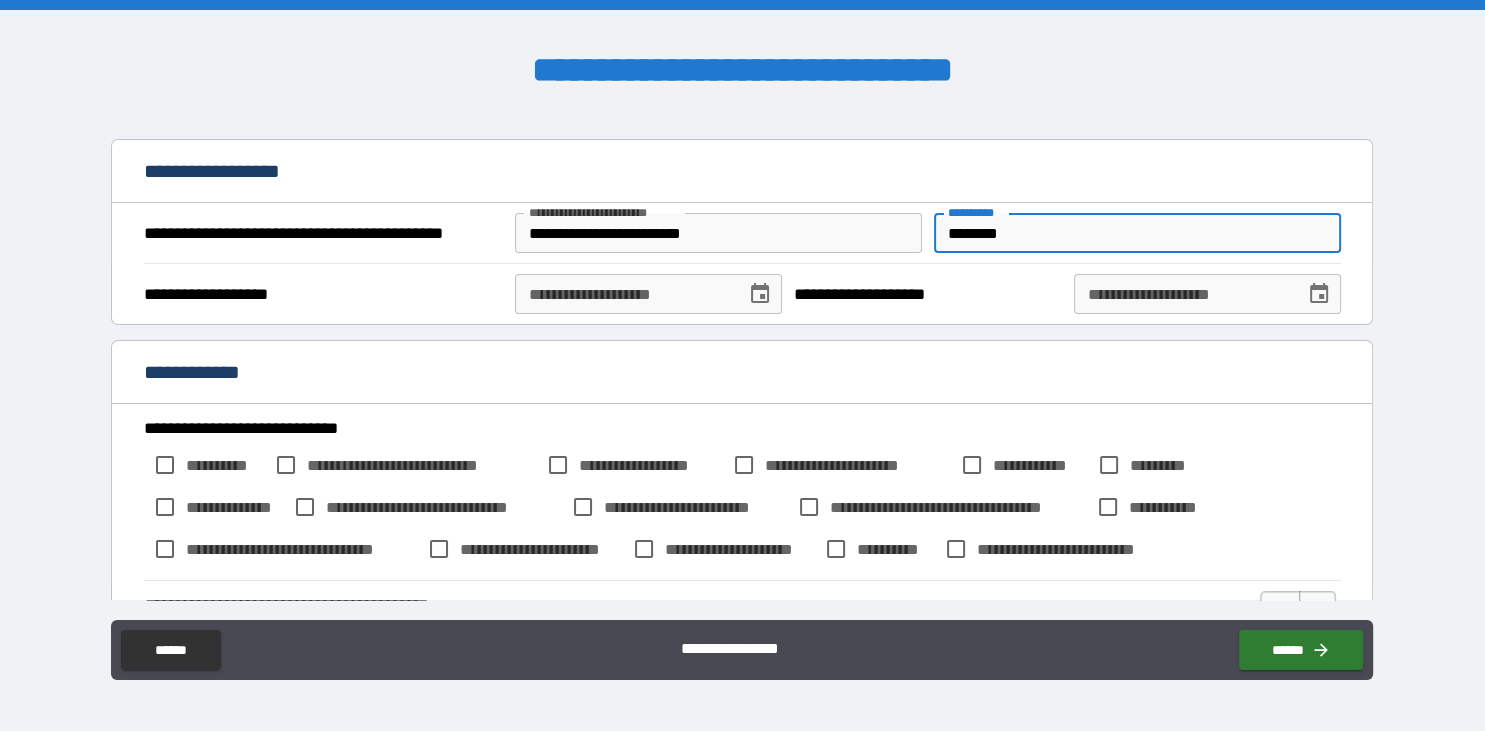 type on "*" 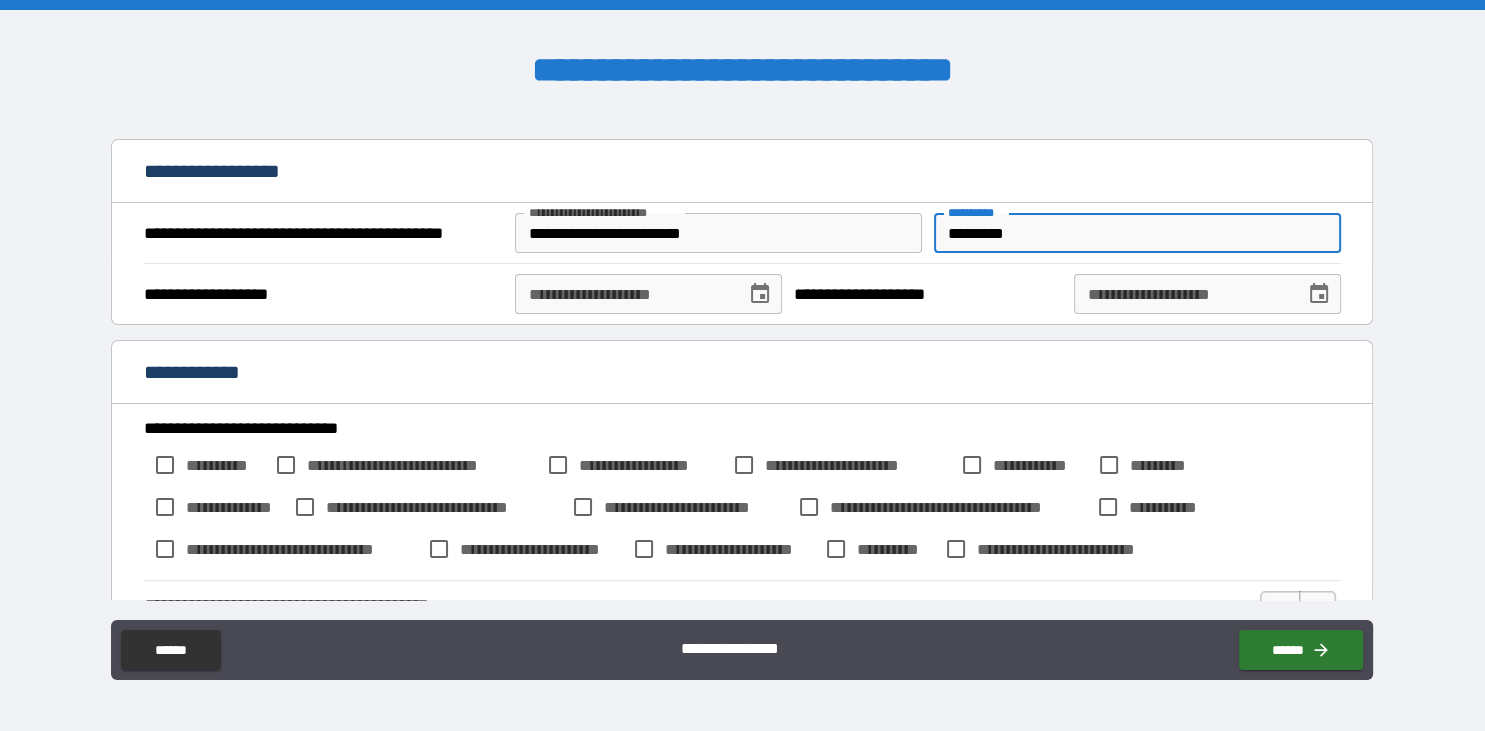 type on "**********" 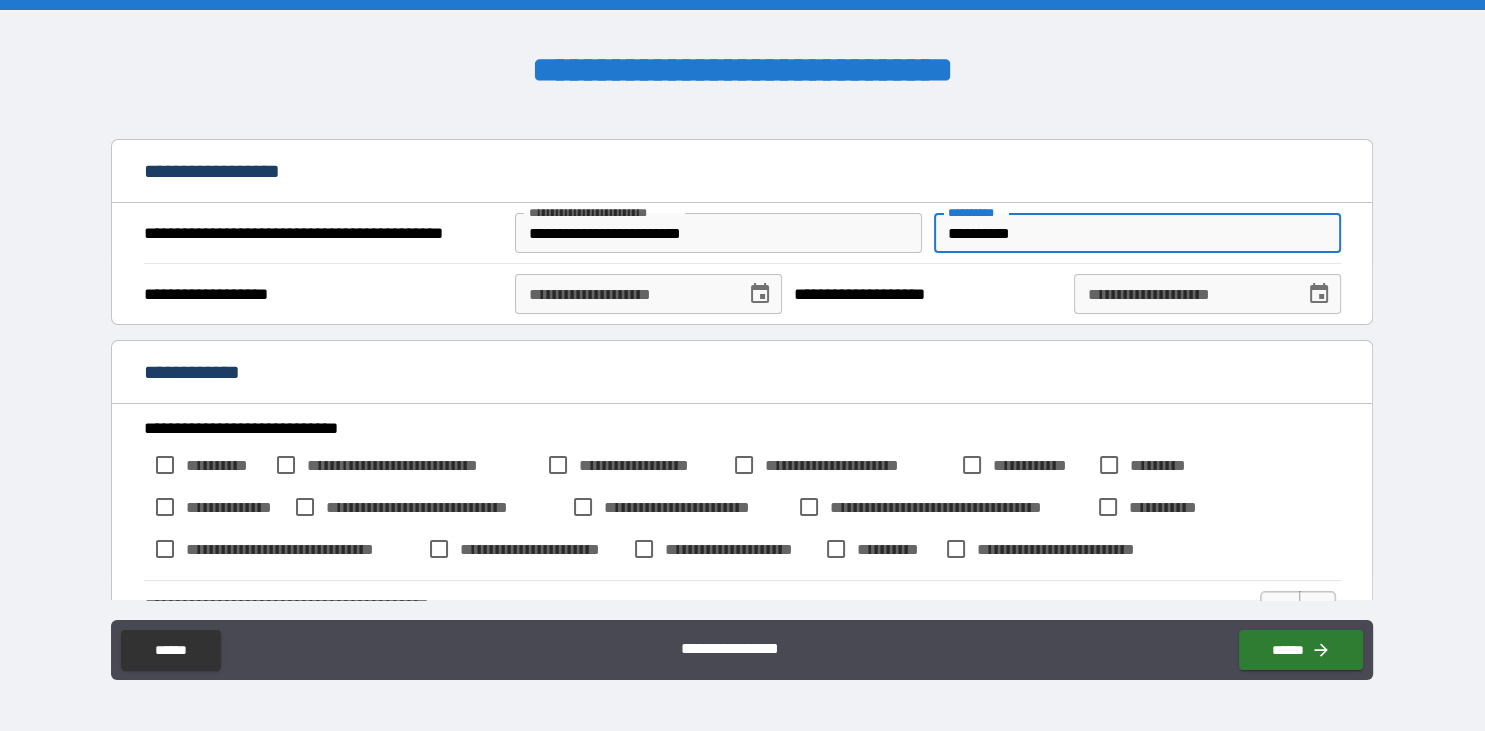 type on "*" 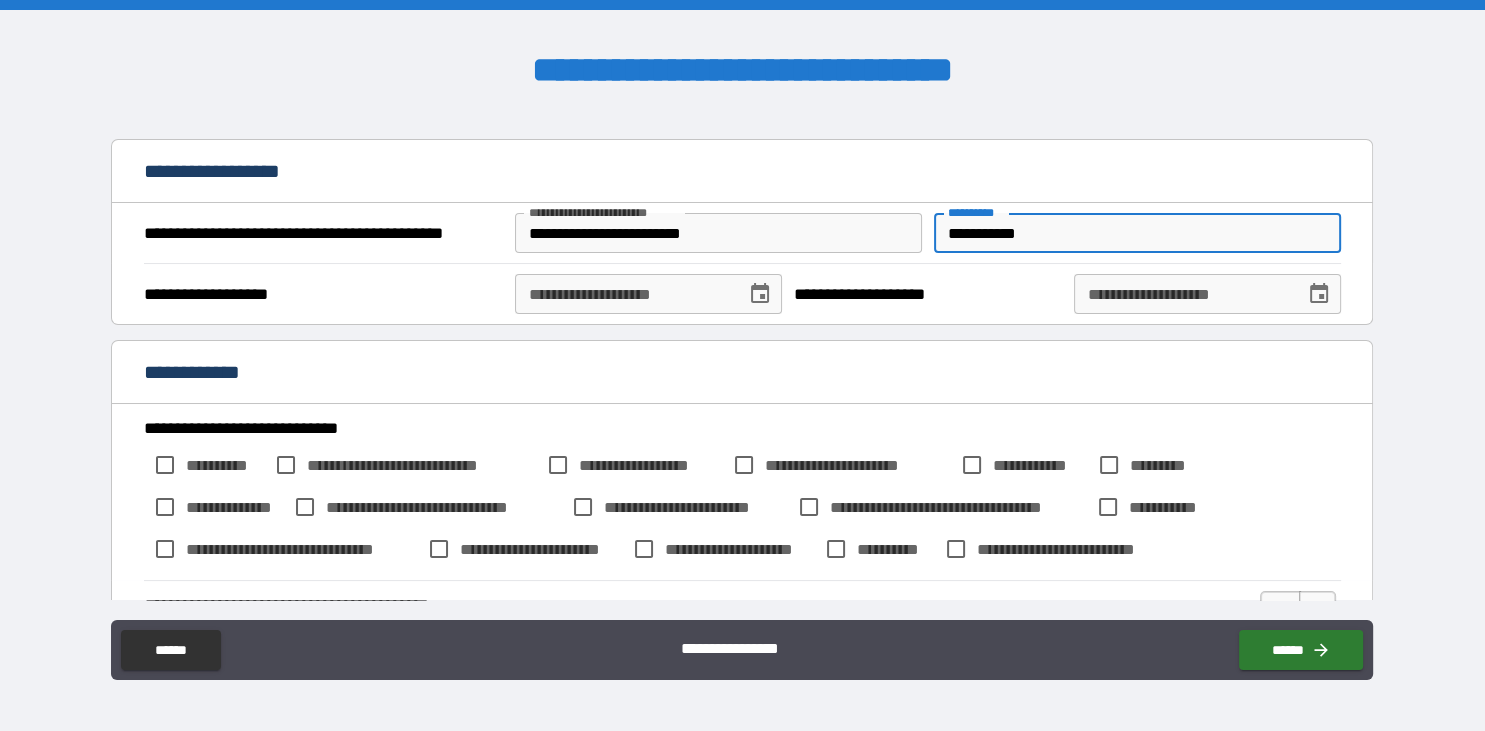 type on "**********" 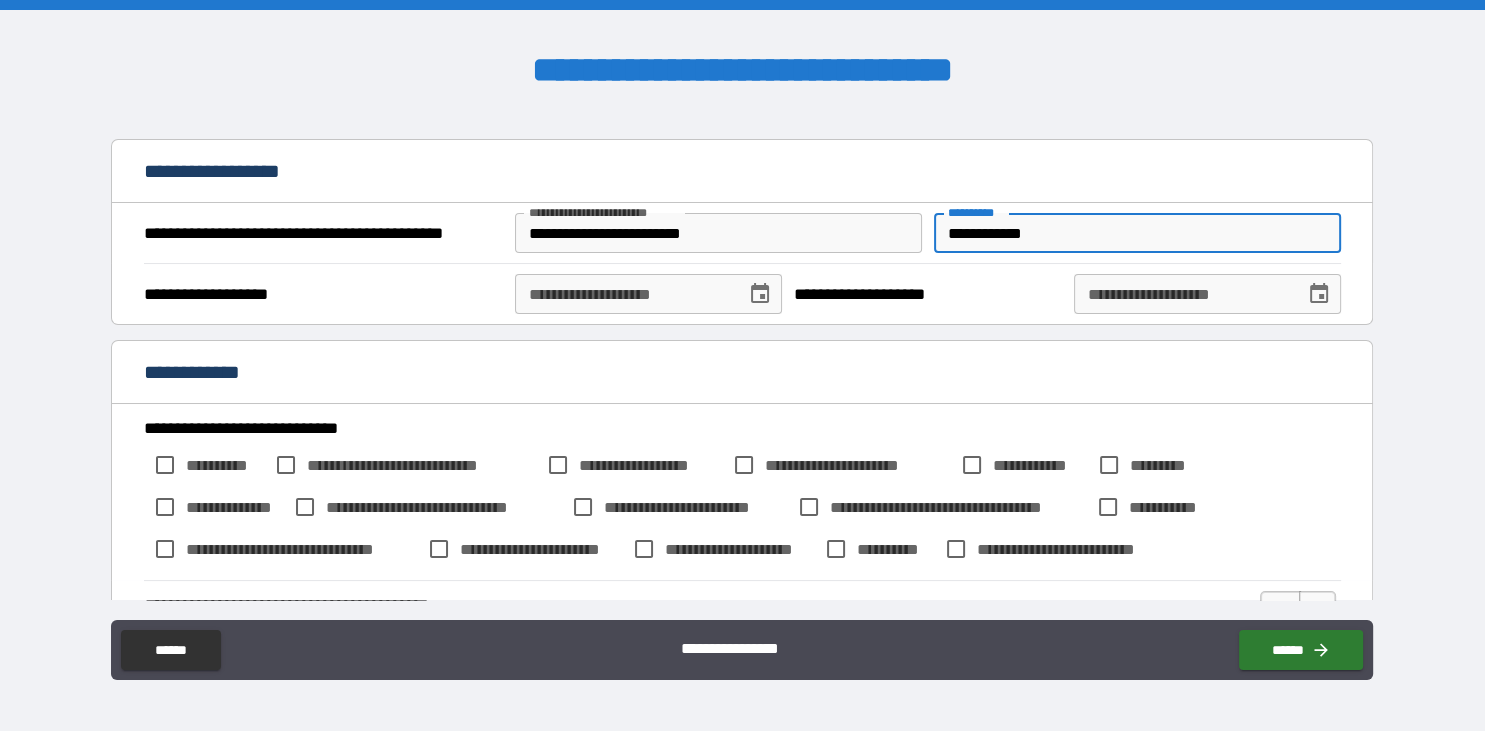 type on "*" 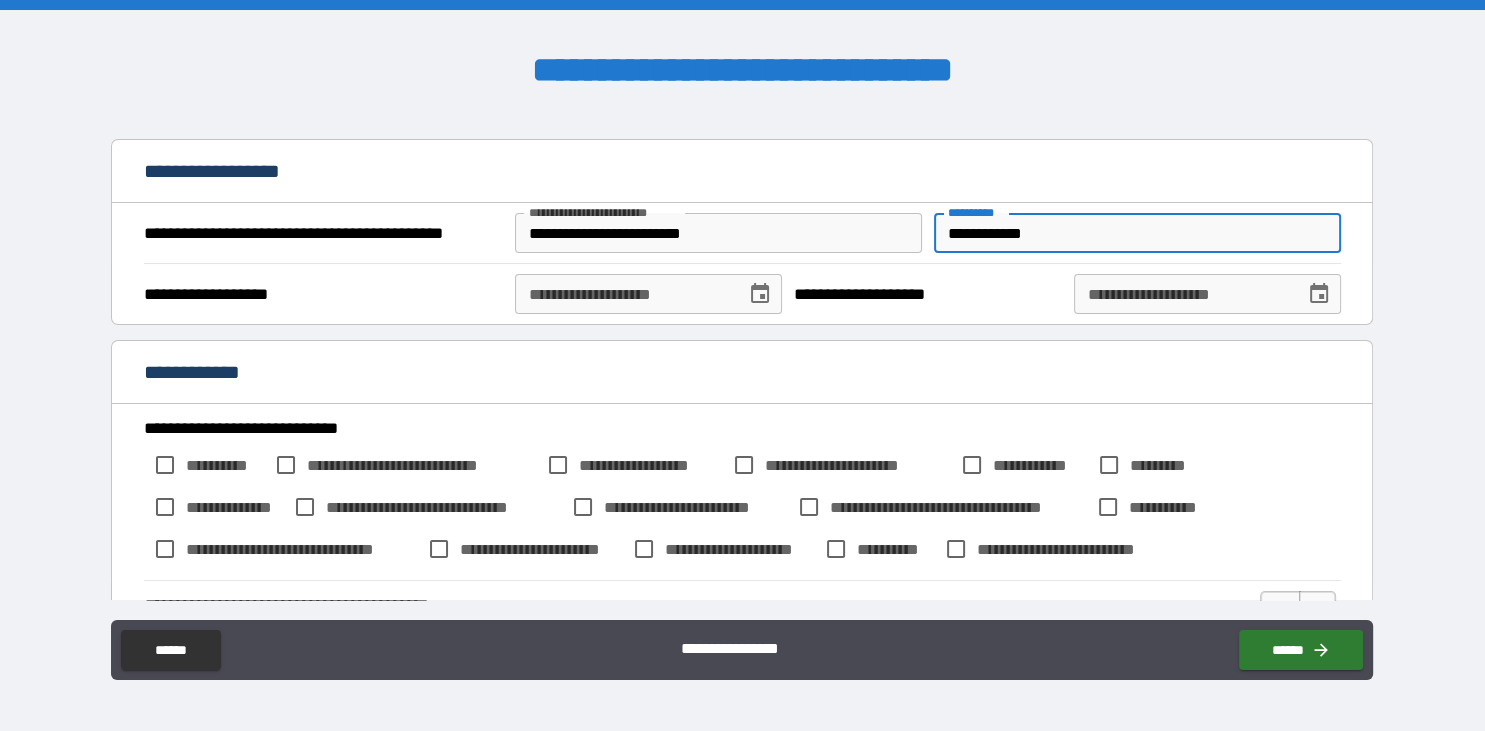 type on "**********" 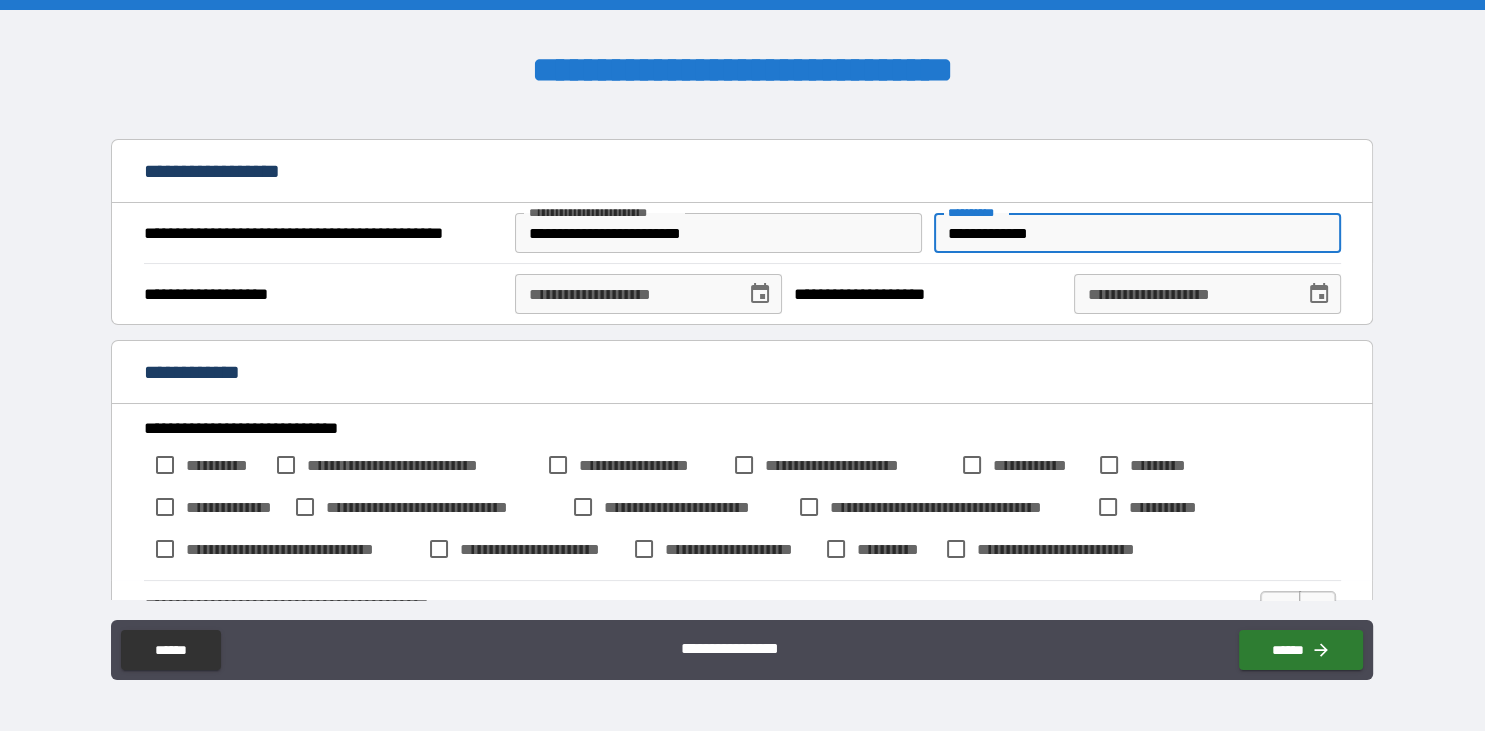 type on "**********" 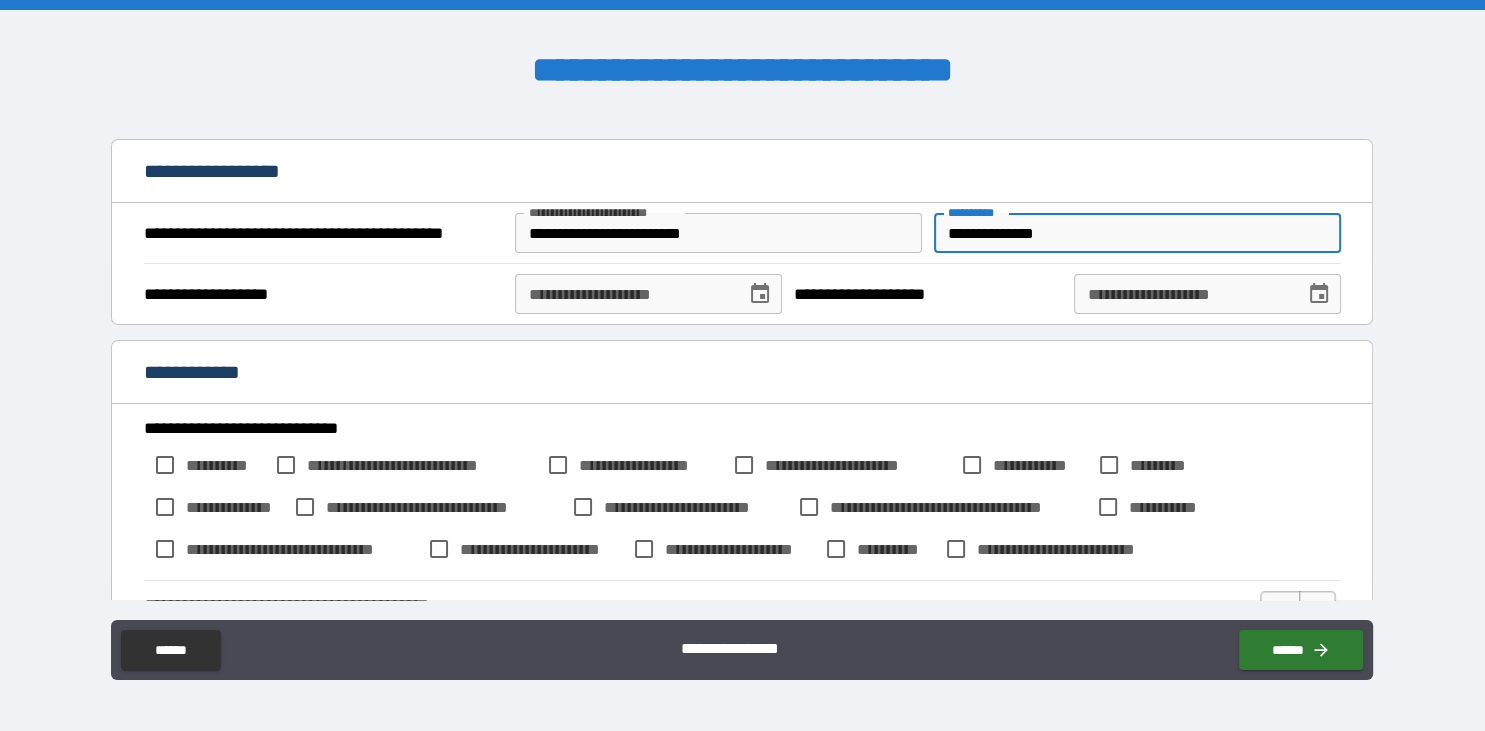 type on "*" 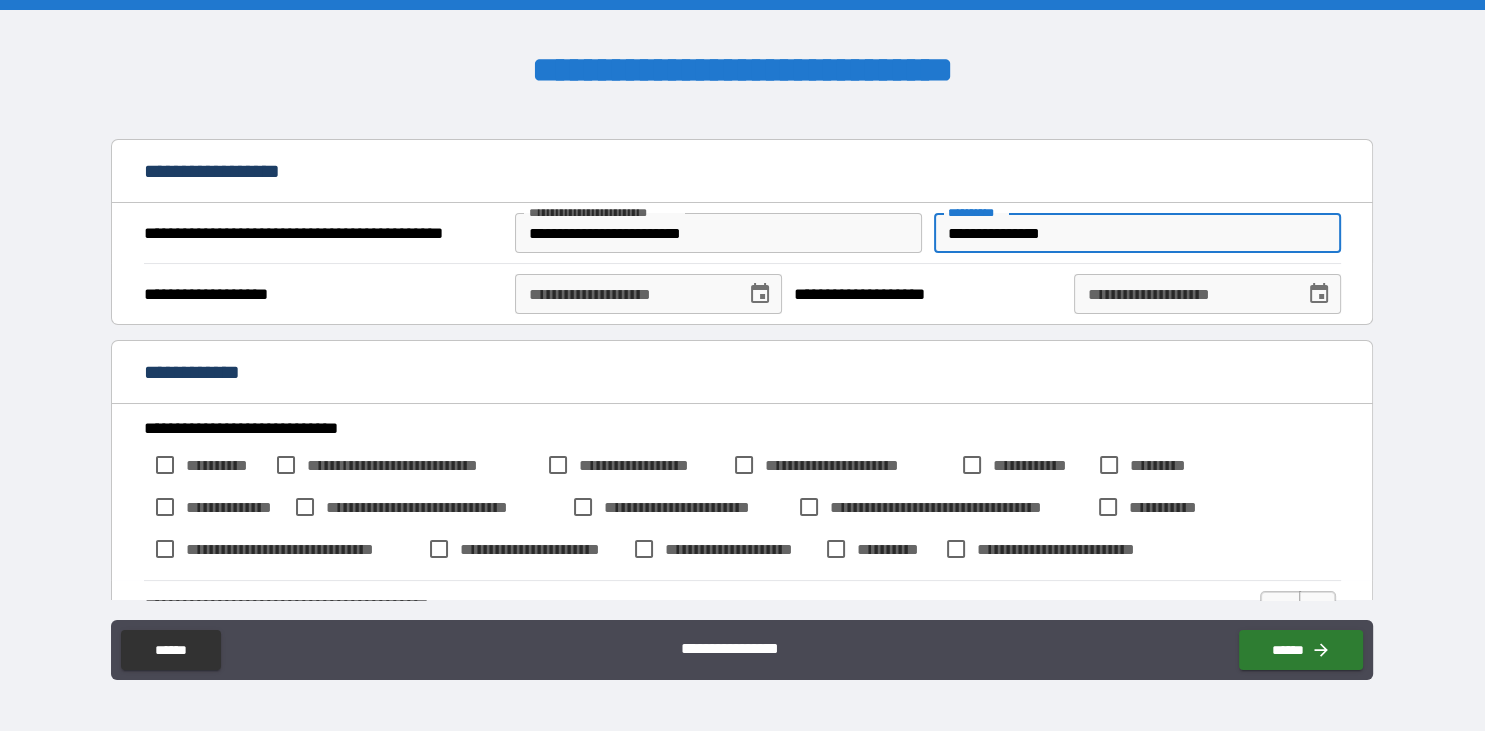 type on "*" 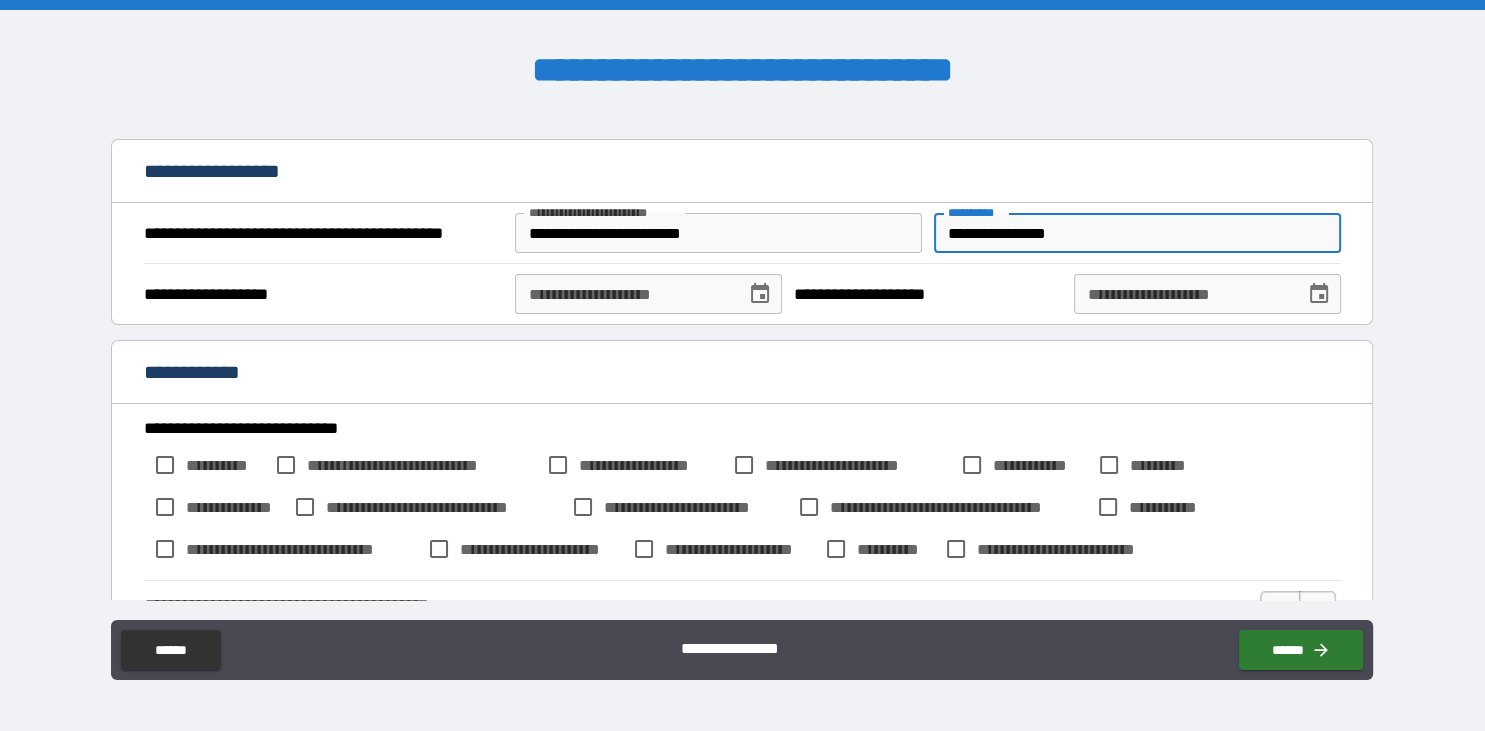 type on "*" 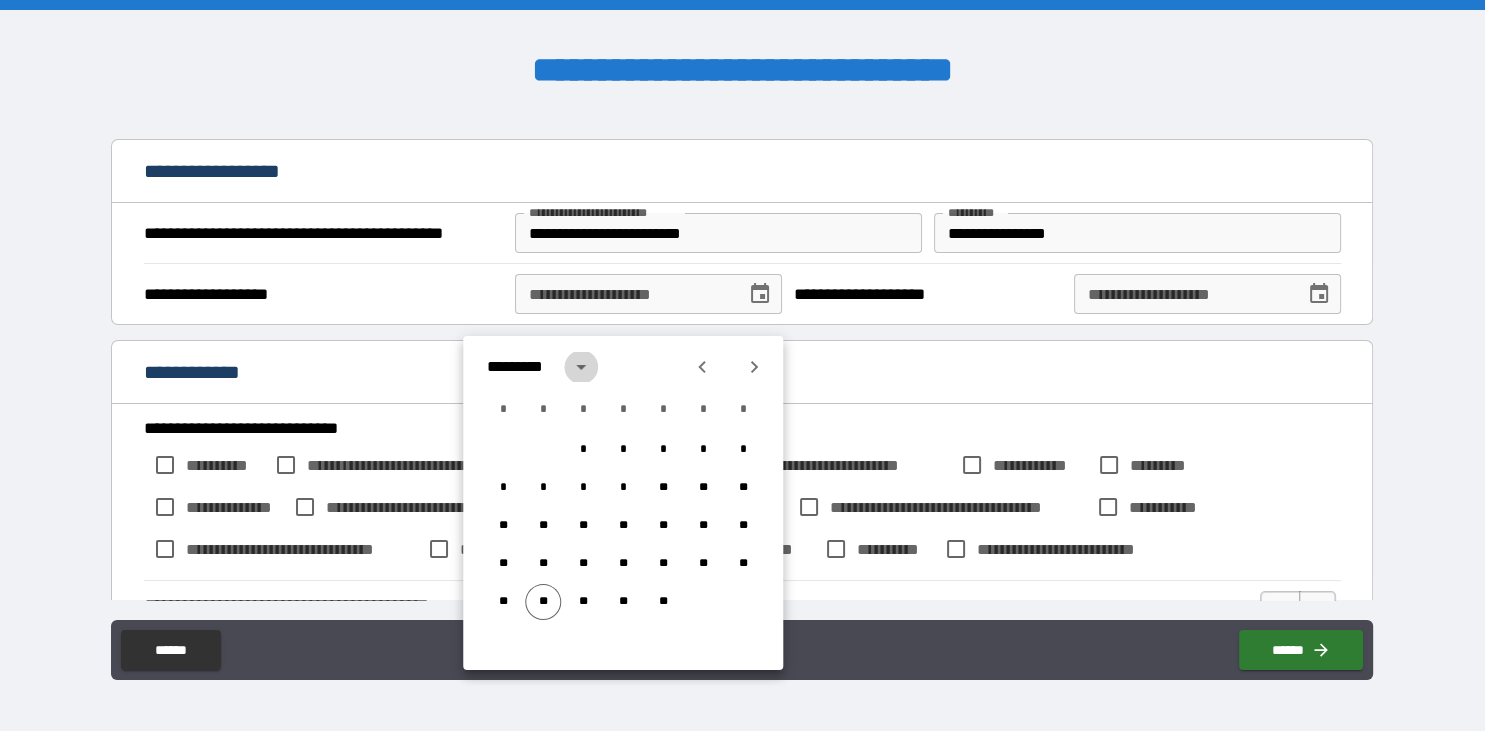 click 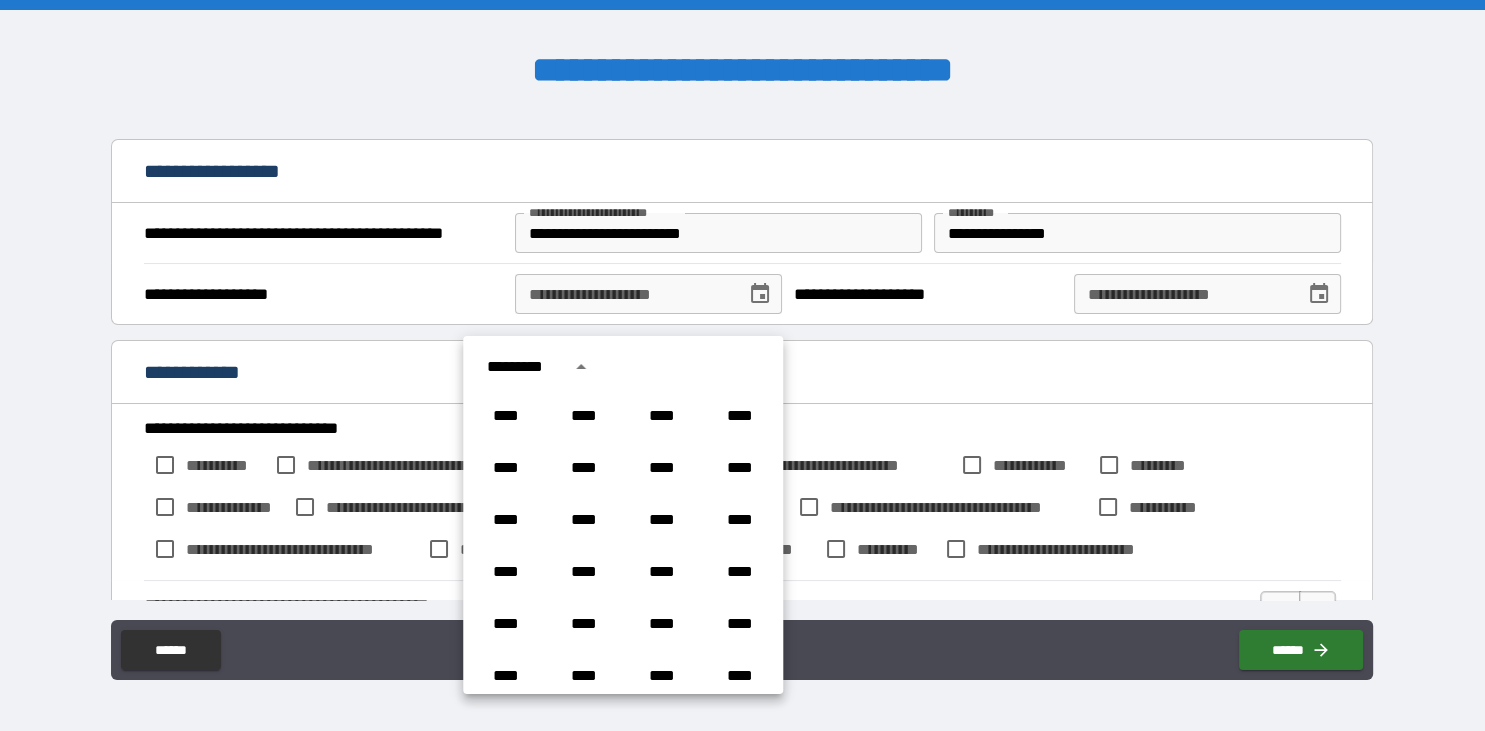 scroll, scrollTop: 1486, scrollLeft: 0, axis: vertical 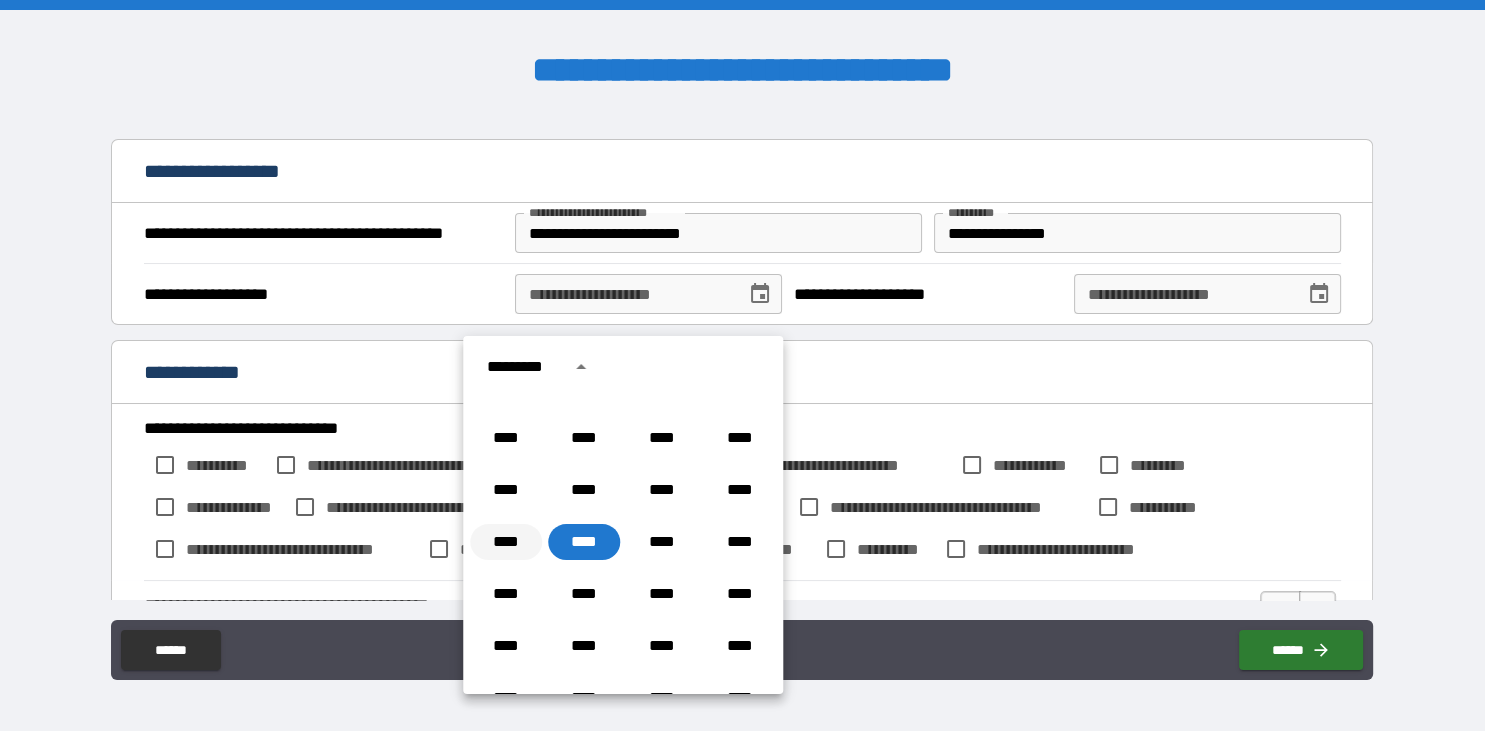 click on "****" at bounding box center (506, 542) 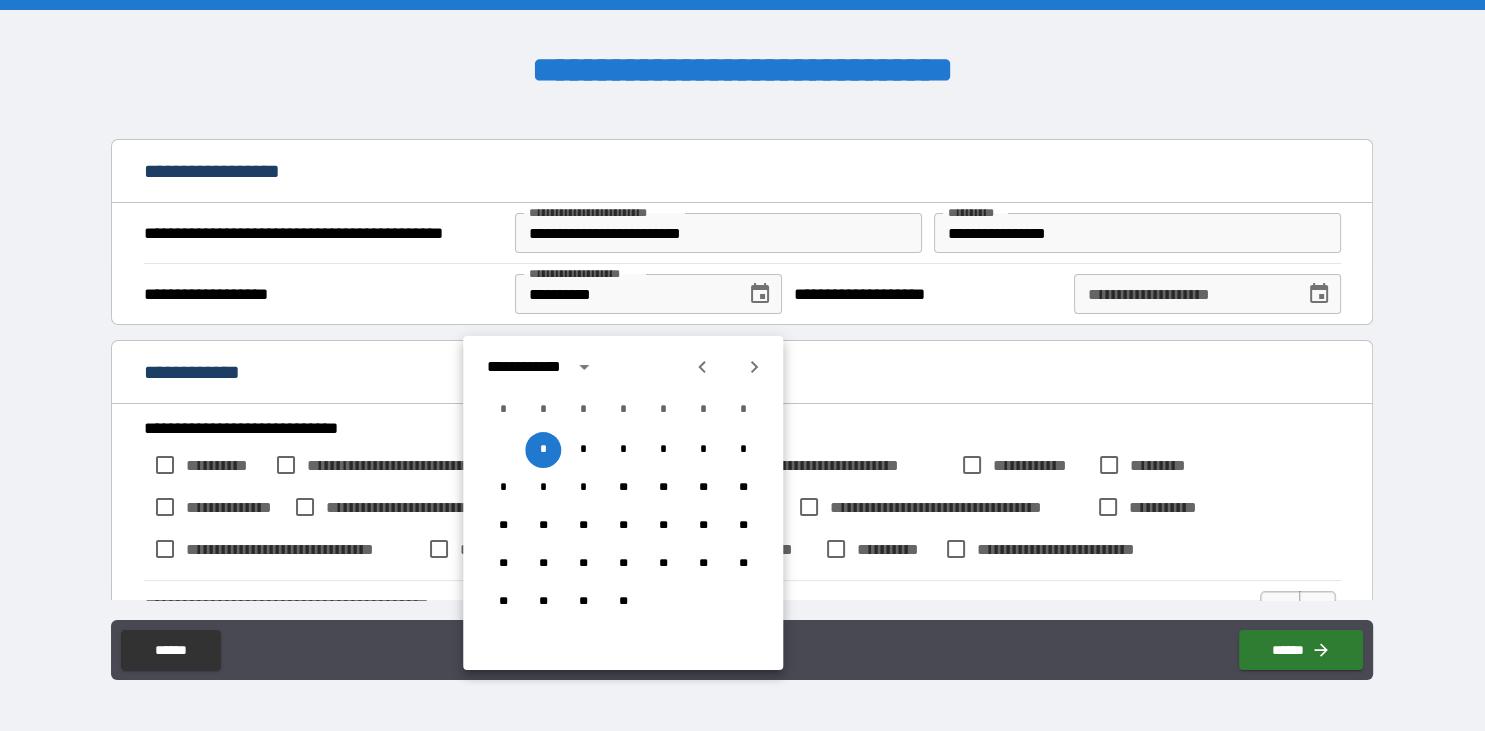 type on "*" 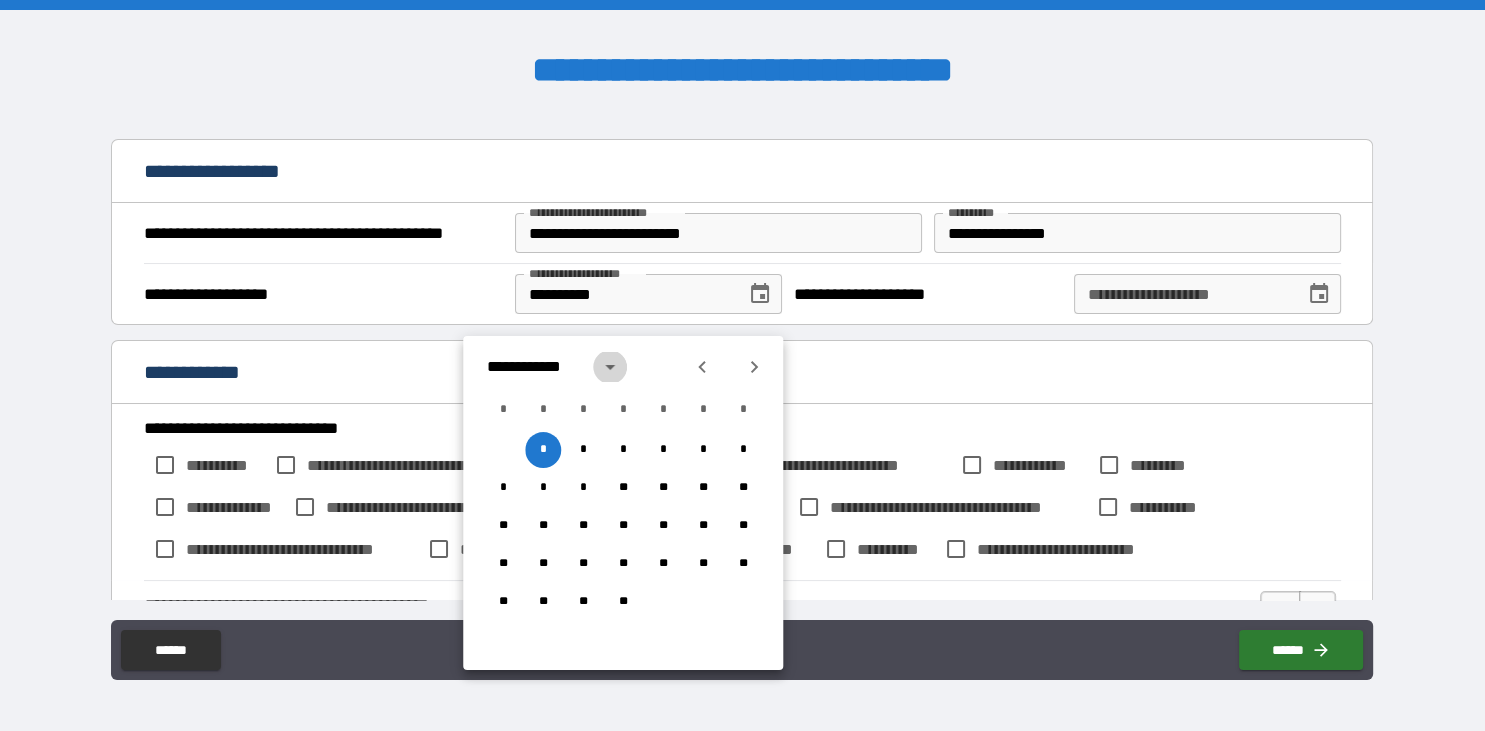 click 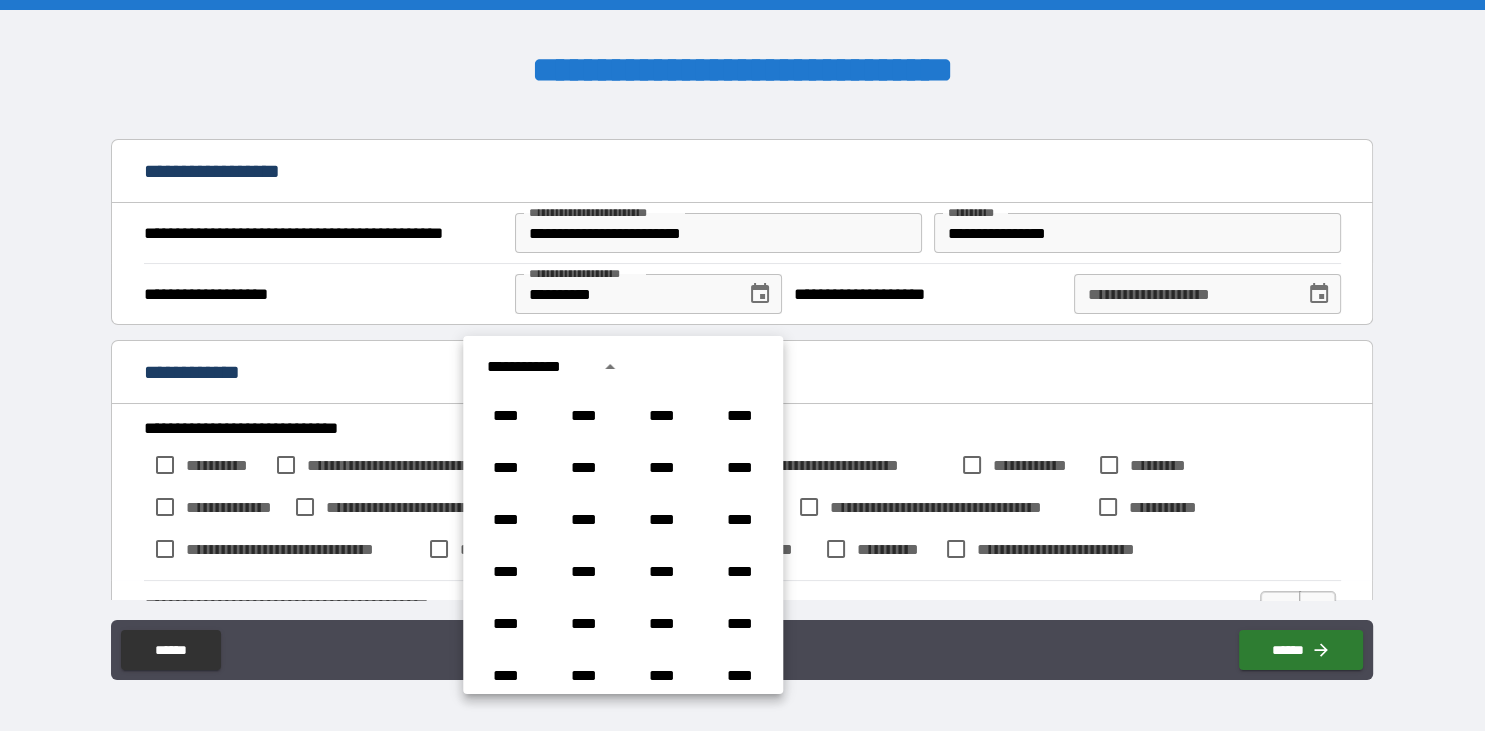 scroll, scrollTop: 1486, scrollLeft: 0, axis: vertical 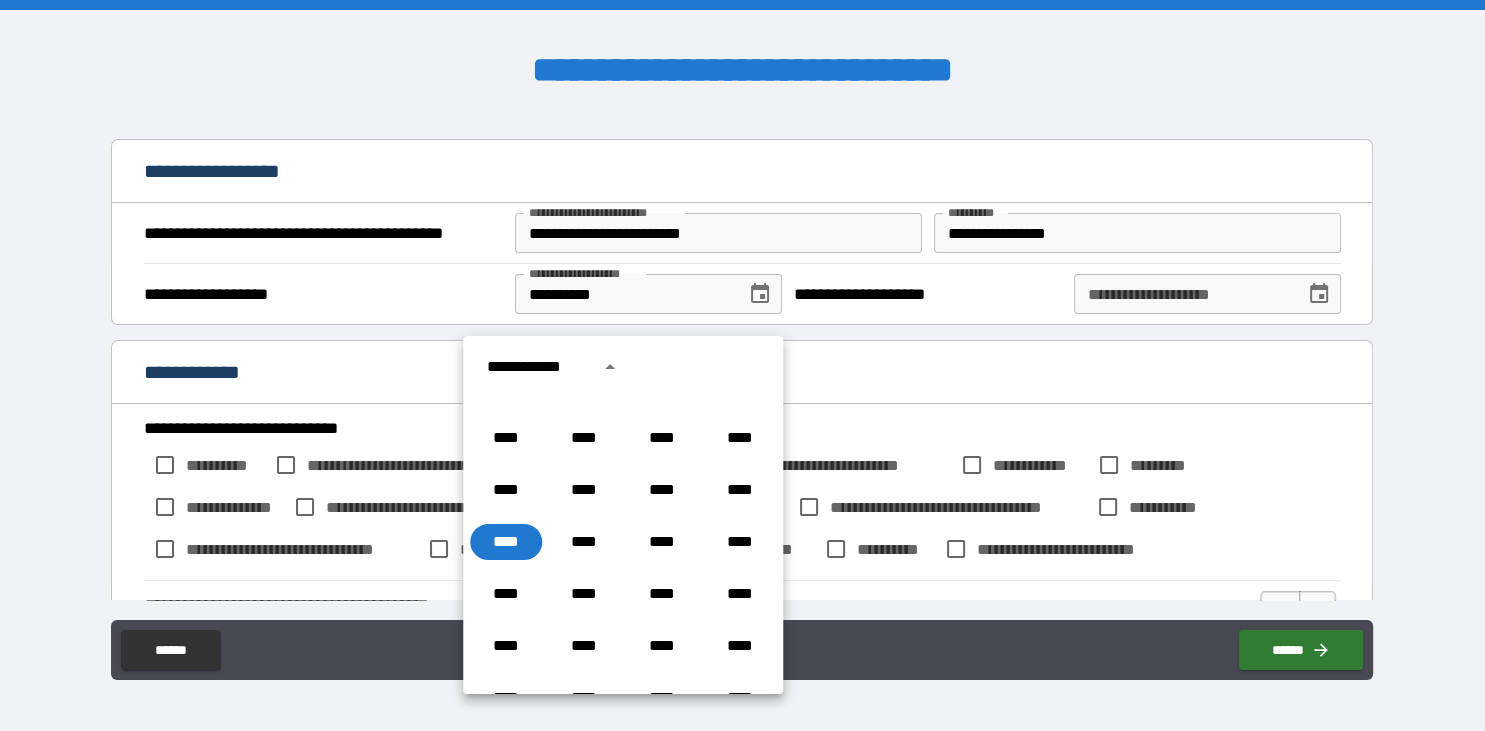 click on "**********" at bounding box center [537, 367] 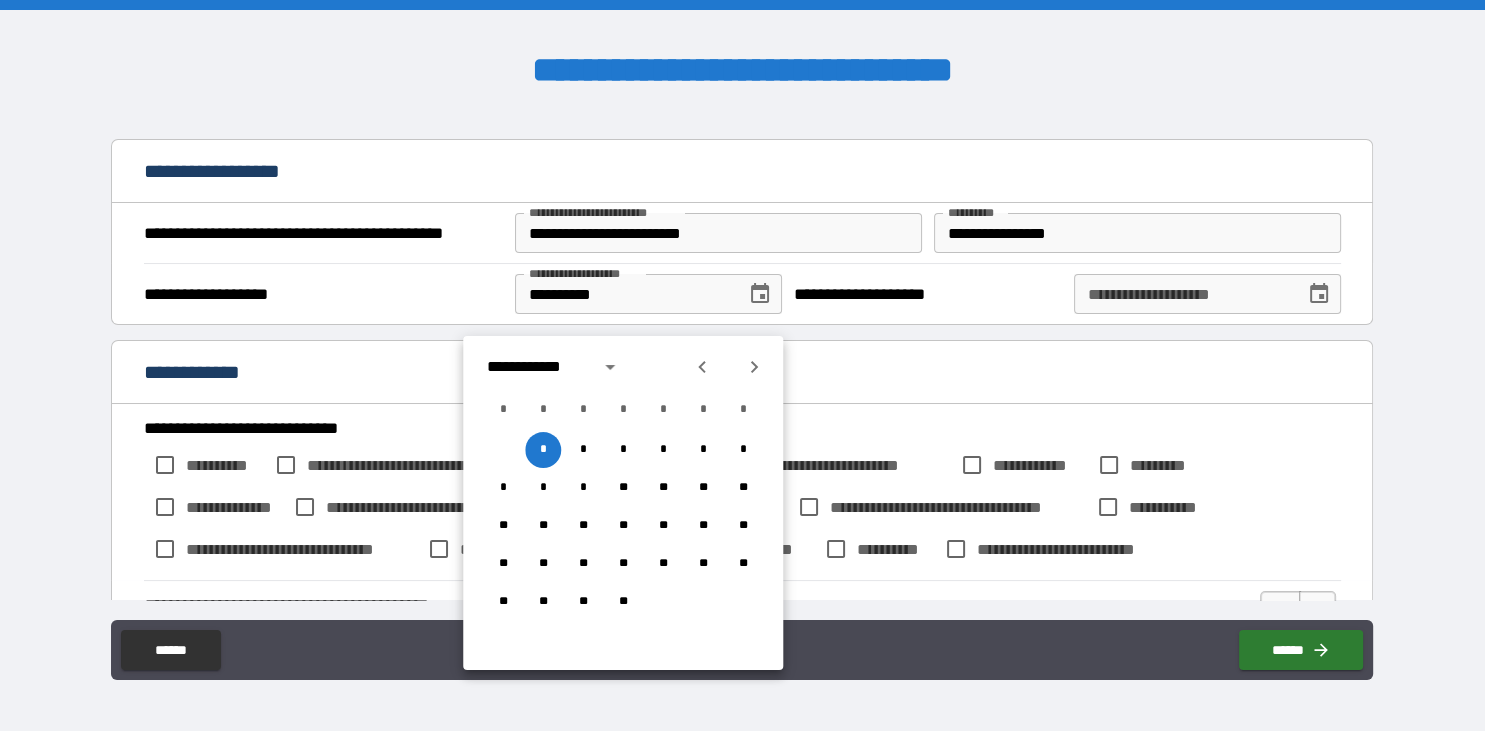 click 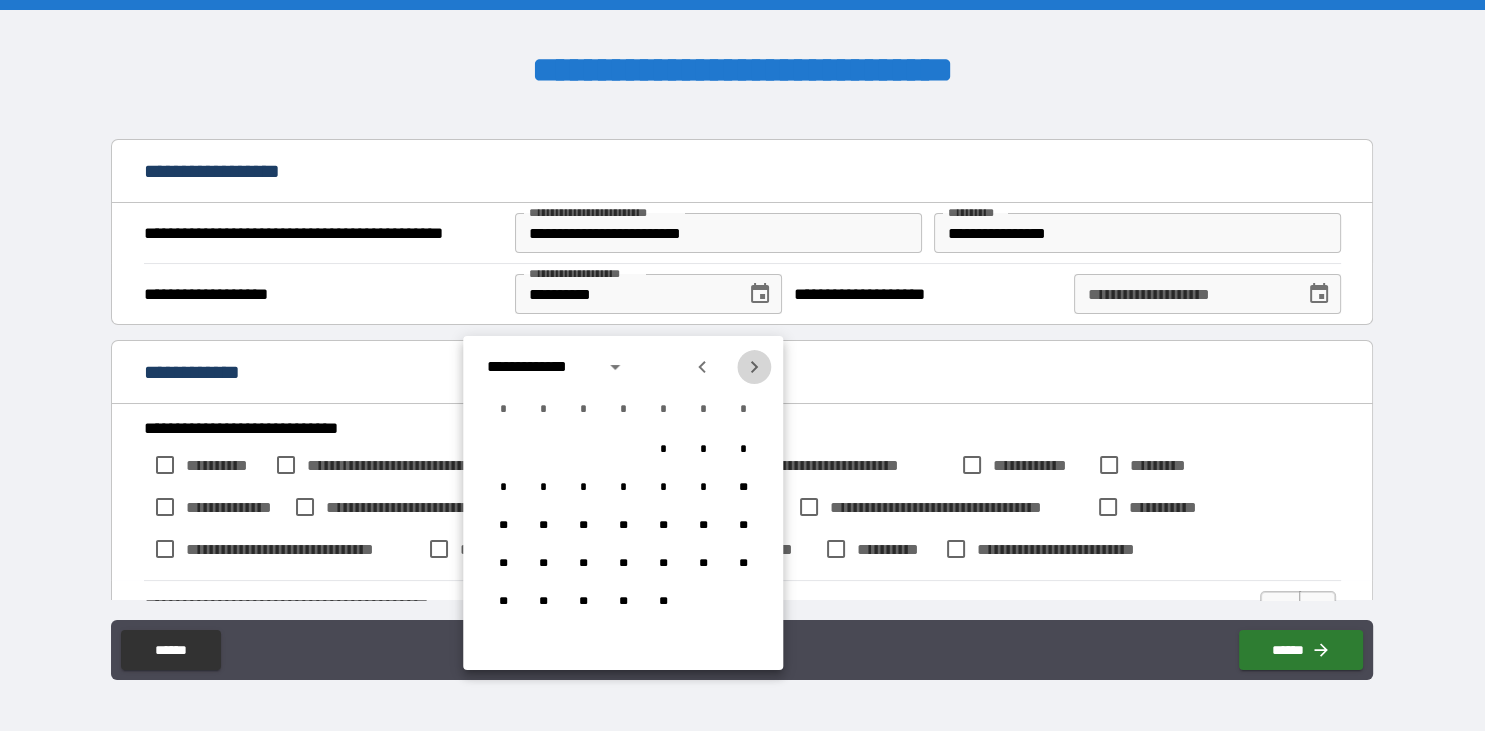 click 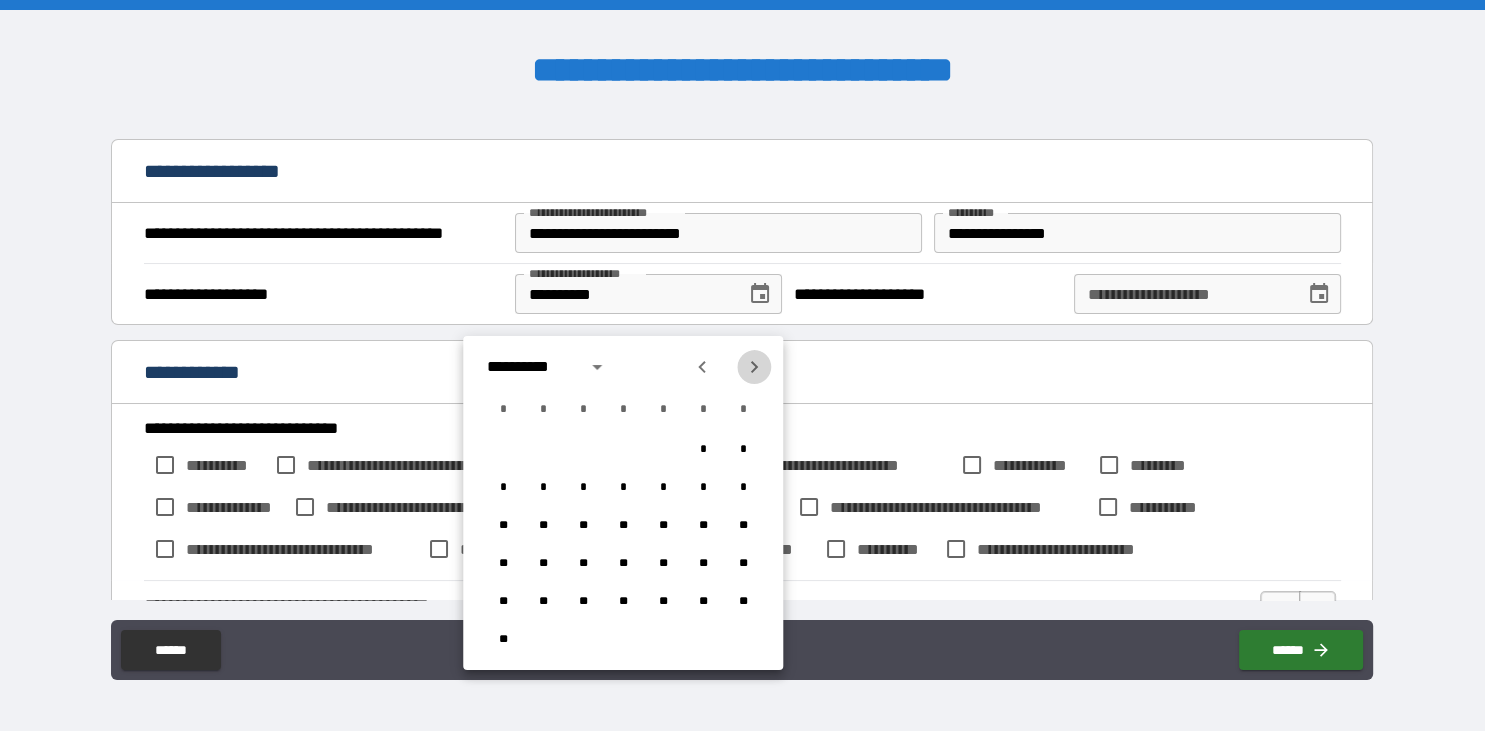 click 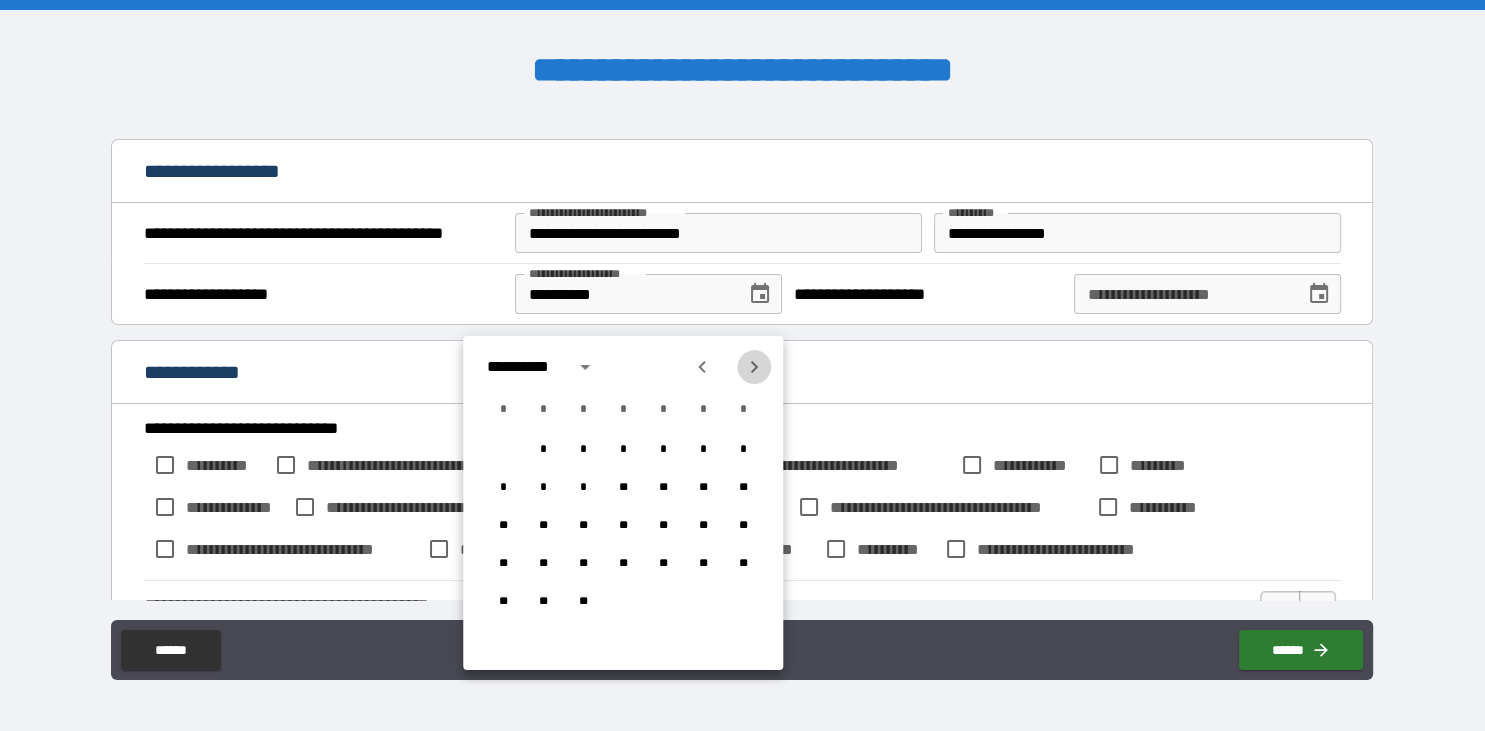 click 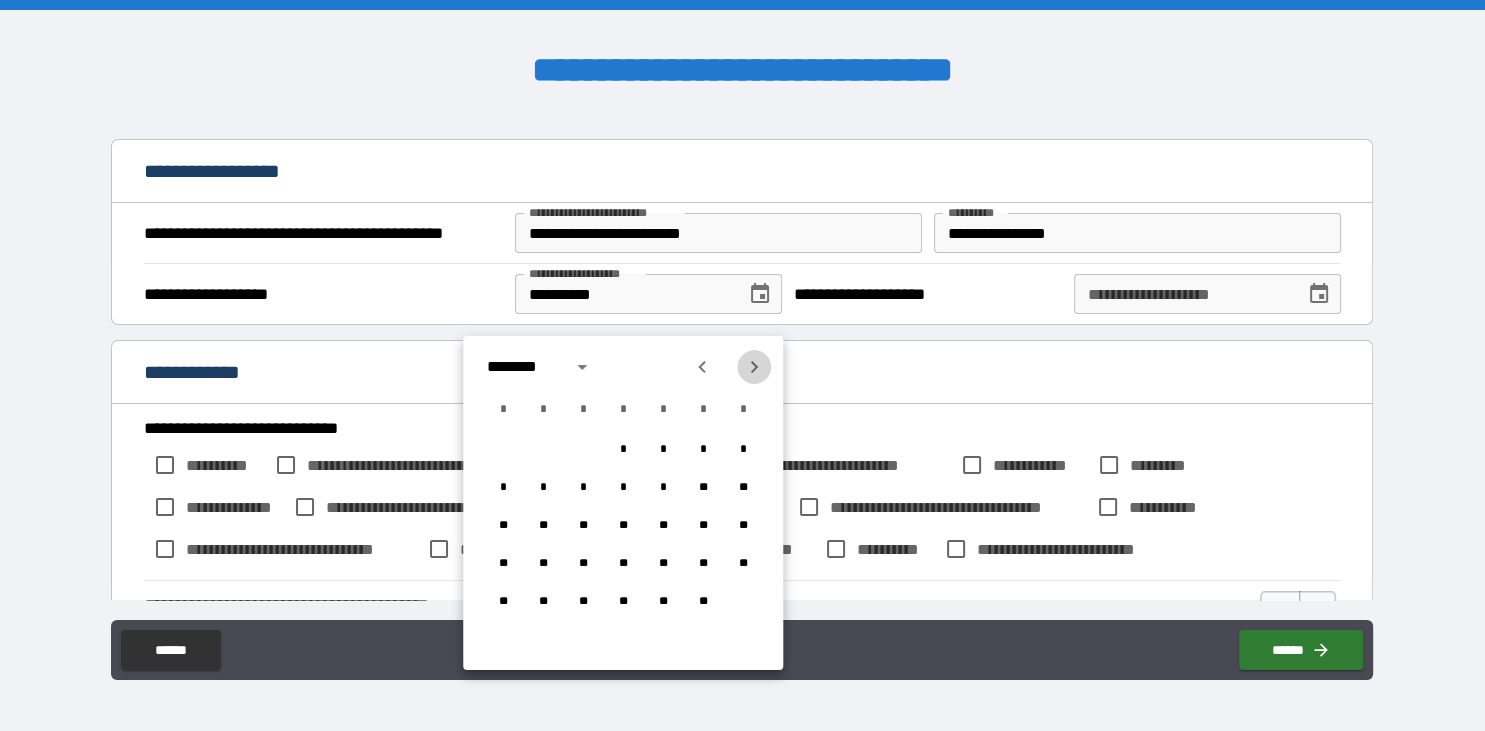 click 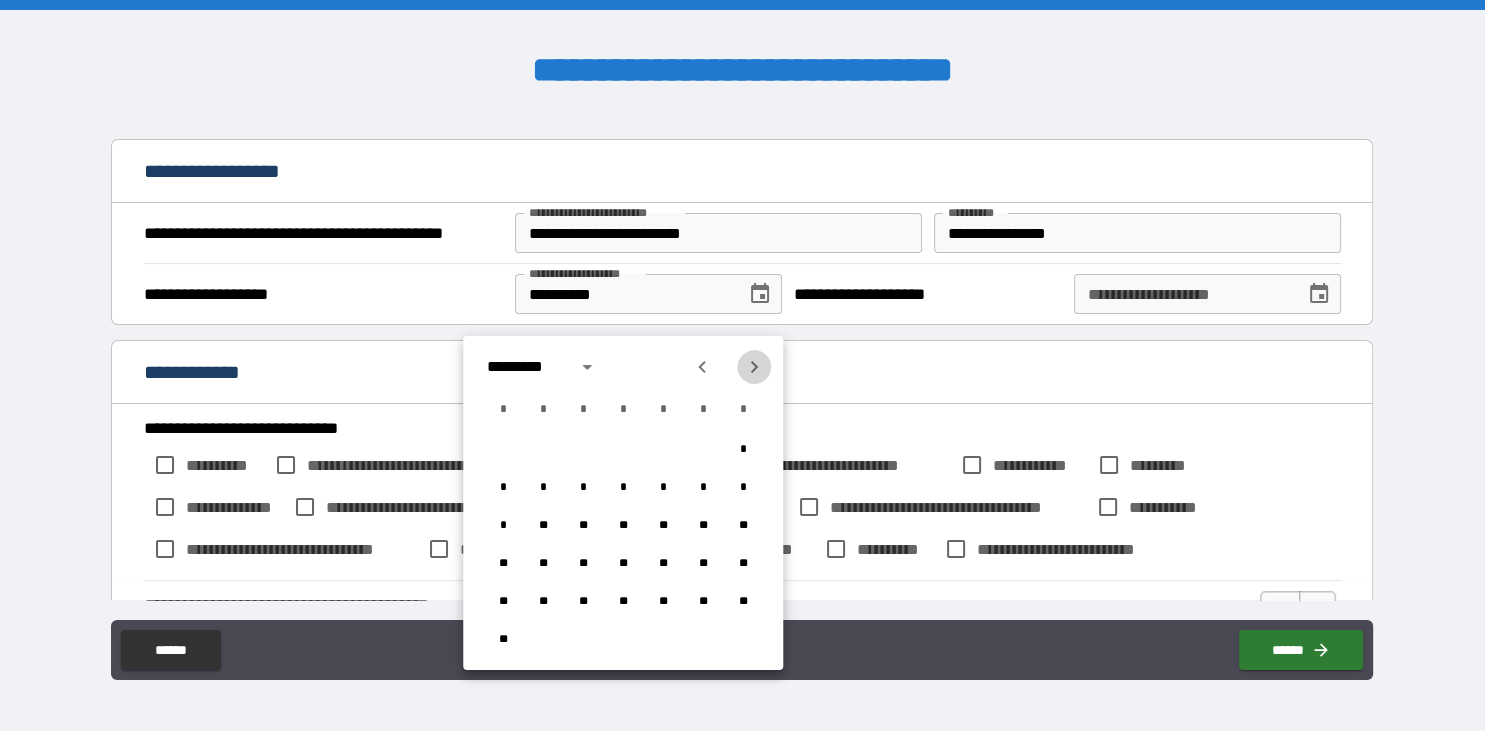 click 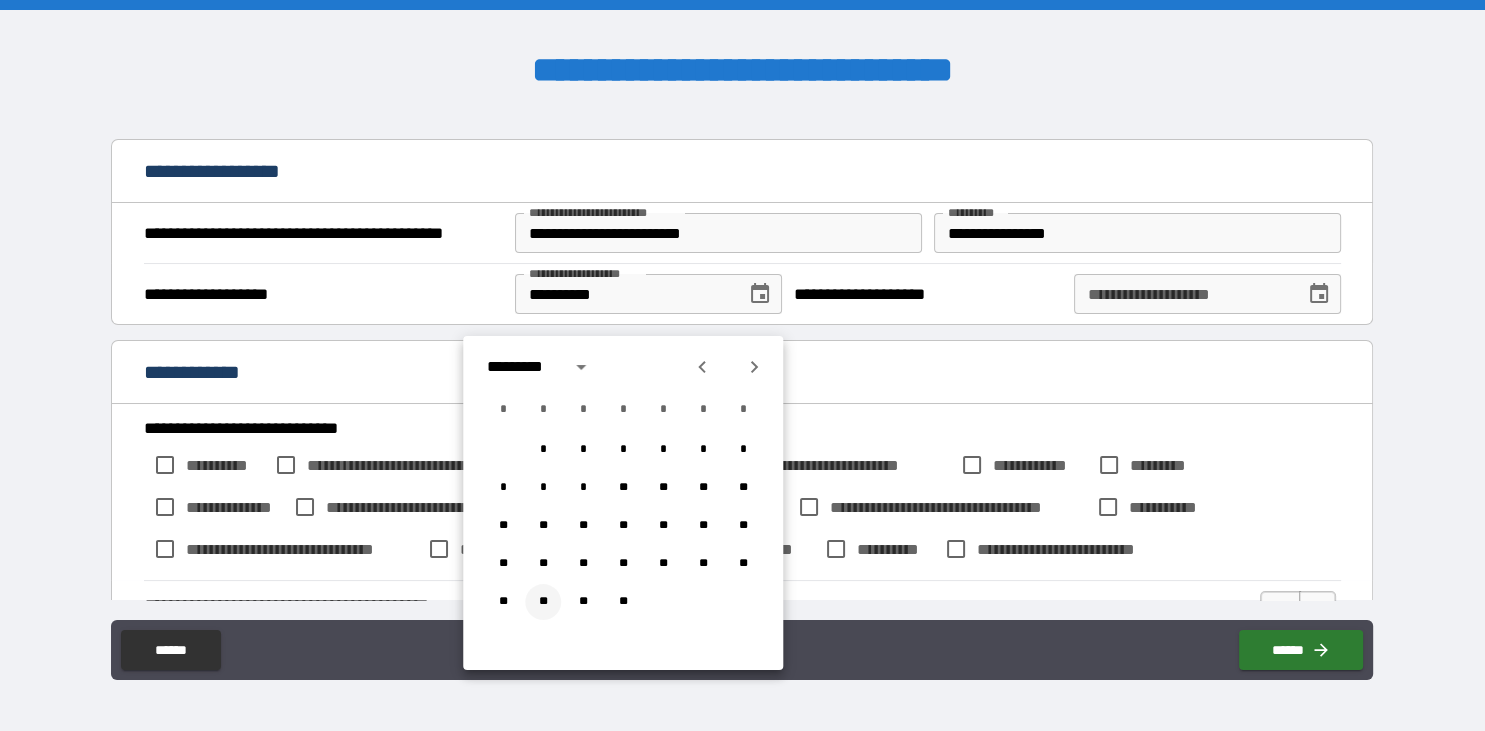 click on "**" at bounding box center (543, 602) 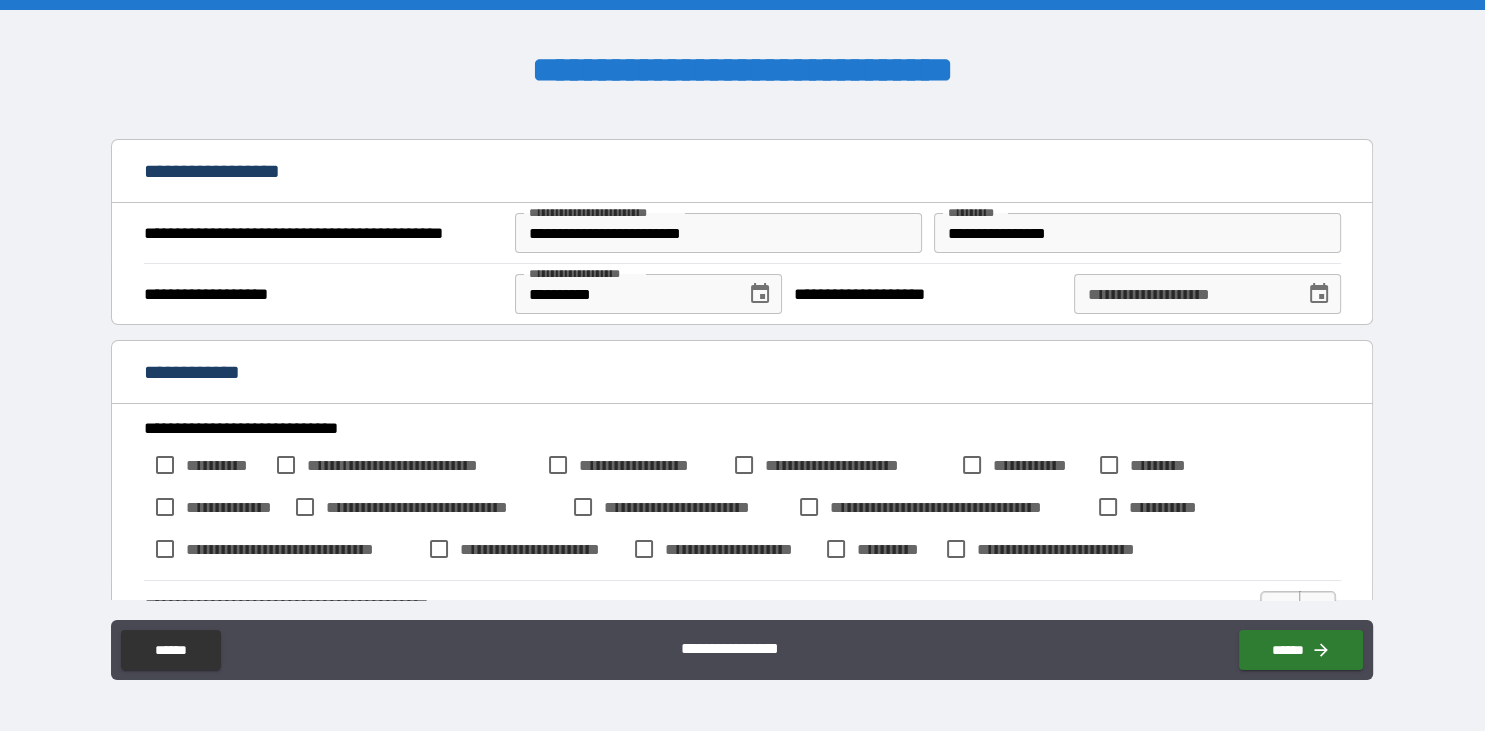 type on "*" 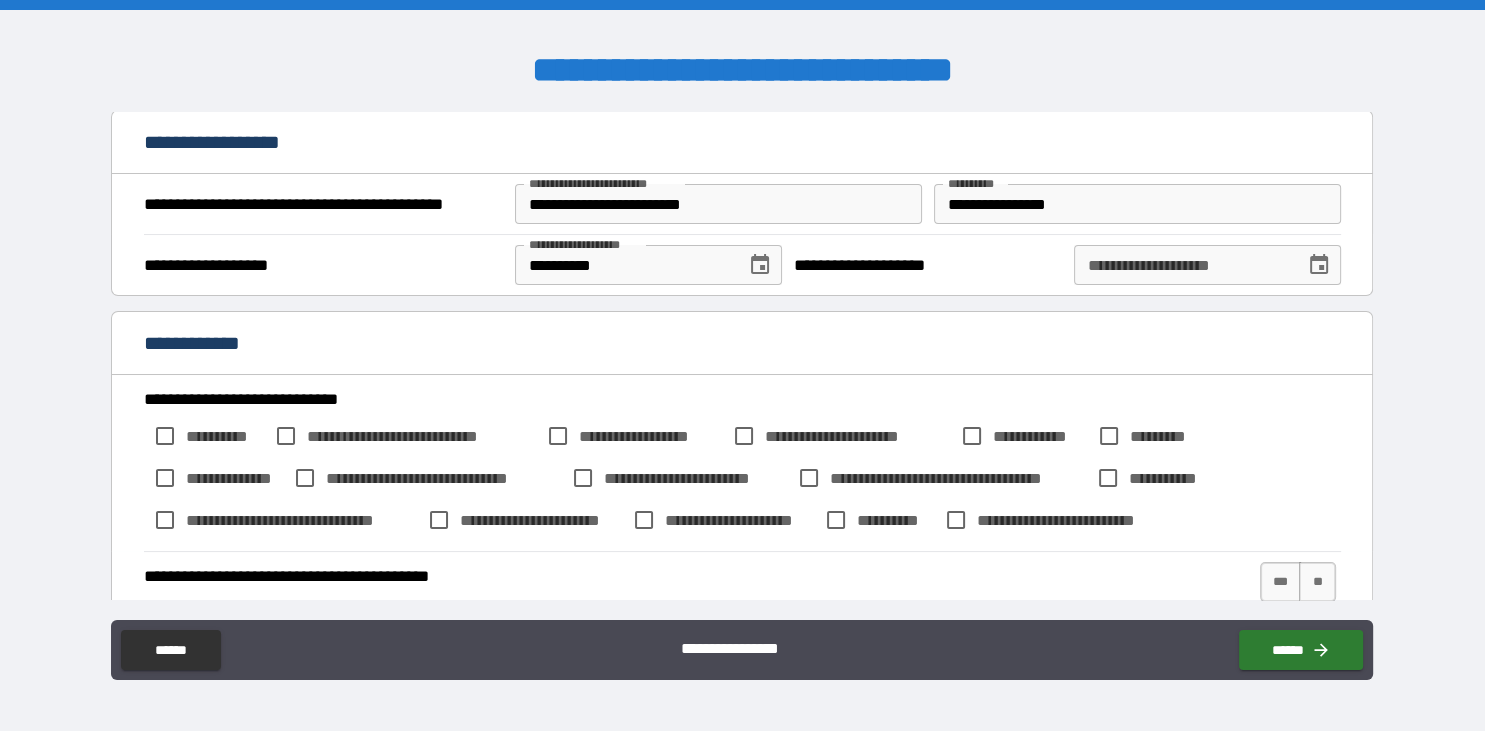 scroll, scrollTop: 307, scrollLeft: 0, axis: vertical 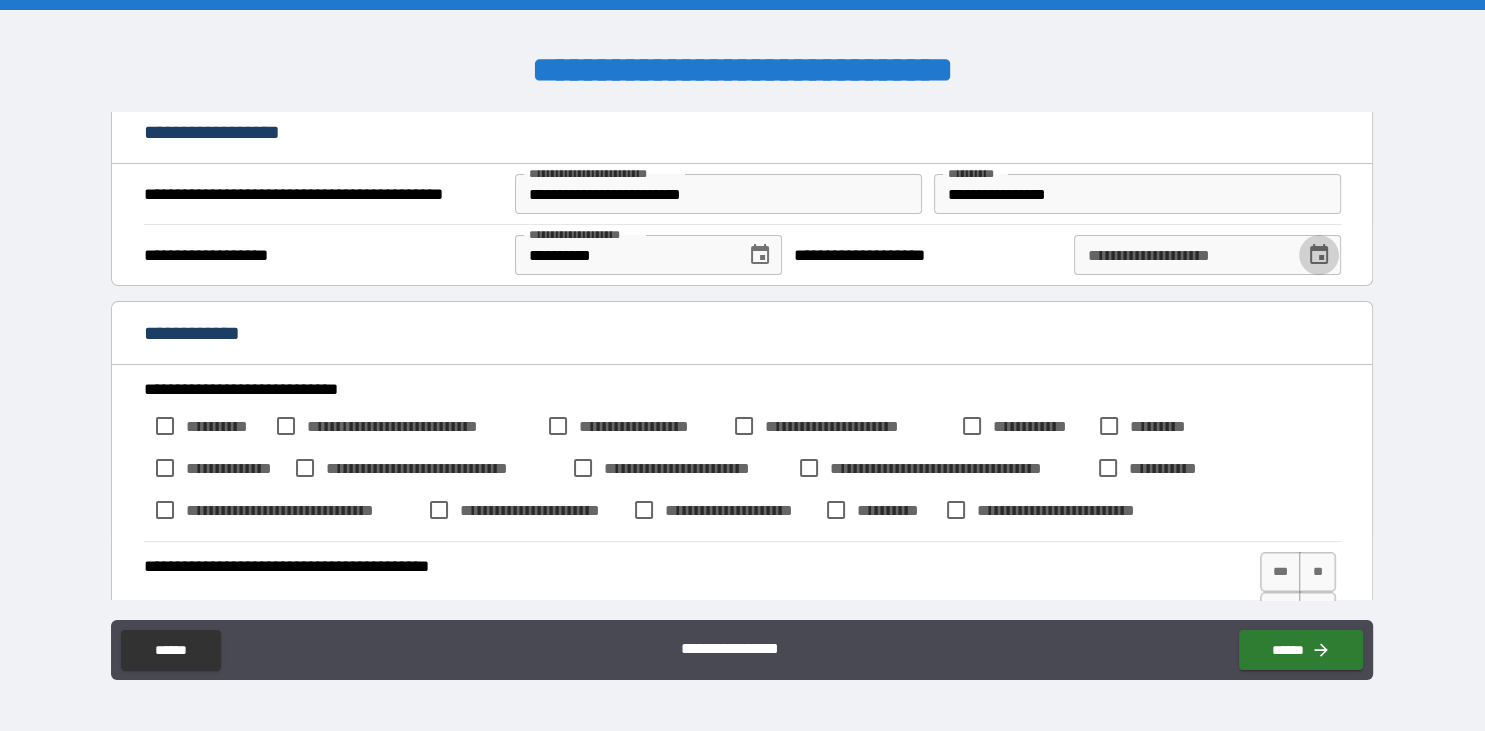 click 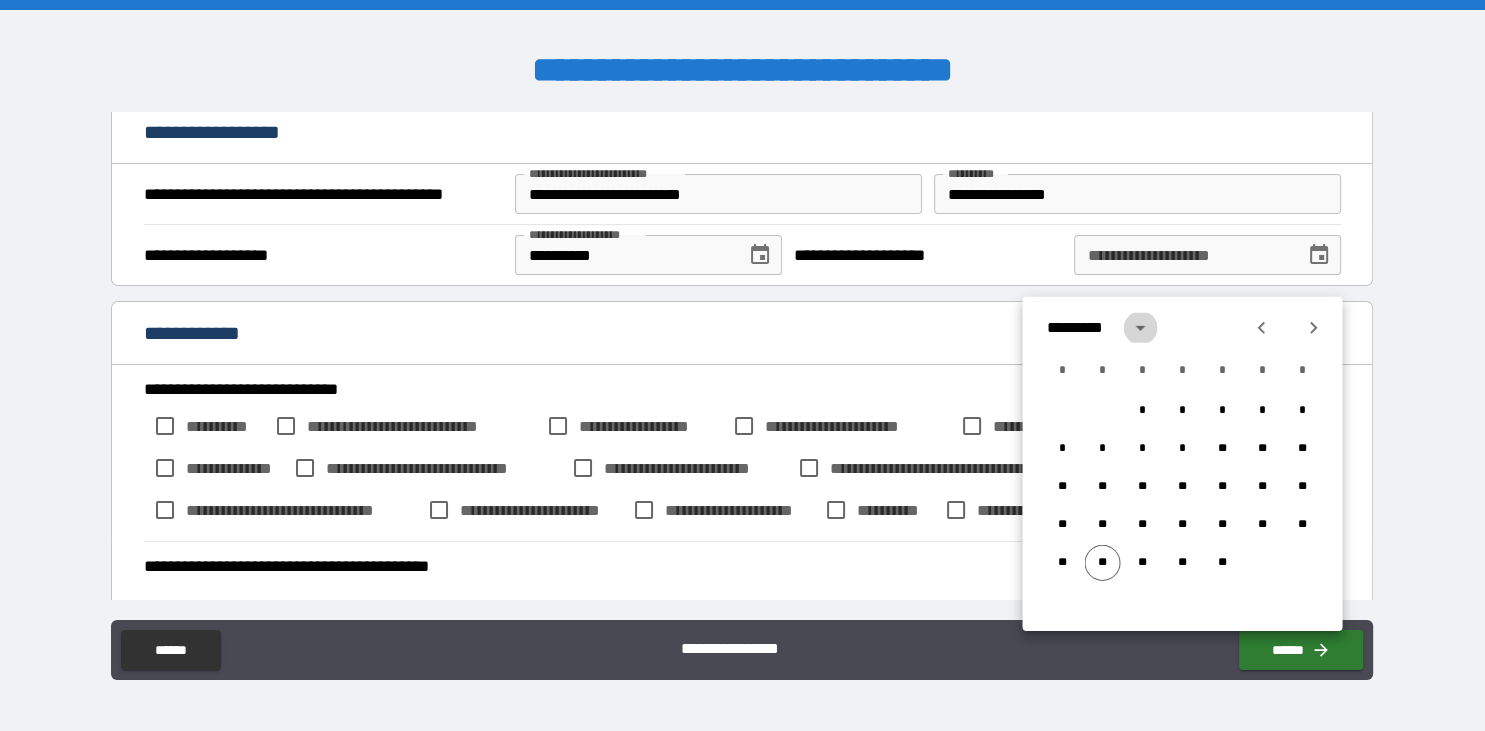 click 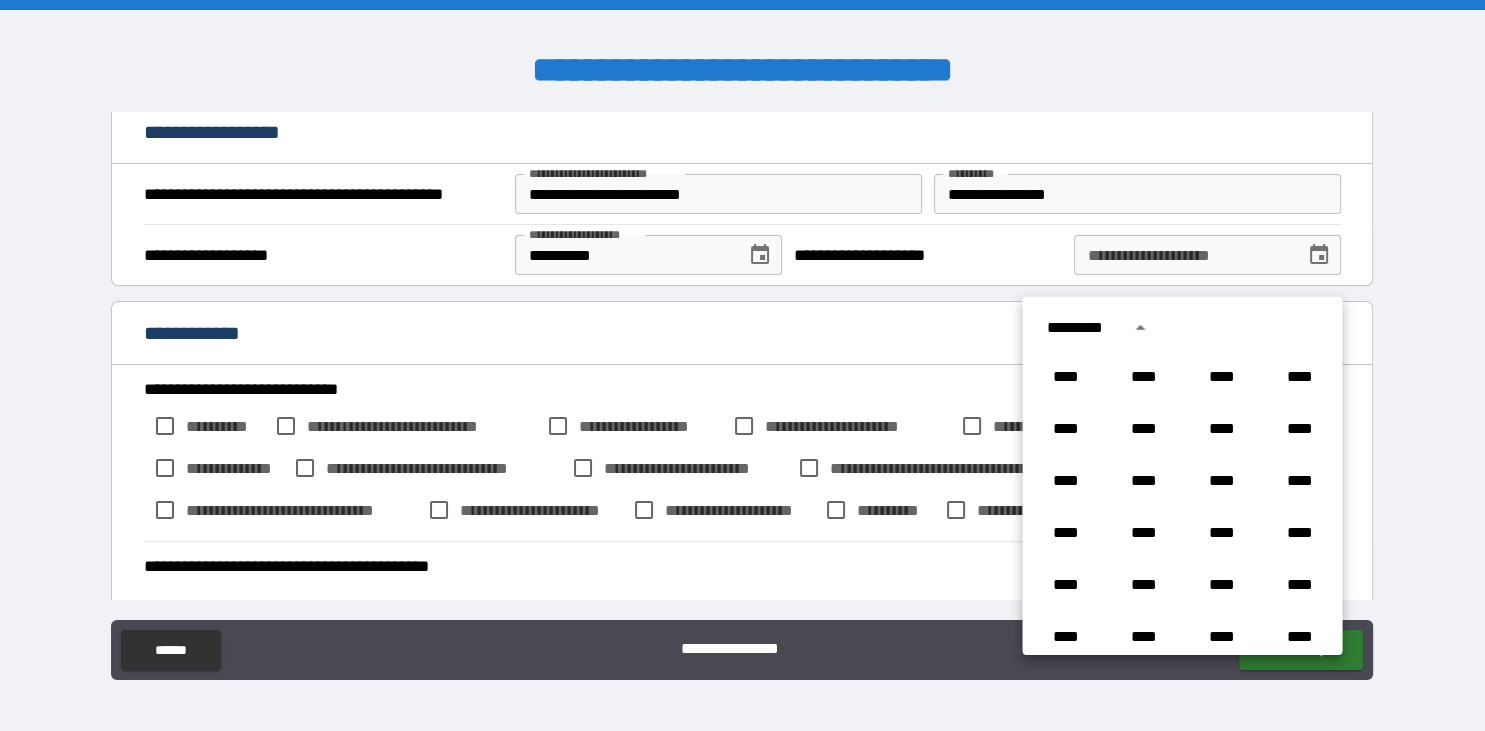 scroll, scrollTop: 1486, scrollLeft: 0, axis: vertical 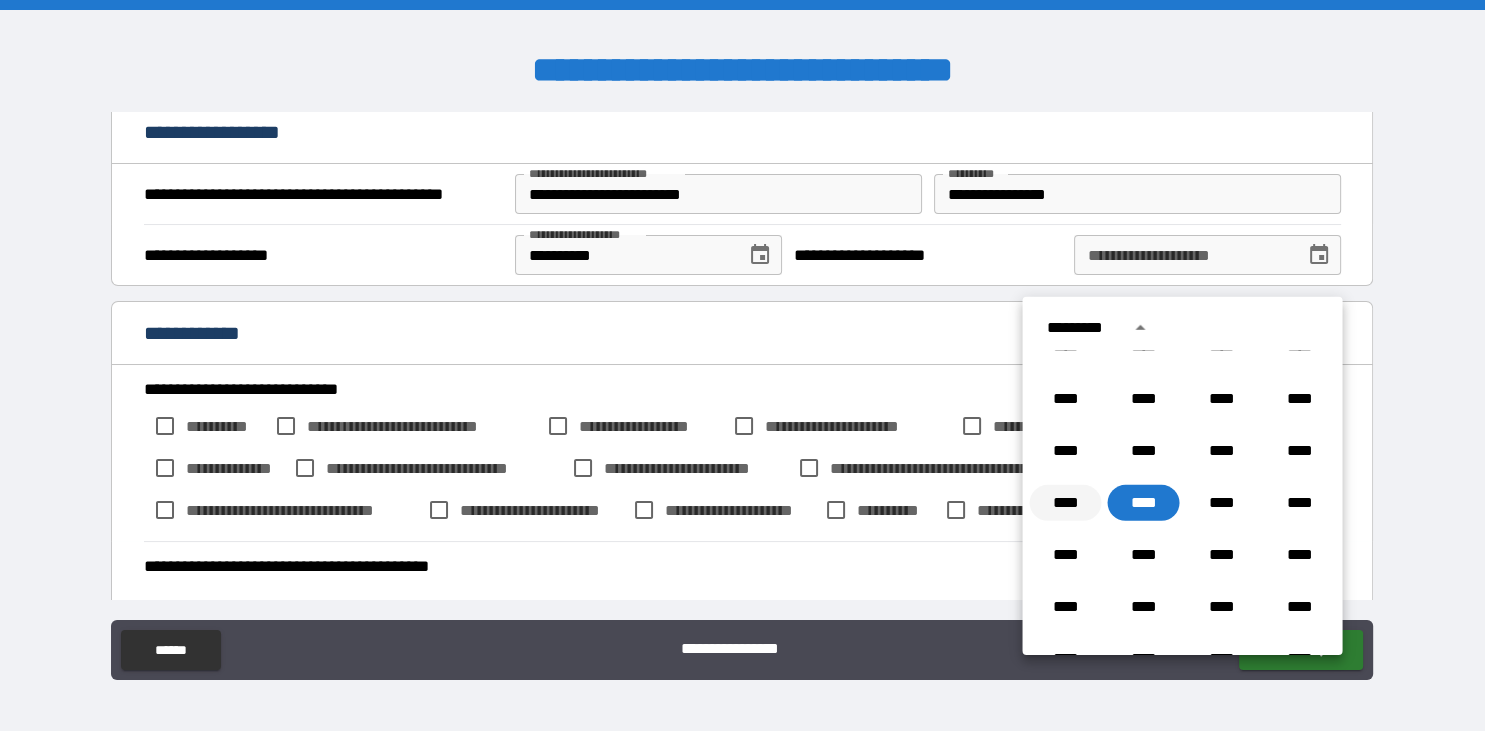 click on "****" at bounding box center [1065, 503] 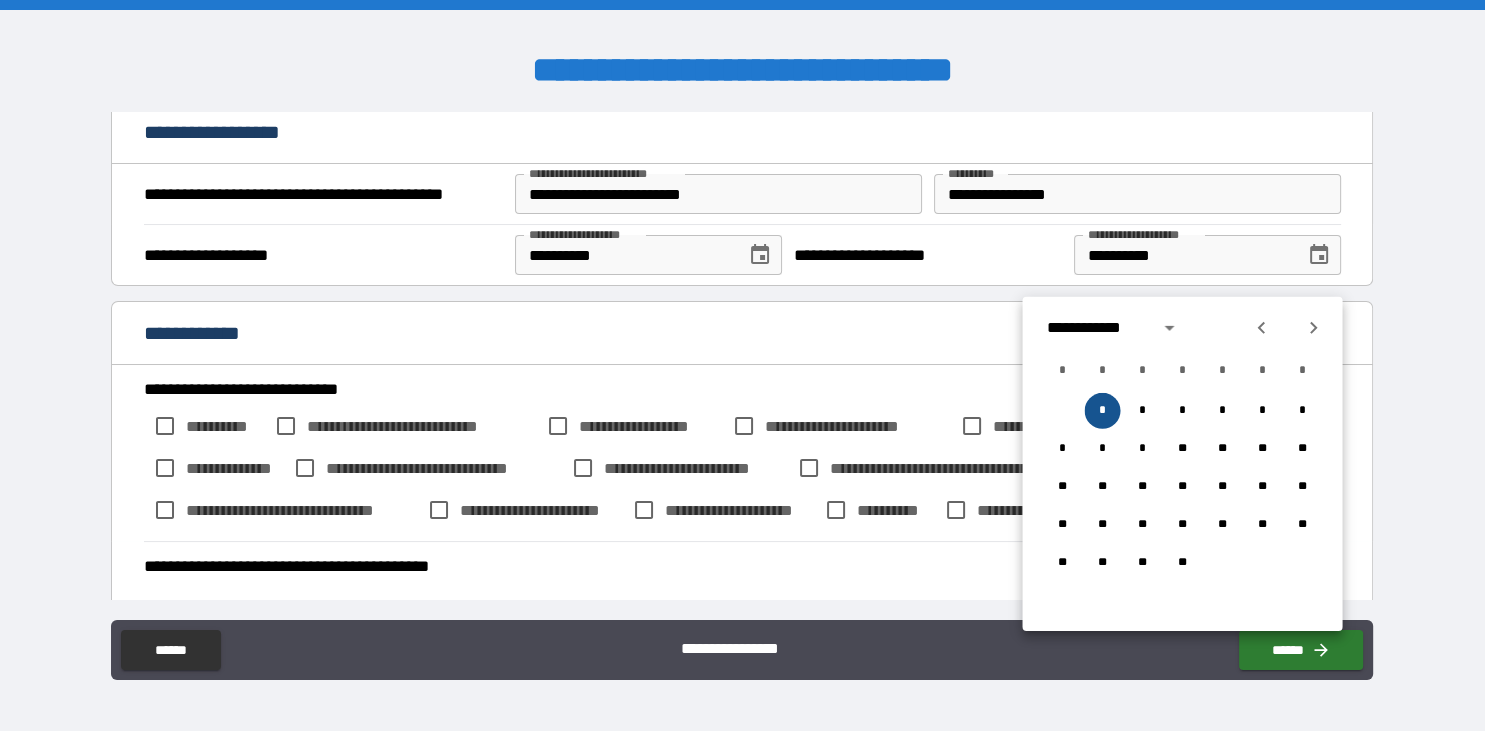 type on "*" 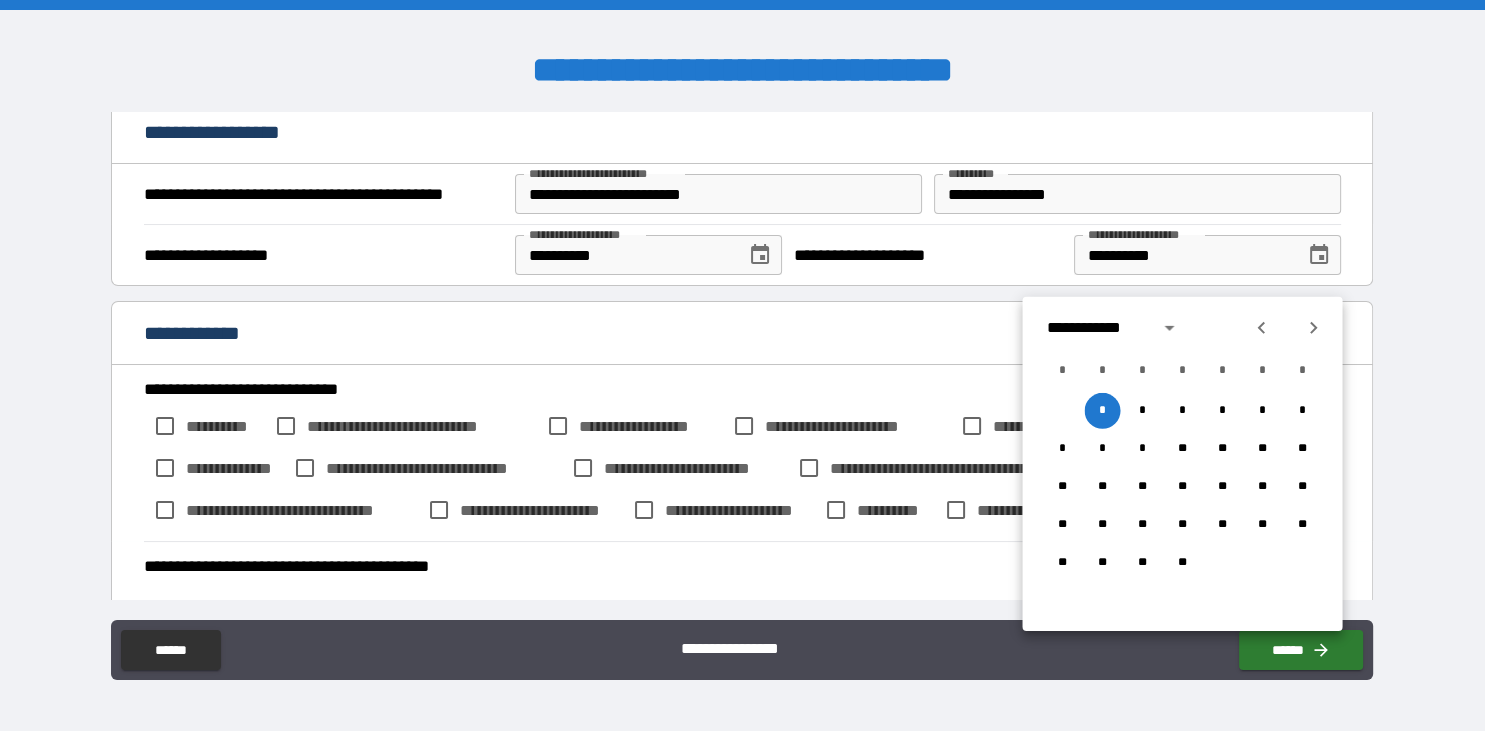 click 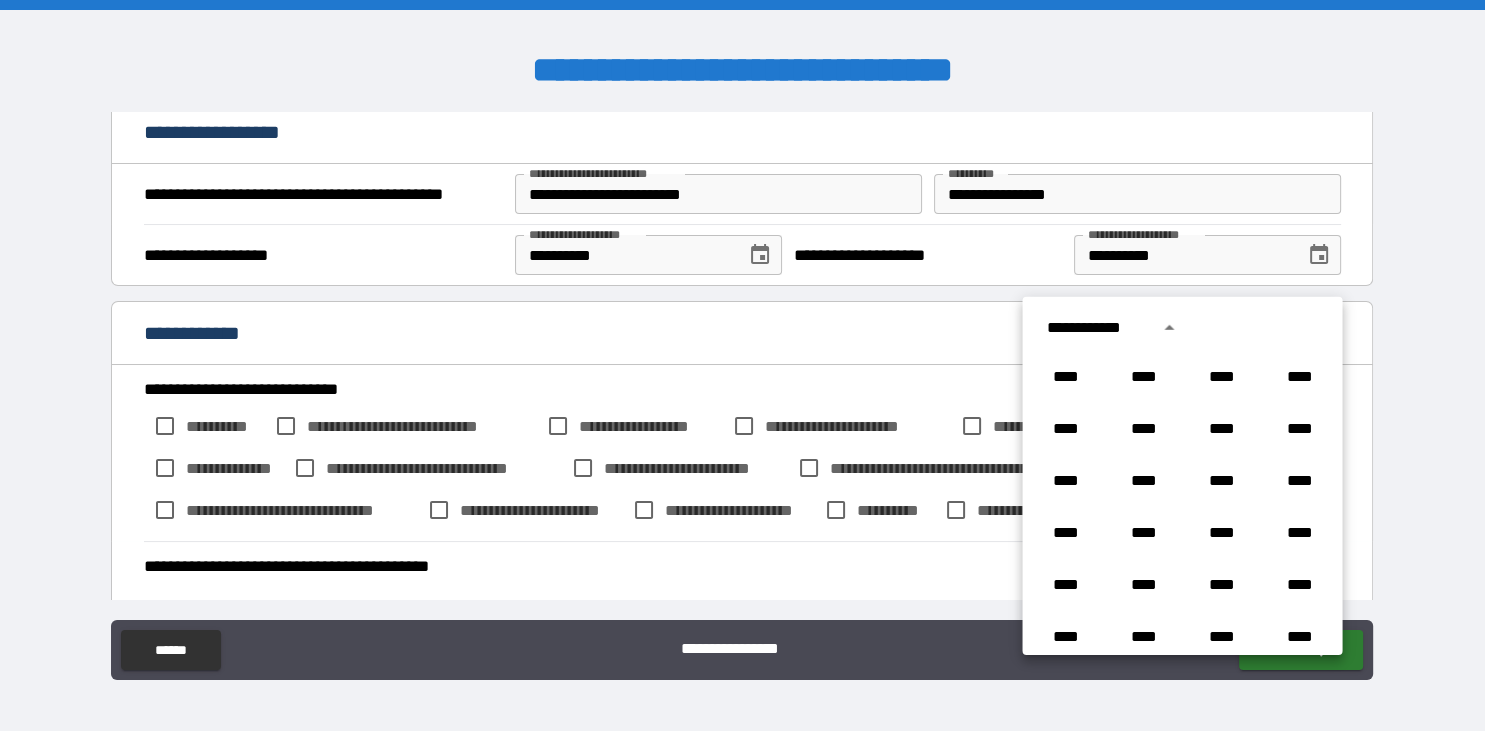 scroll, scrollTop: 1486, scrollLeft: 0, axis: vertical 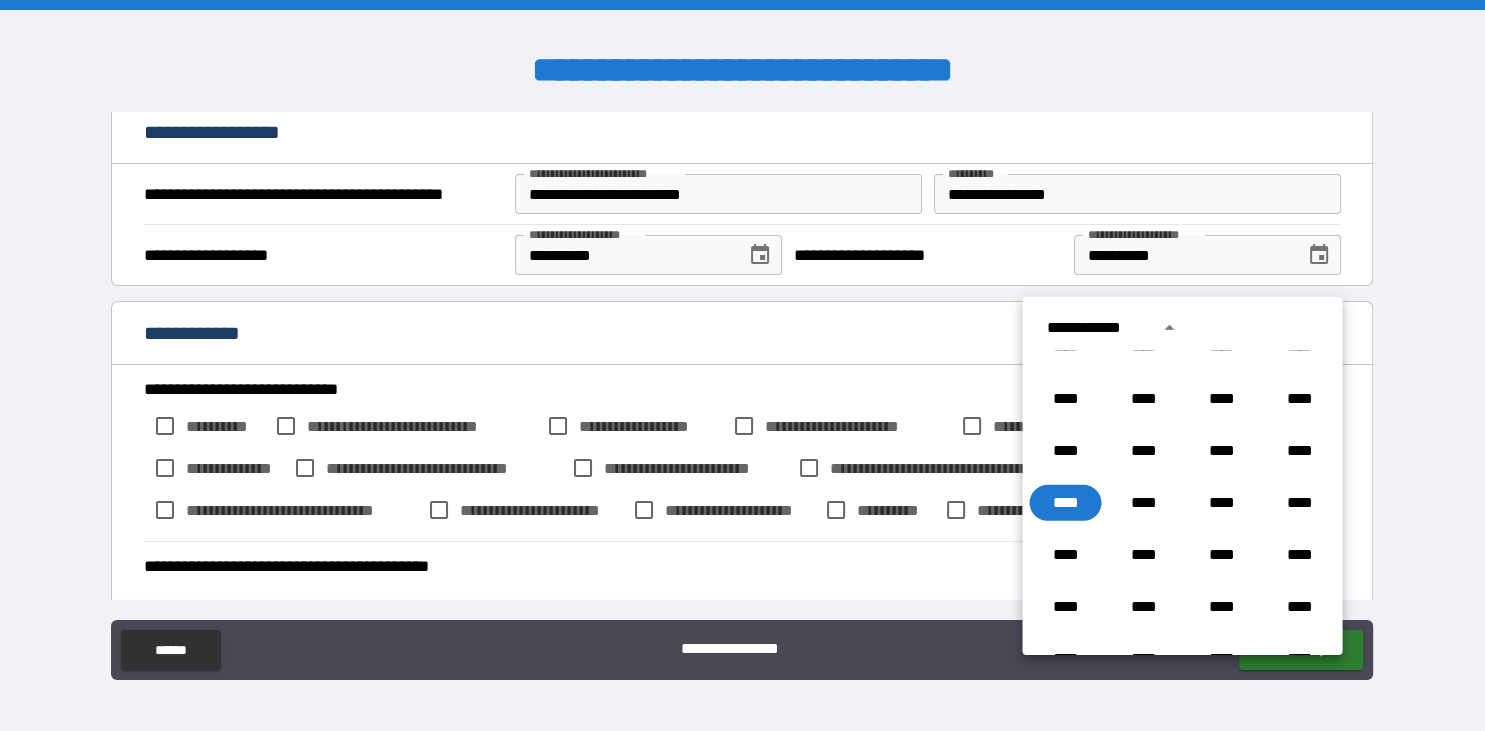click 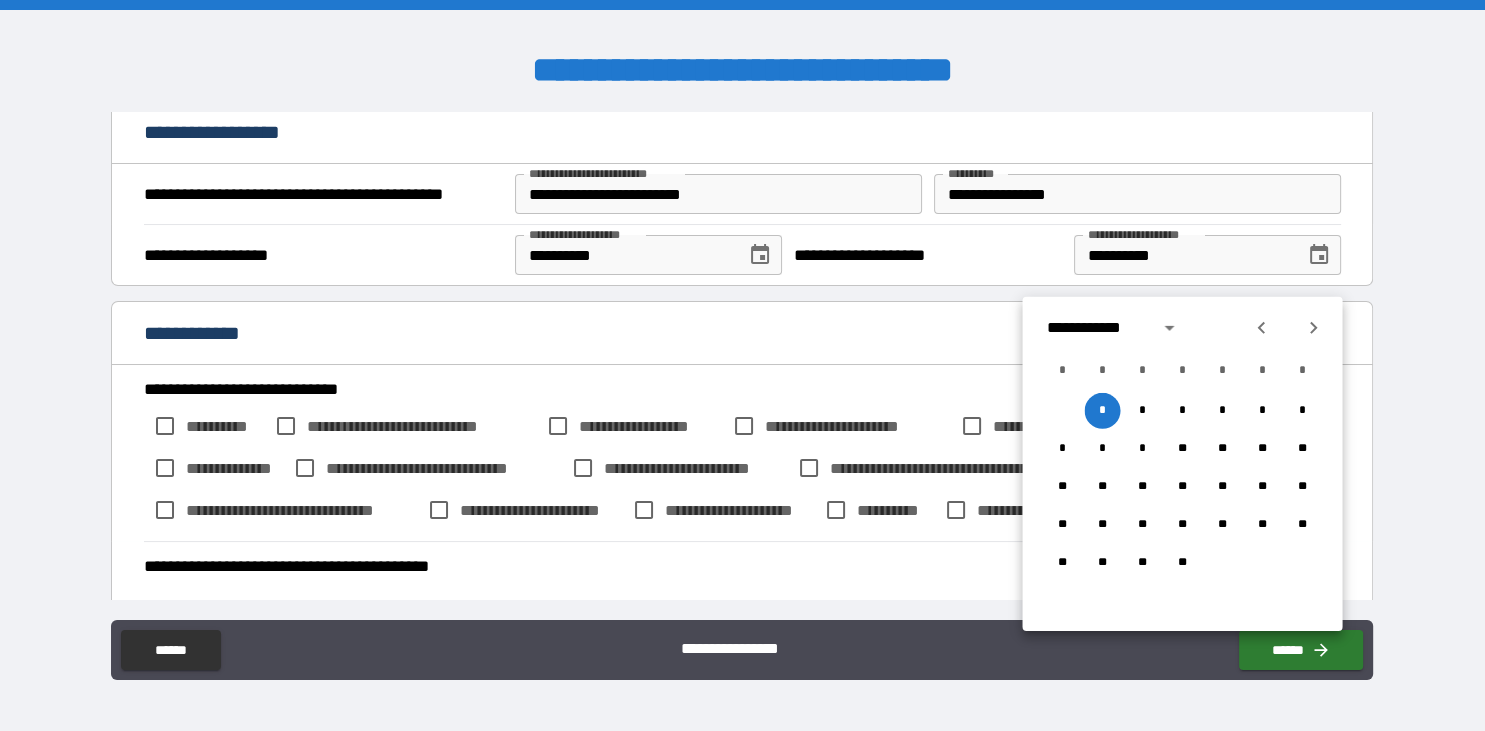 click 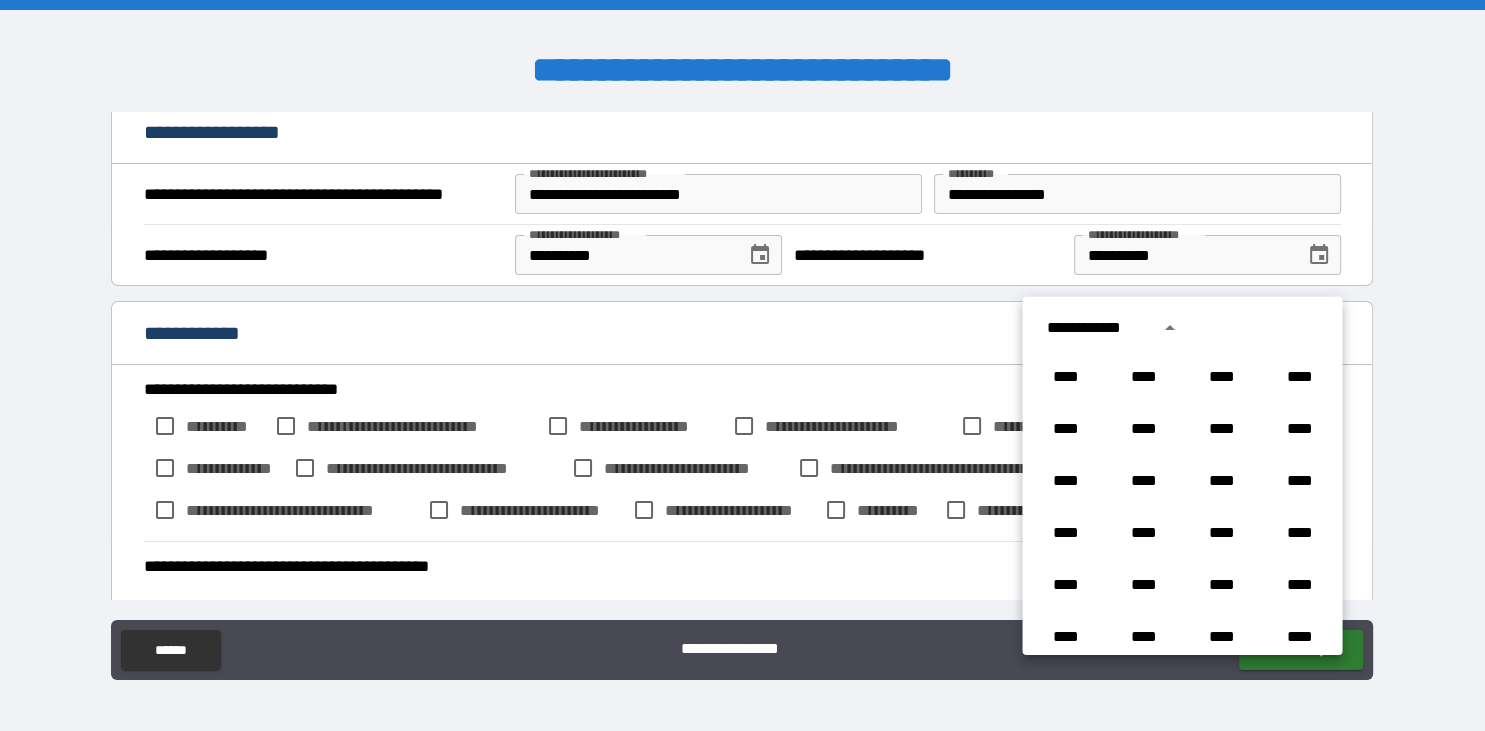 scroll, scrollTop: 1486, scrollLeft: 0, axis: vertical 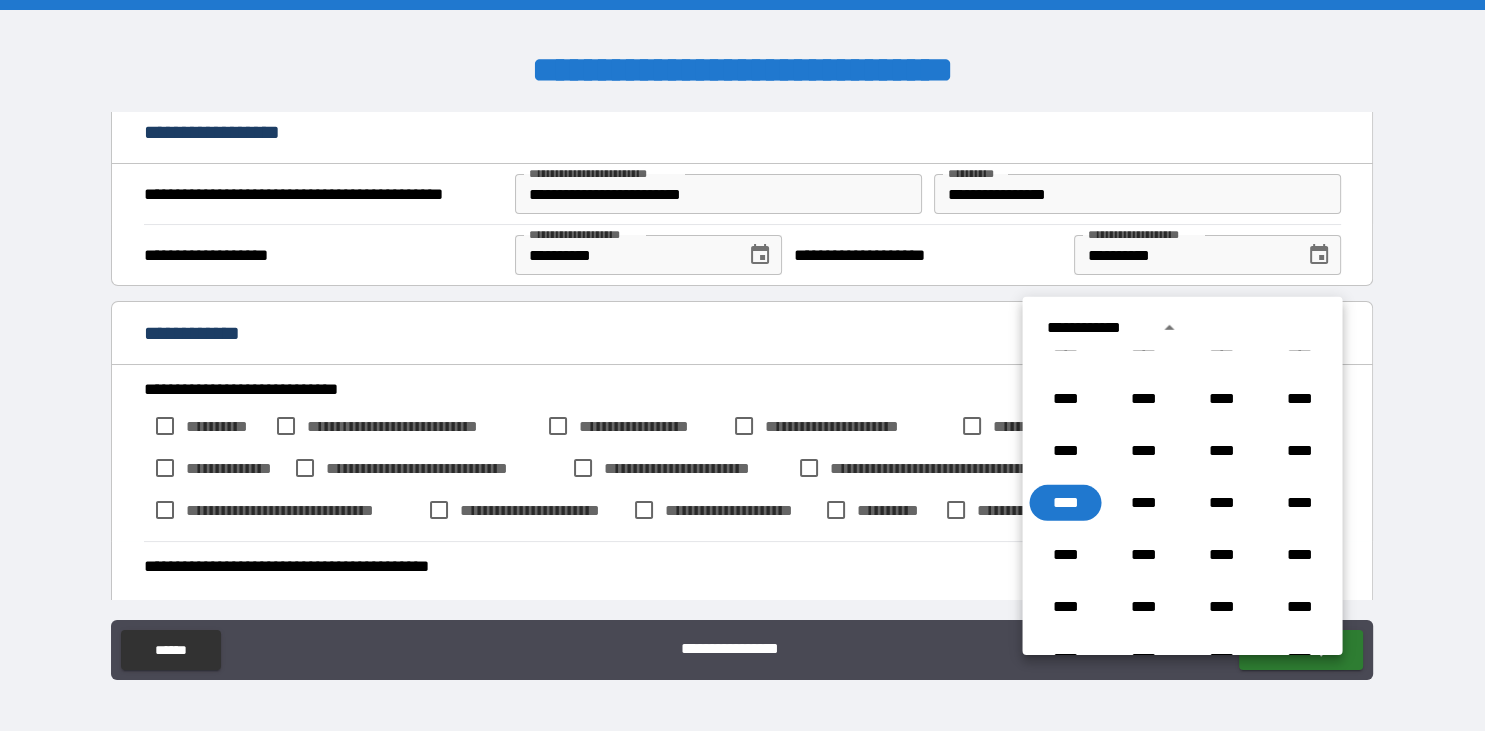 click 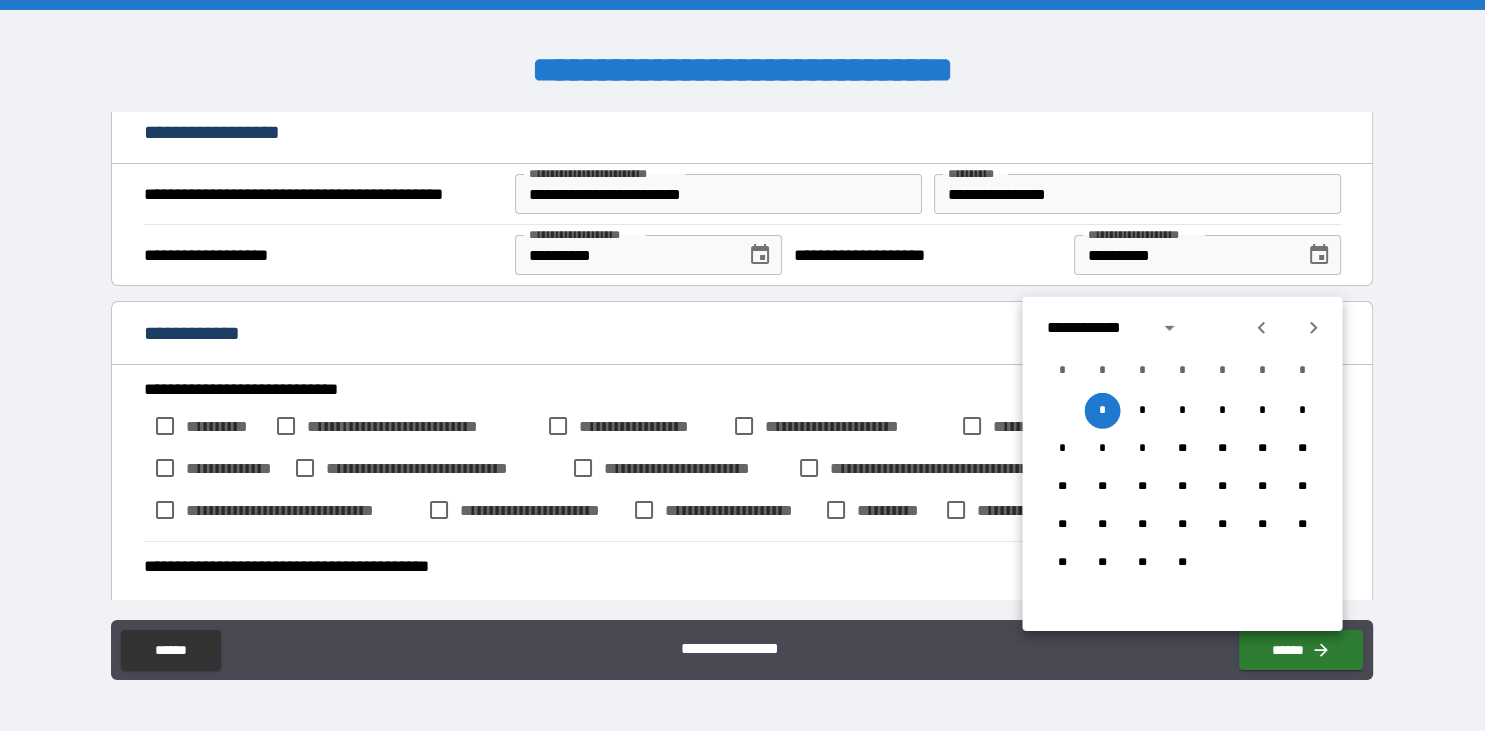 click 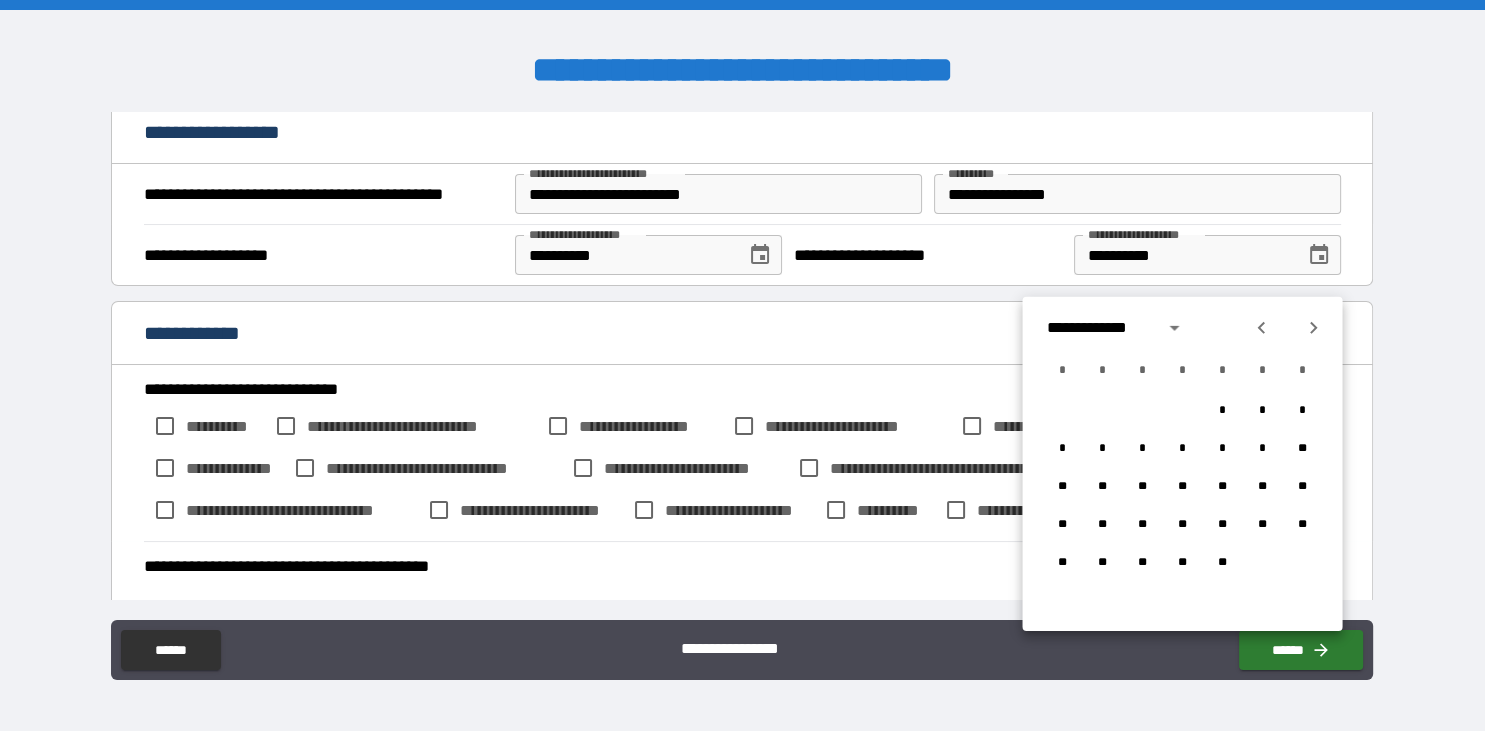 click 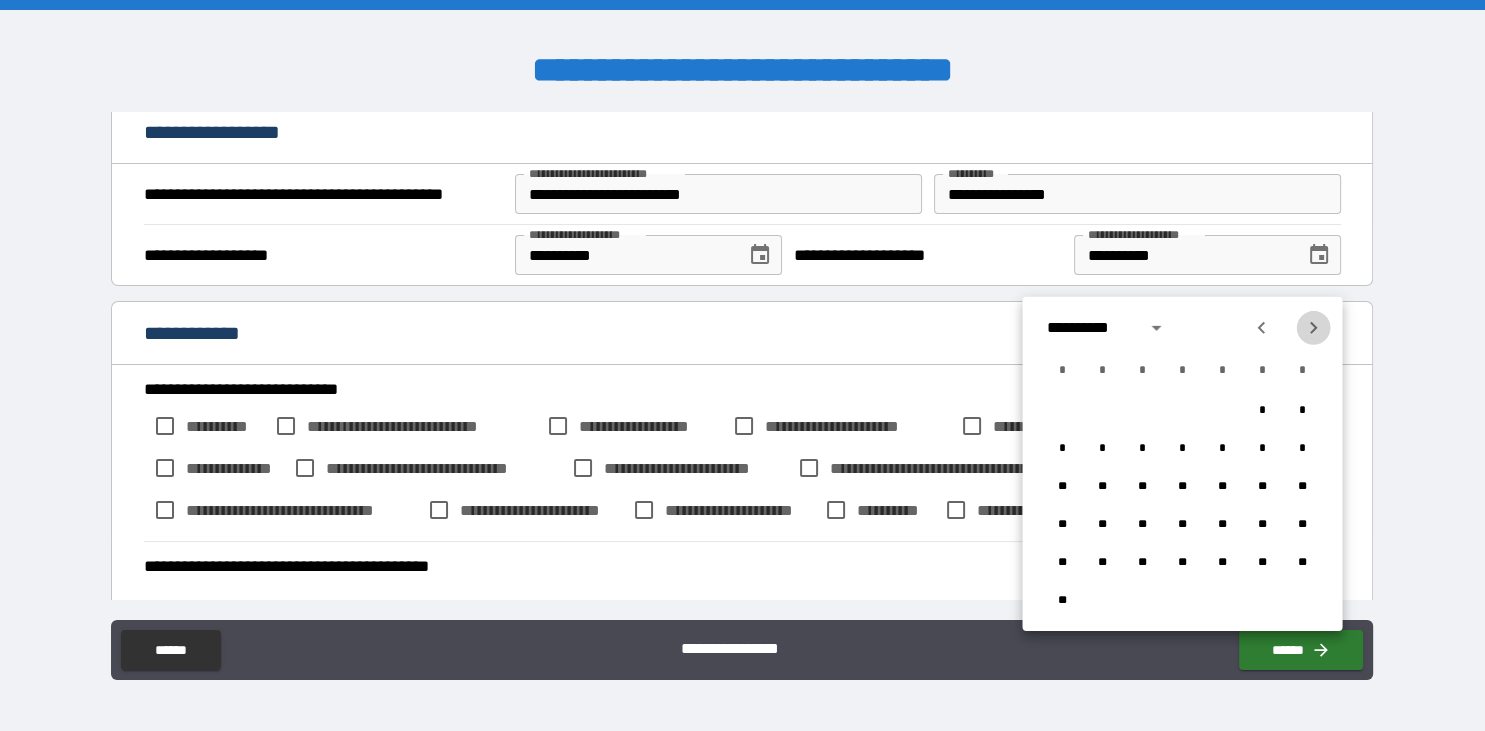 click 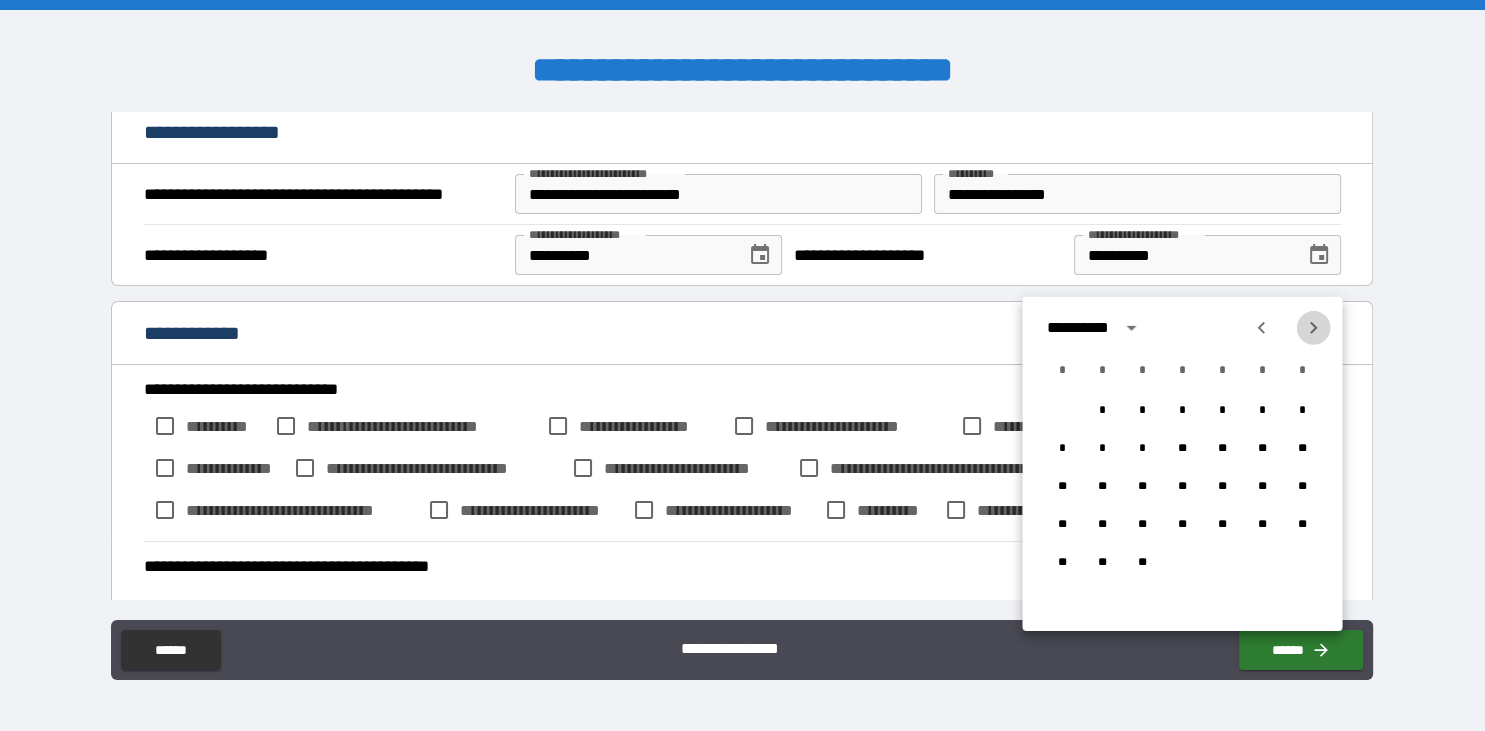click 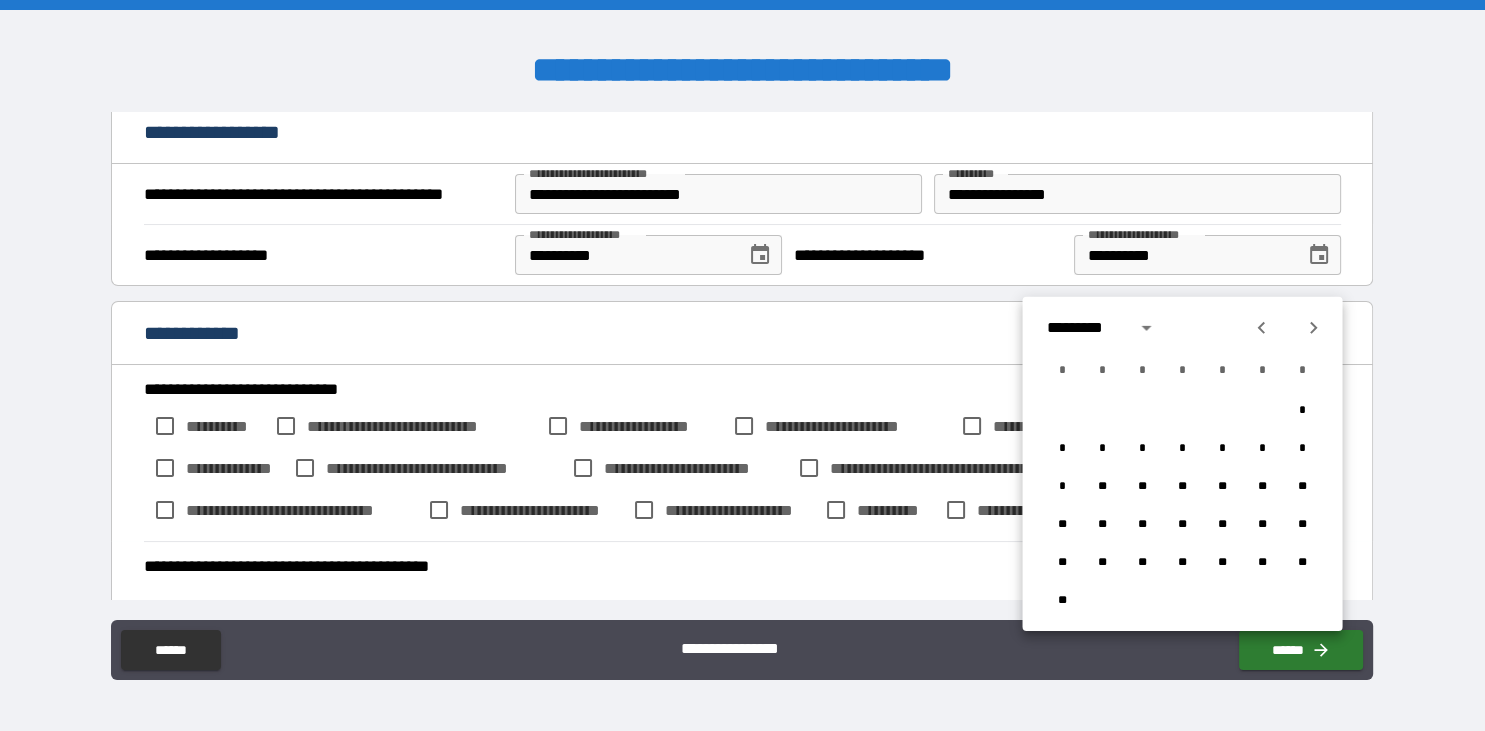 click 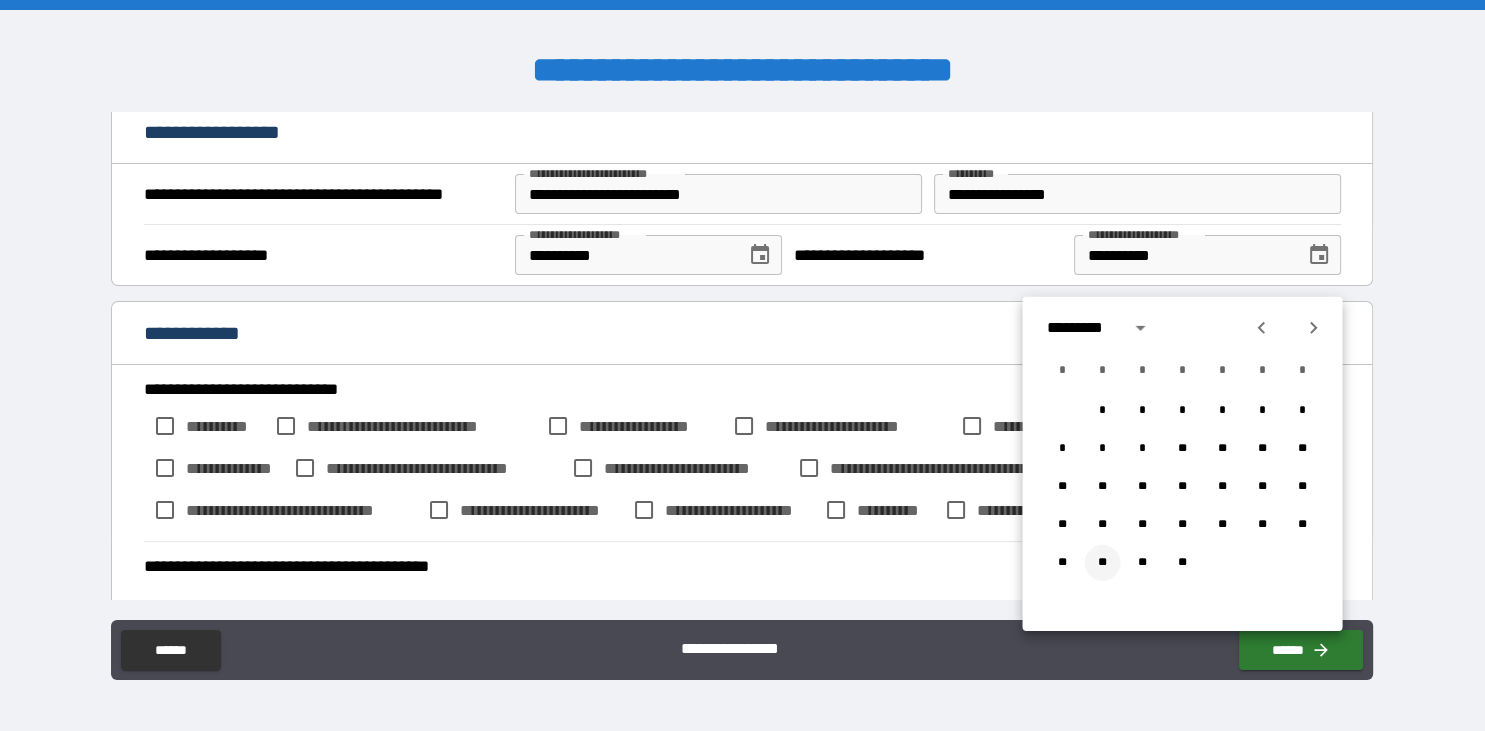 click on "**" at bounding box center (1102, 563) 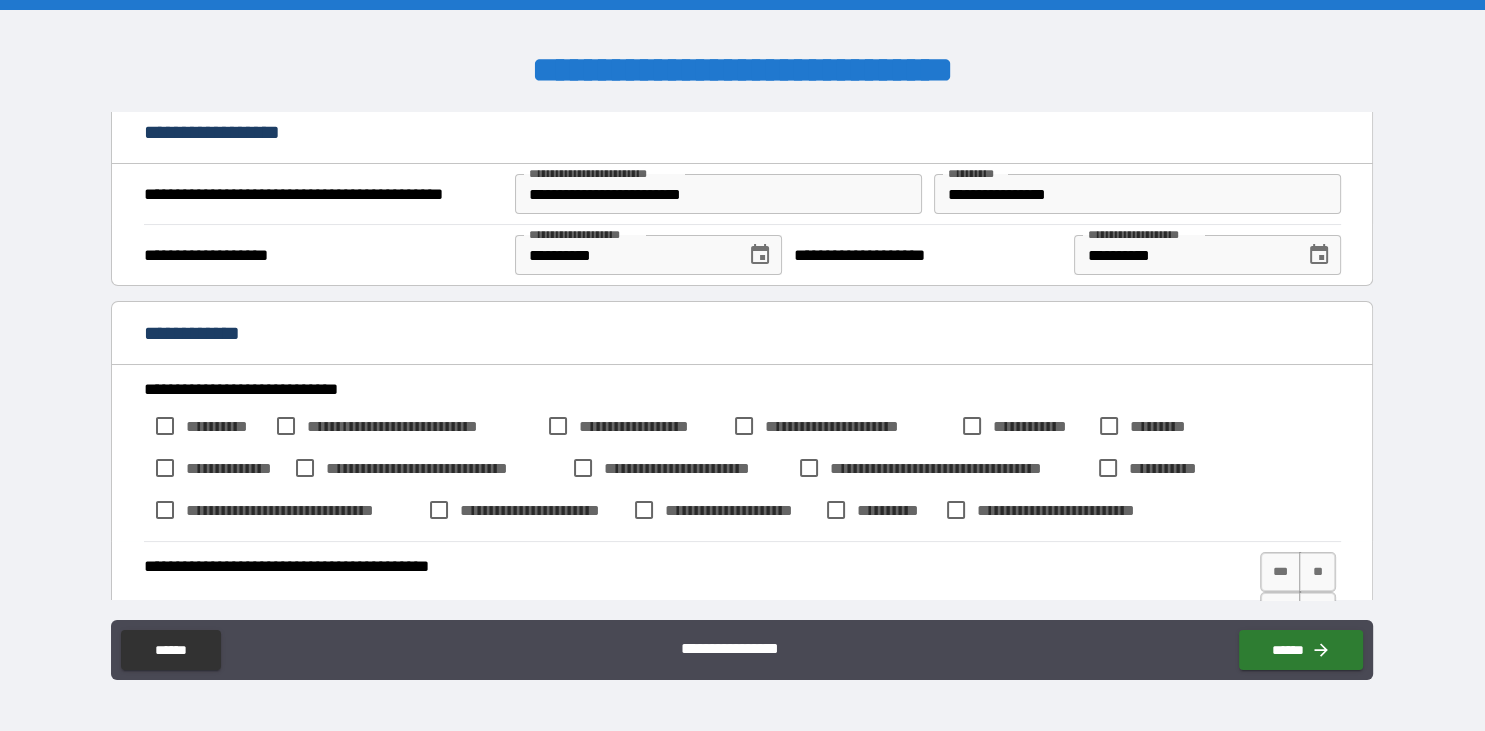 type on "**********" 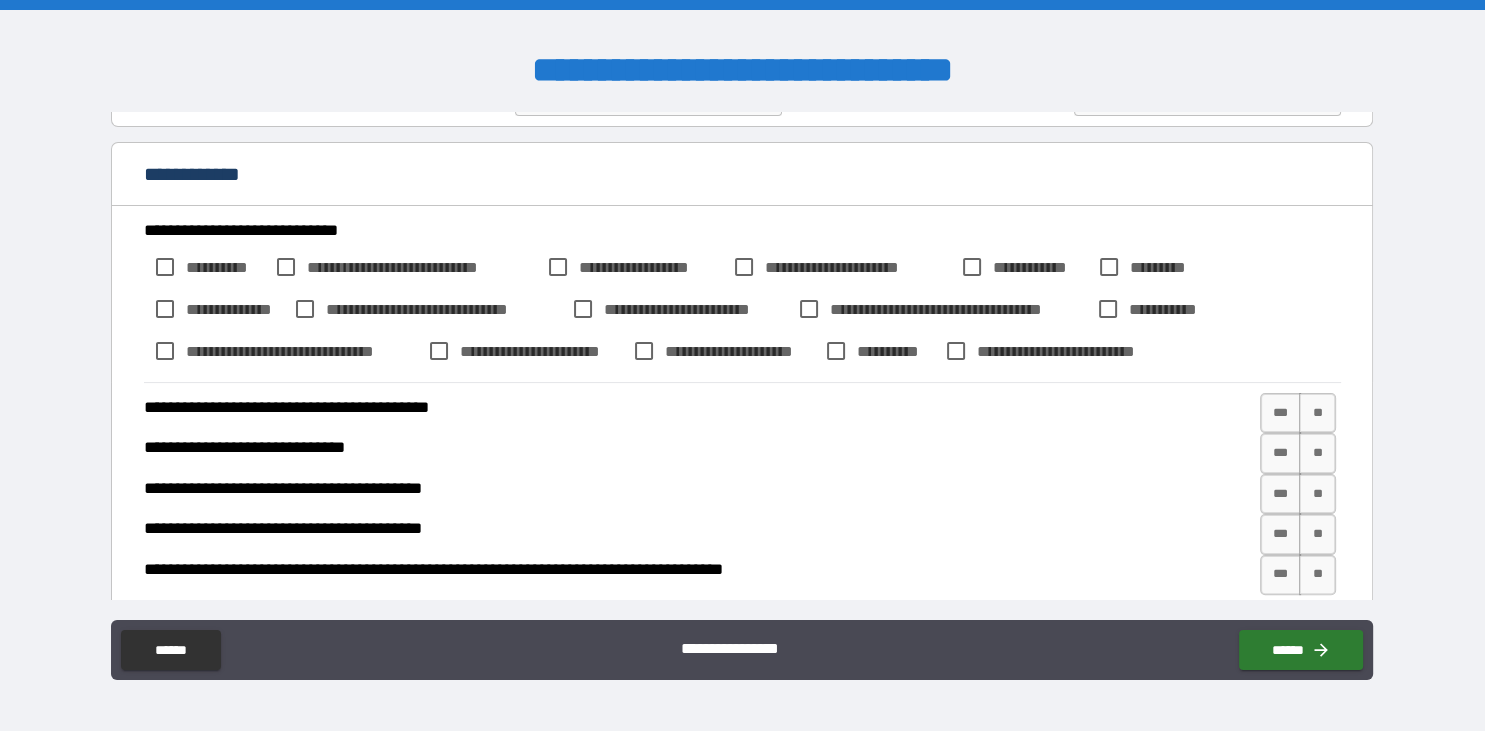 scroll, scrollTop: 525, scrollLeft: 0, axis: vertical 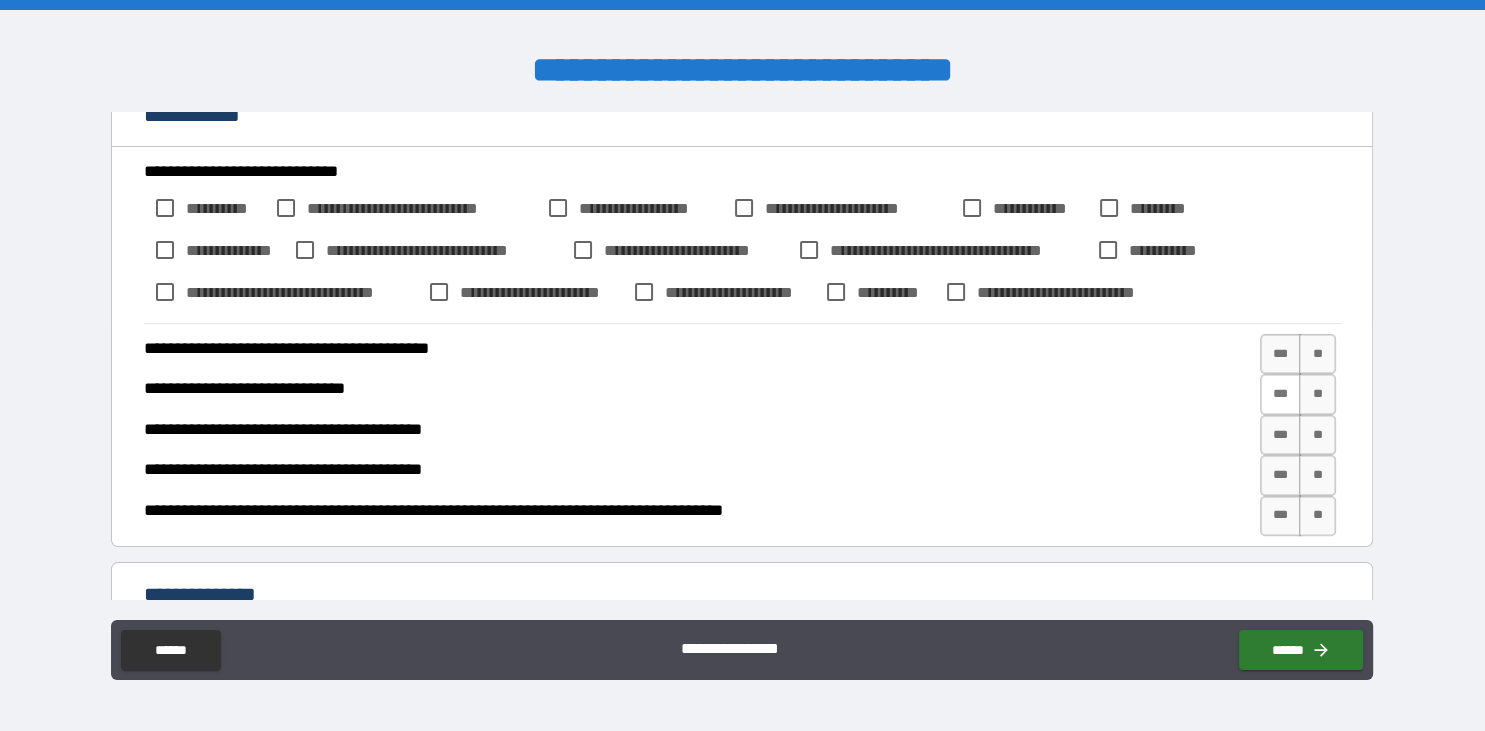 click on "***" at bounding box center [1281, 394] 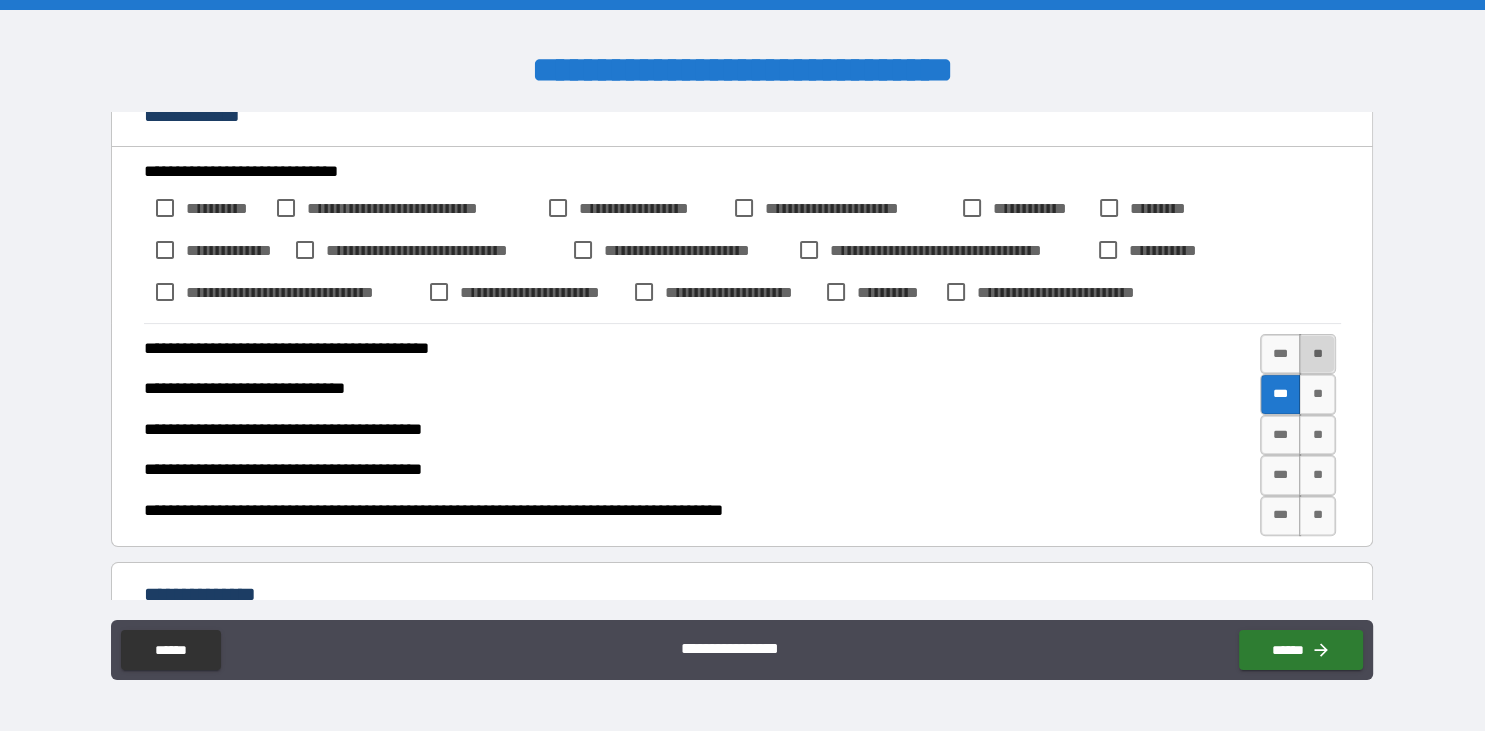 click on "**" at bounding box center [1317, 354] 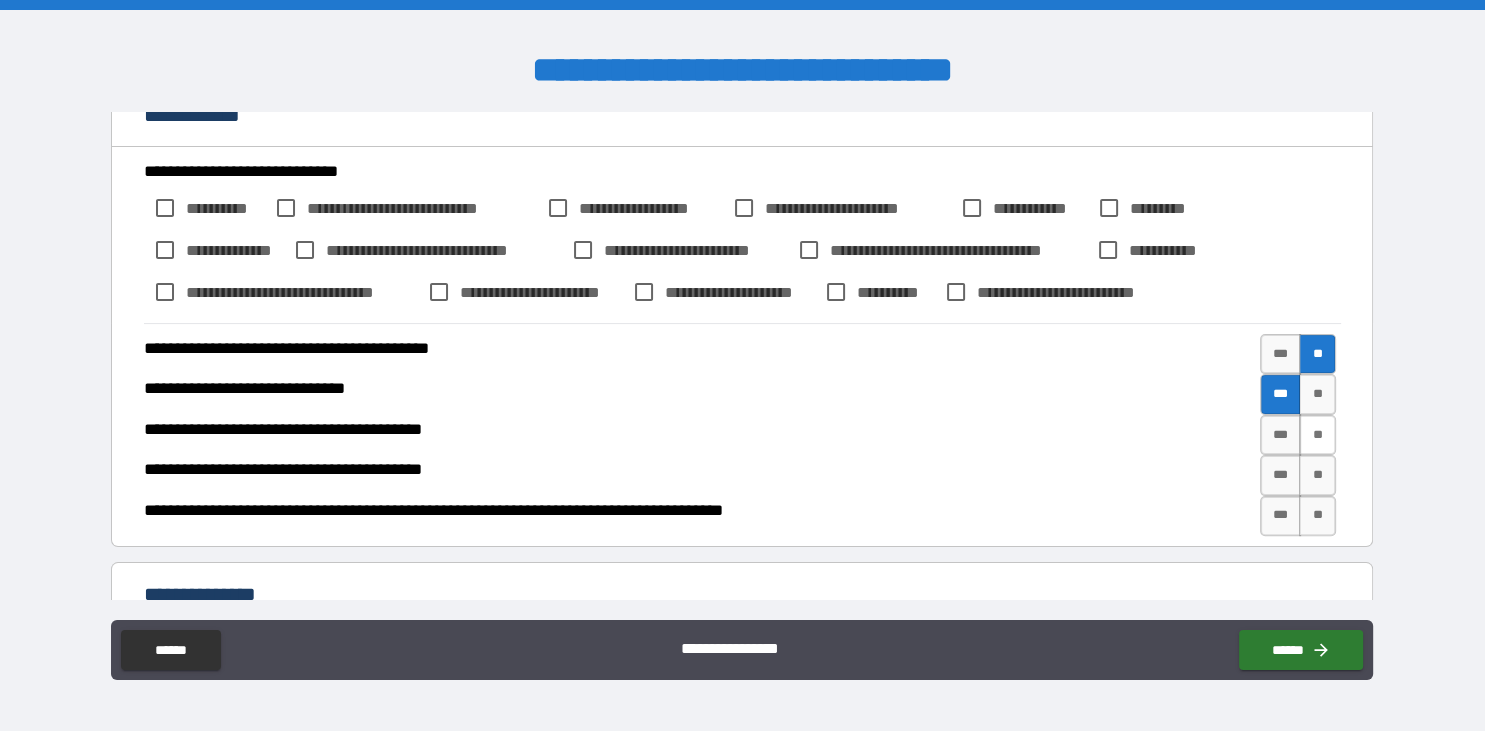 click on "**" at bounding box center [1317, 435] 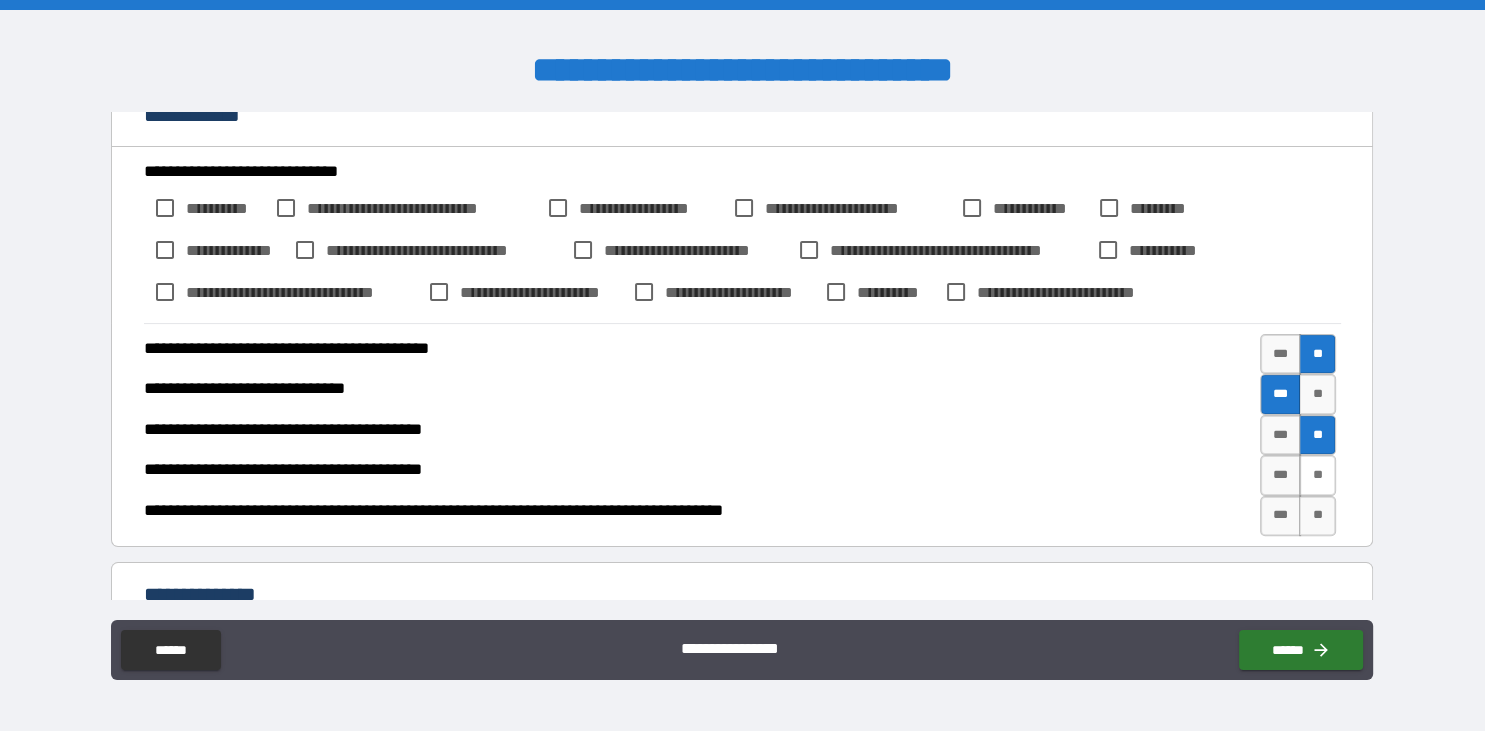 click on "**" at bounding box center (1317, 475) 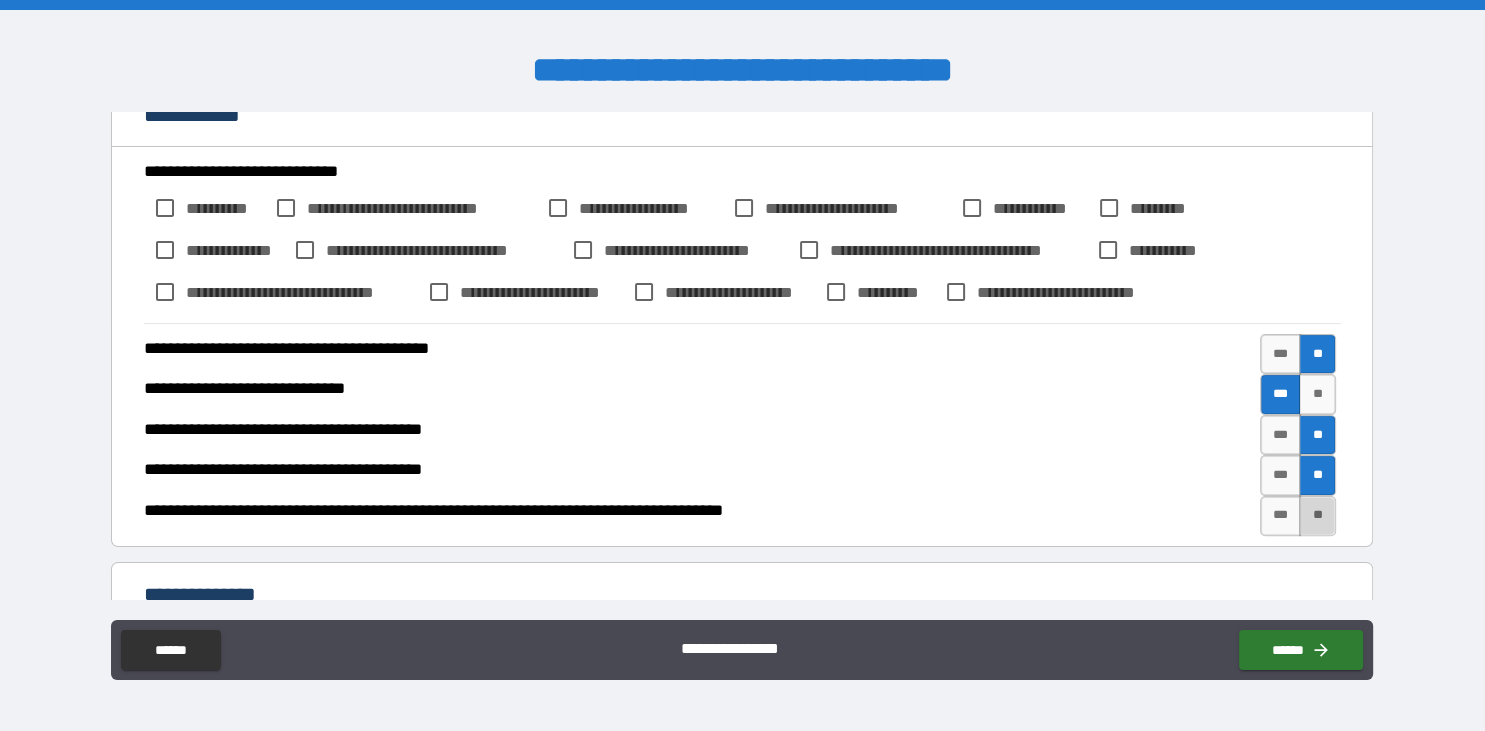 click on "**" at bounding box center (1317, 516) 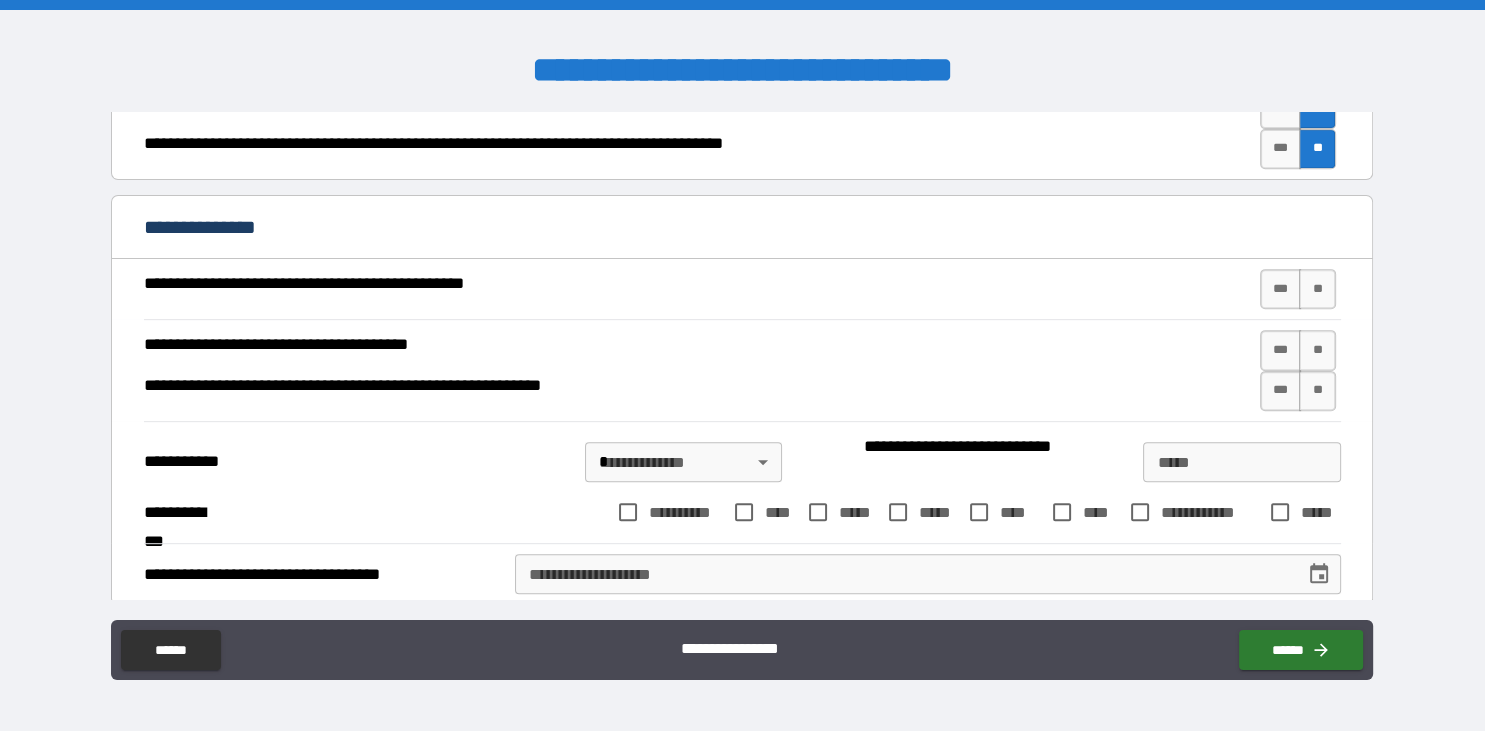 scroll, scrollTop: 903, scrollLeft: 0, axis: vertical 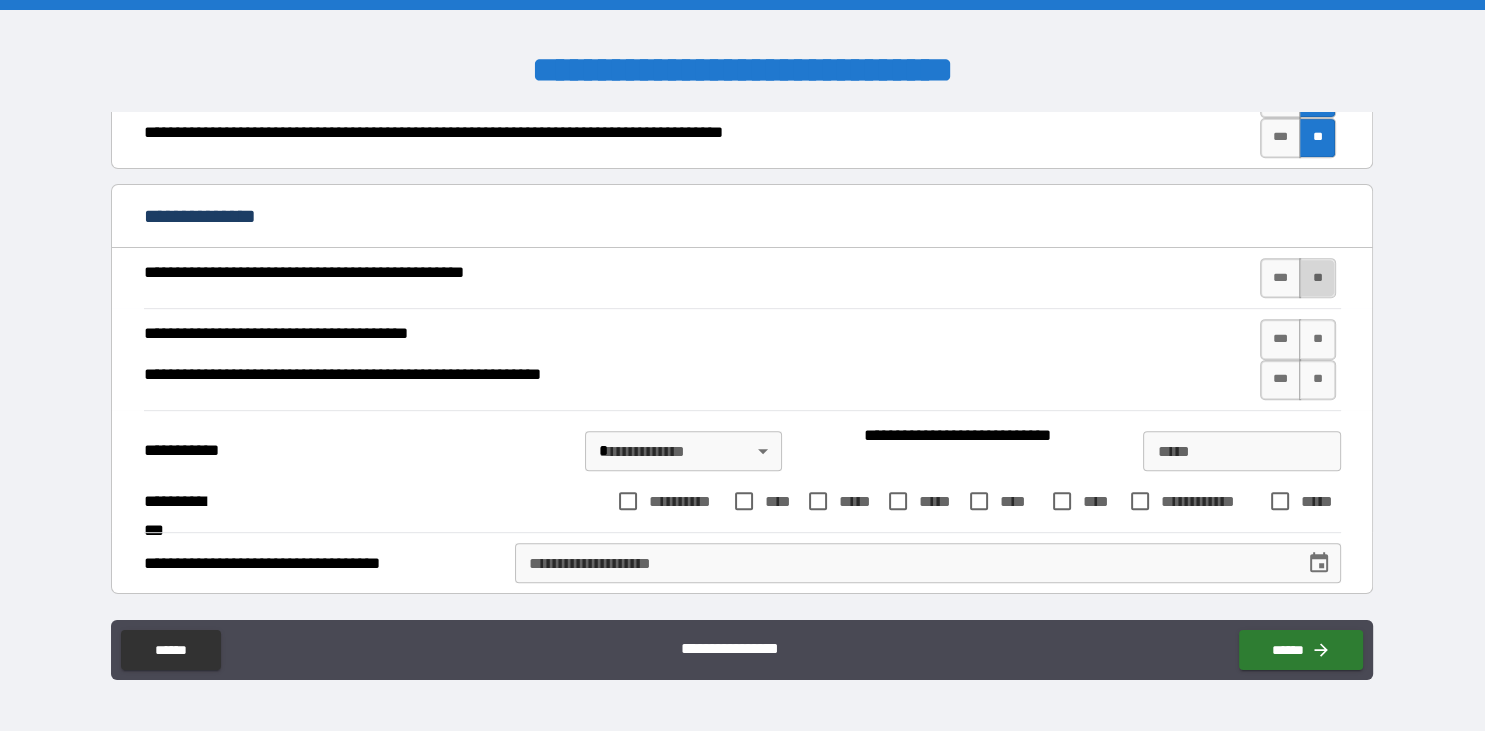 click on "**" at bounding box center [1317, 278] 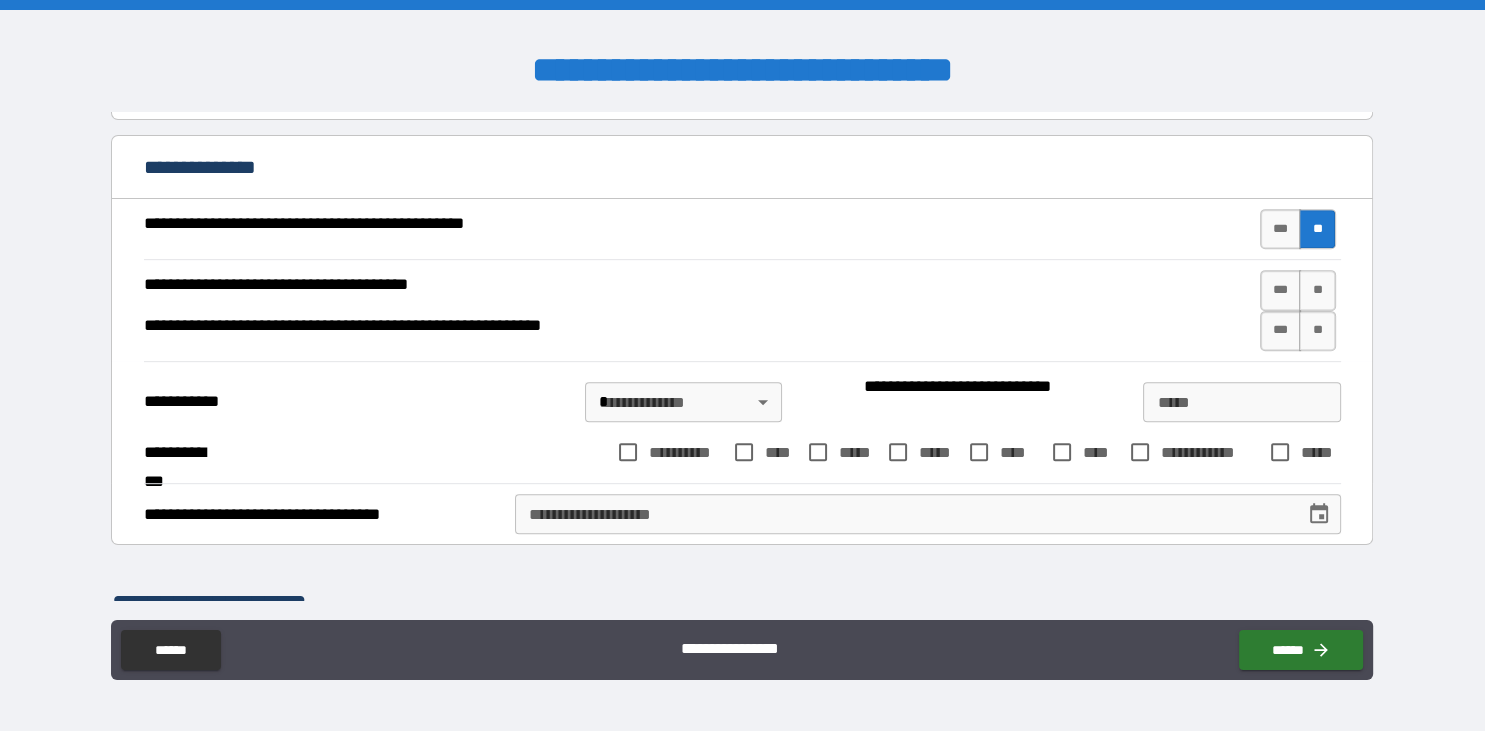 scroll, scrollTop: 982, scrollLeft: 0, axis: vertical 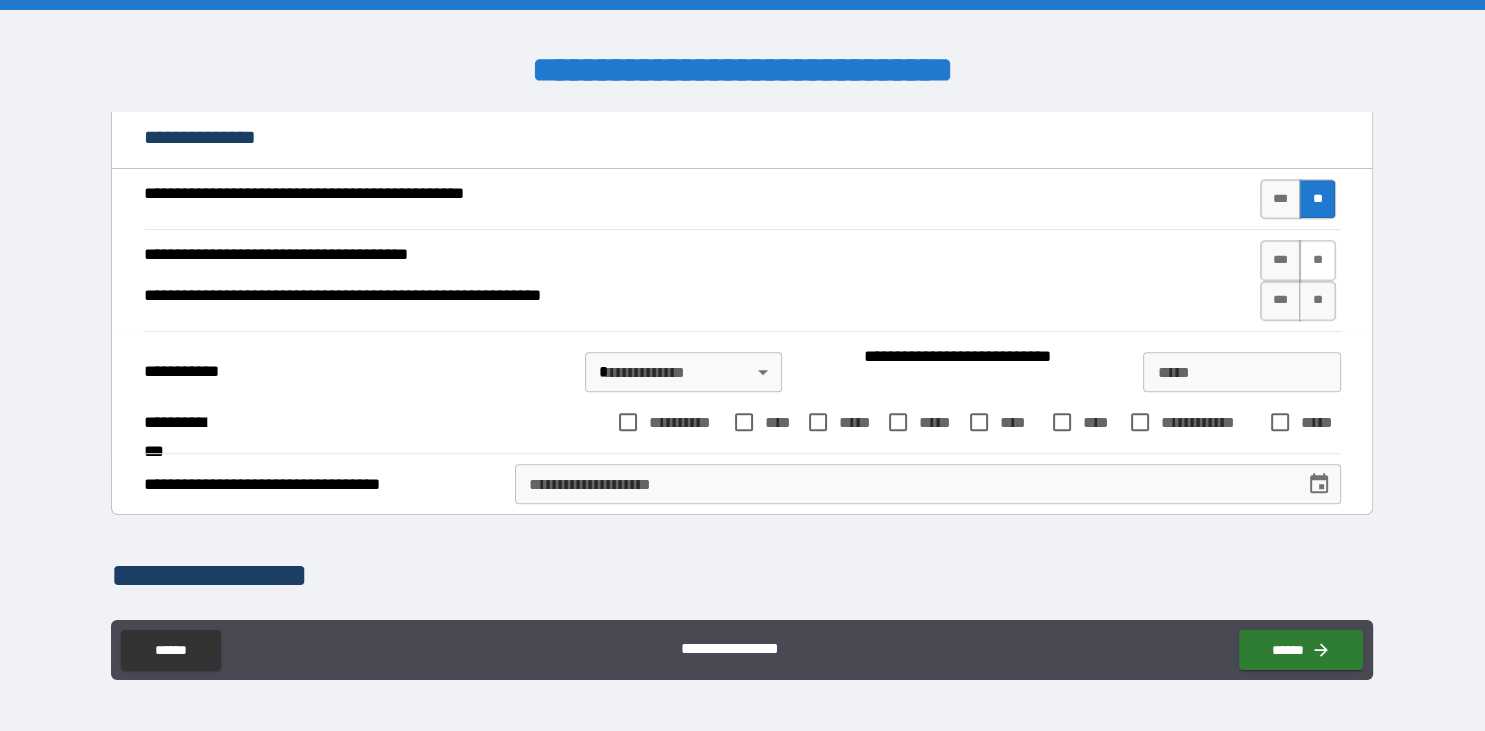 click on "**" at bounding box center (1317, 260) 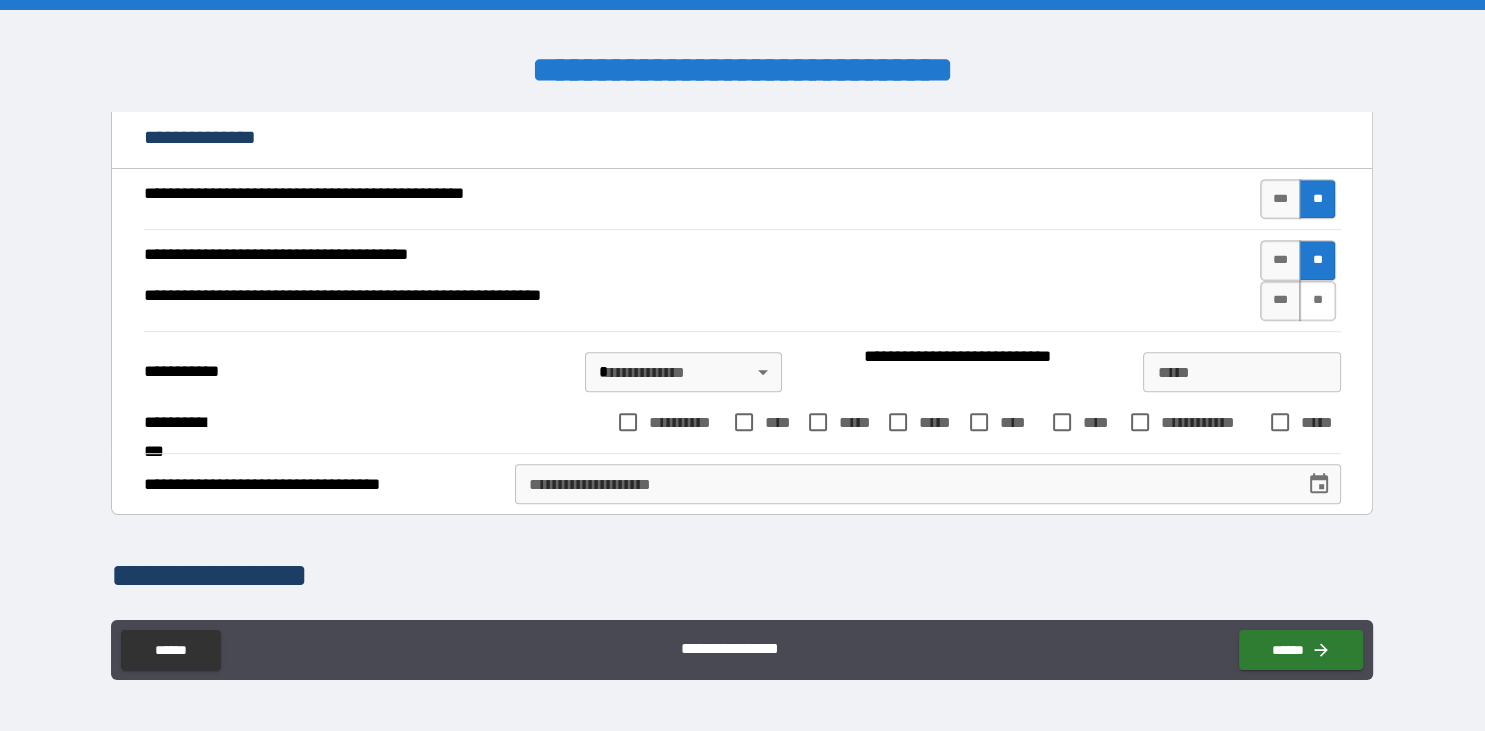 click on "**" at bounding box center [1317, 301] 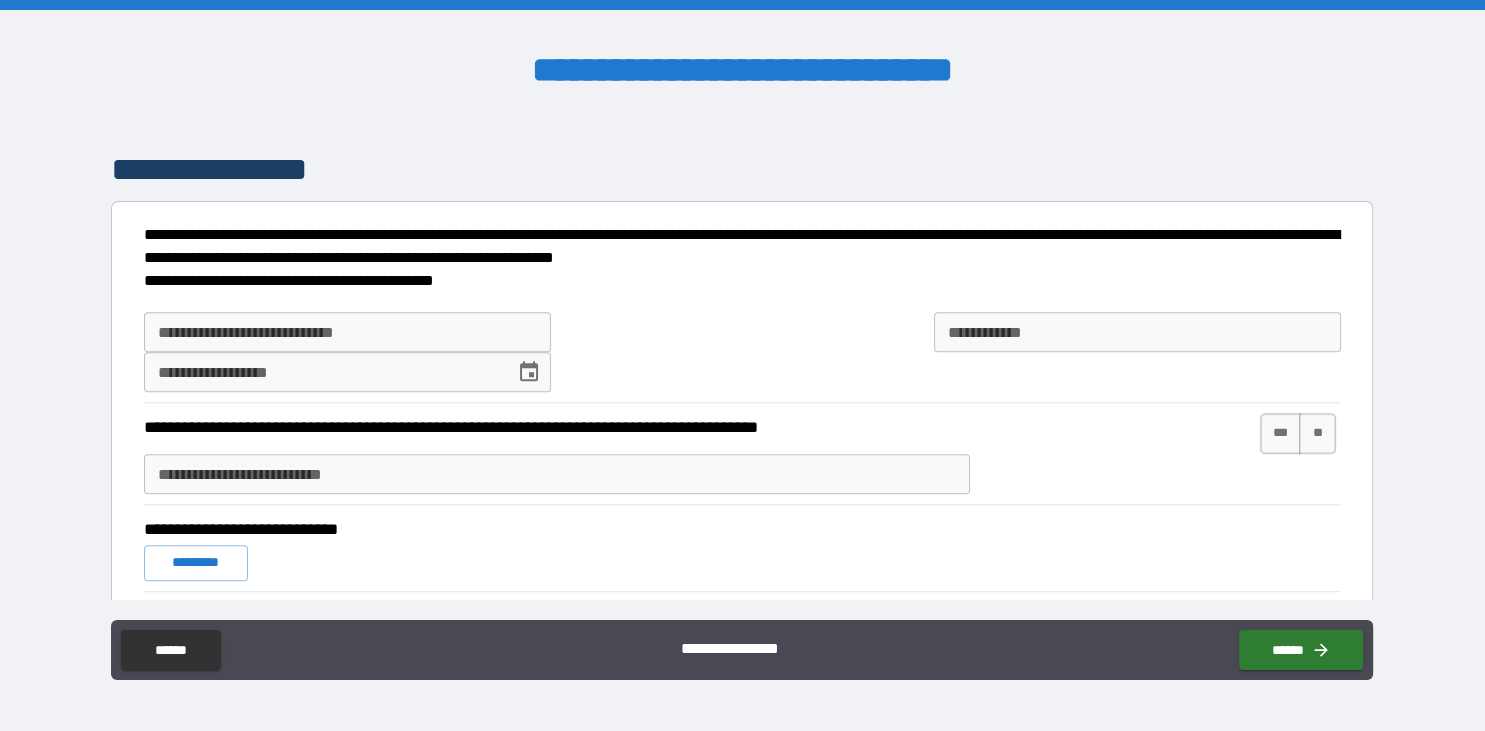 scroll, scrollTop: 1448, scrollLeft: 0, axis: vertical 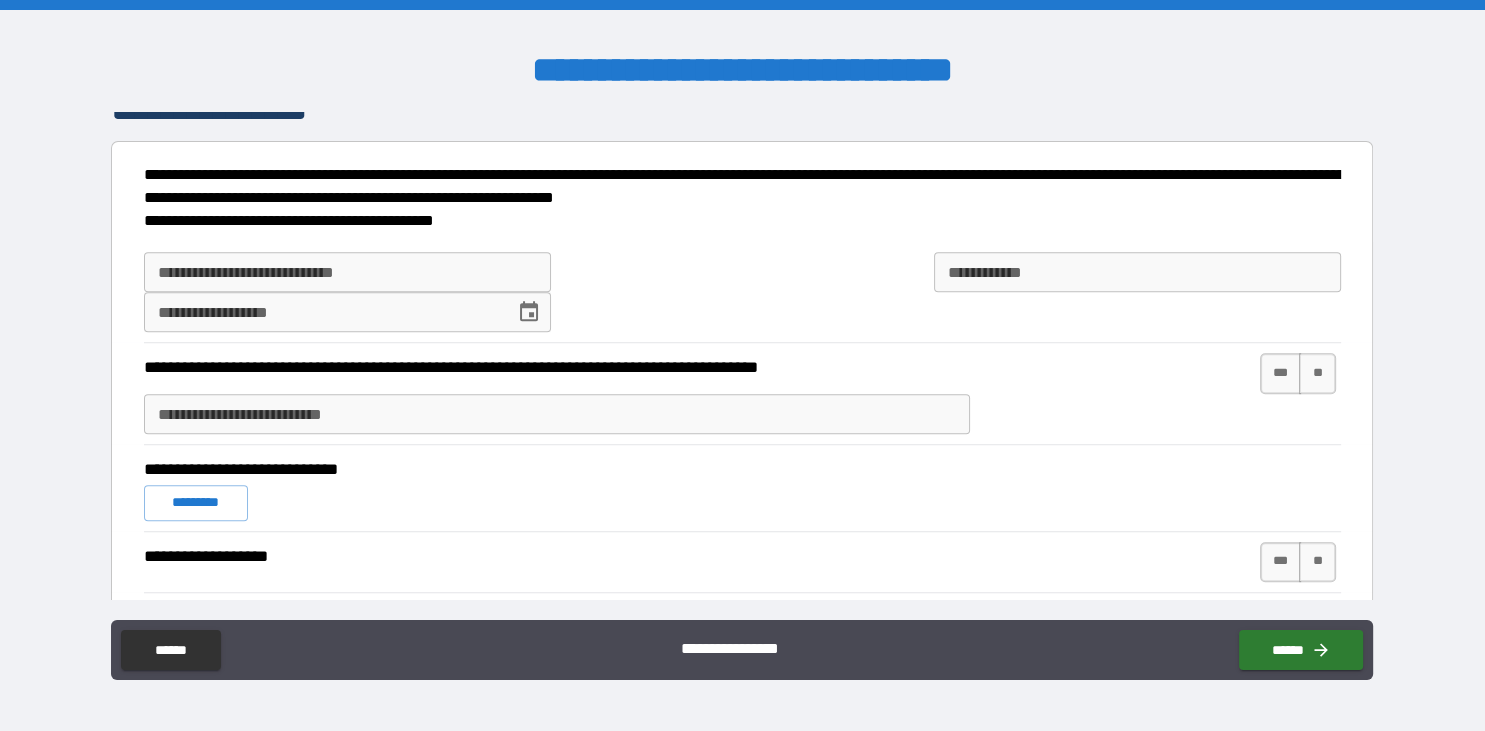 type on "*" 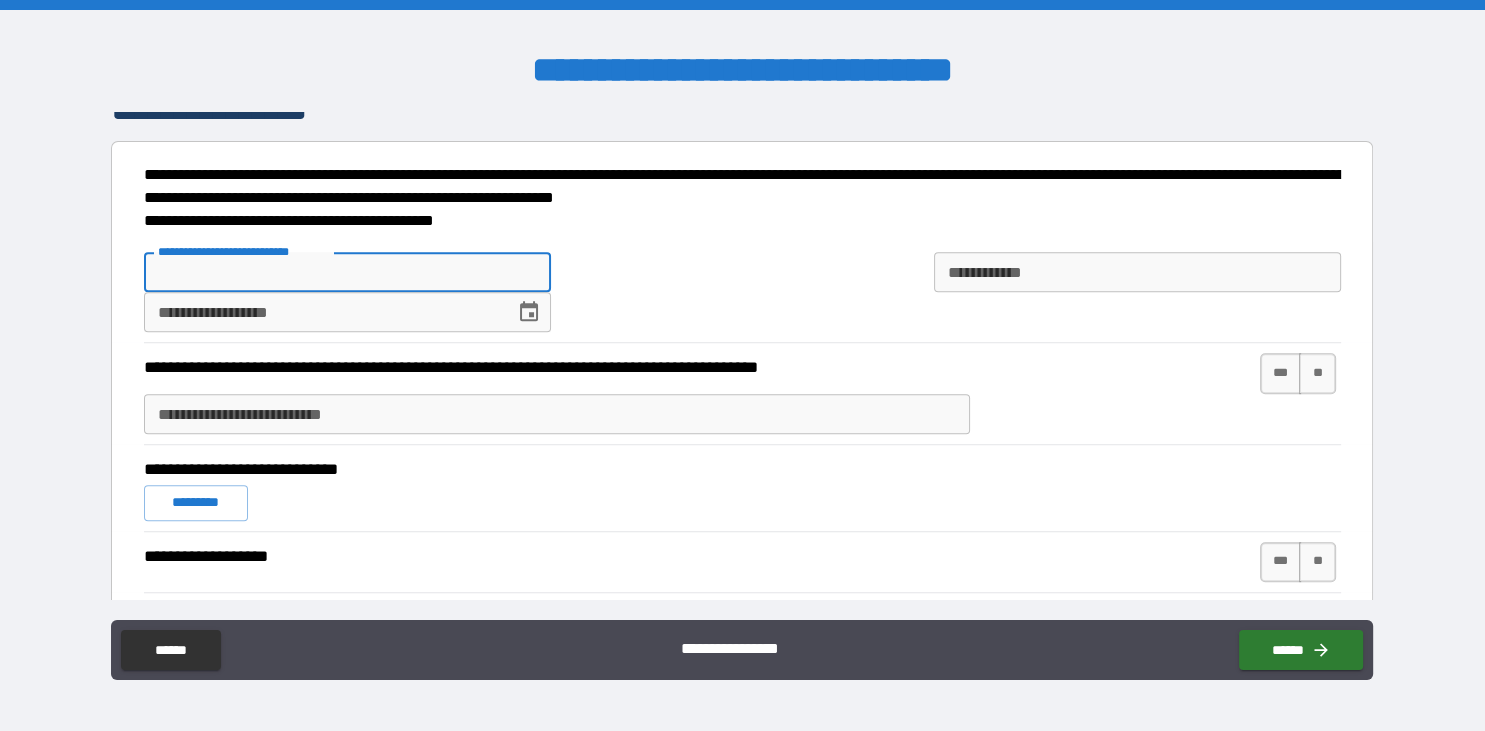 click on "**********" at bounding box center [347, 272] 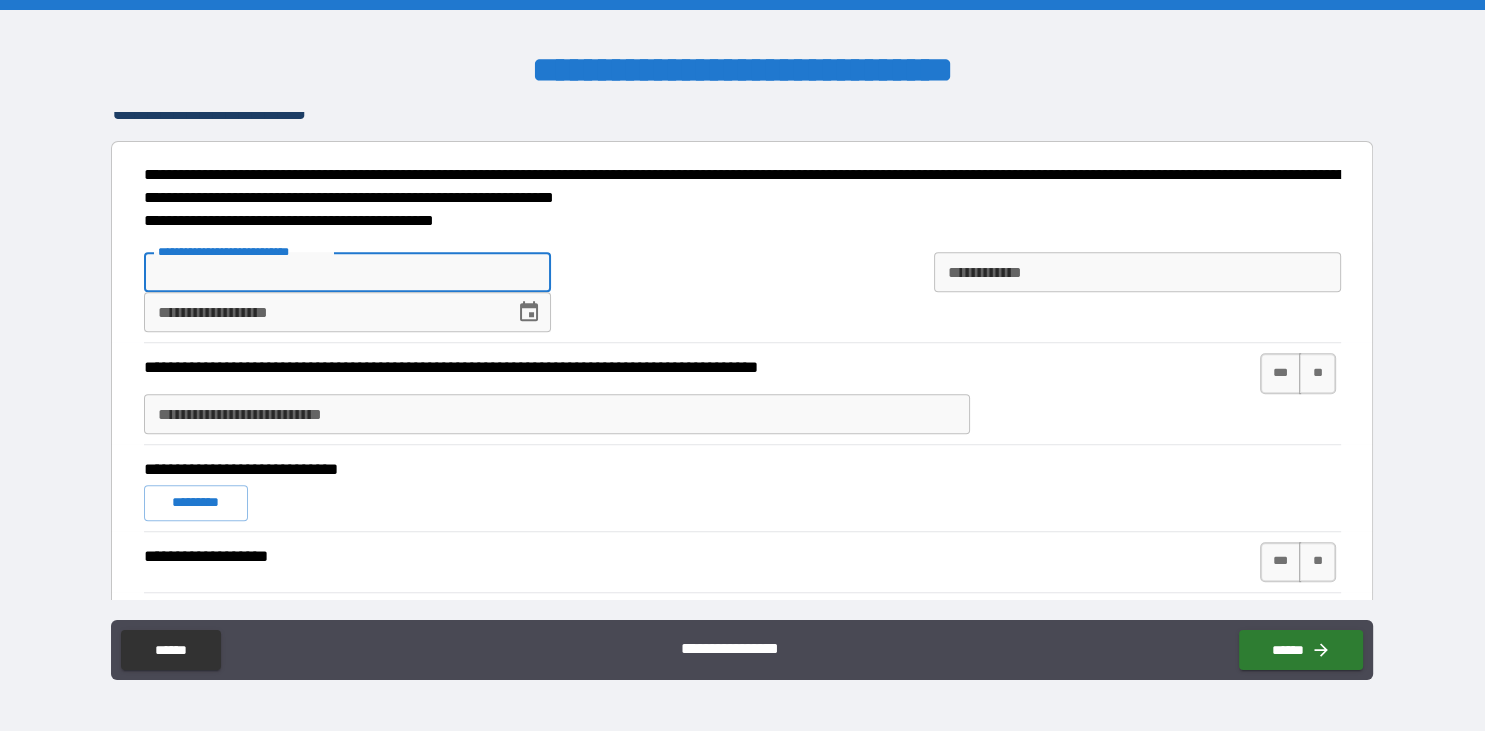paste on "**********" 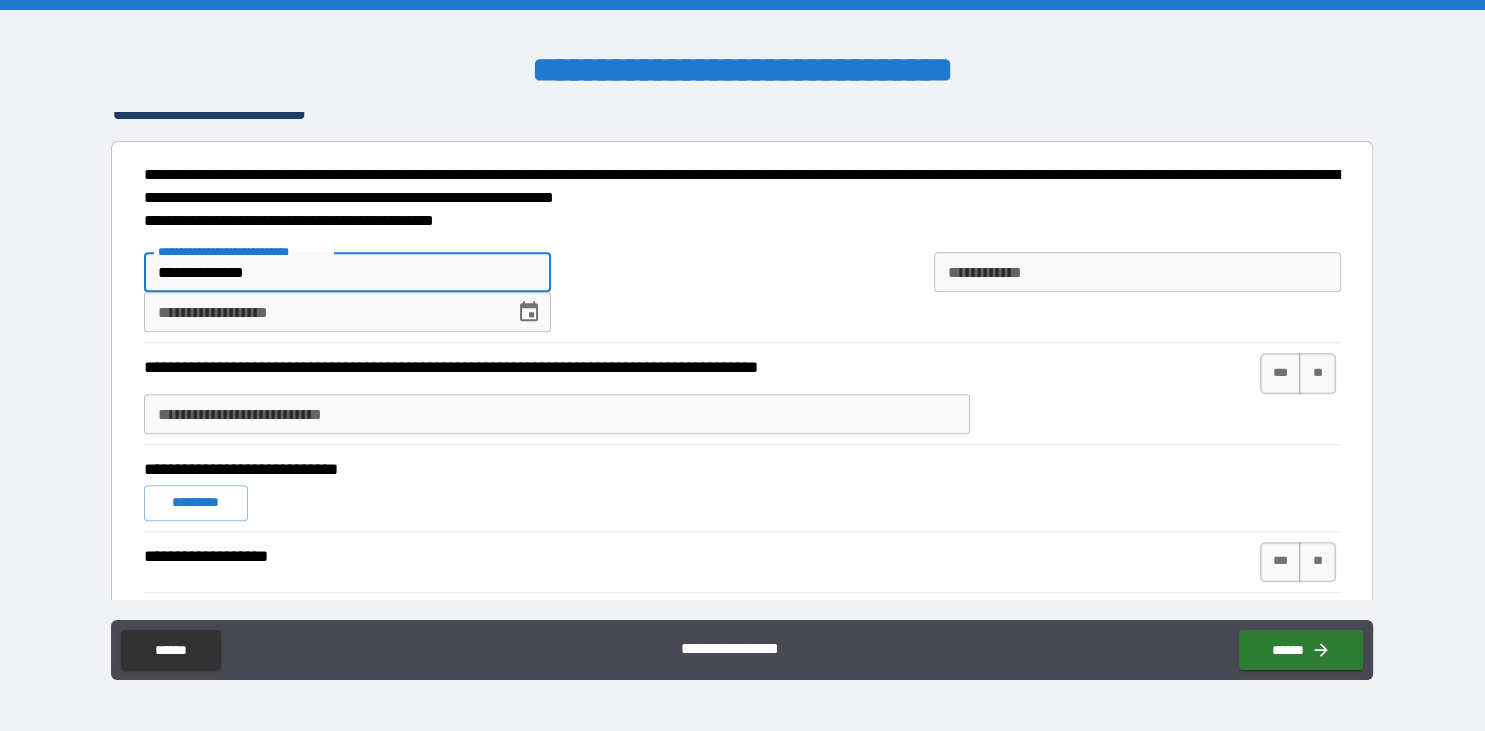 type on "*" 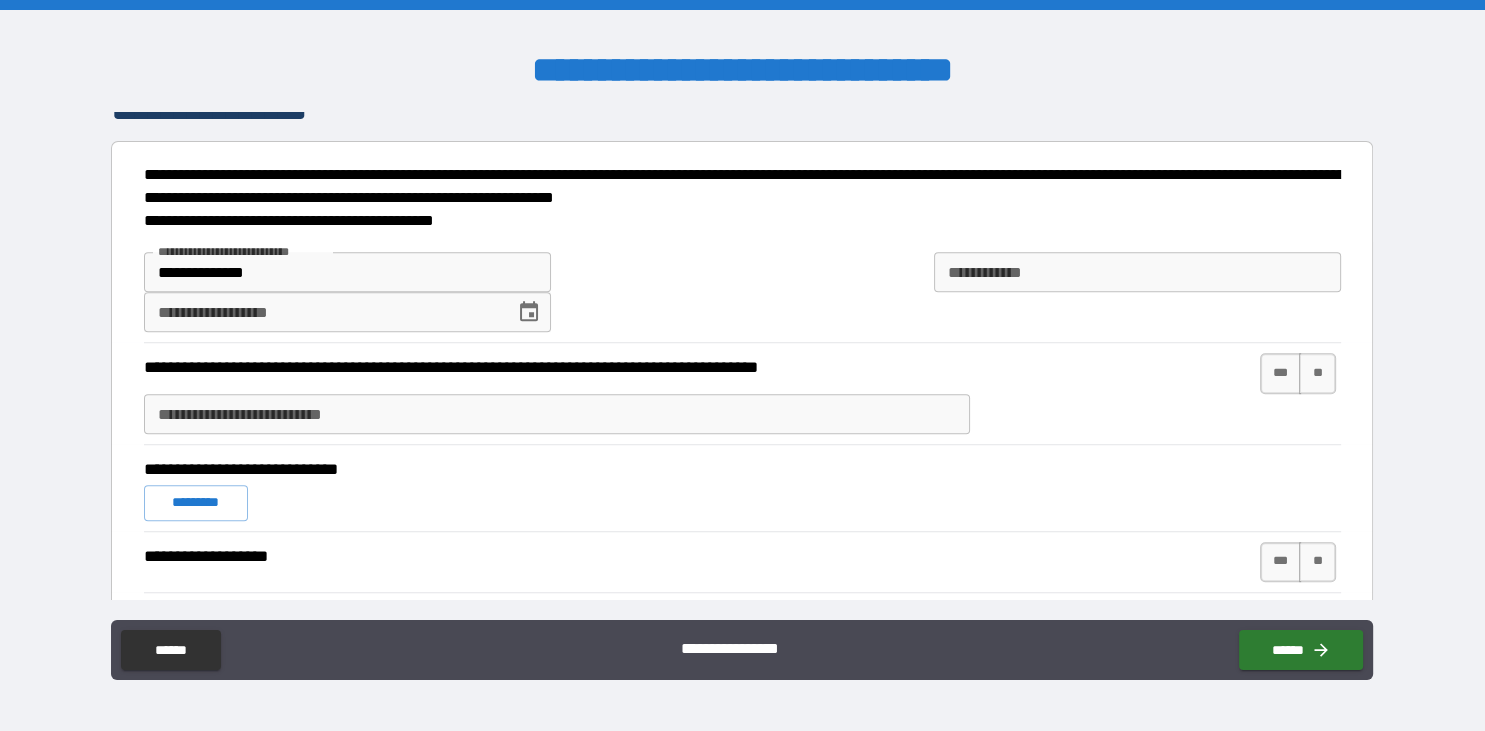 click on "**********" at bounding box center (742, 292) 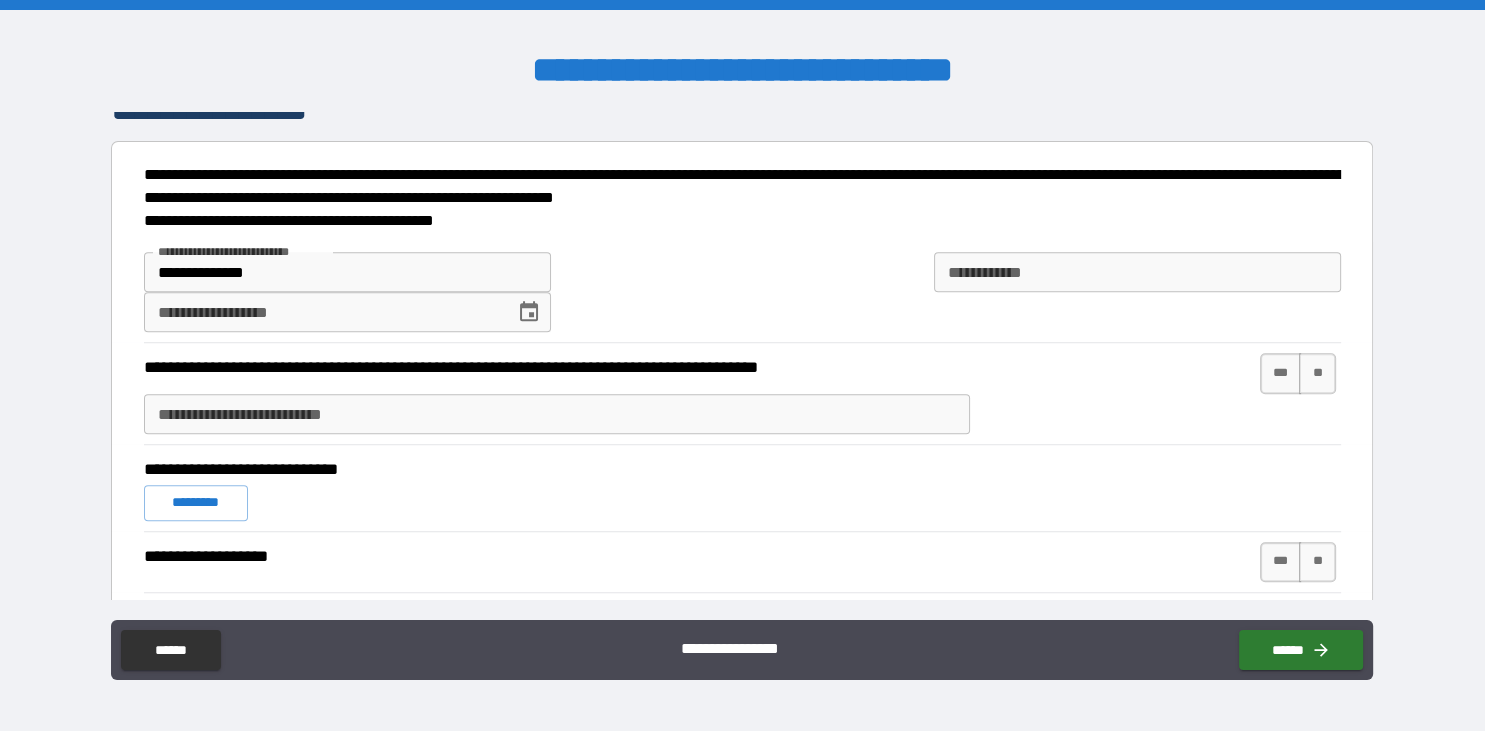 click 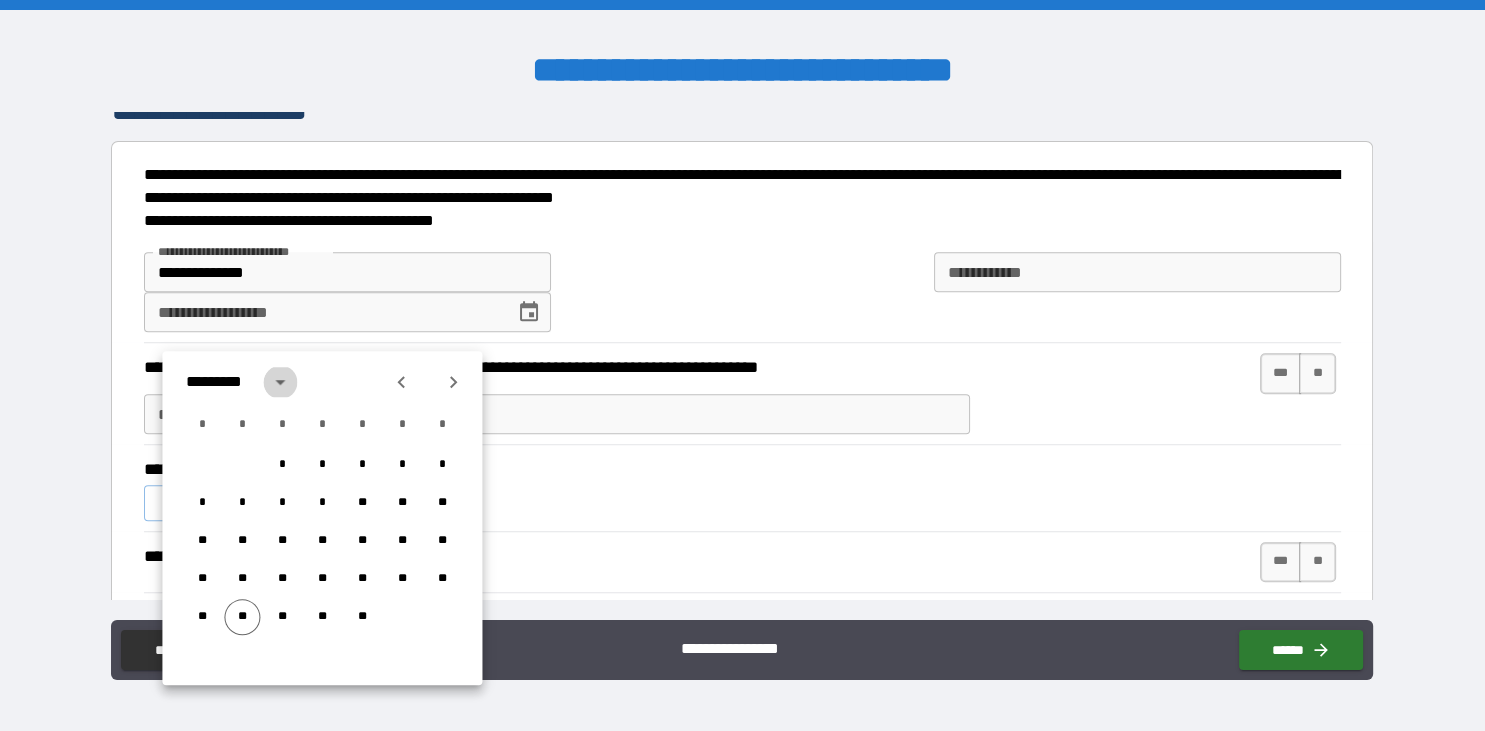 click 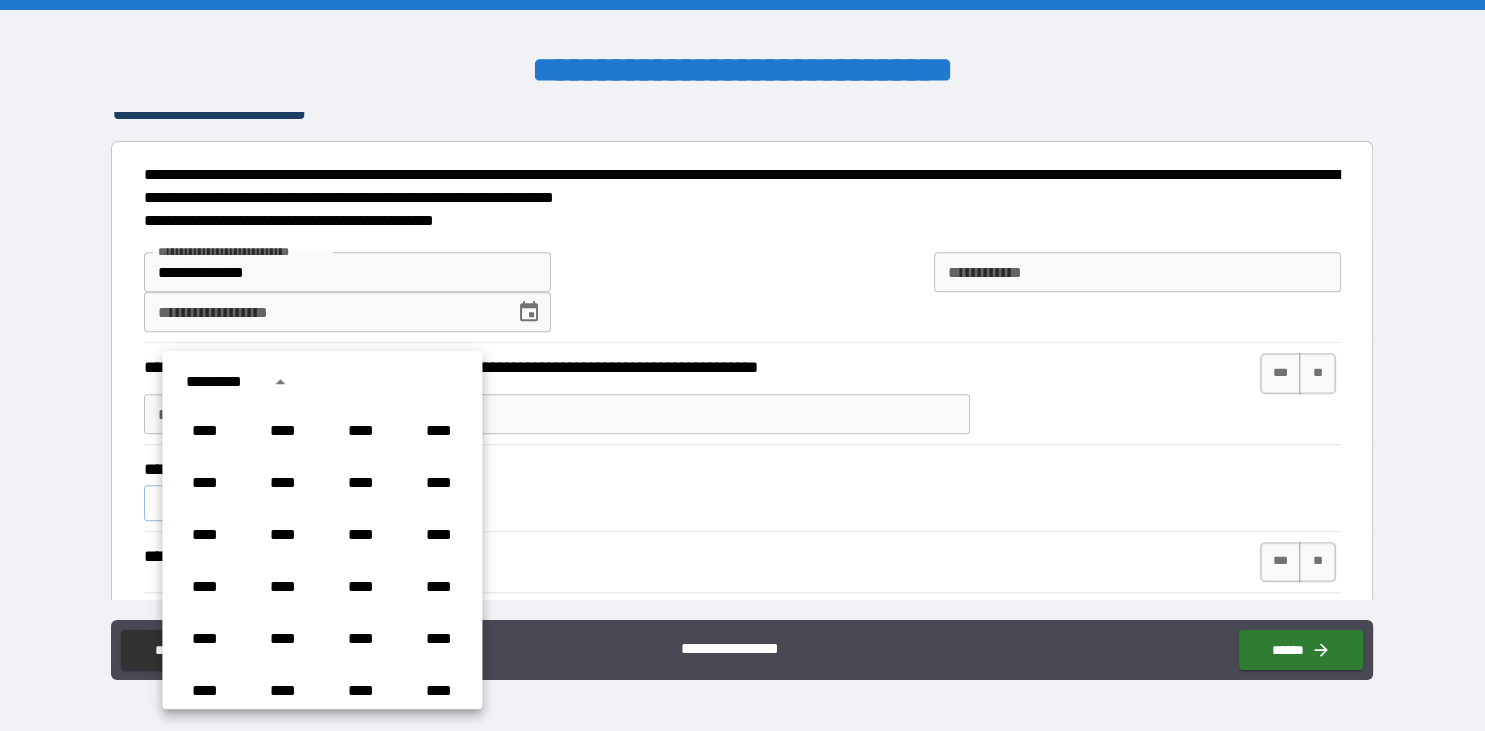 scroll, scrollTop: 1486, scrollLeft: 0, axis: vertical 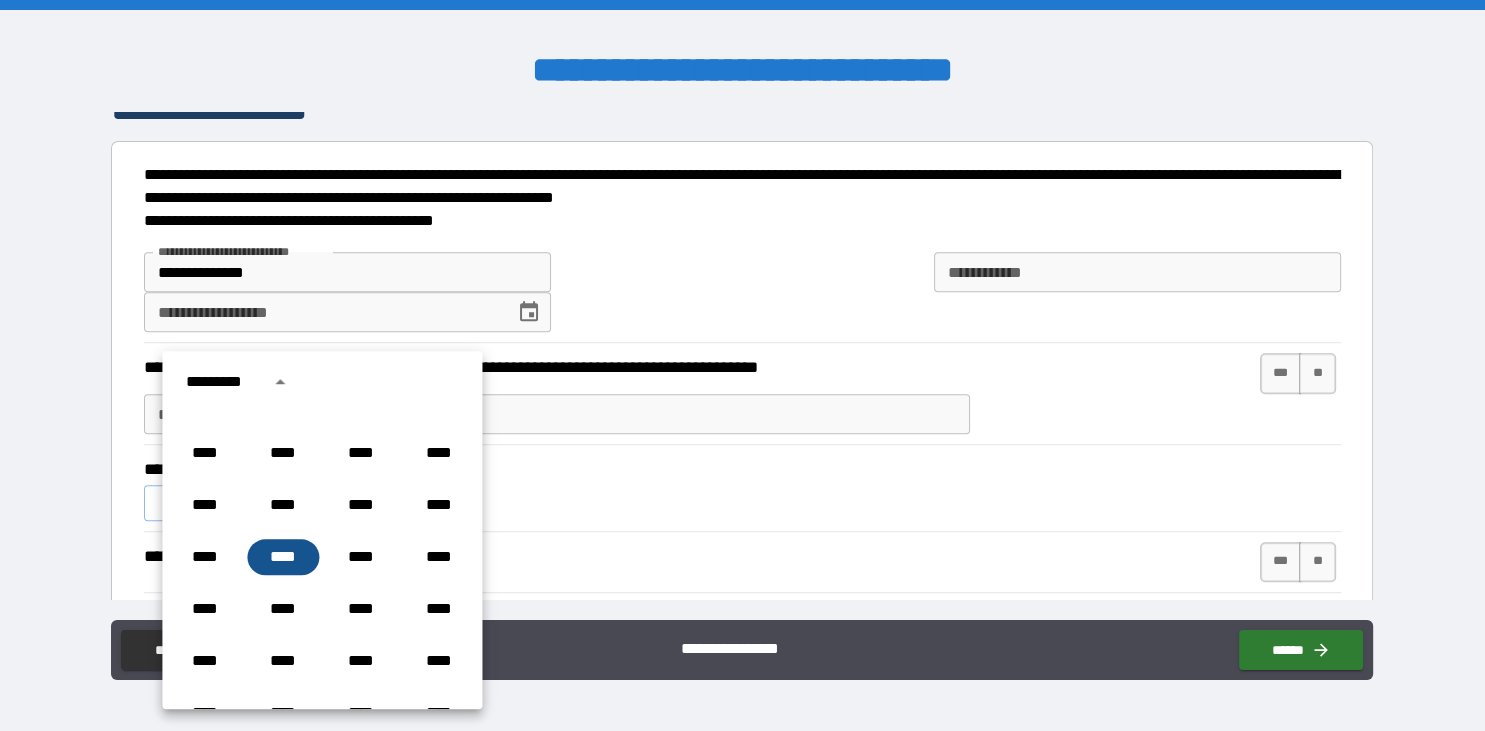 click on "****" at bounding box center (283, 557) 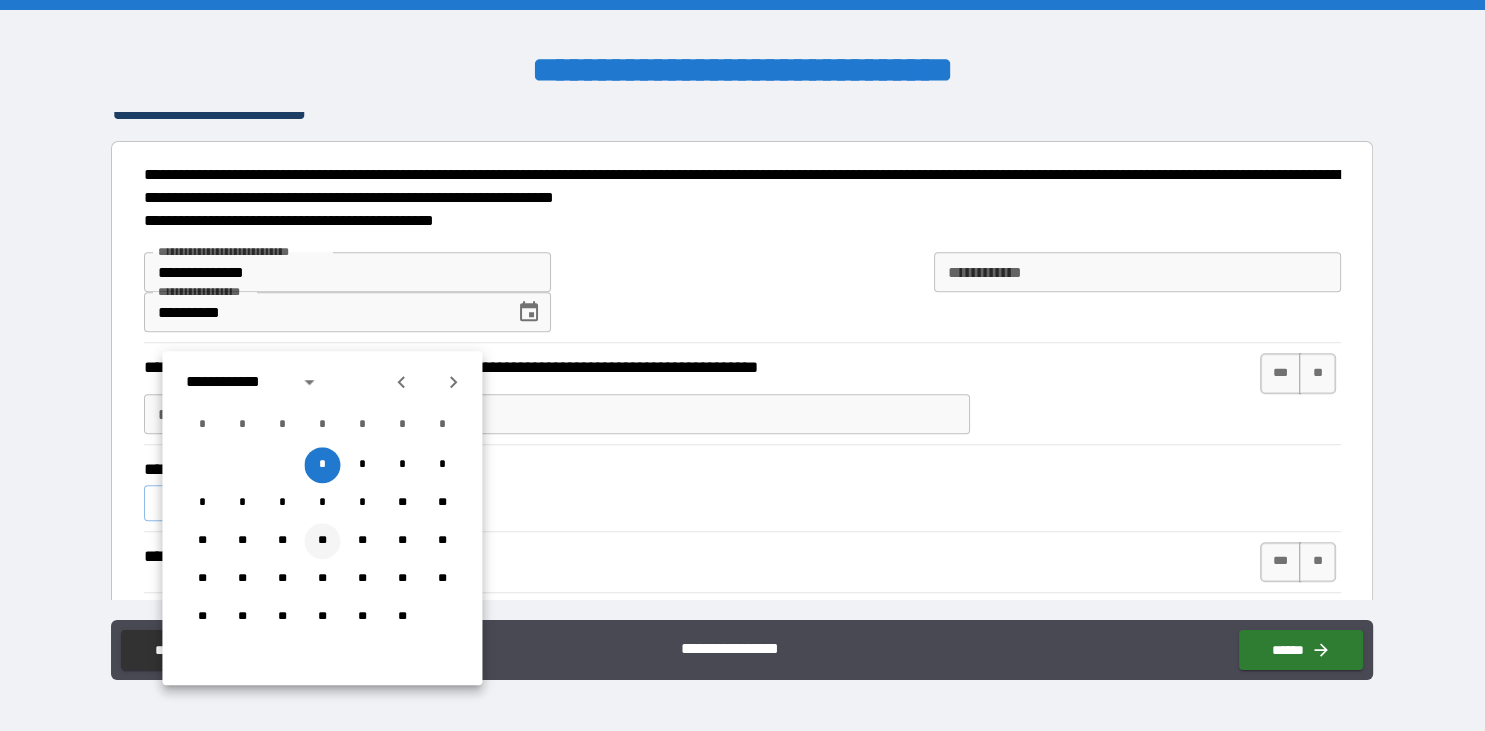 type on "*" 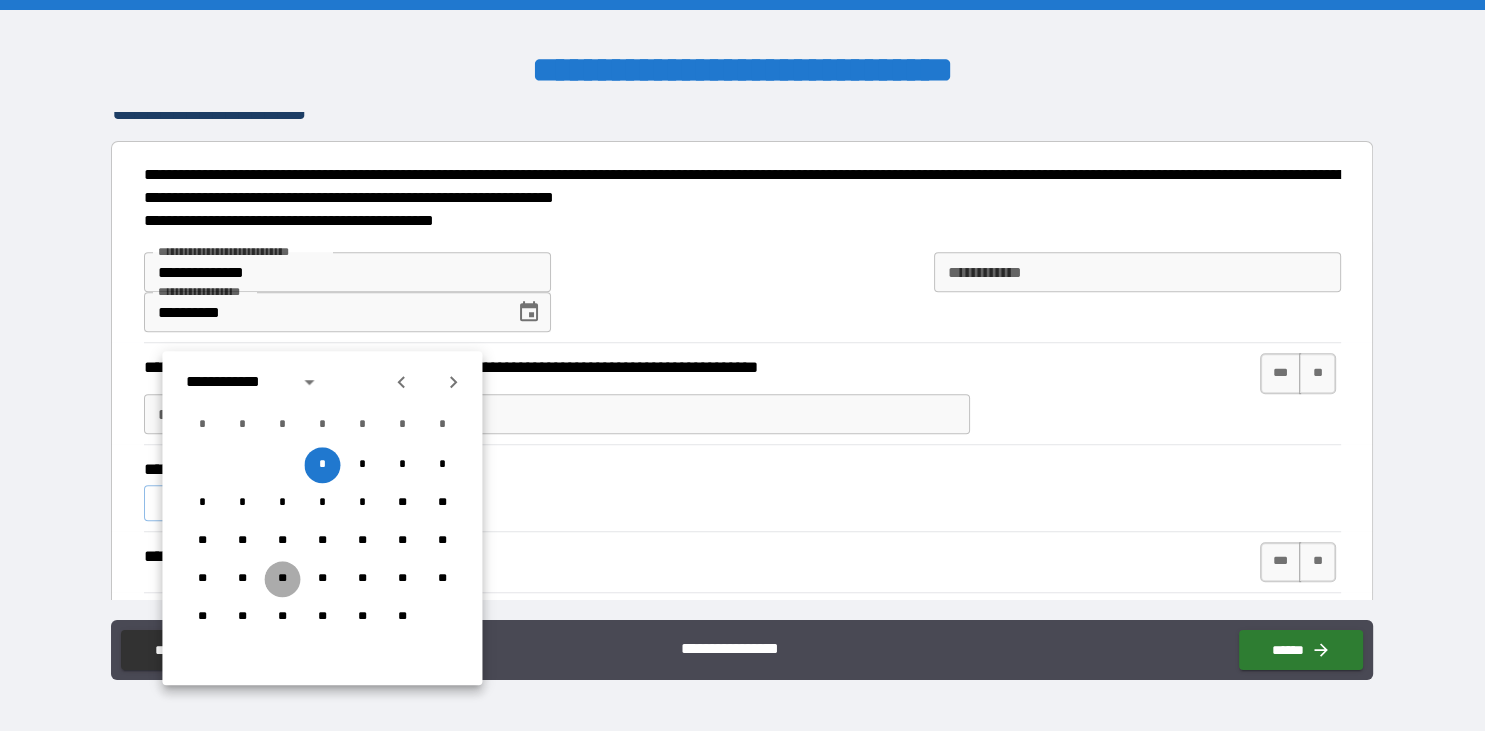click on "**" at bounding box center (282, 579) 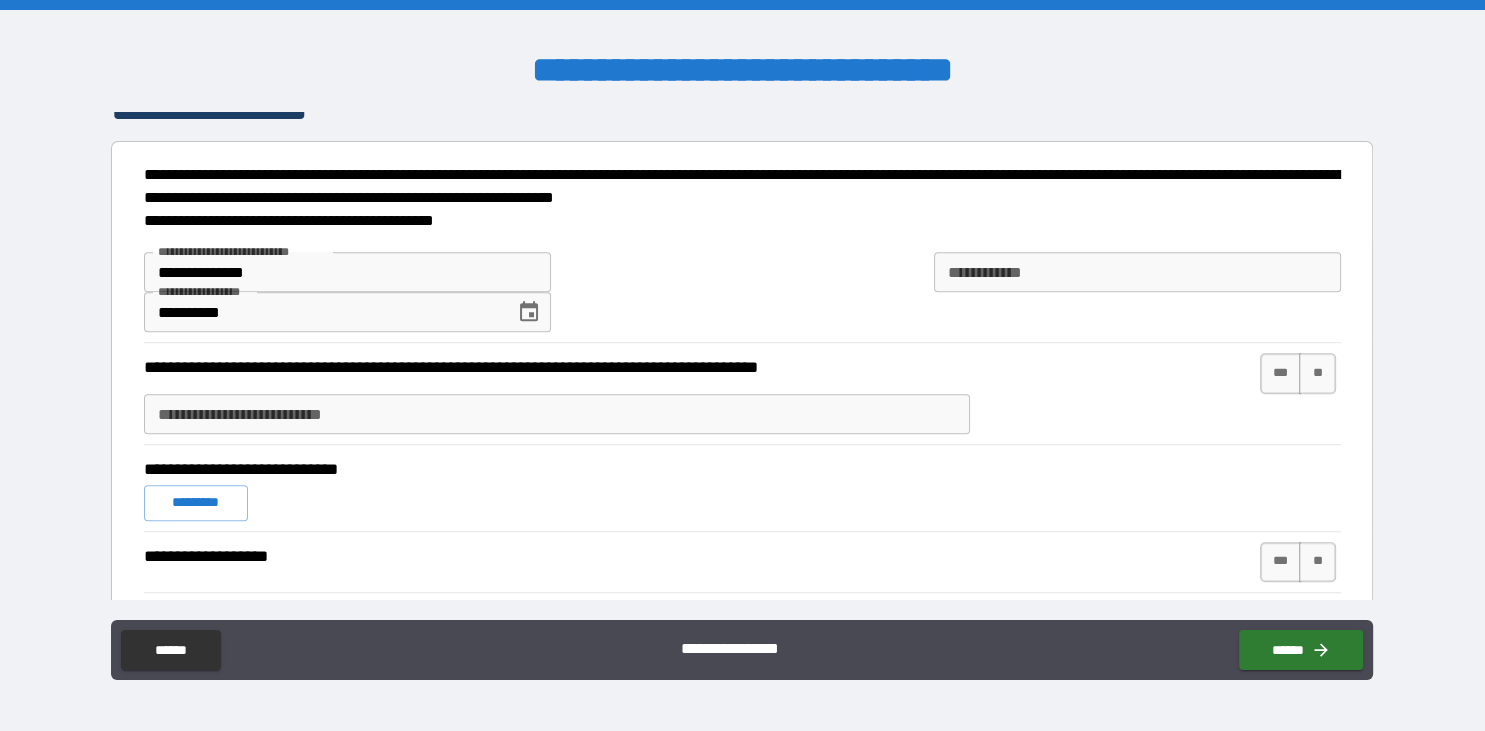 type on "*" 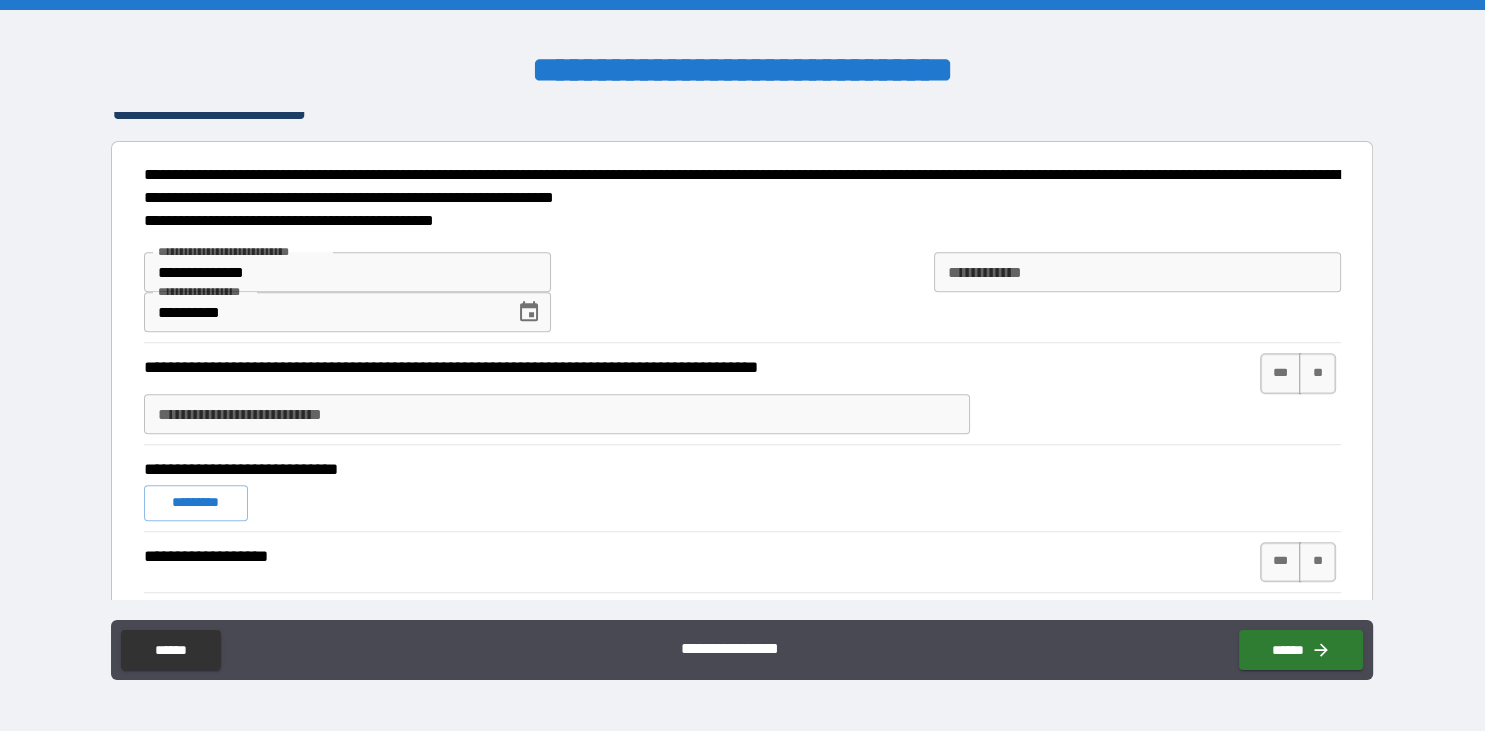 type 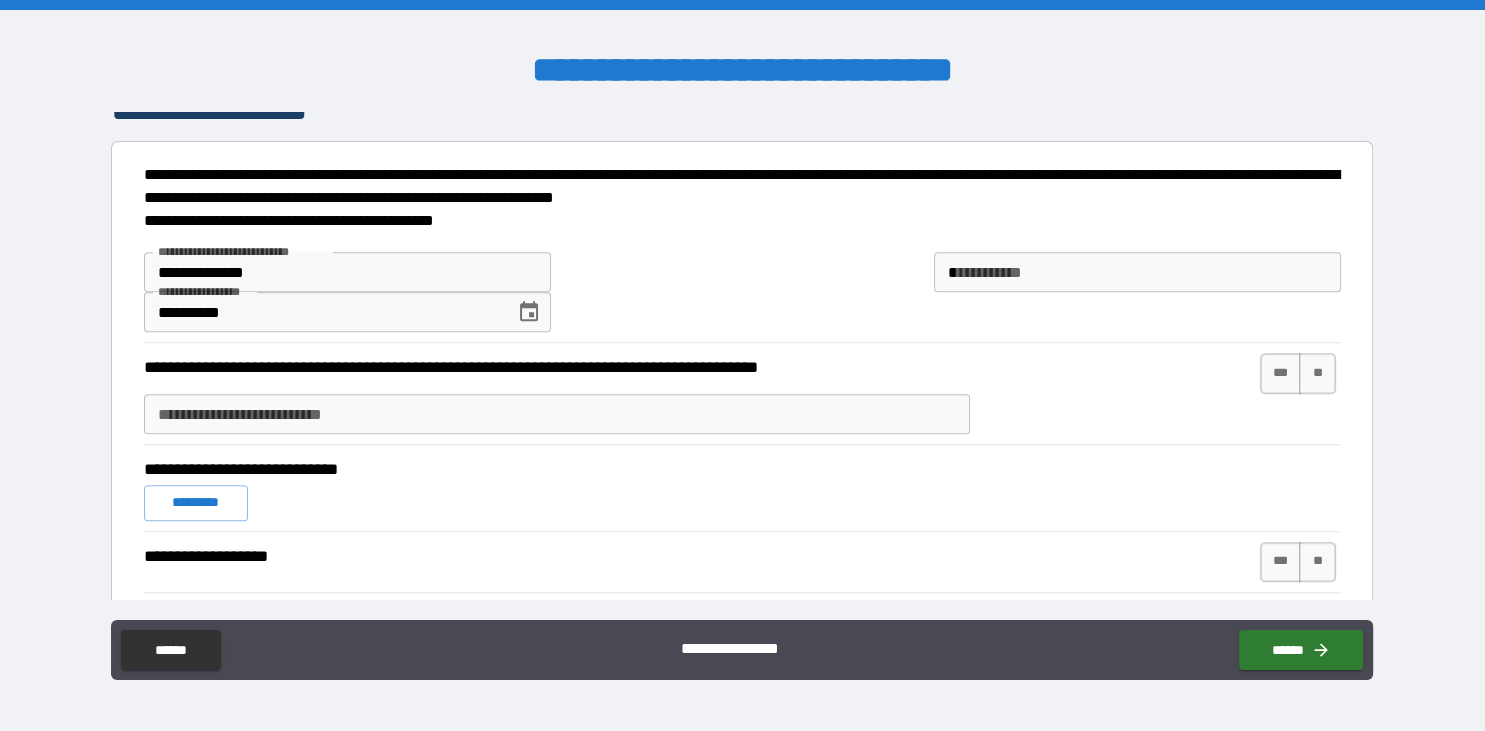 click on "*" at bounding box center (1137, 272) 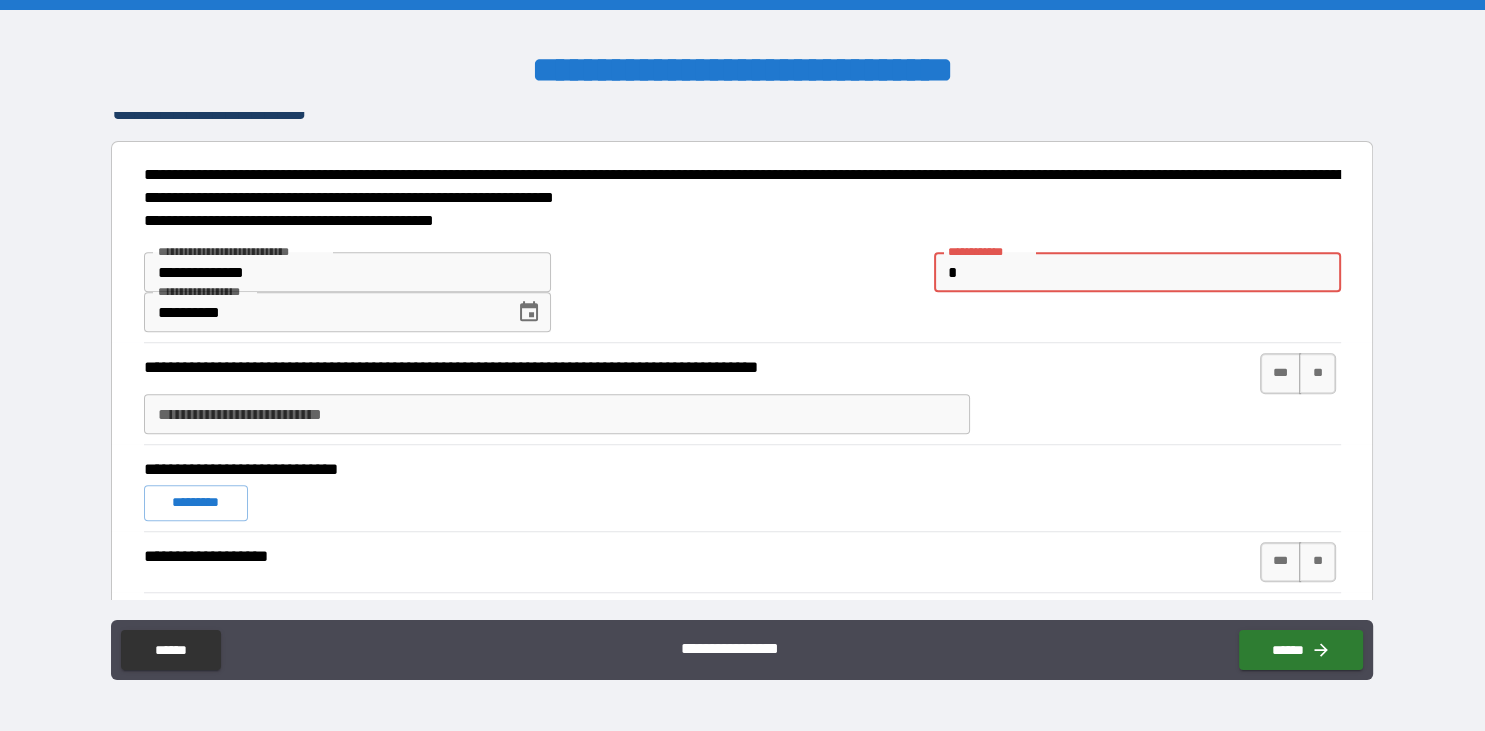 type on "*" 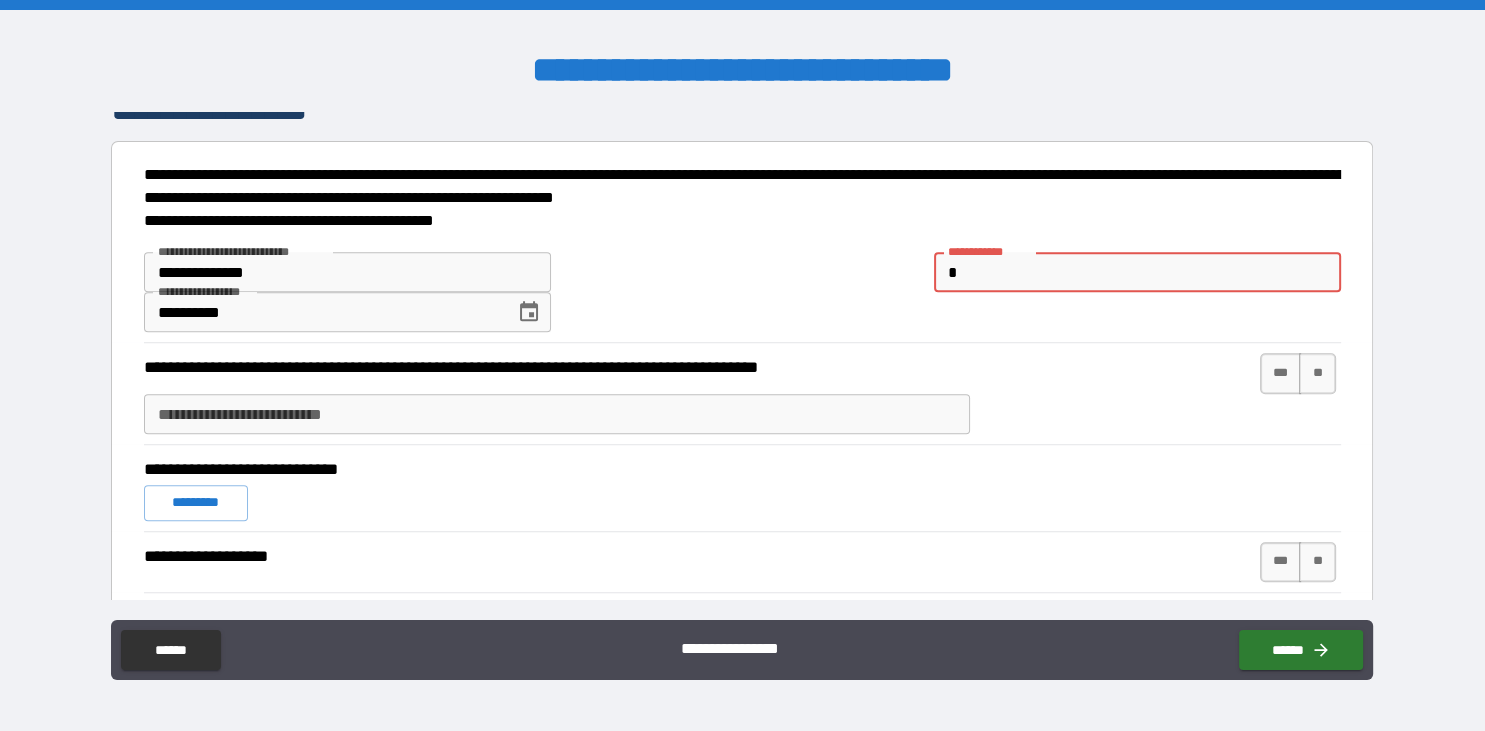 type on "**" 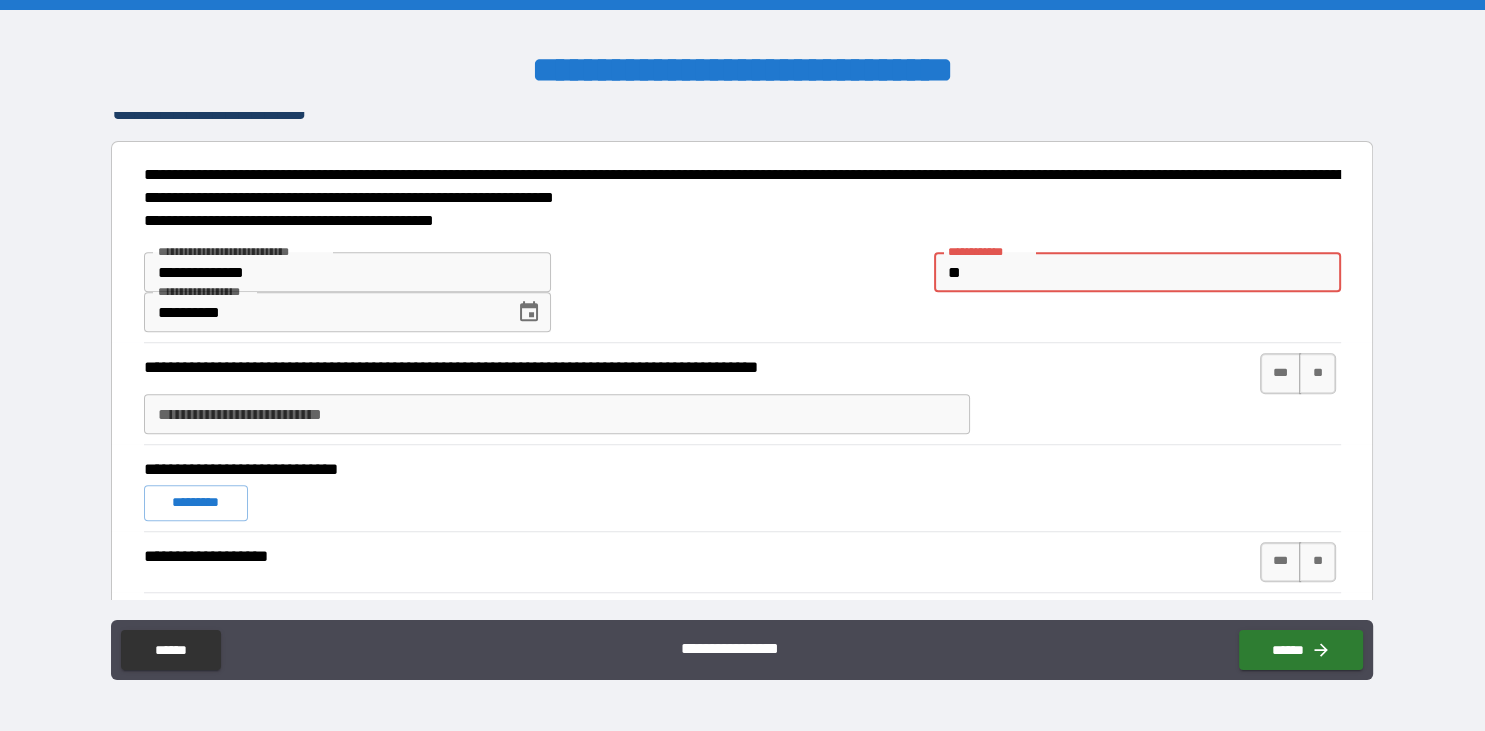 type on "*" 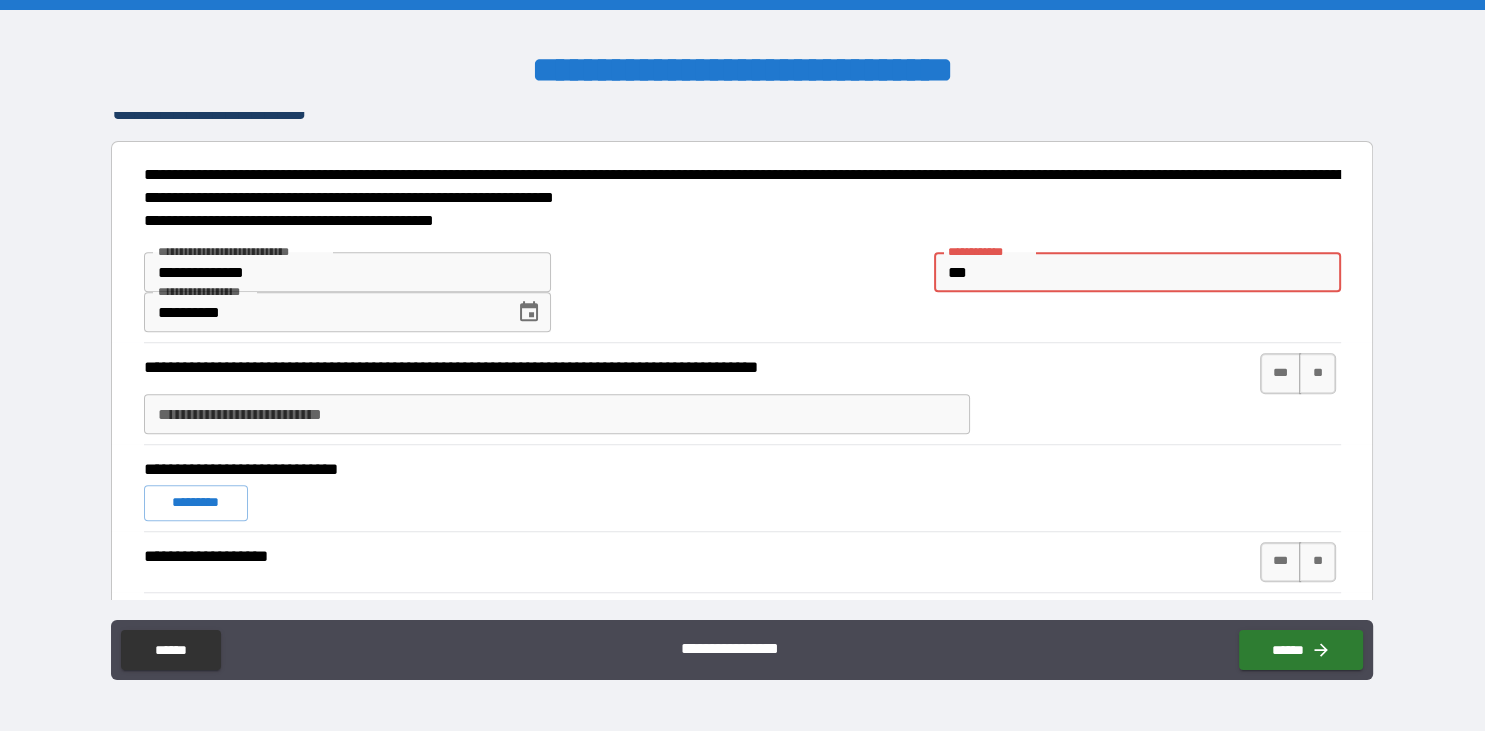 type on "*" 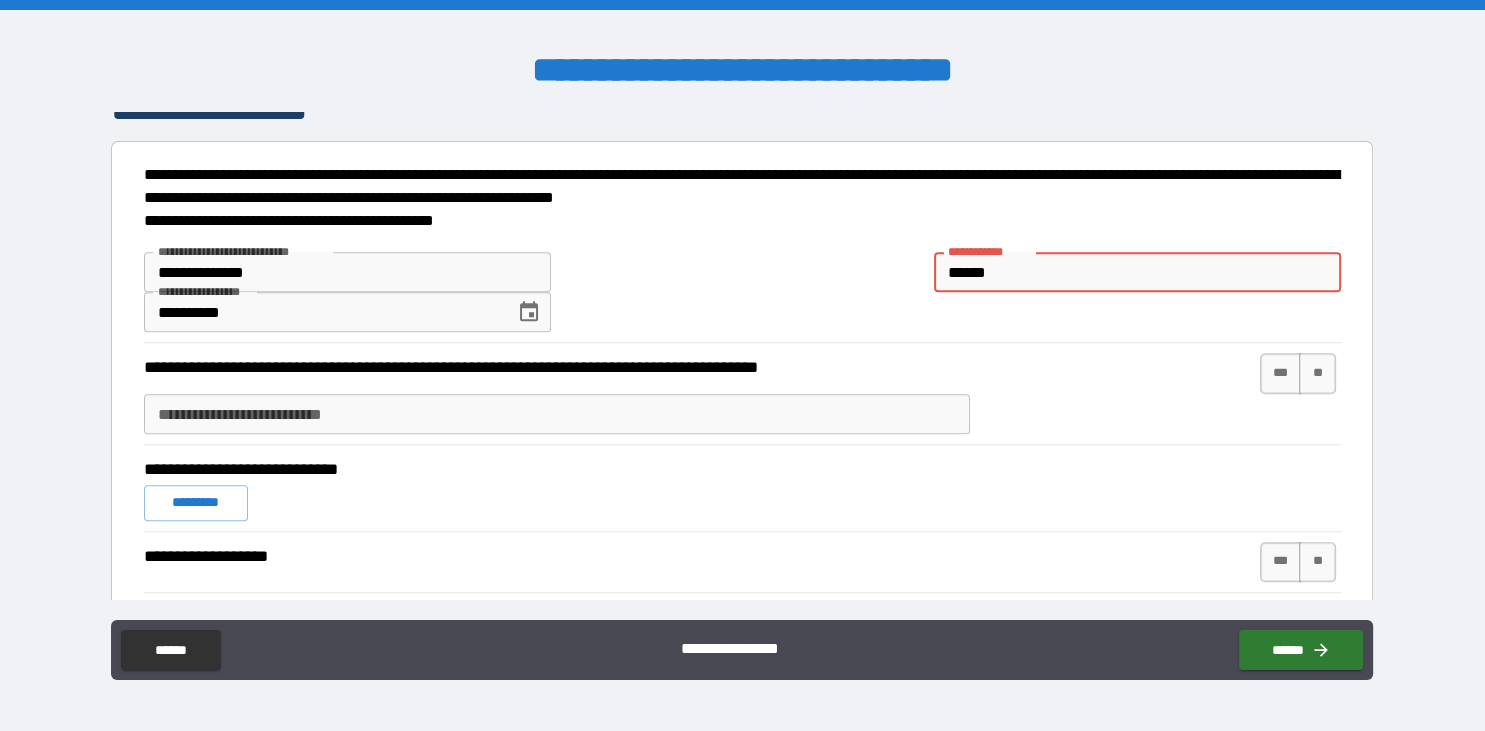type on "*" 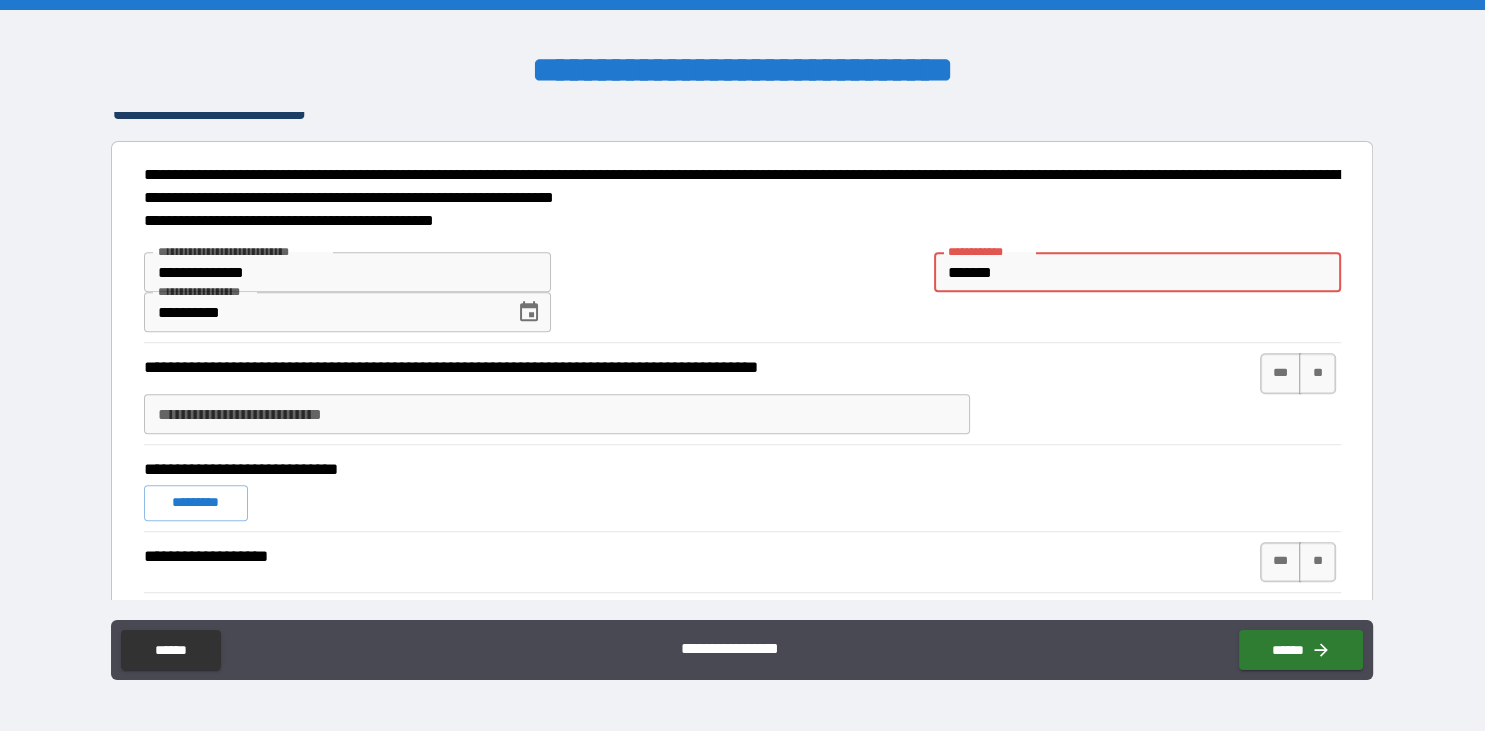 type on "*" 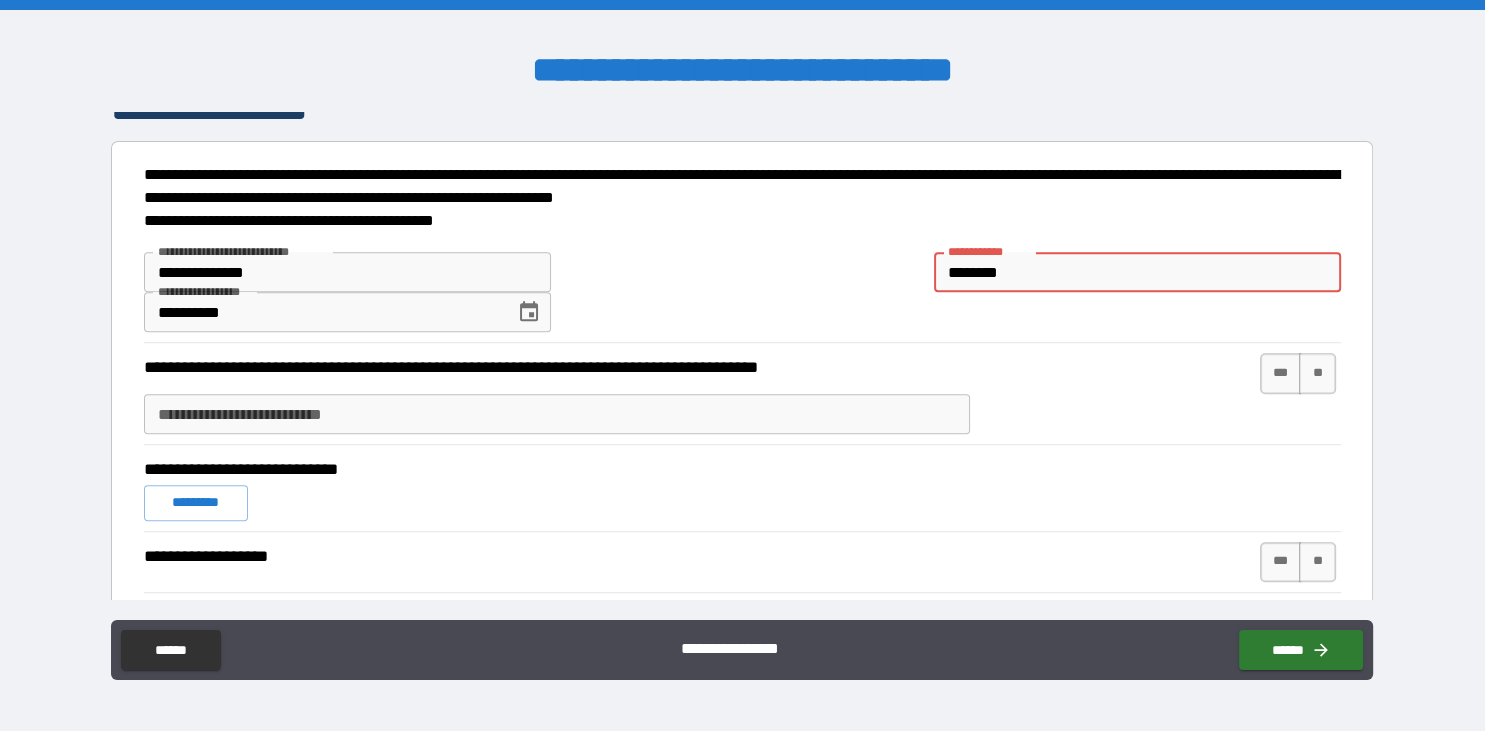 type on "**********" 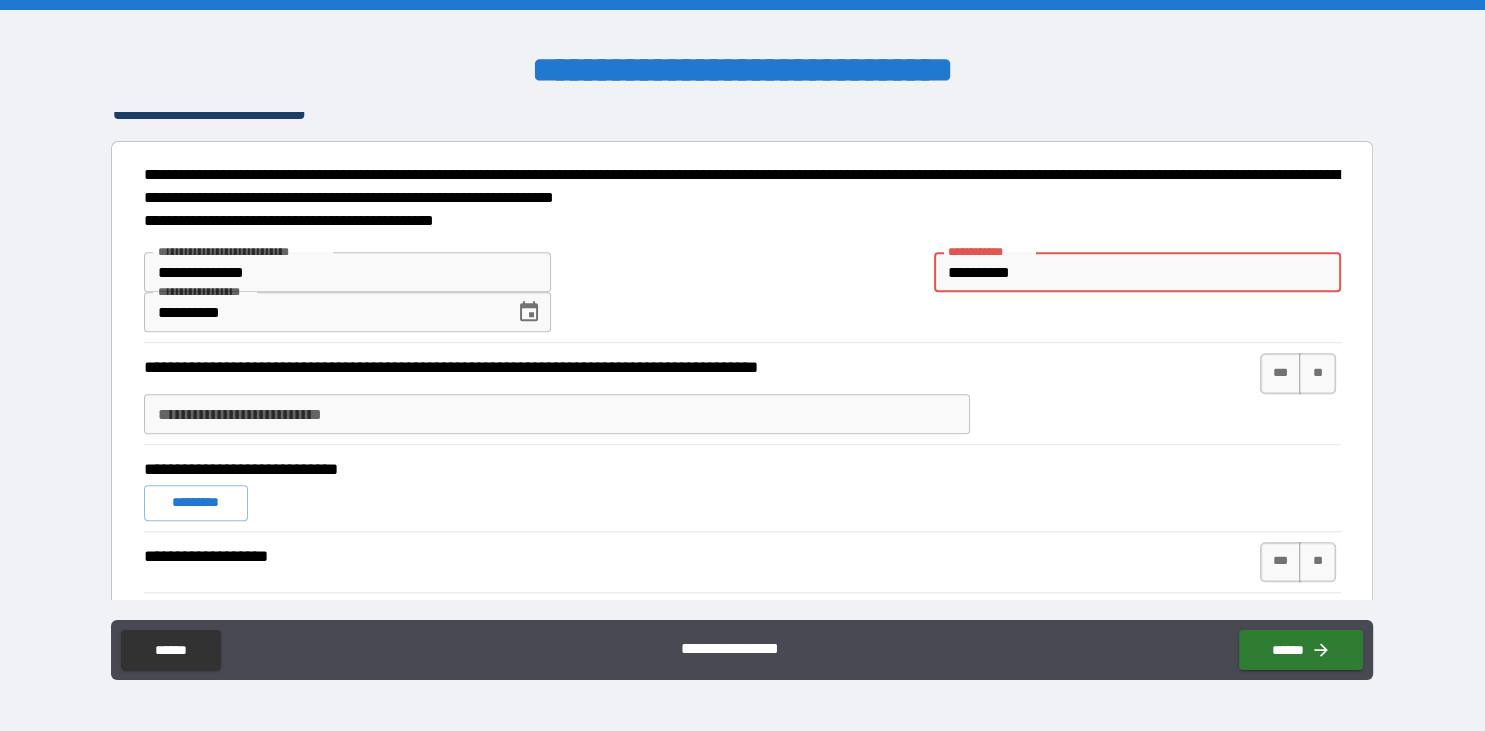 type on "*" 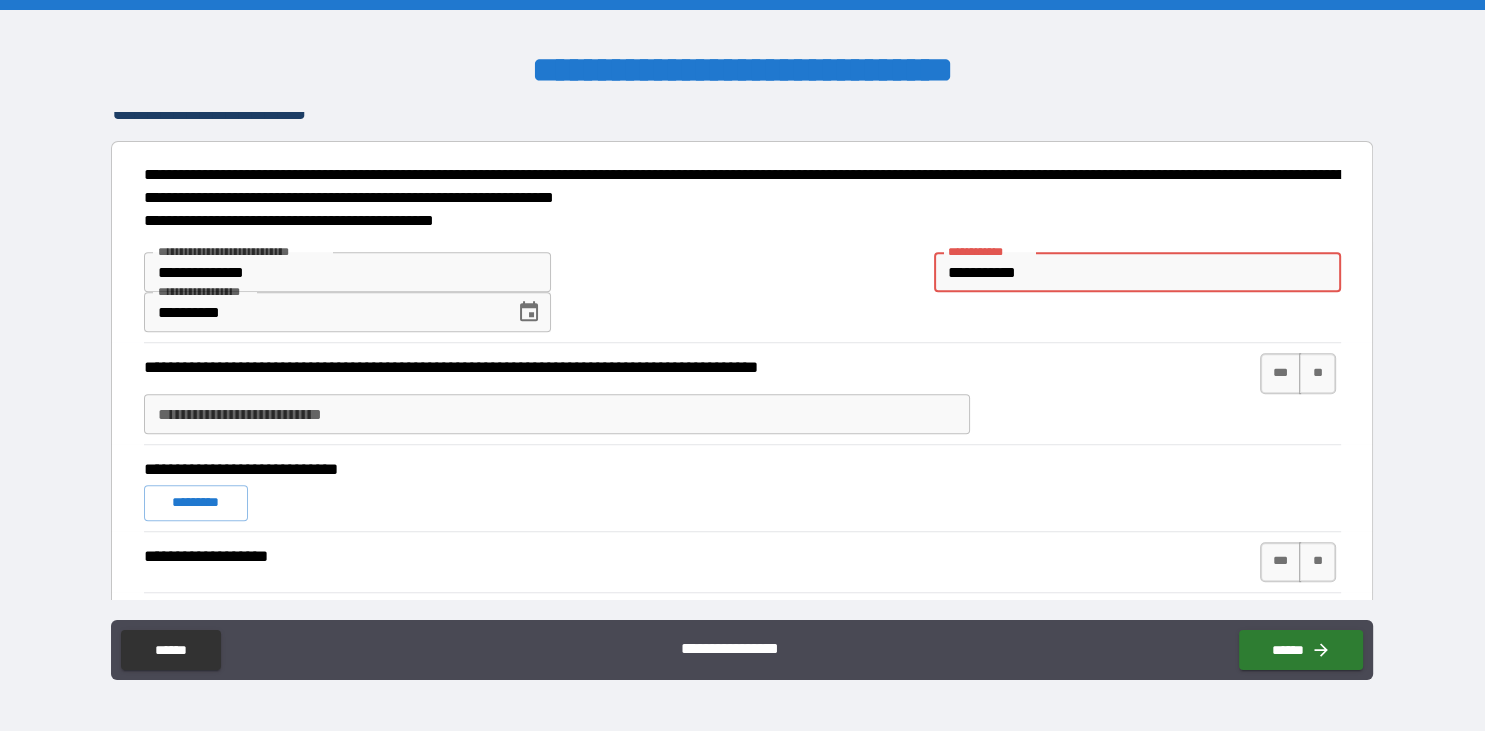 type on "*" 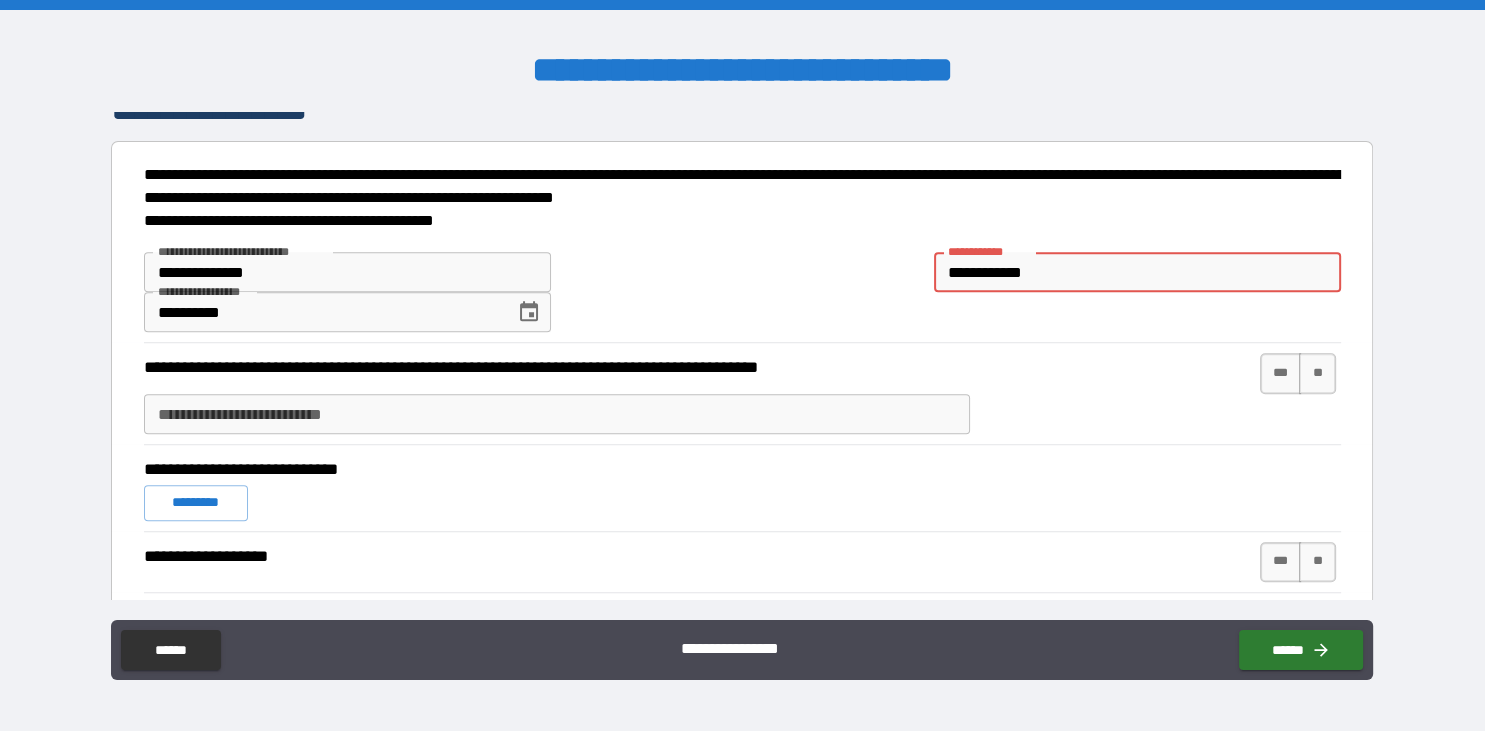 type on "*" 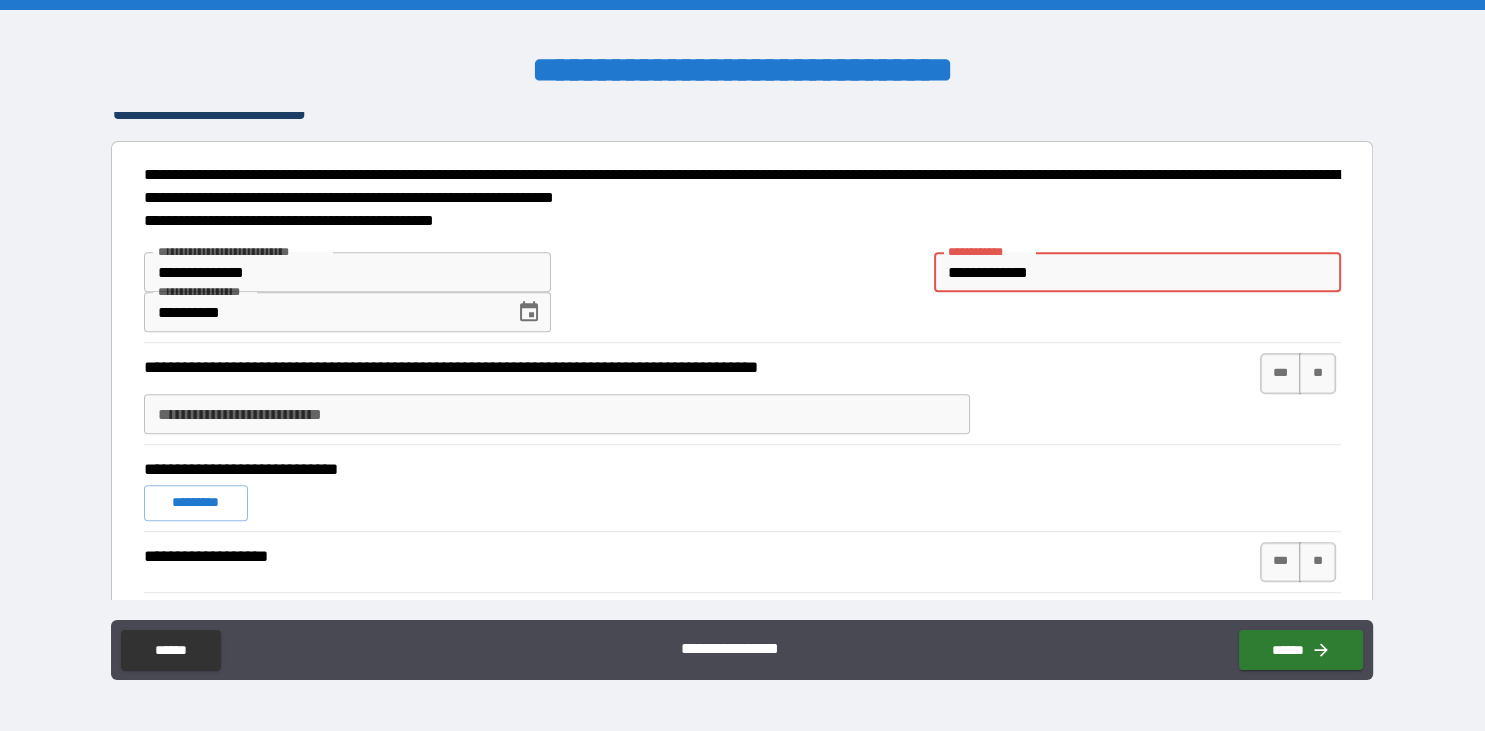 type on "*" 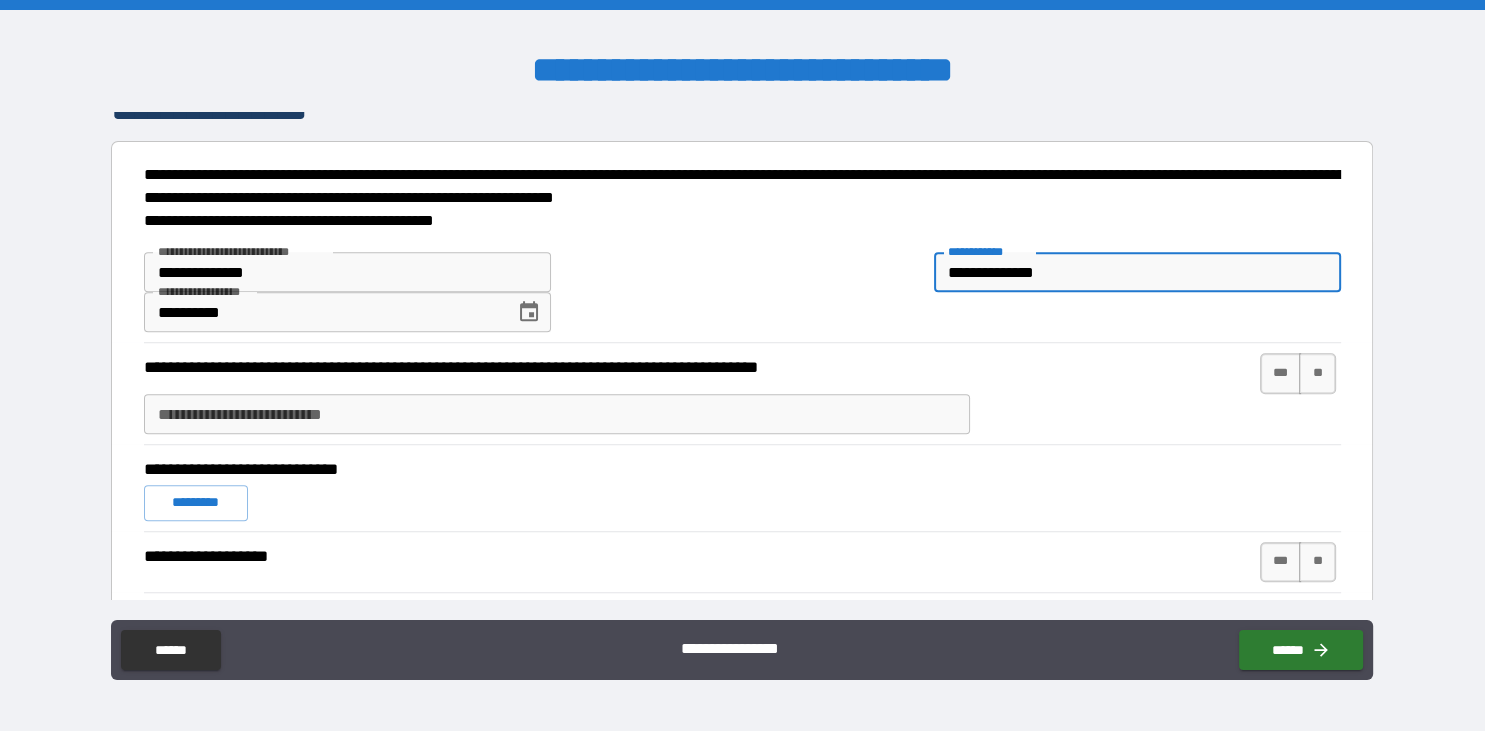 type on "*" 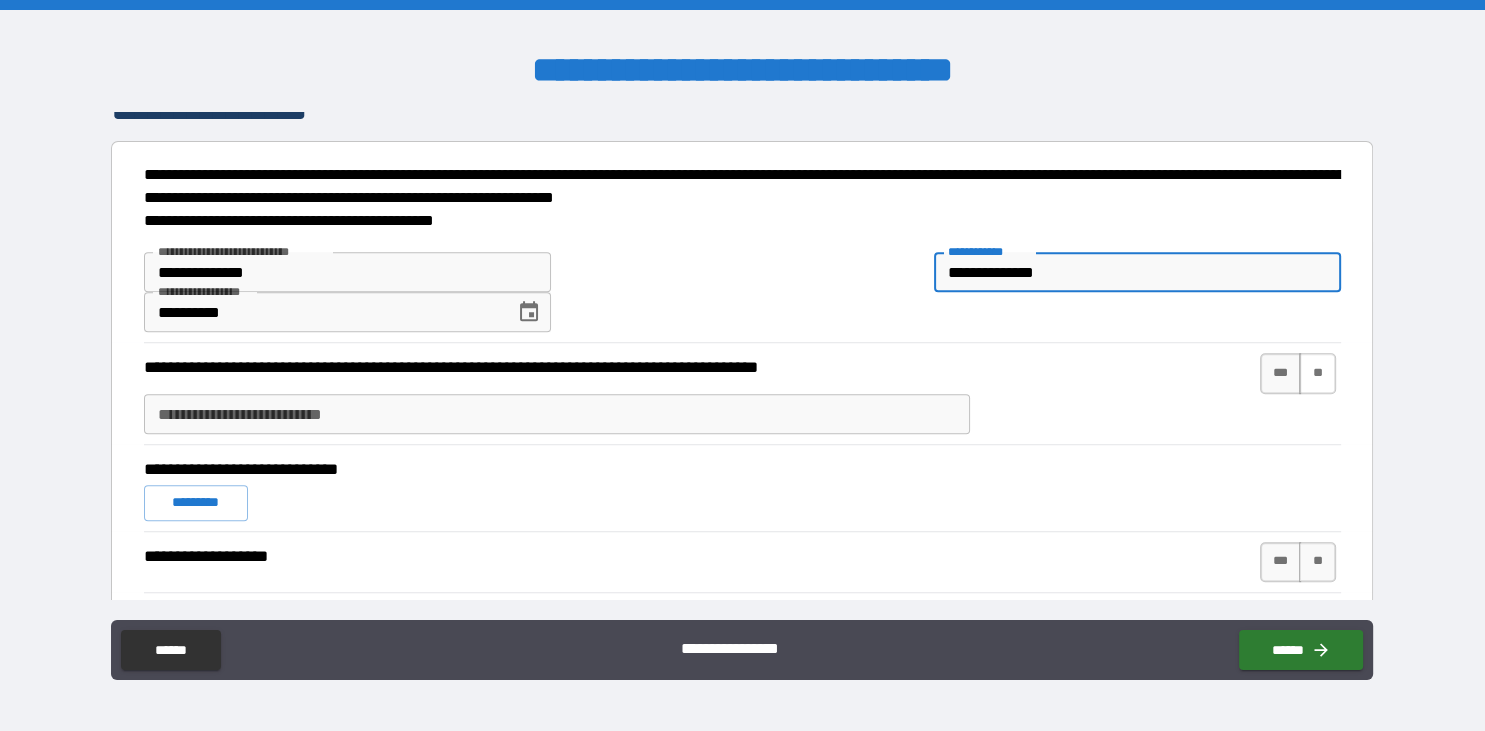 type on "**********" 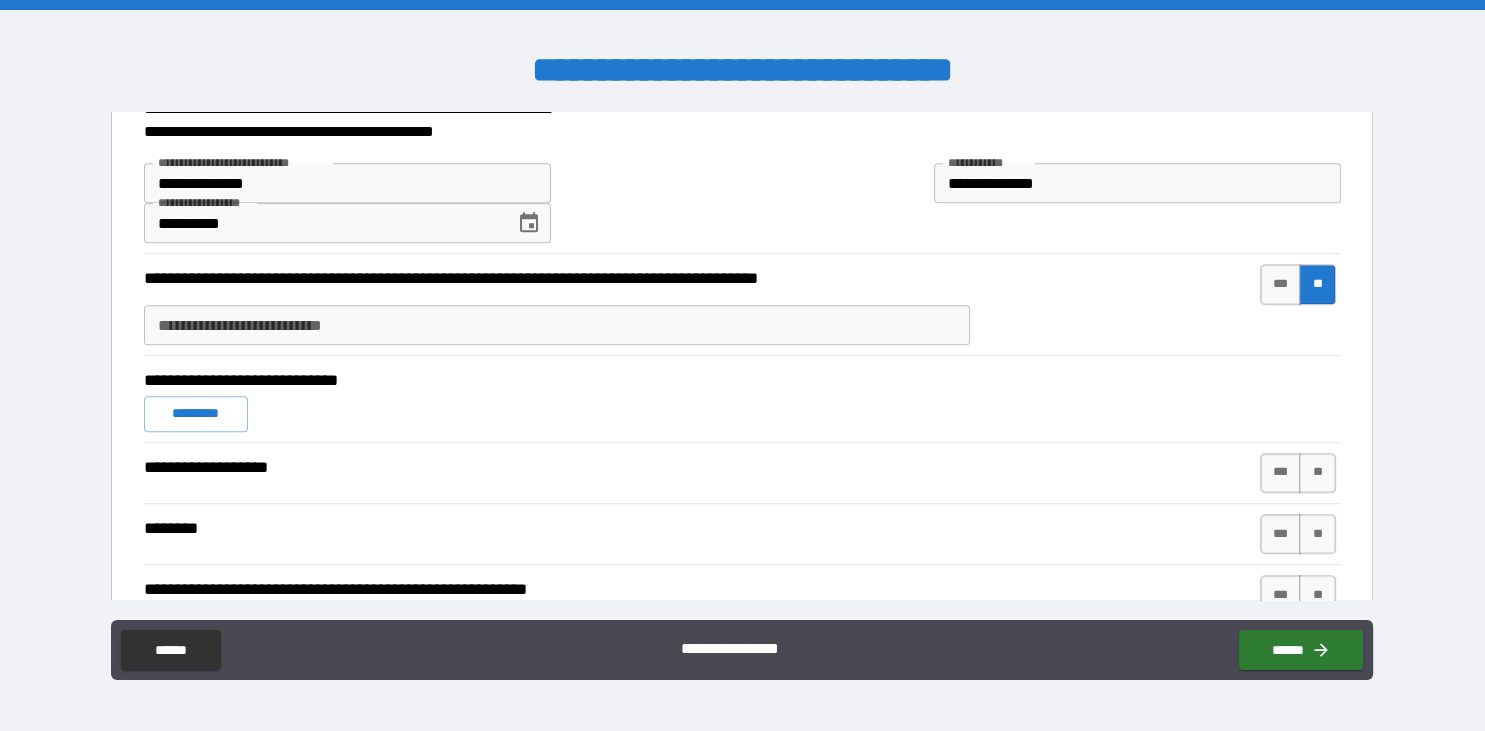 scroll, scrollTop: 1557, scrollLeft: 0, axis: vertical 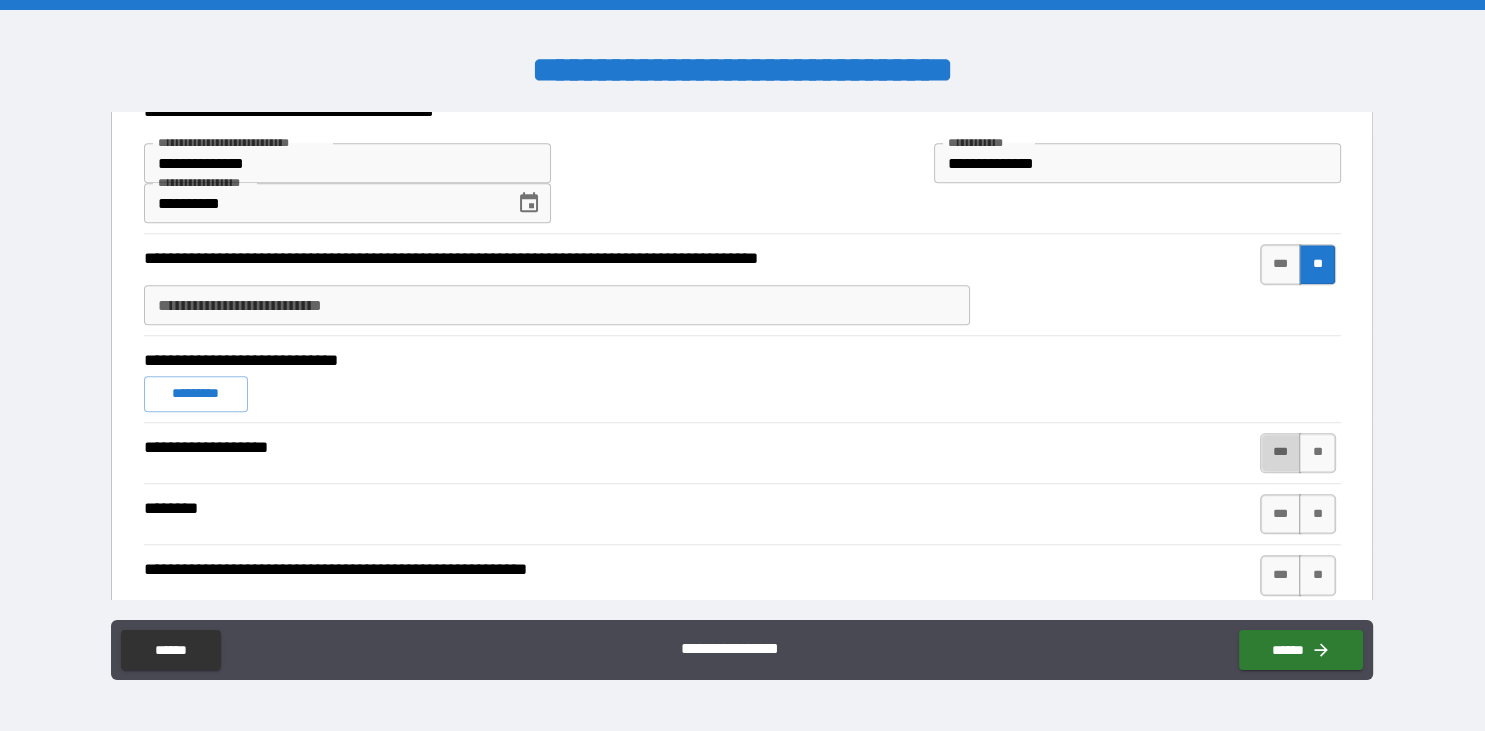 click on "***" at bounding box center [1281, 453] 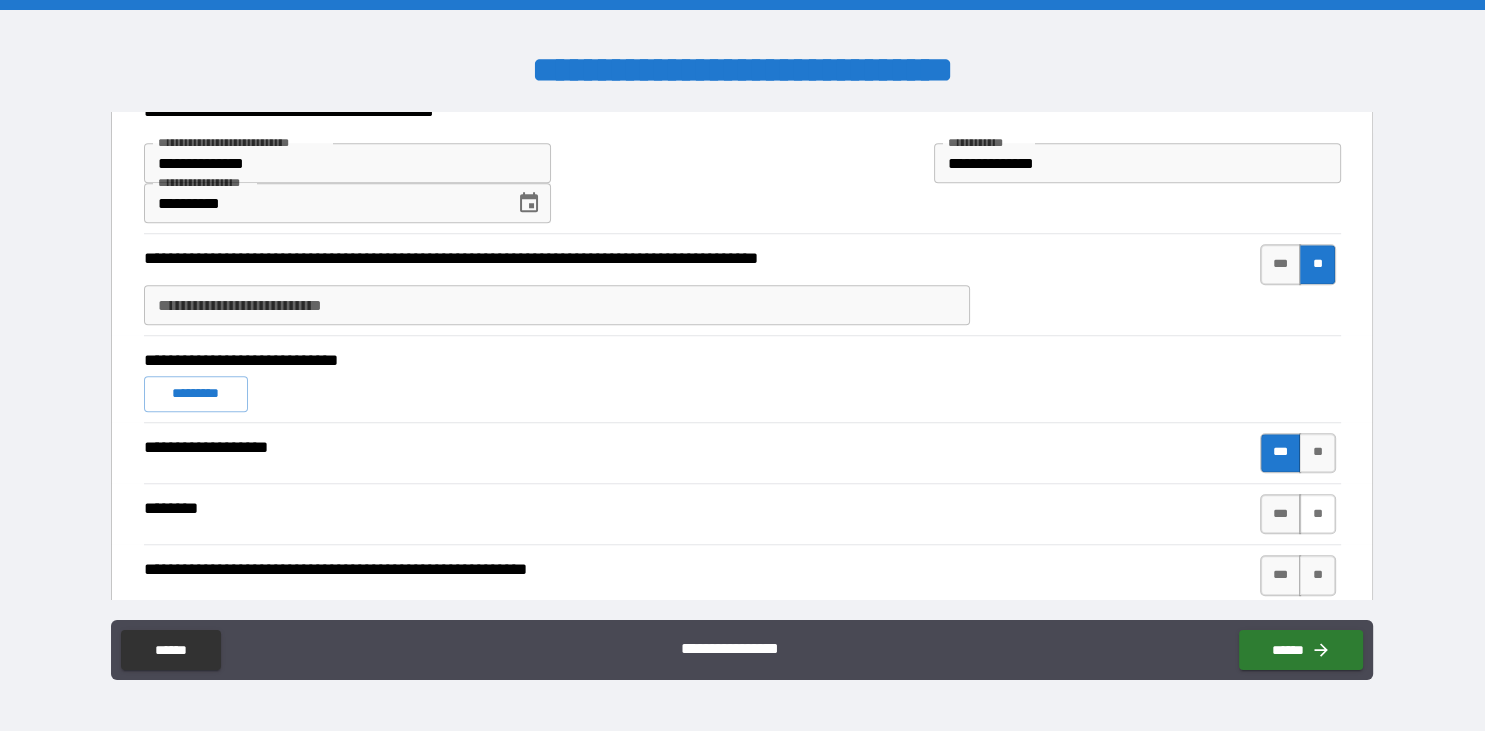 click on "**" at bounding box center (1317, 514) 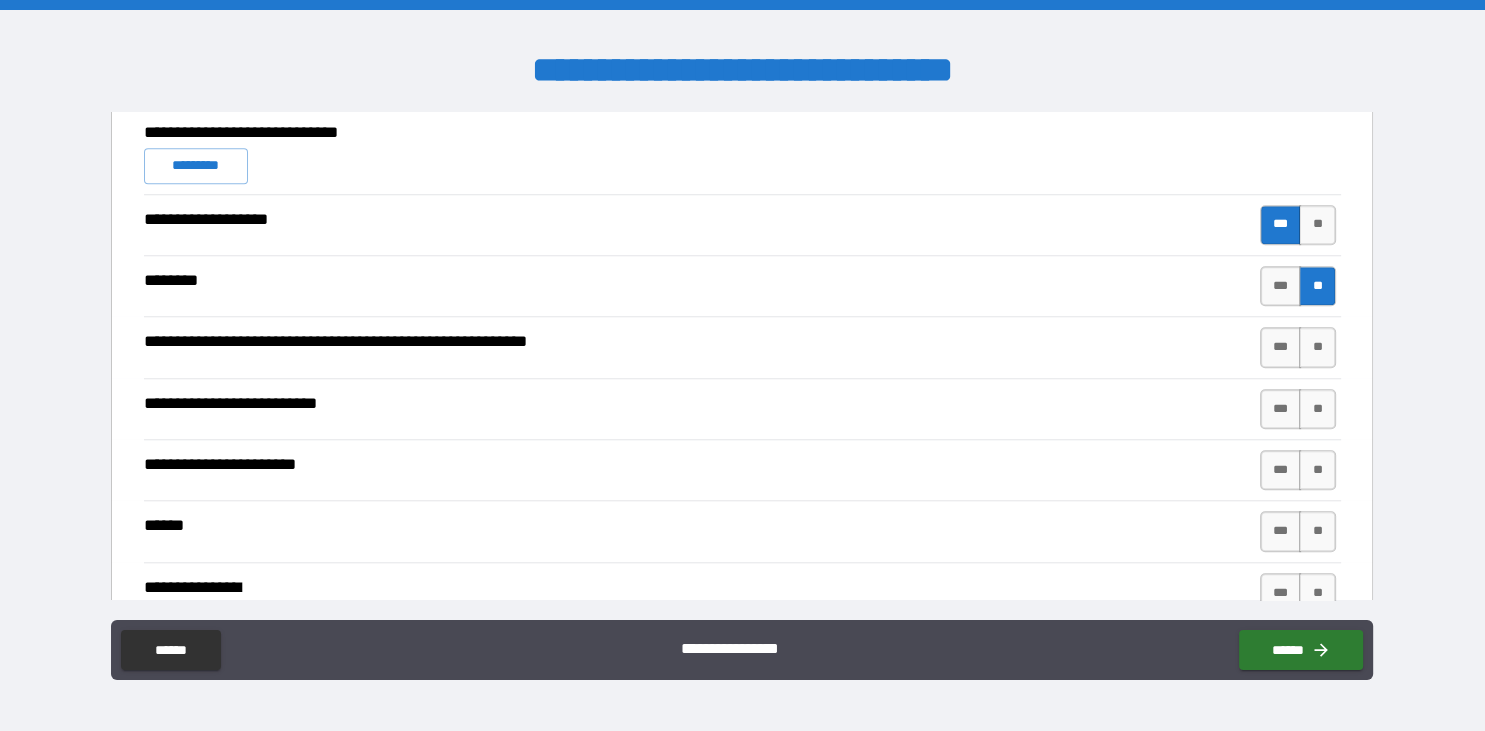 scroll, scrollTop: 1825, scrollLeft: 0, axis: vertical 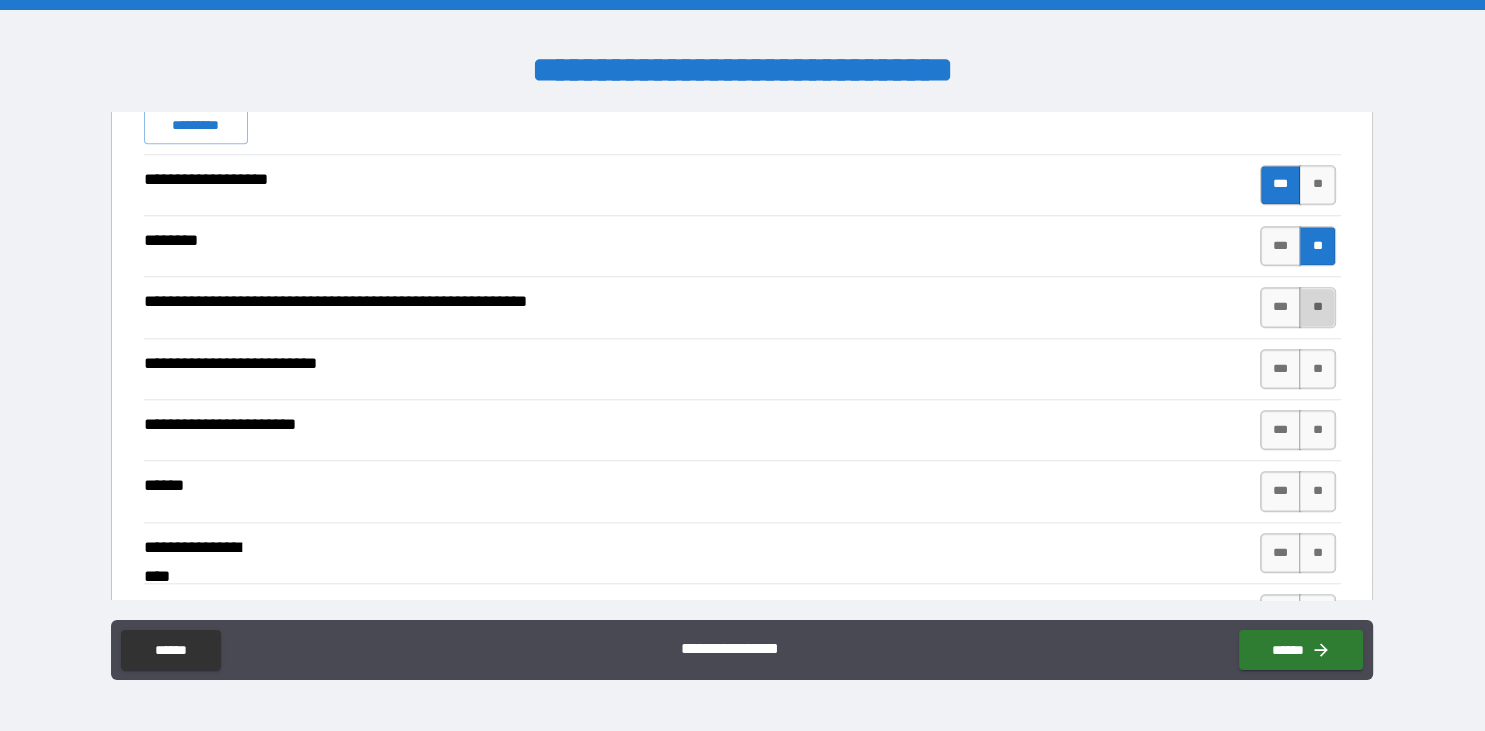 click on "**" at bounding box center (1317, 307) 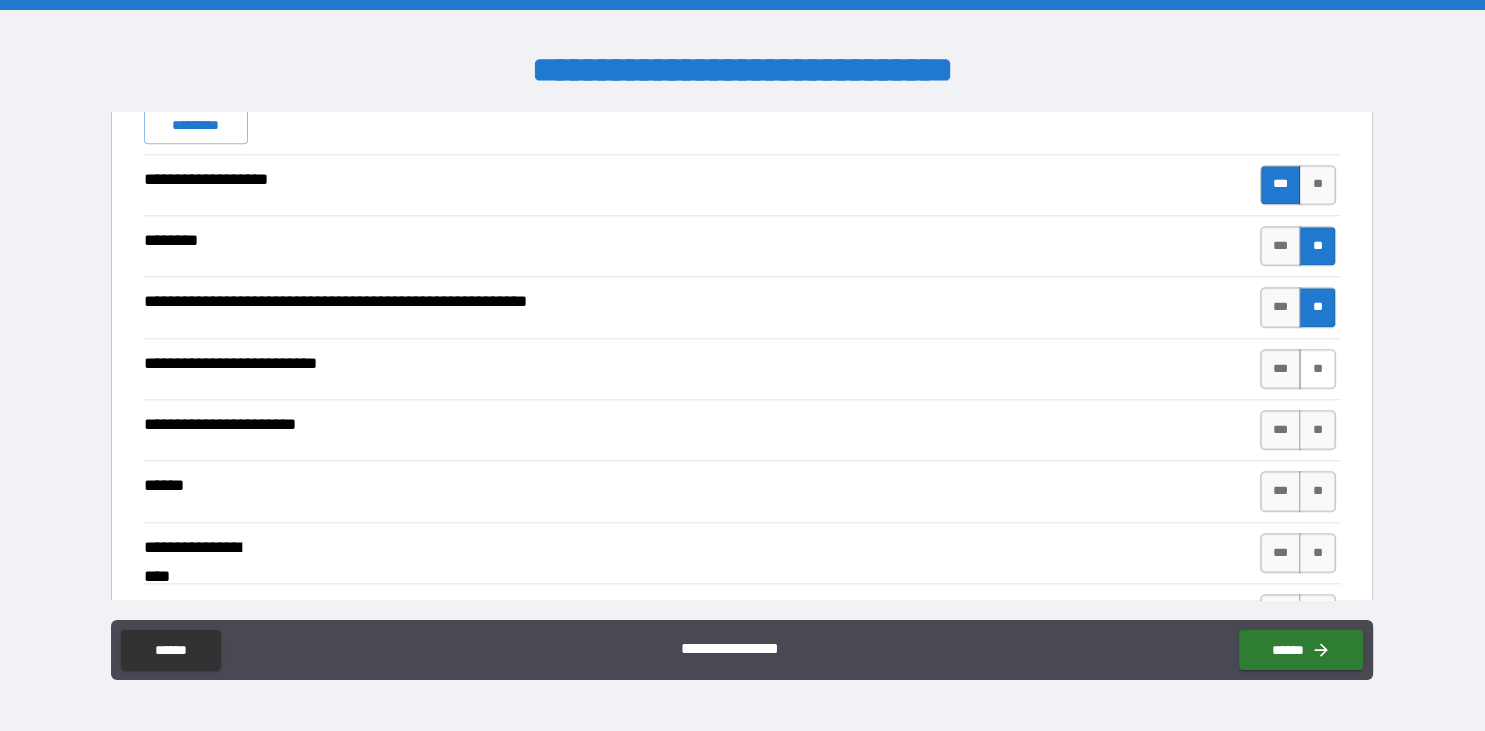 click on "**" at bounding box center [1317, 369] 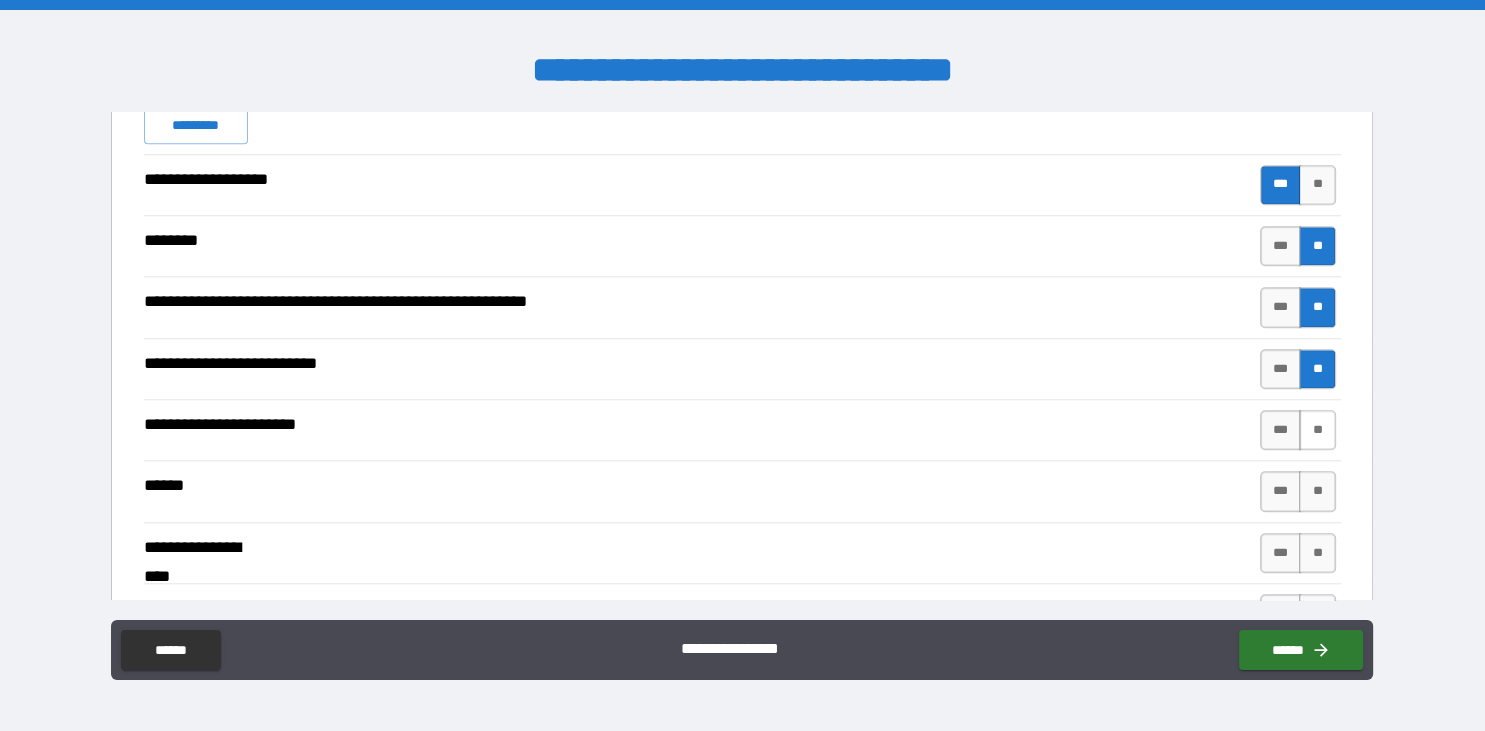 click on "**" at bounding box center [1317, 430] 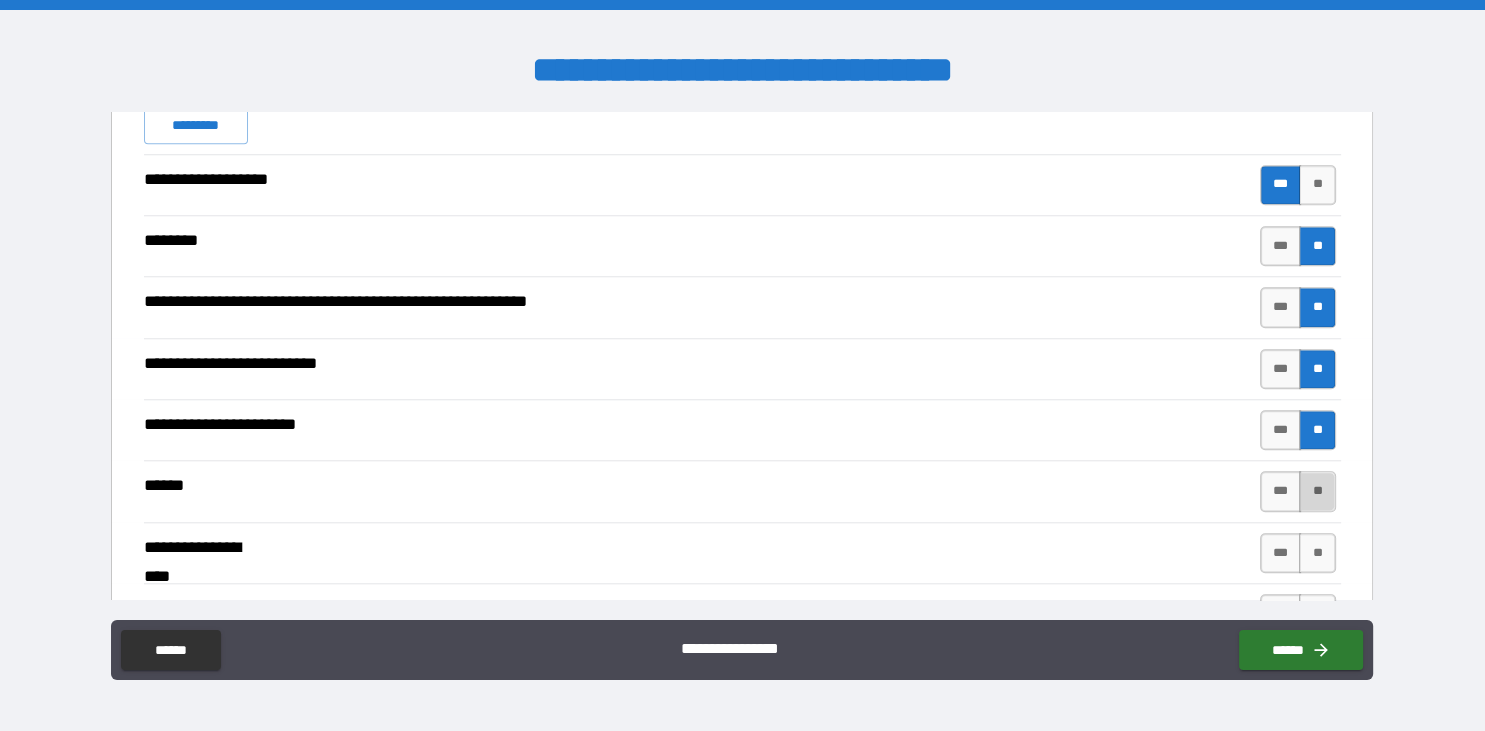 click on "**" at bounding box center (1317, 491) 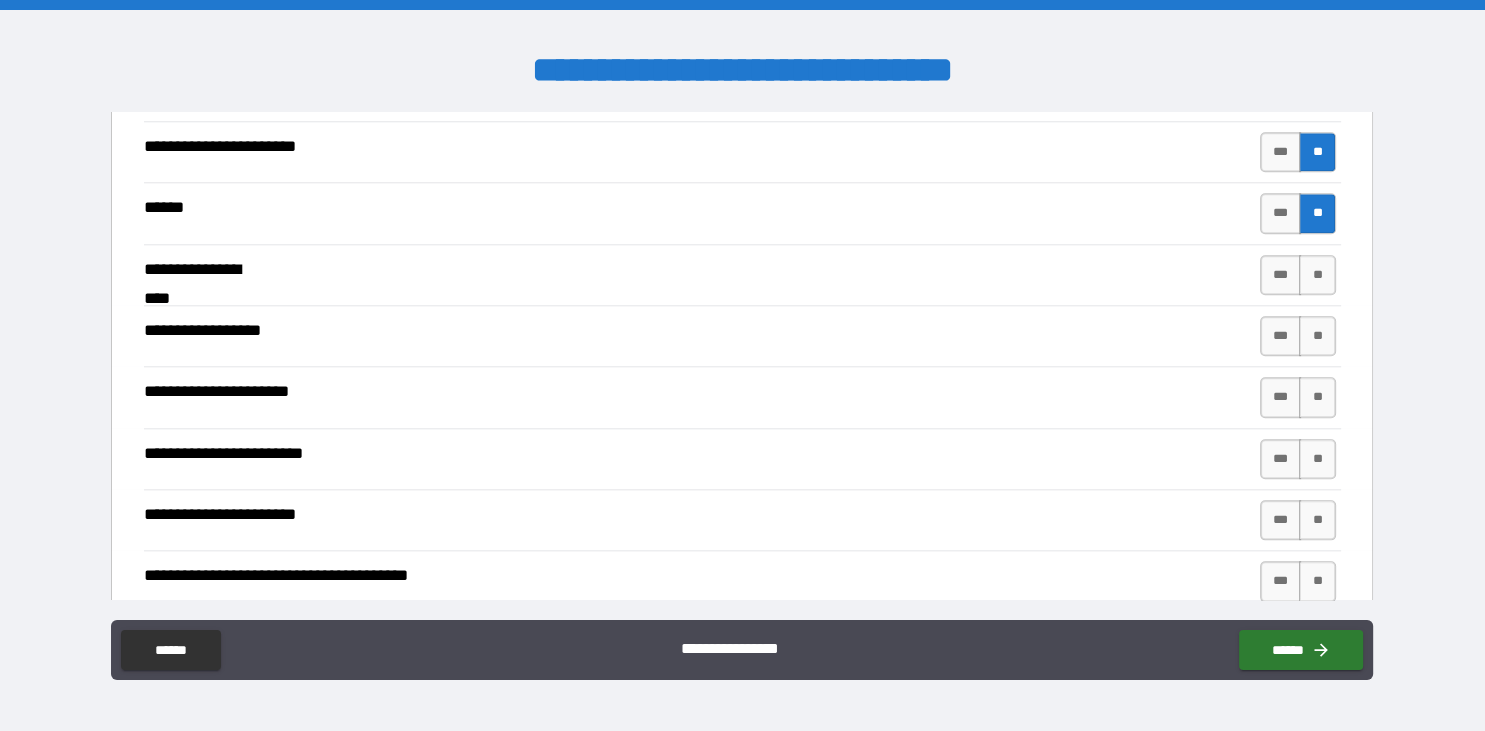 scroll, scrollTop: 2093, scrollLeft: 0, axis: vertical 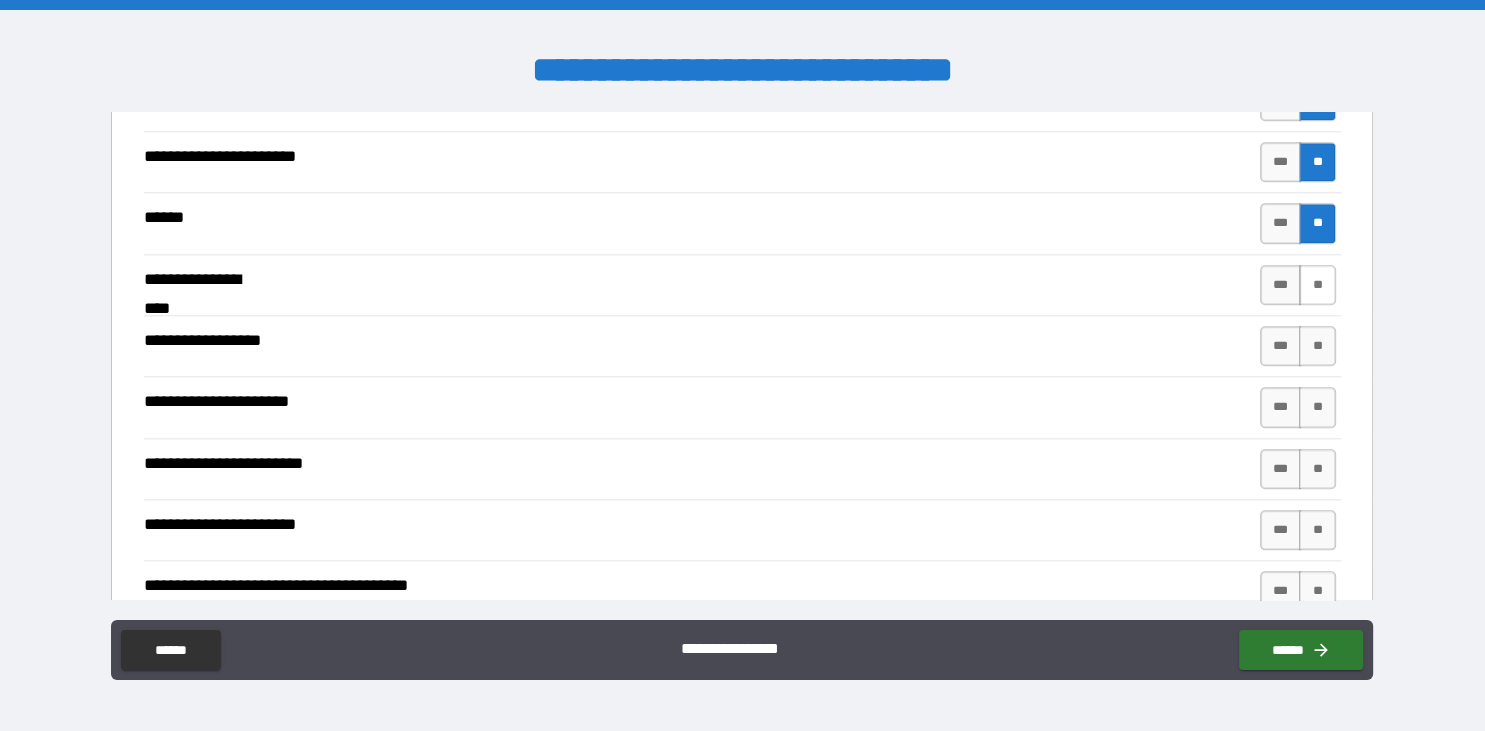 click on "**" at bounding box center (1317, 285) 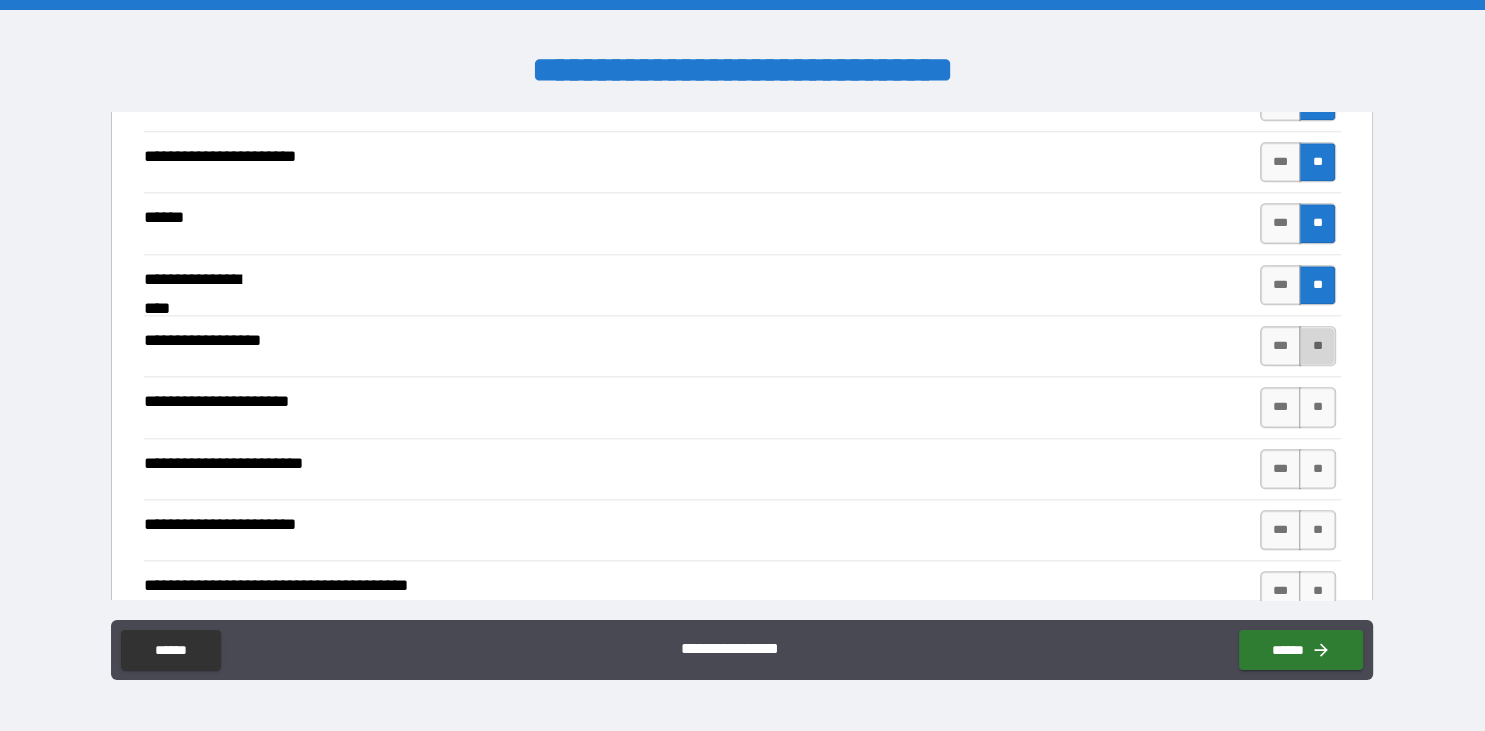 click on "**" at bounding box center [1317, 346] 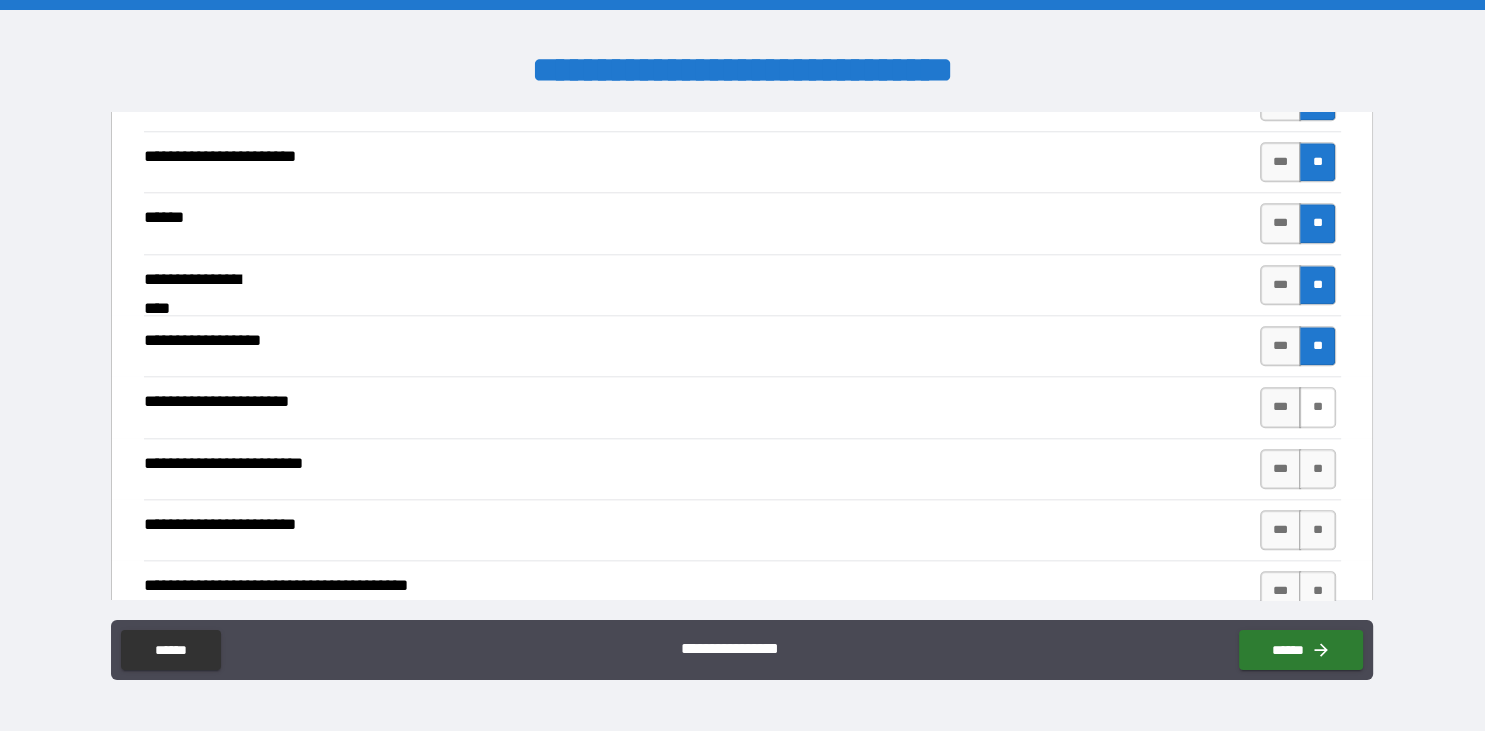 click on "**" at bounding box center (1317, 407) 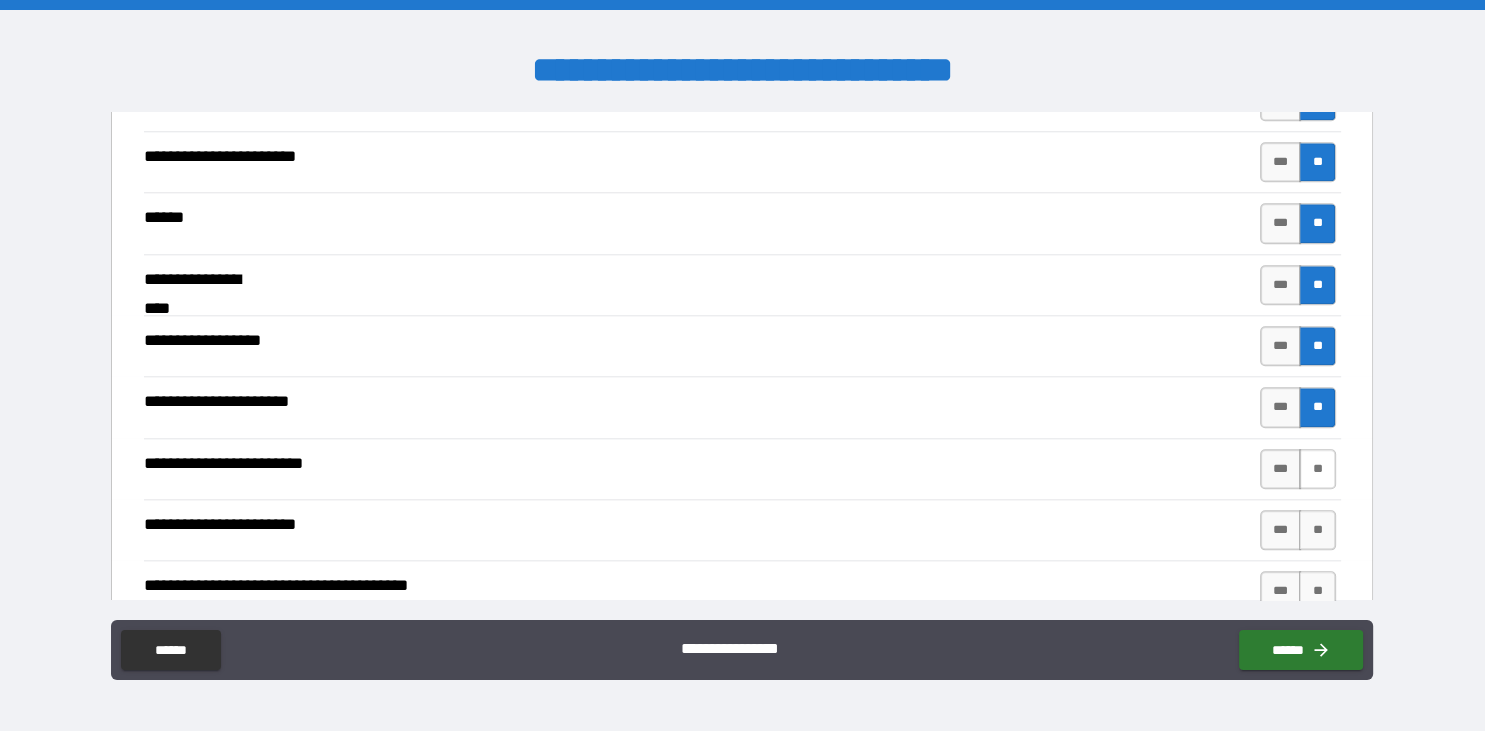 click on "**" at bounding box center (1317, 469) 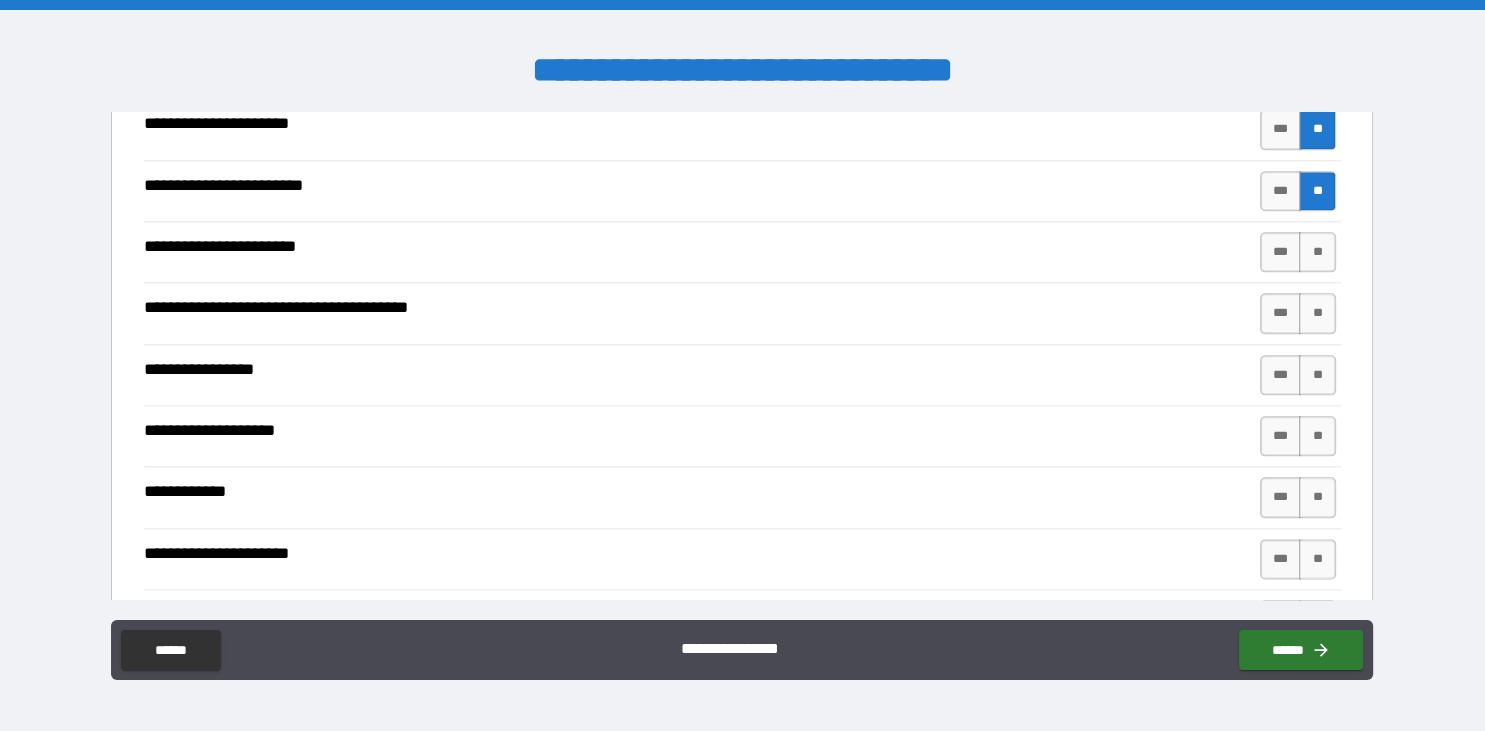 scroll, scrollTop: 2380, scrollLeft: 0, axis: vertical 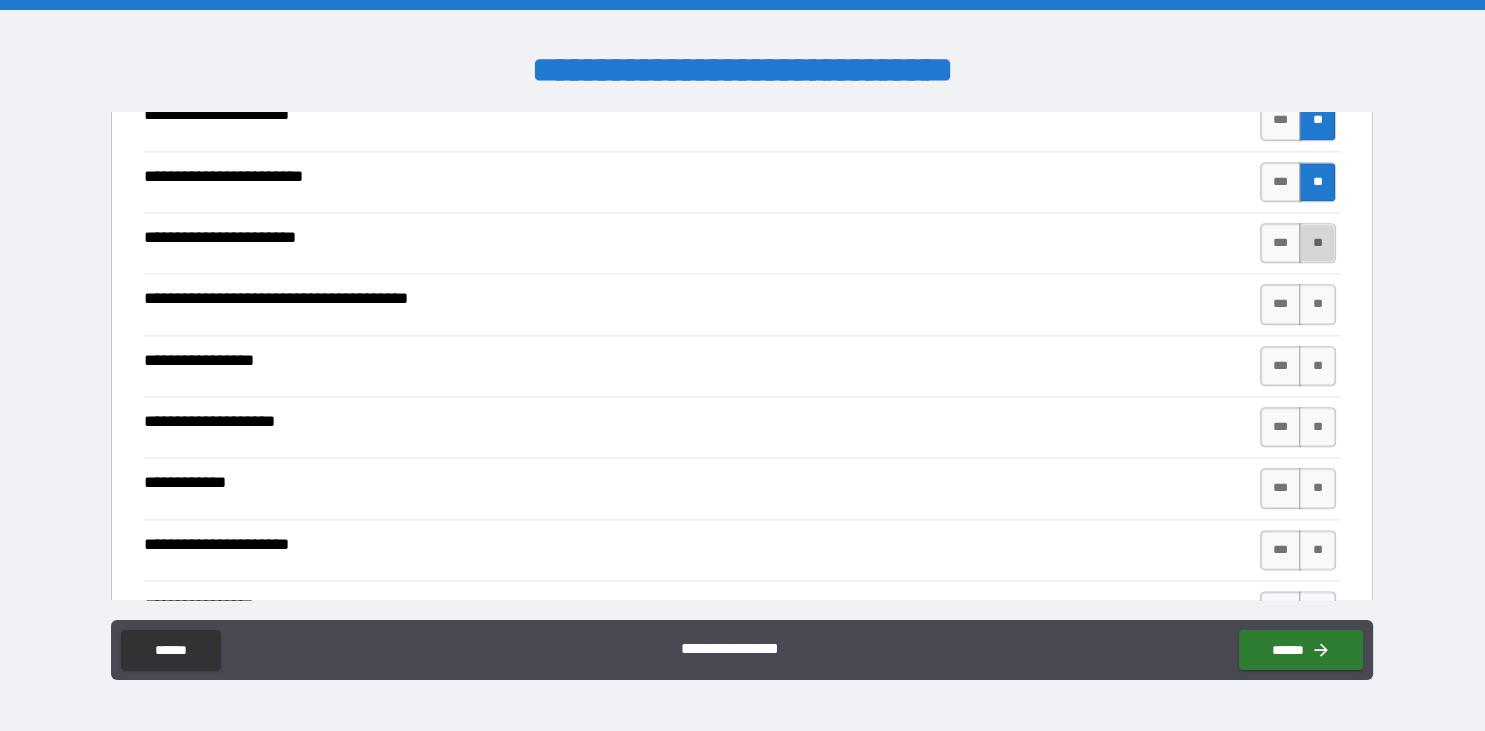 click on "**" at bounding box center (1317, 243) 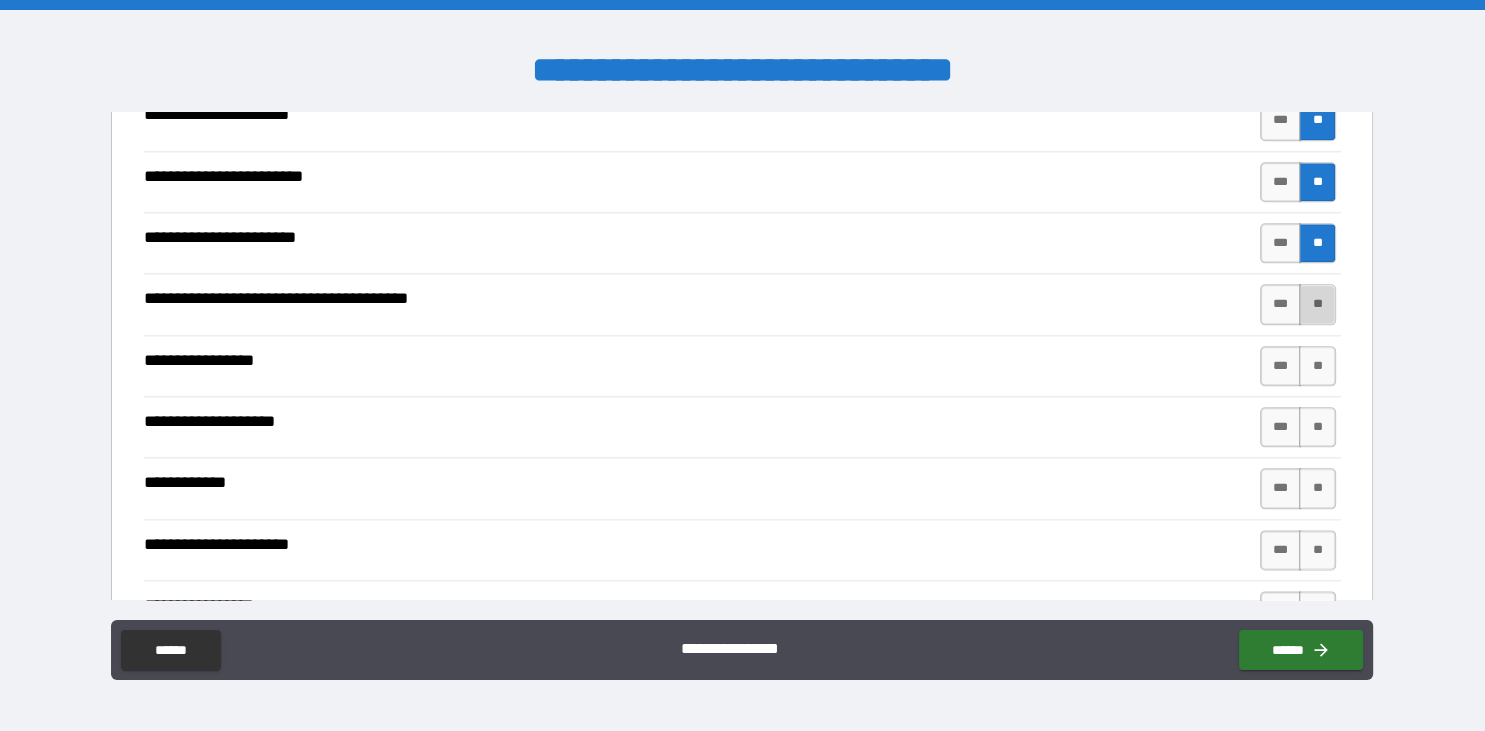 click on "**" at bounding box center (1317, 304) 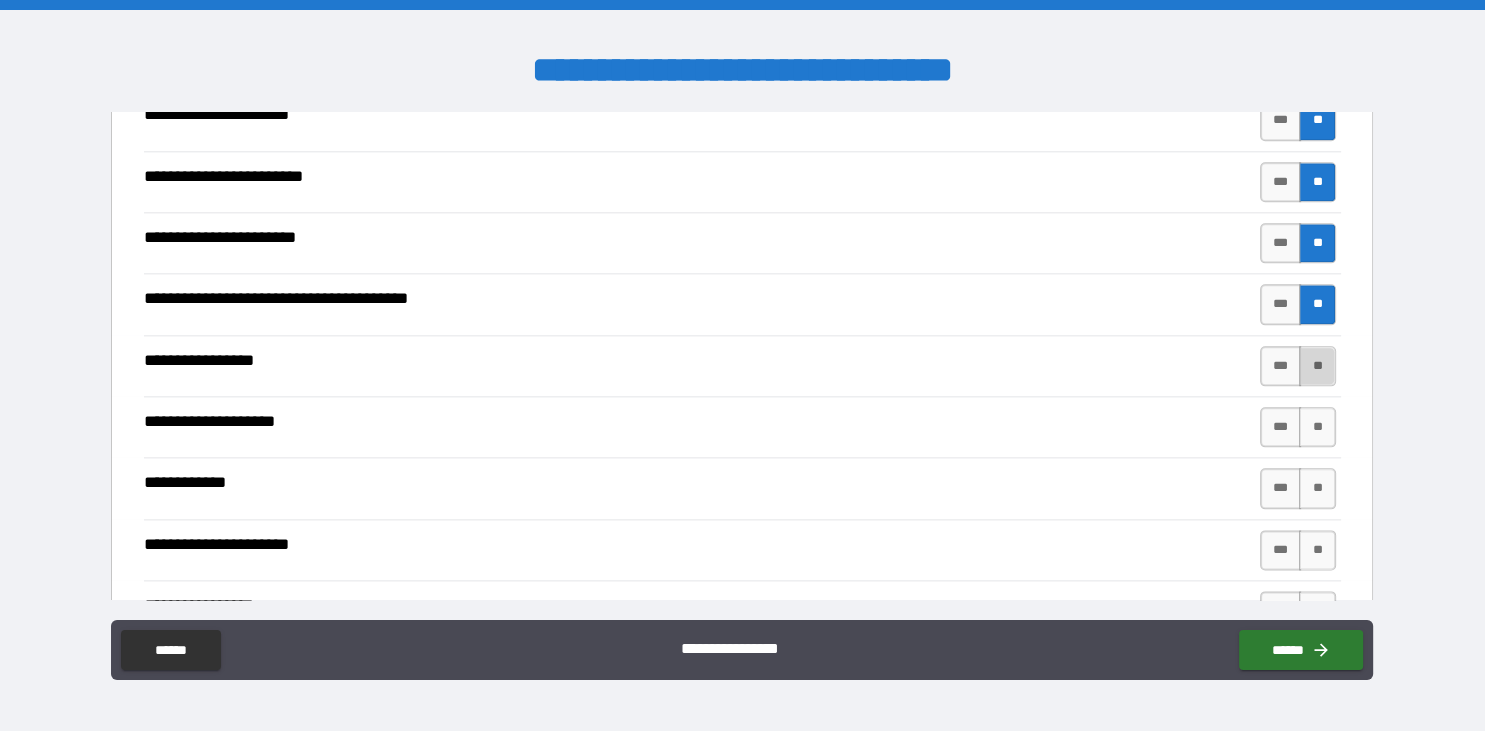 click on "**" at bounding box center [1317, 366] 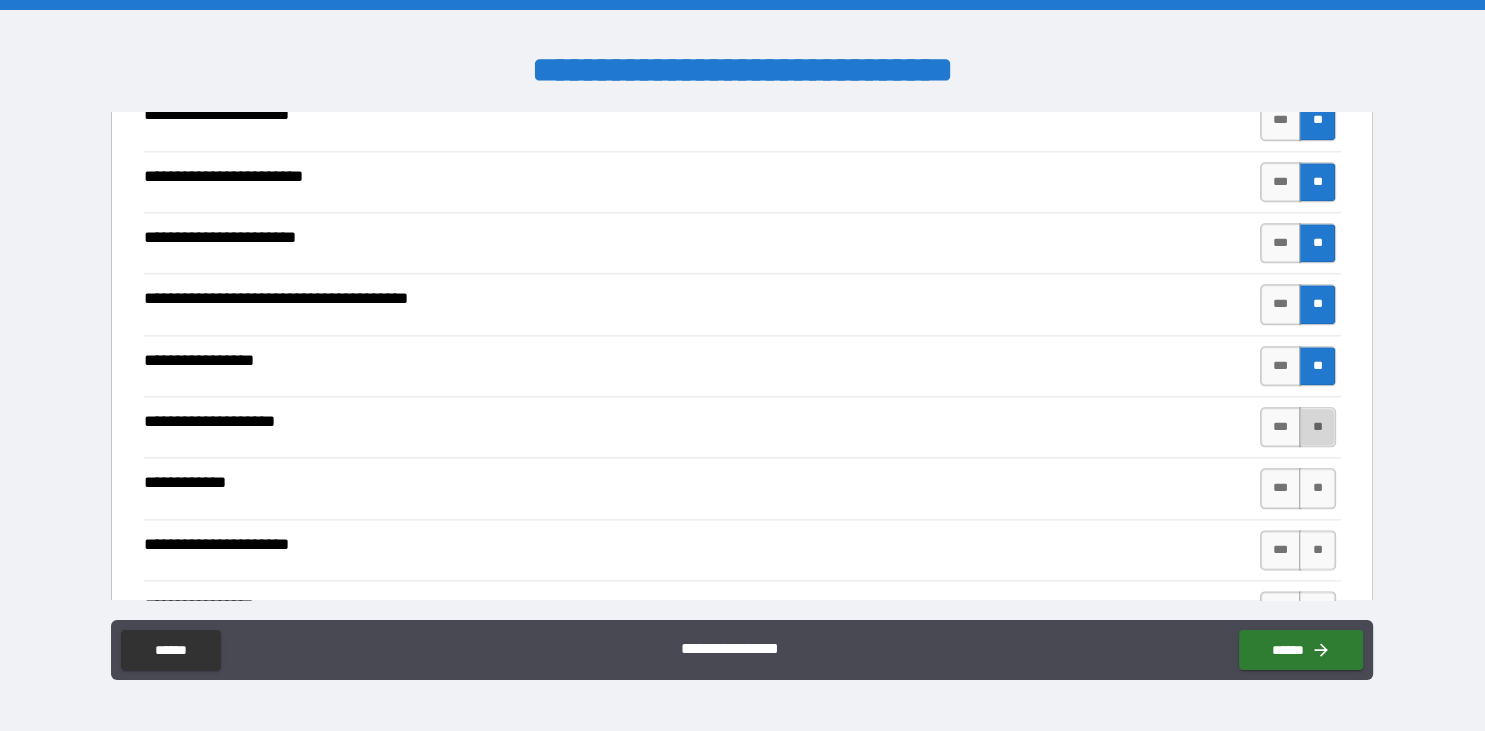 click on "**" at bounding box center (1317, 427) 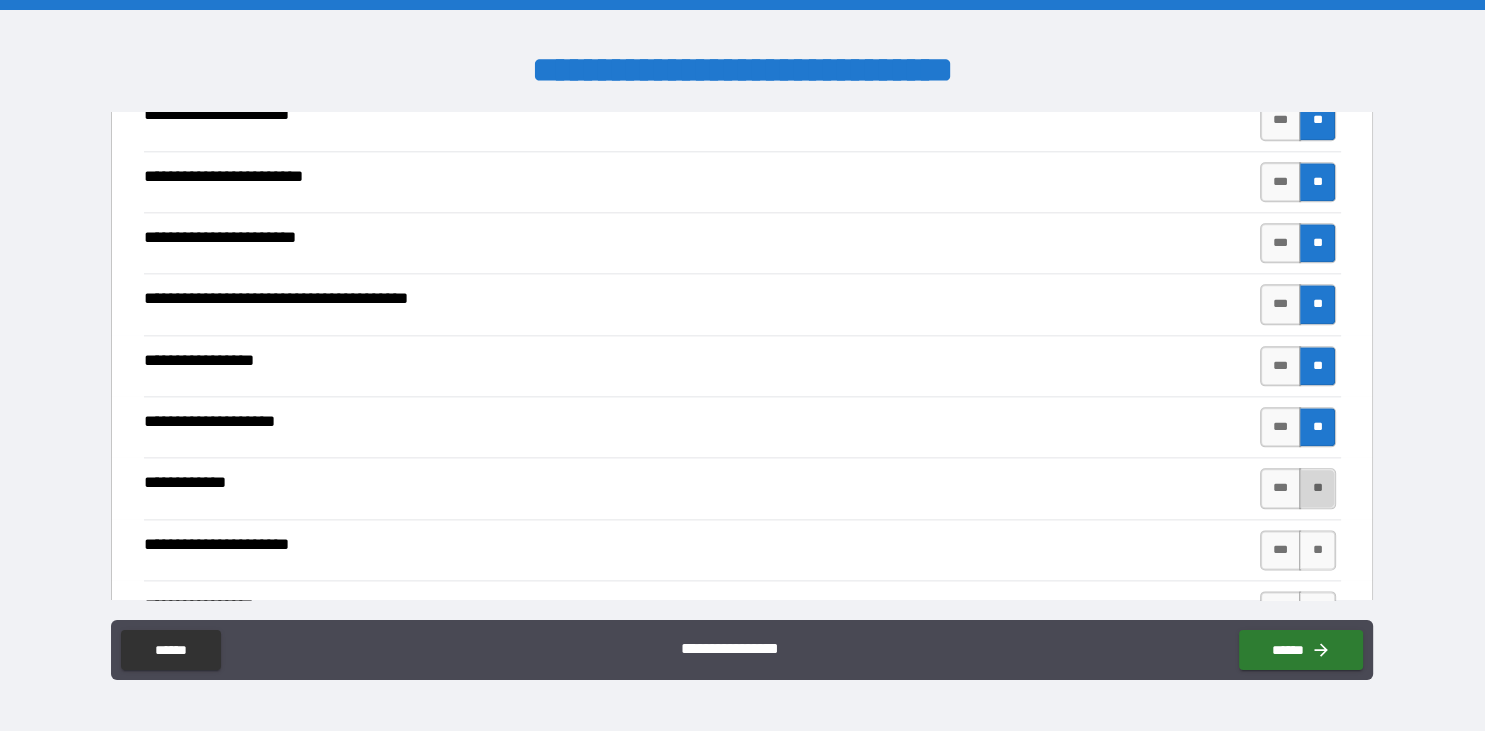 click on "**" at bounding box center [1317, 488] 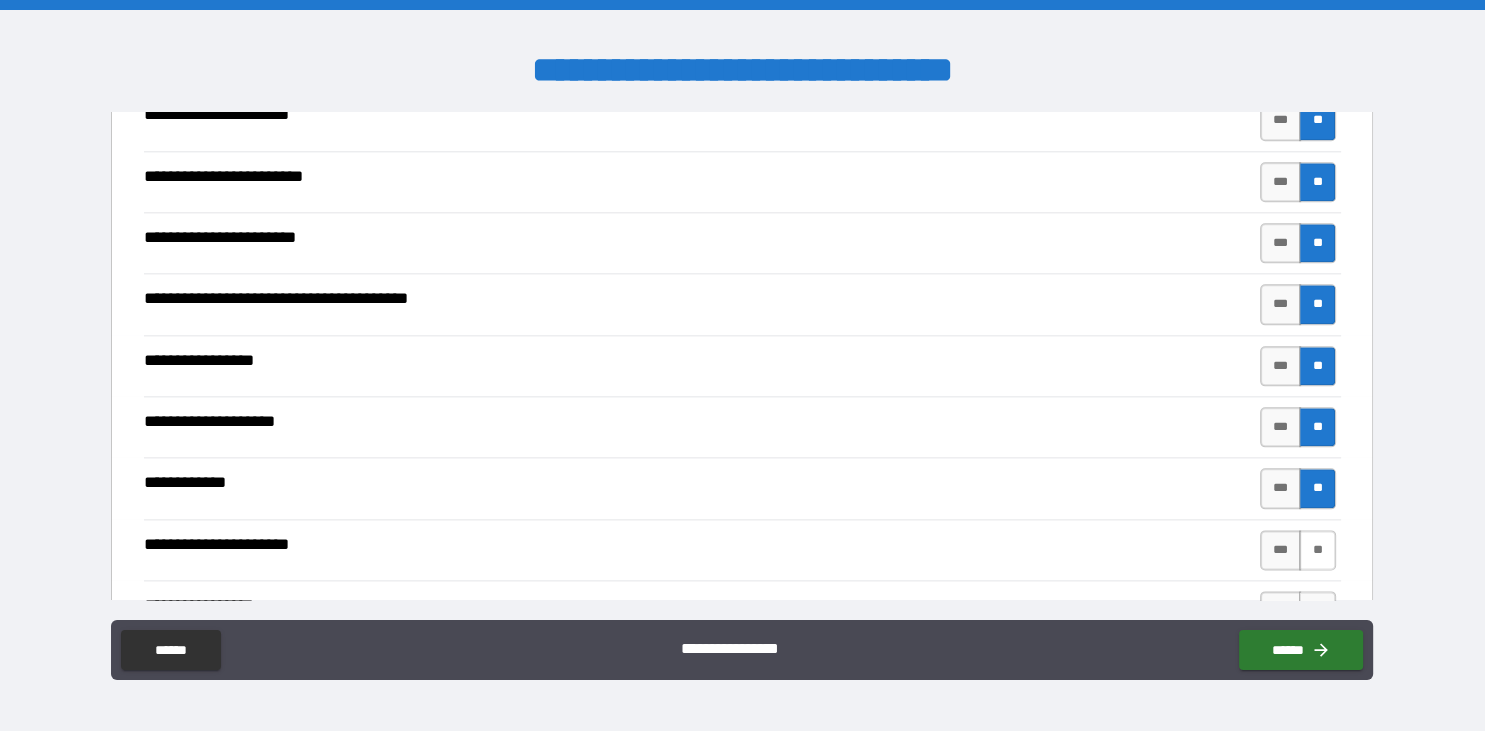 click on "**" at bounding box center (1317, 550) 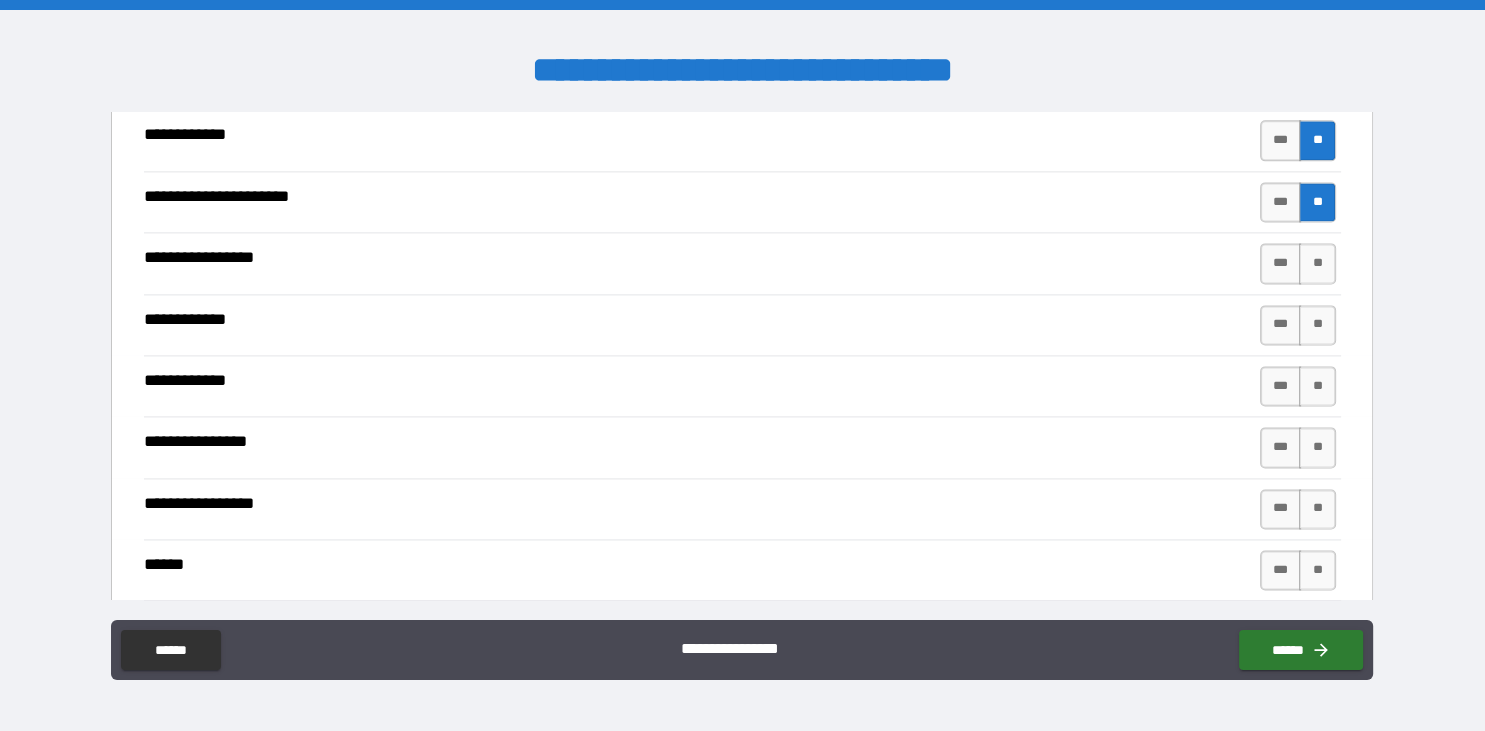 scroll, scrollTop: 2748, scrollLeft: 0, axis: vertical 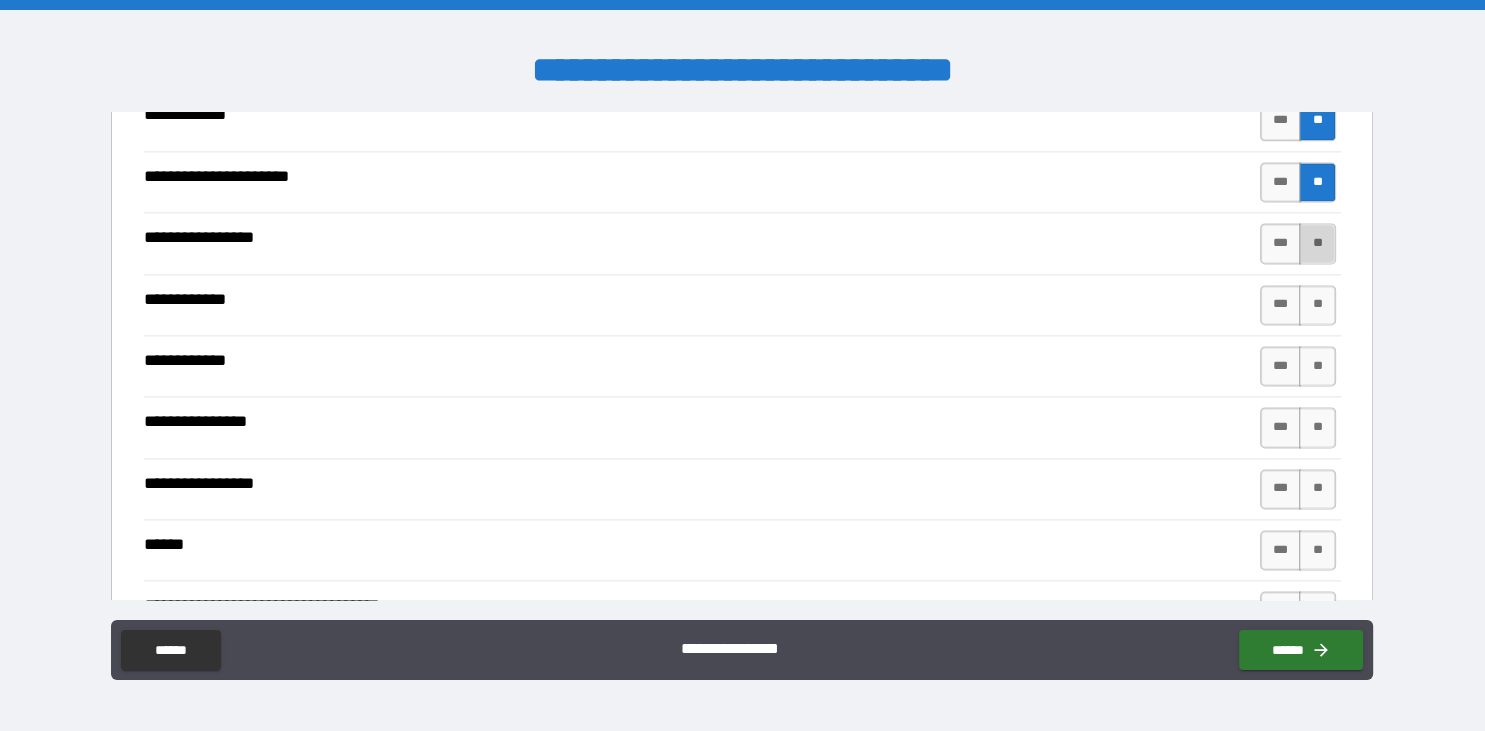 click on "**" at bounding box center [1317, 243] 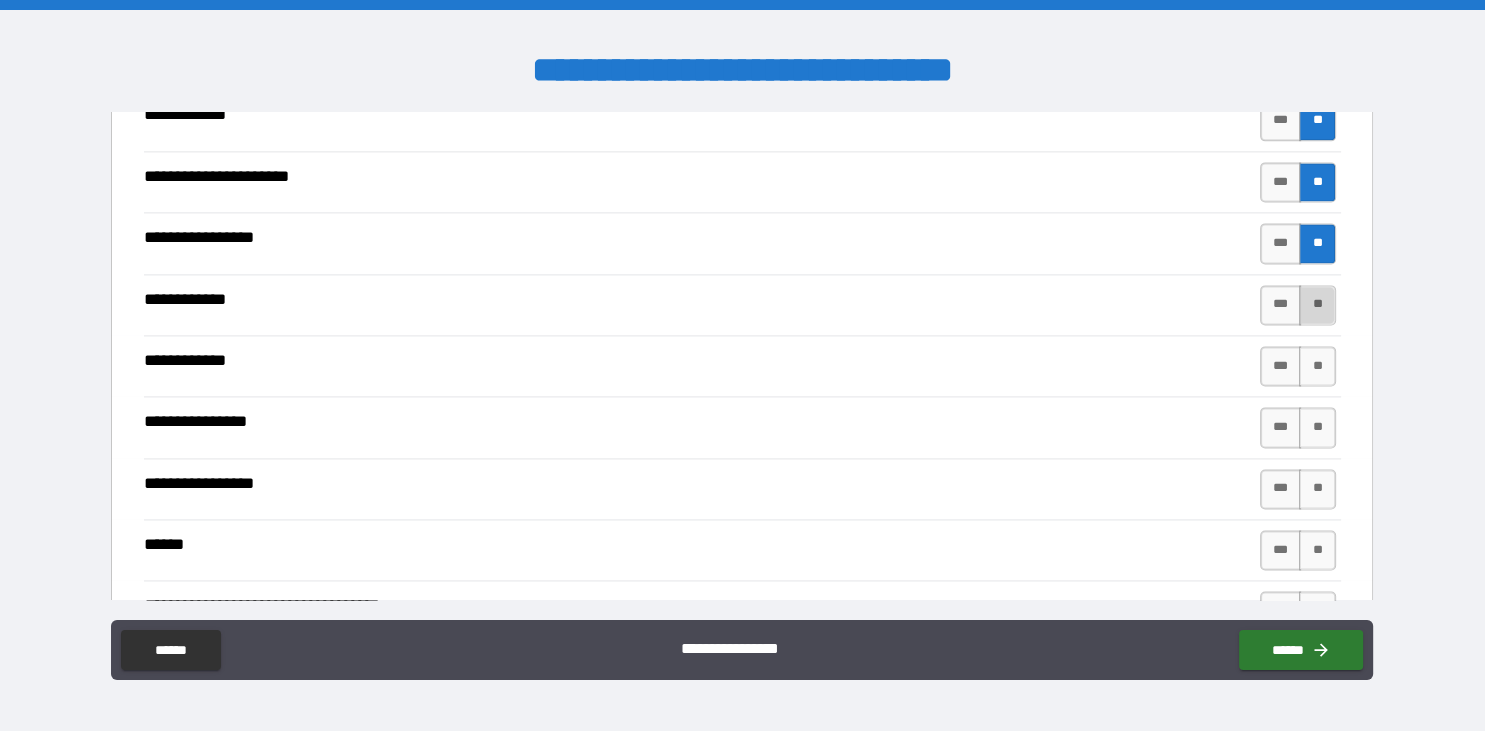 click on "**" at bounding box center [1317, 305] 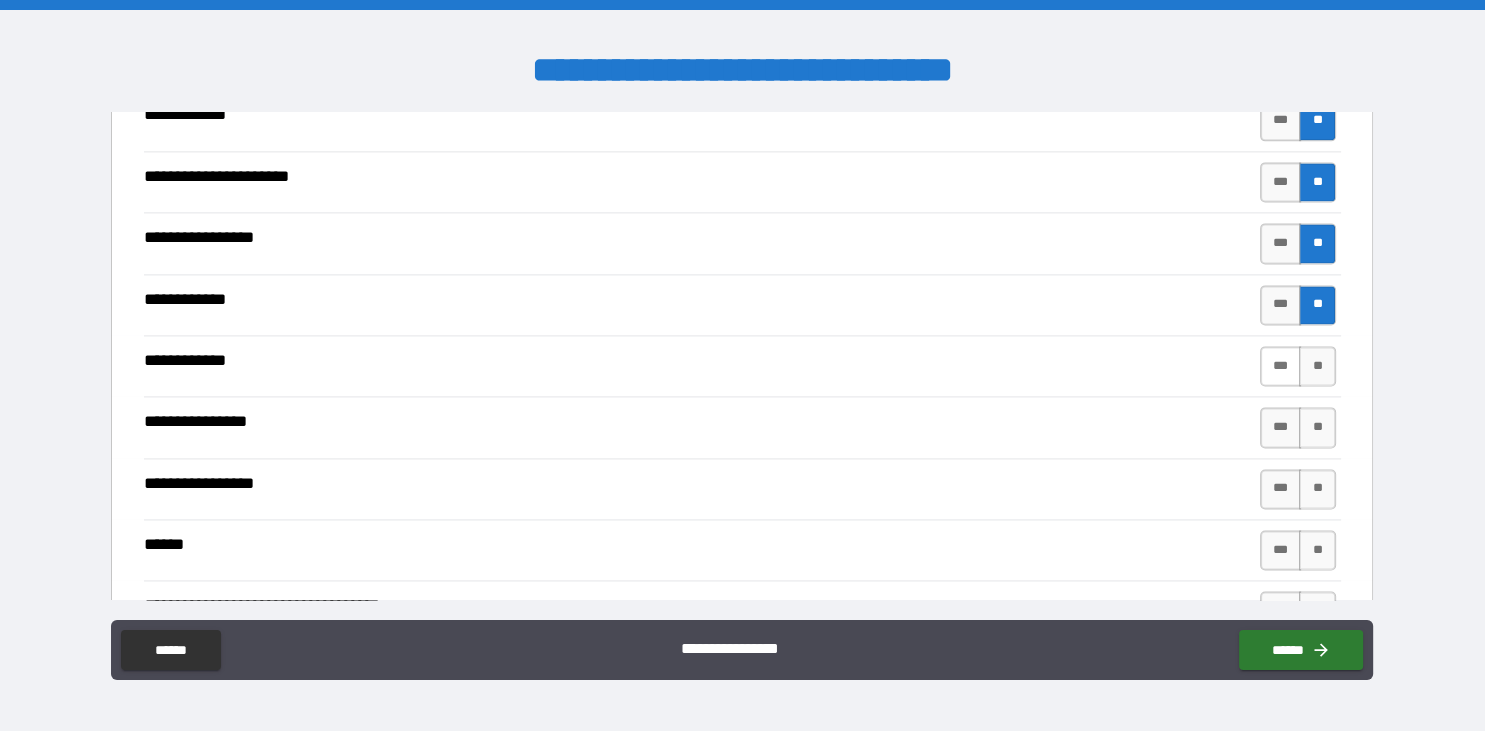 click on "***" at bounding box center [1281, 366] 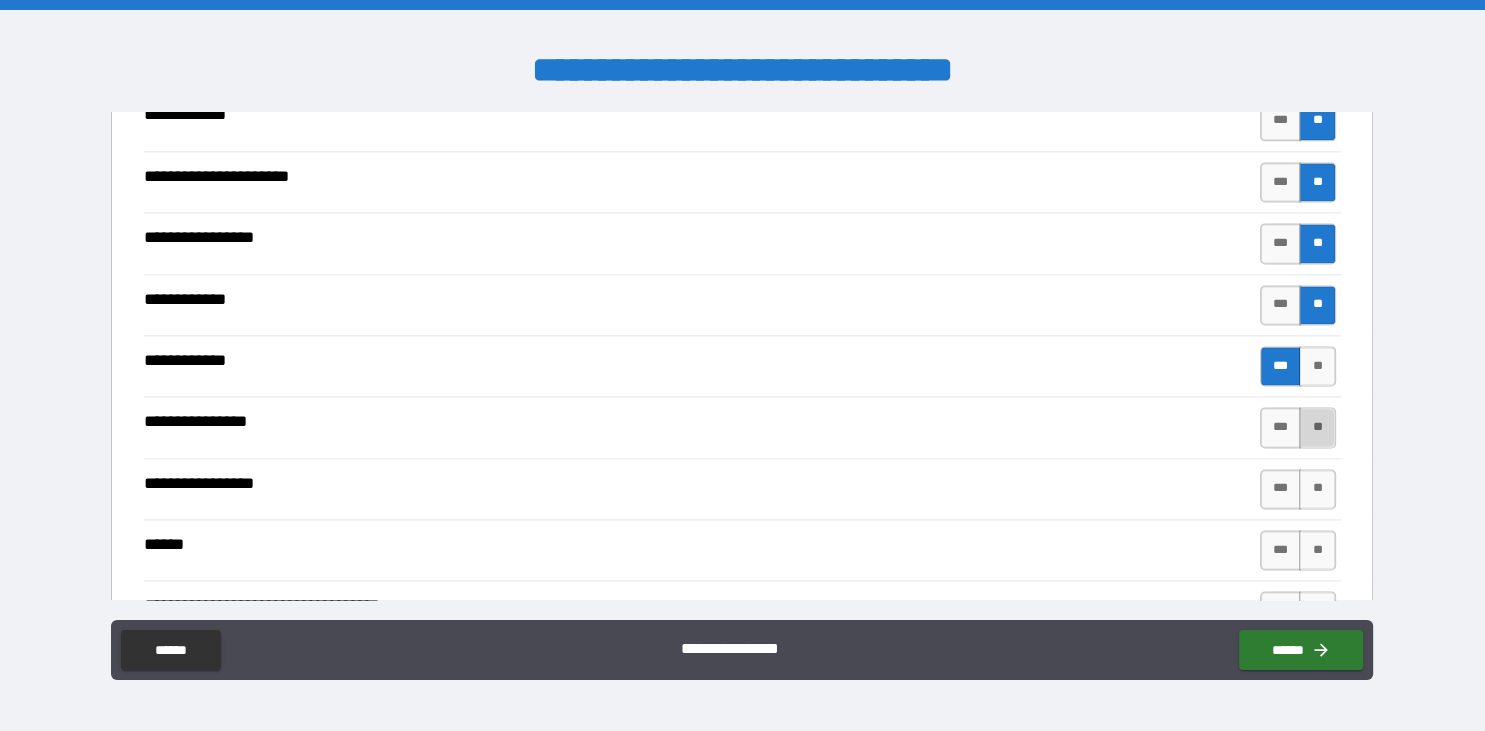 click on "**" at bounding box center (1317, 427) 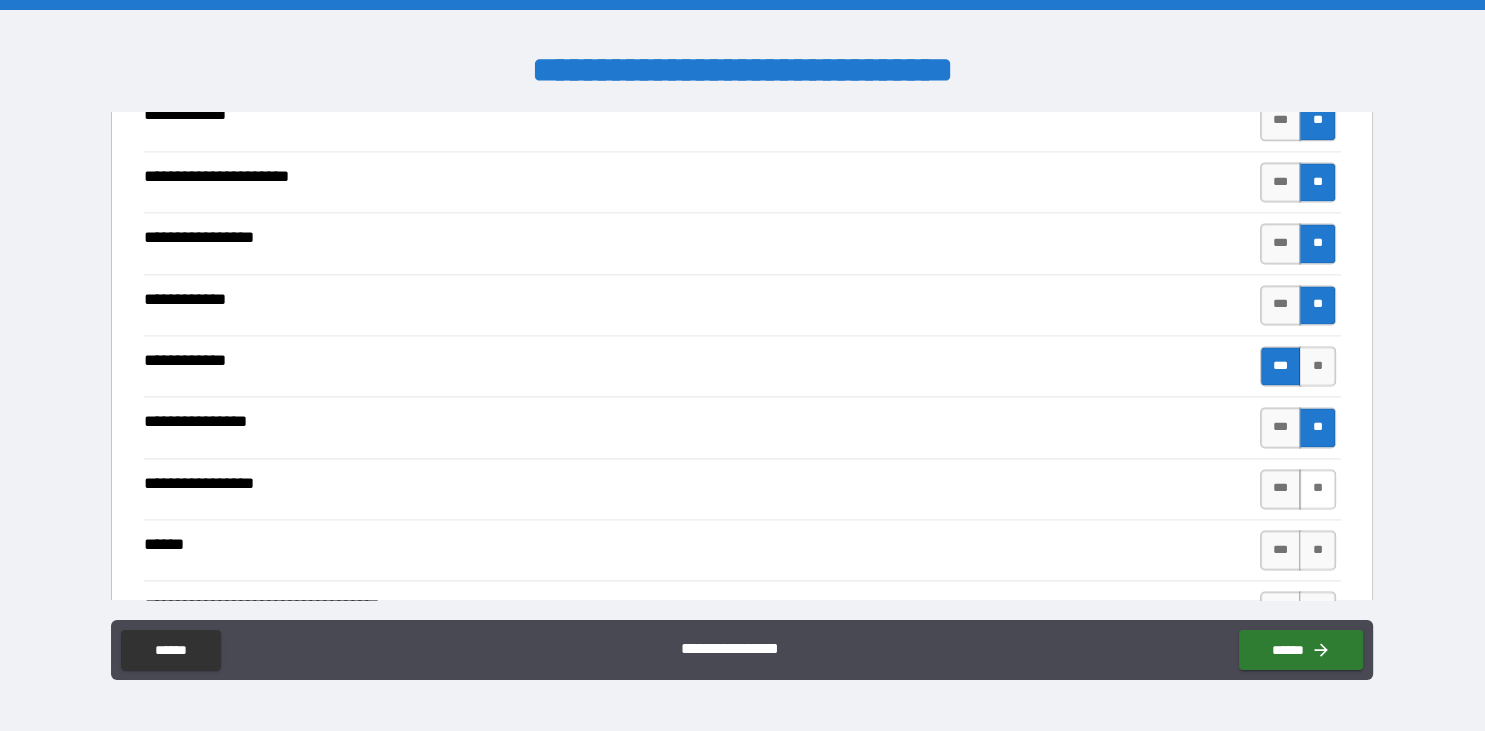 click on "**" at bounding box center (1317, 489) 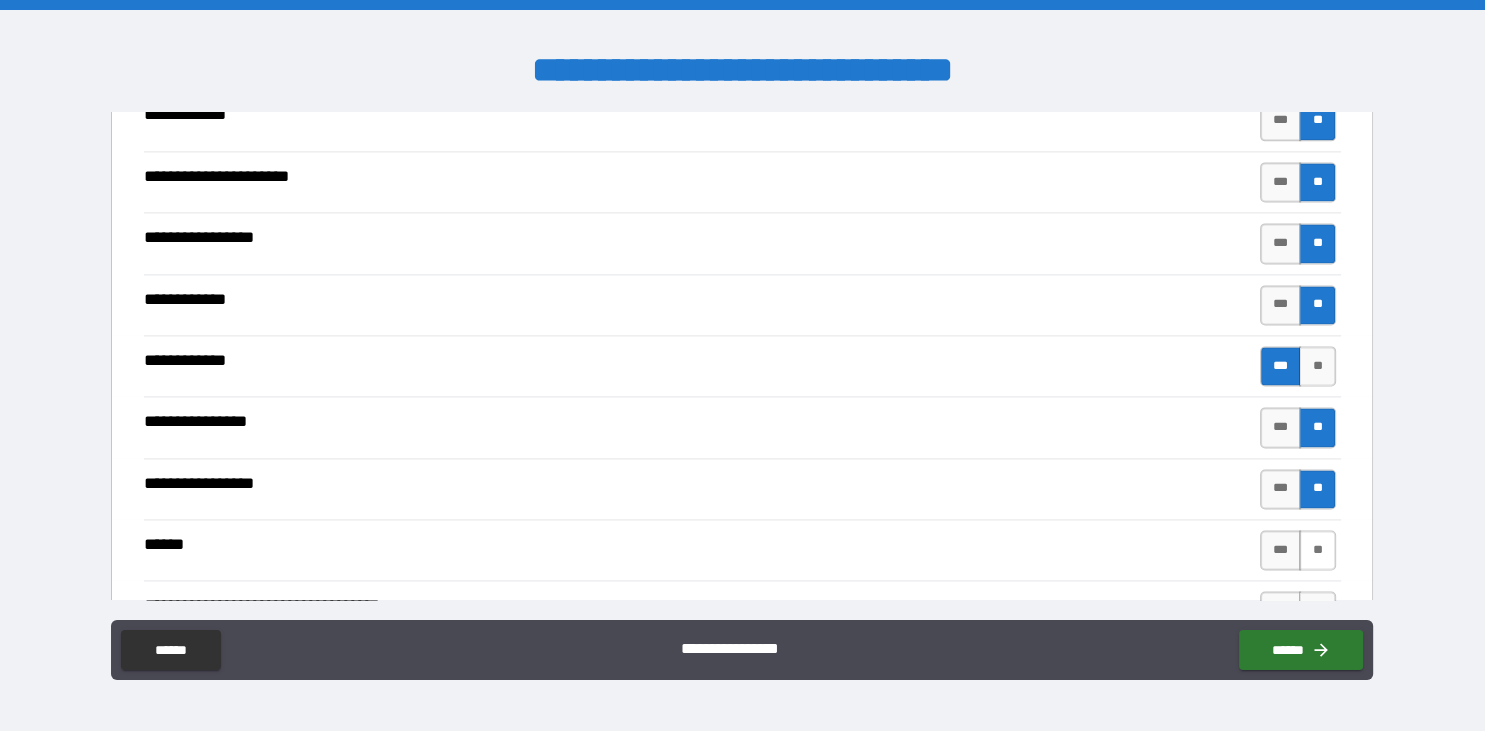 click on "**" at bounding box center (1317, 550) 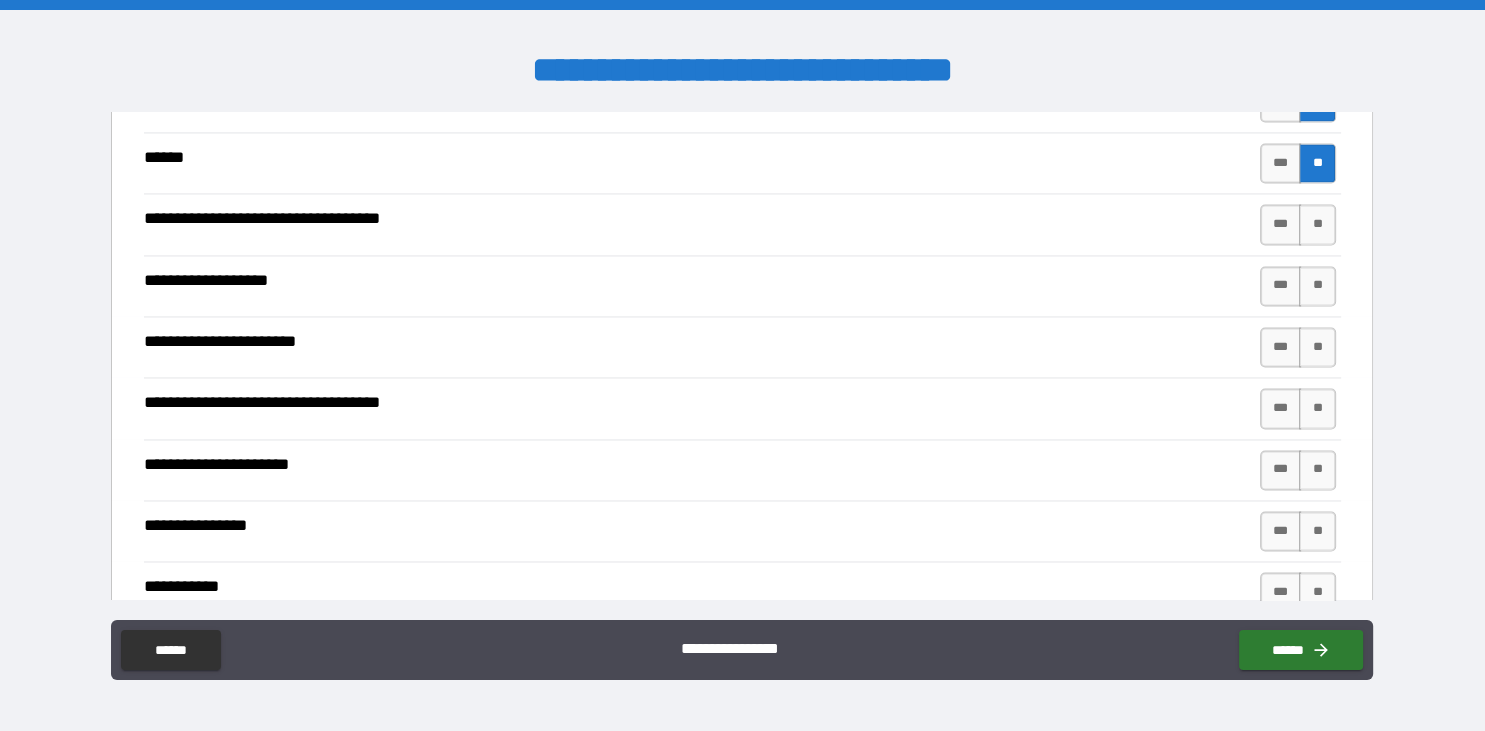 scroll, scrollTop: 3144, scrollLeft: 0, axis: vertical 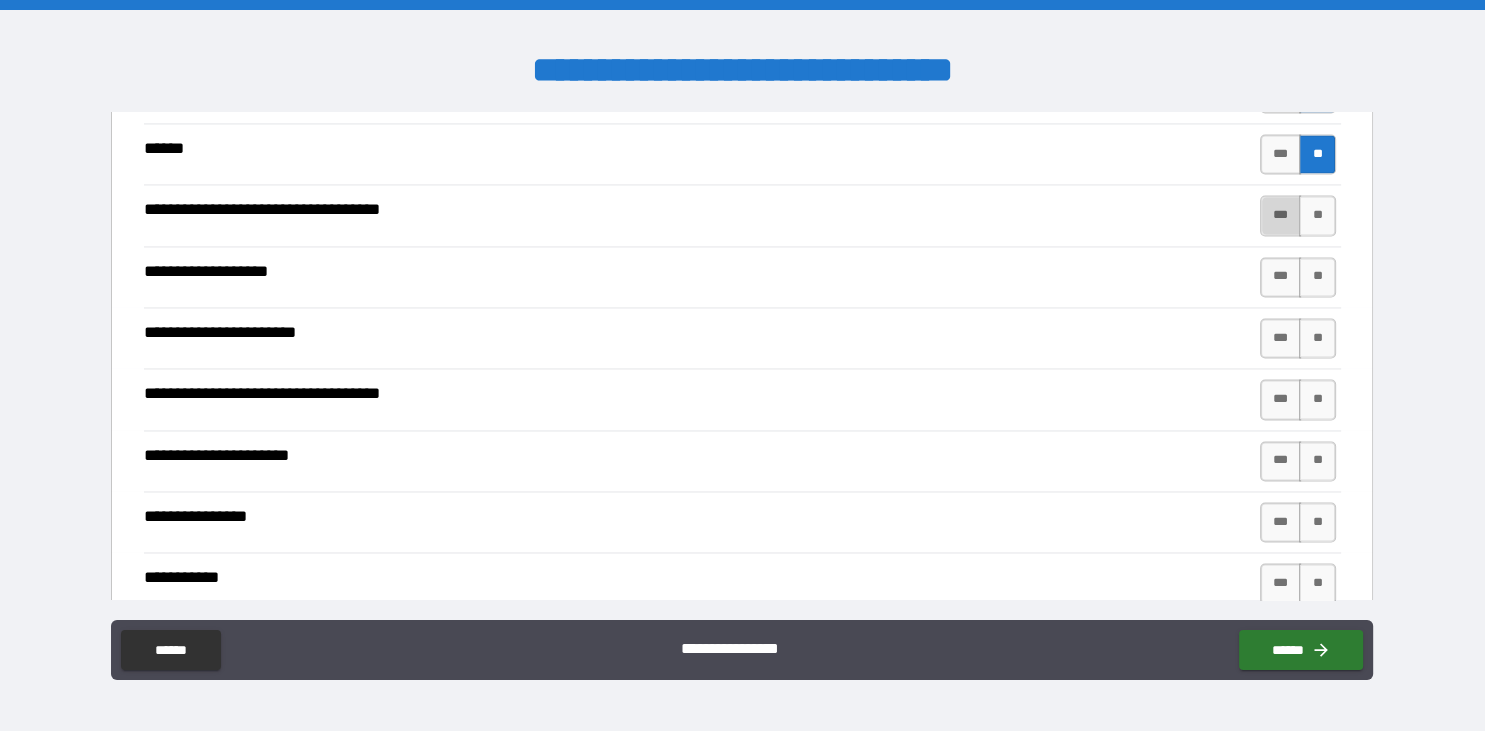 click on "***" at bounding box center (1281, 215) 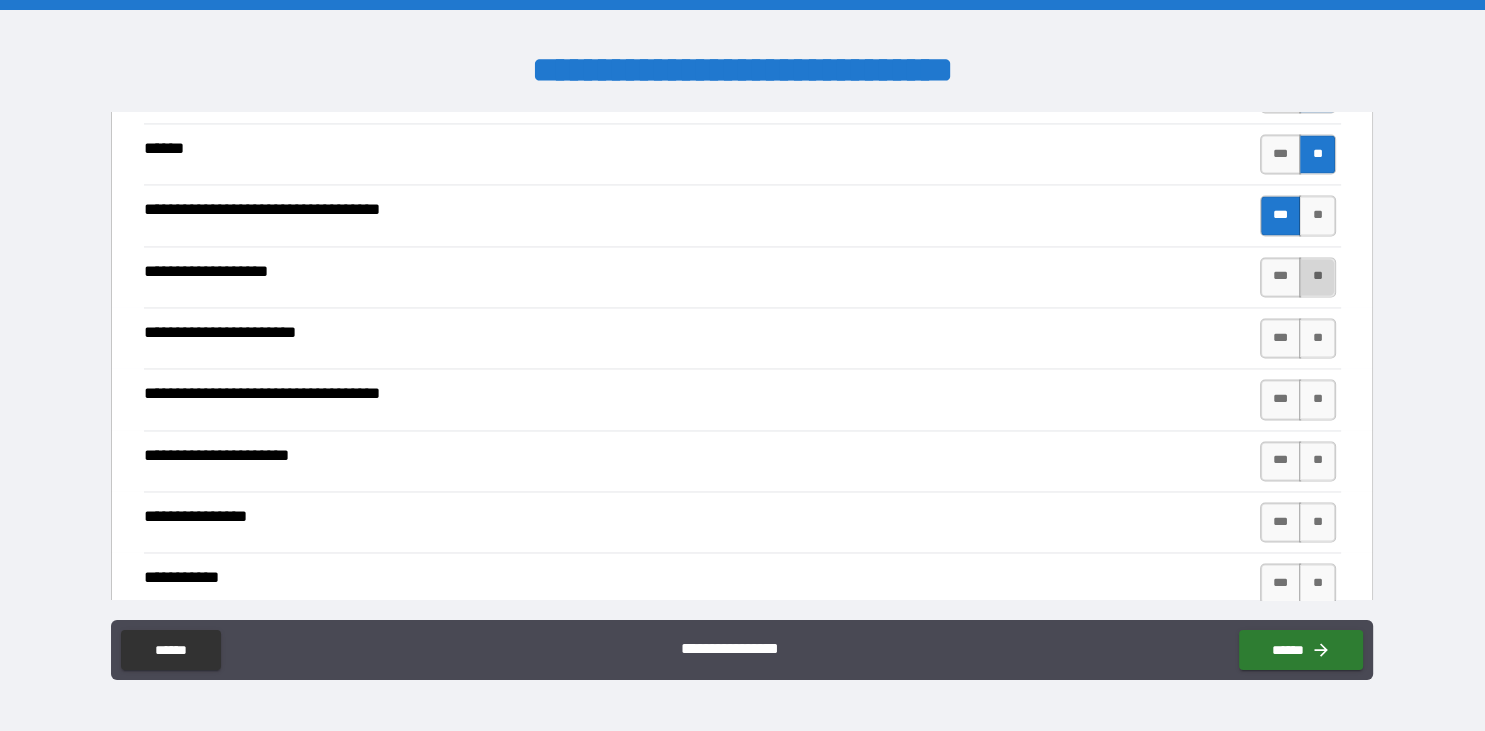 click on "**" at bounding box center [1317, 277] 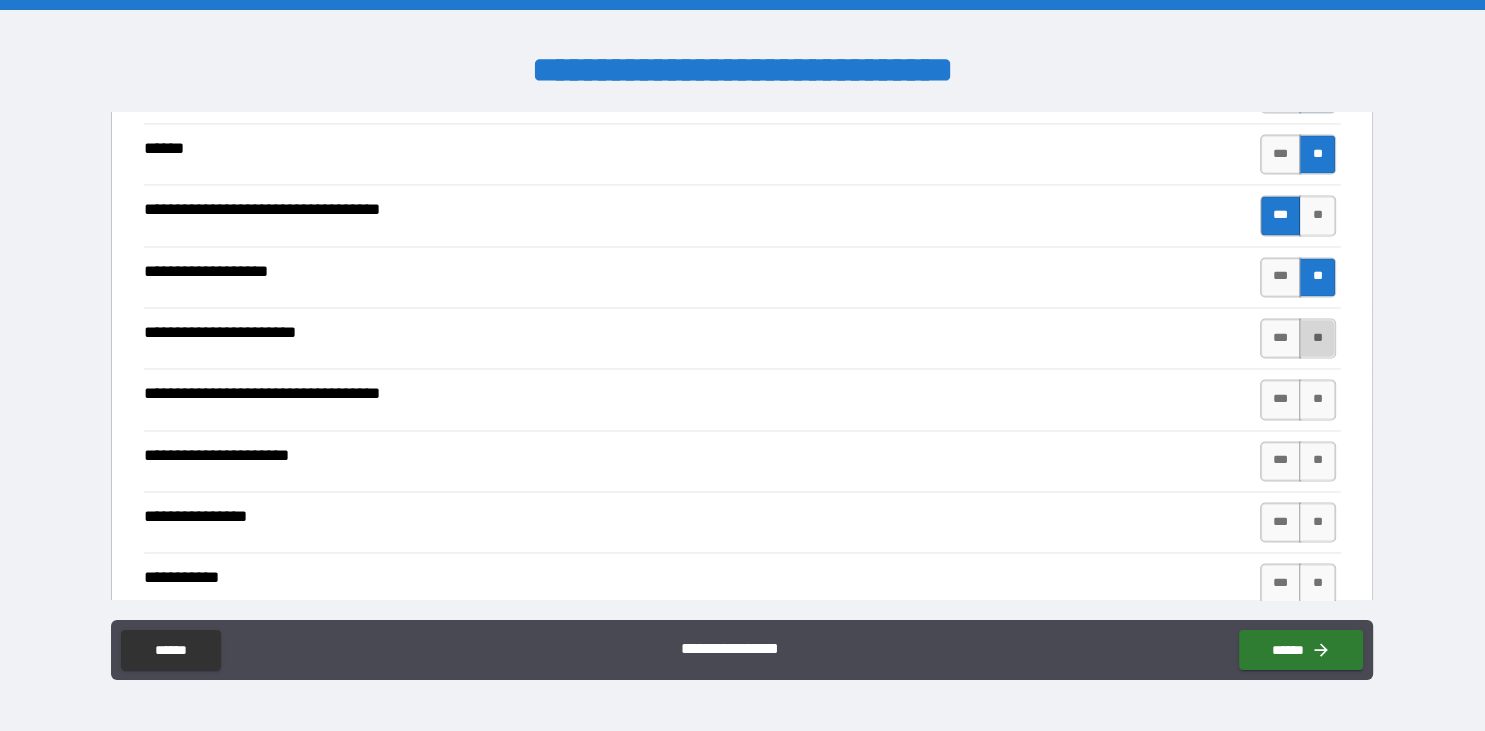 click on "**" at bounding box center (1317, 338) 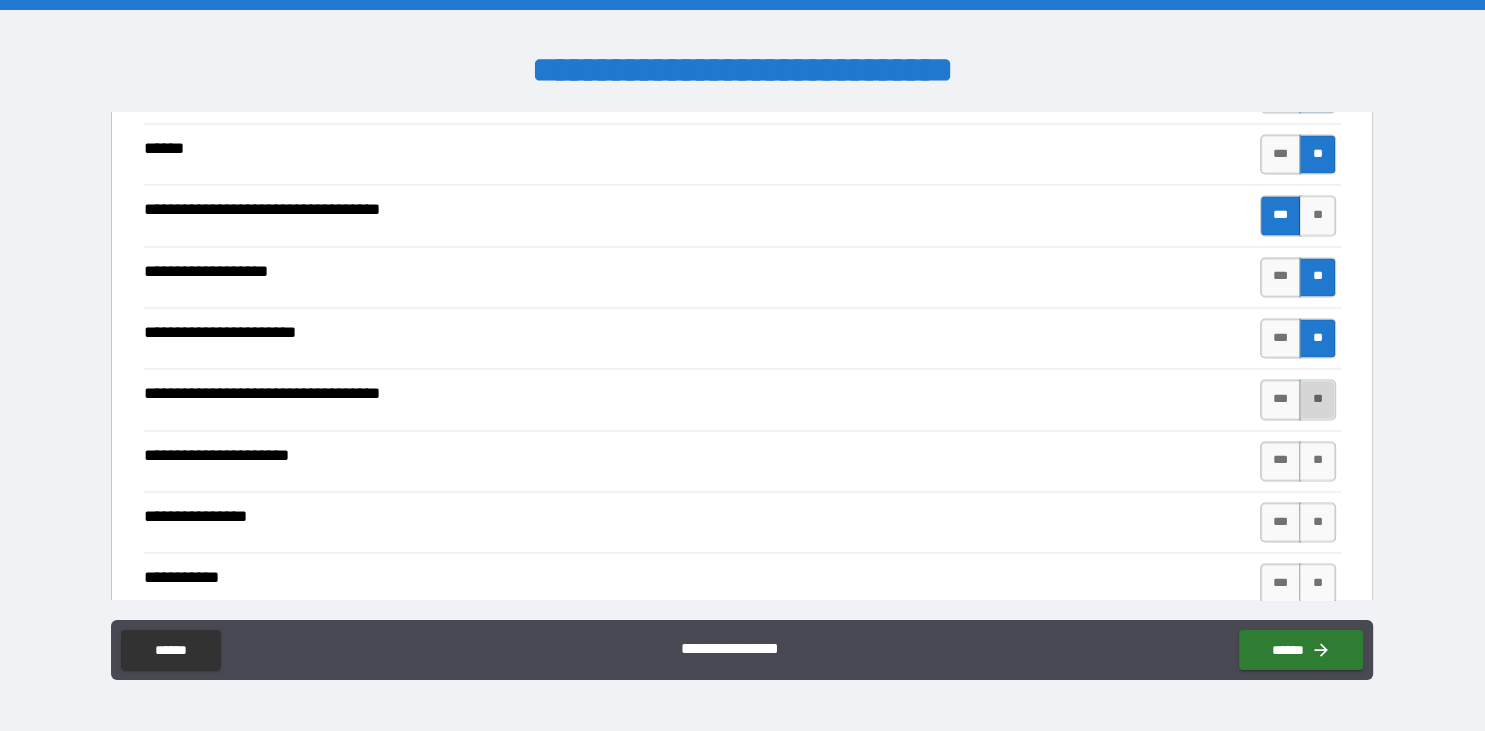 click on "**" at bounding box center (1317, 399) 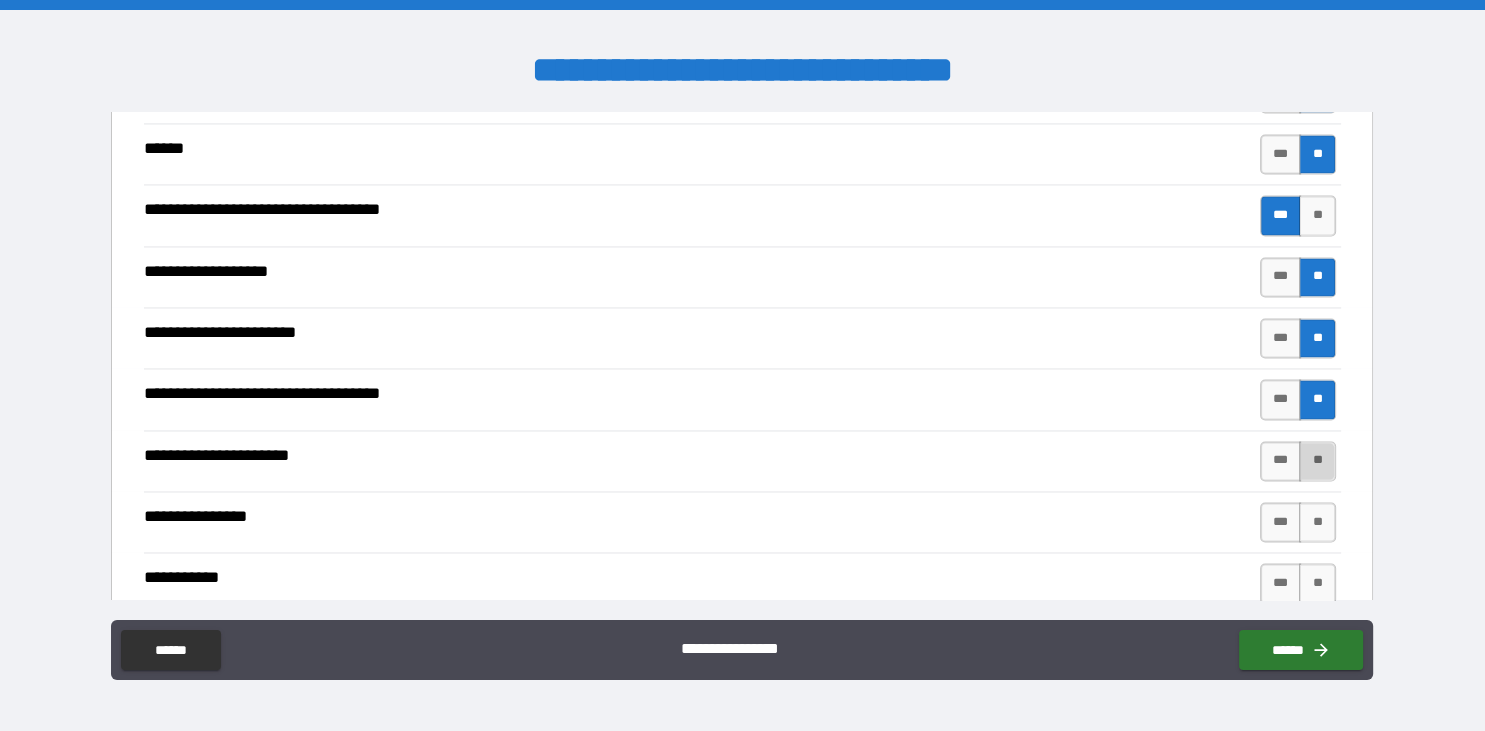click on "**" at bounding box center (1317, 461) 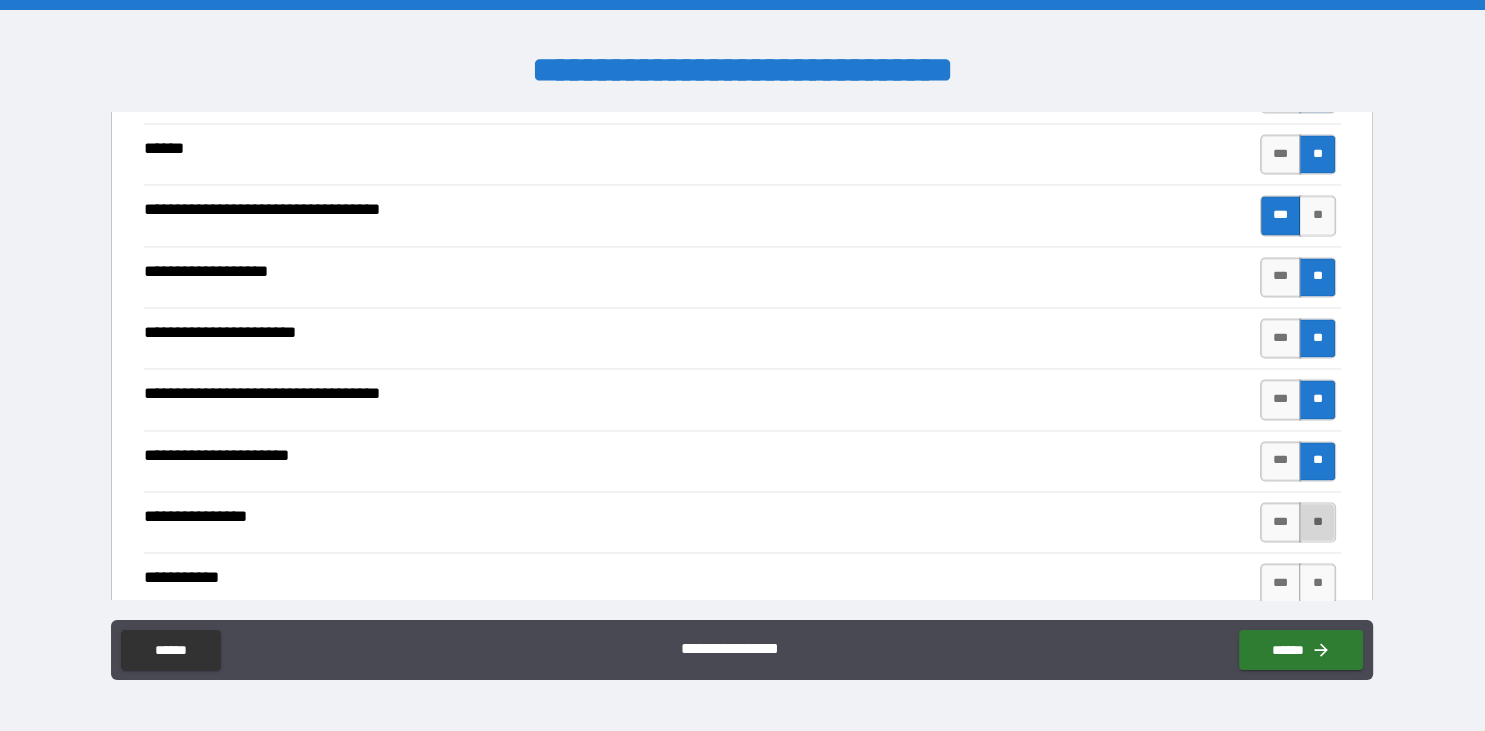 click on "**" at bounding box center (1317, 522) 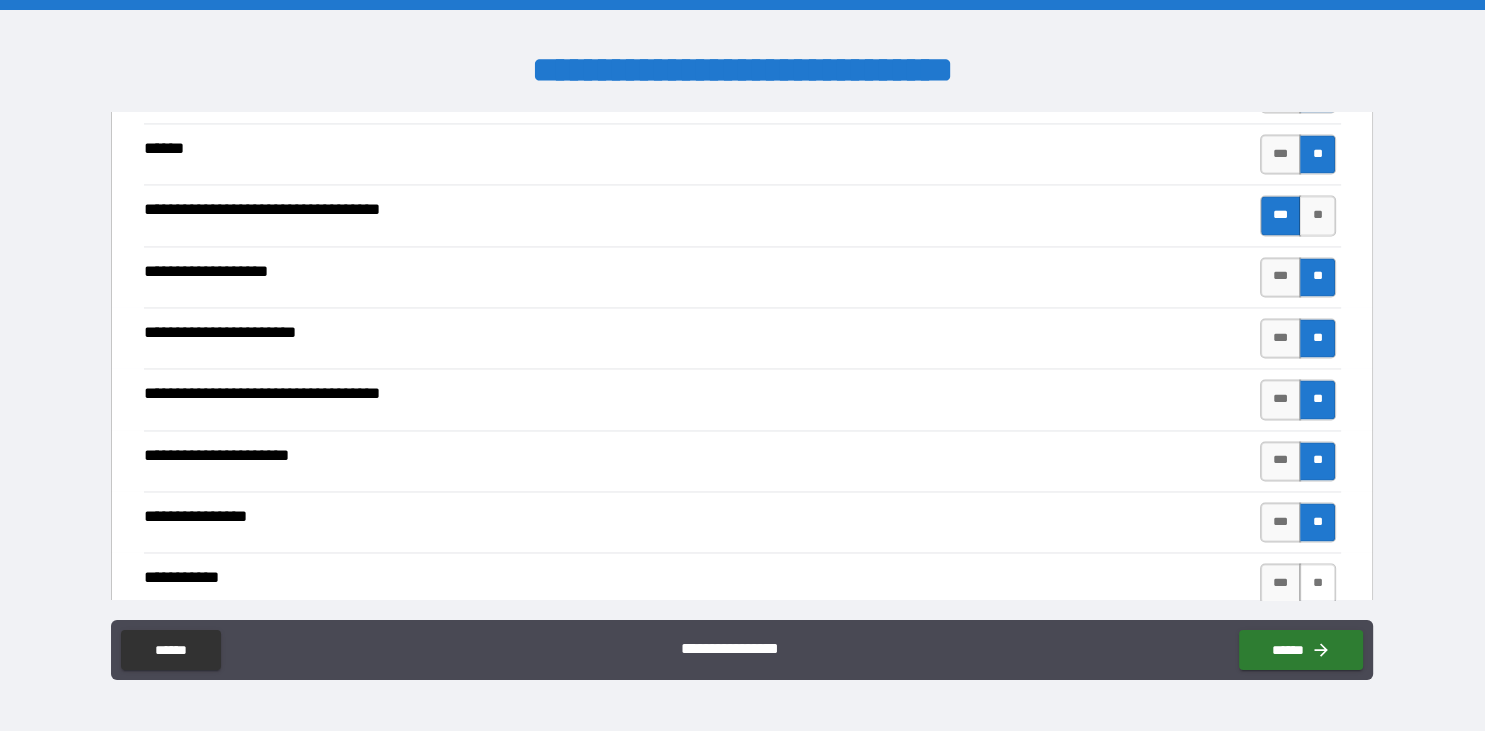 click on "**" at bounding box center (1317, 583) 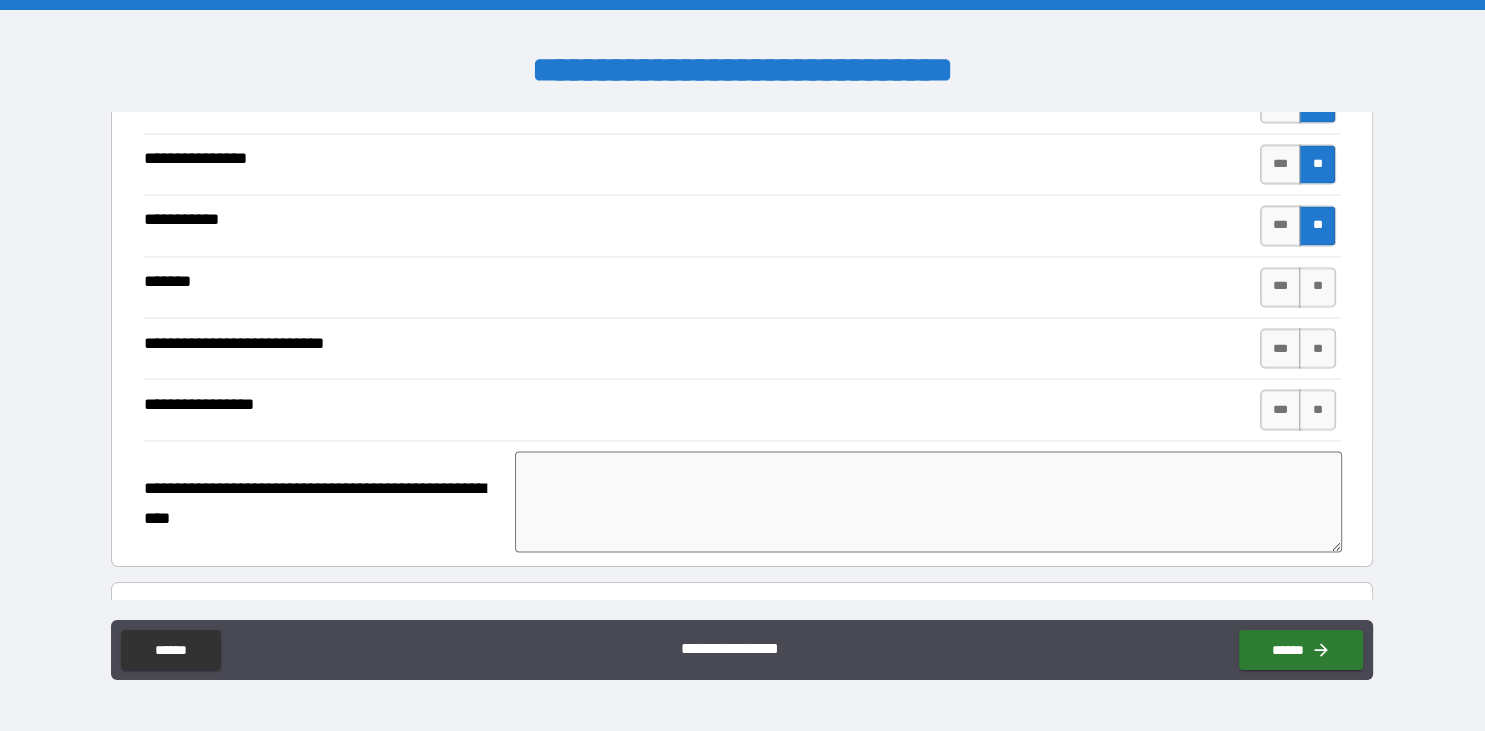 scroll, scrollTop: 3512, scrollLeft: 0, axis: vertical 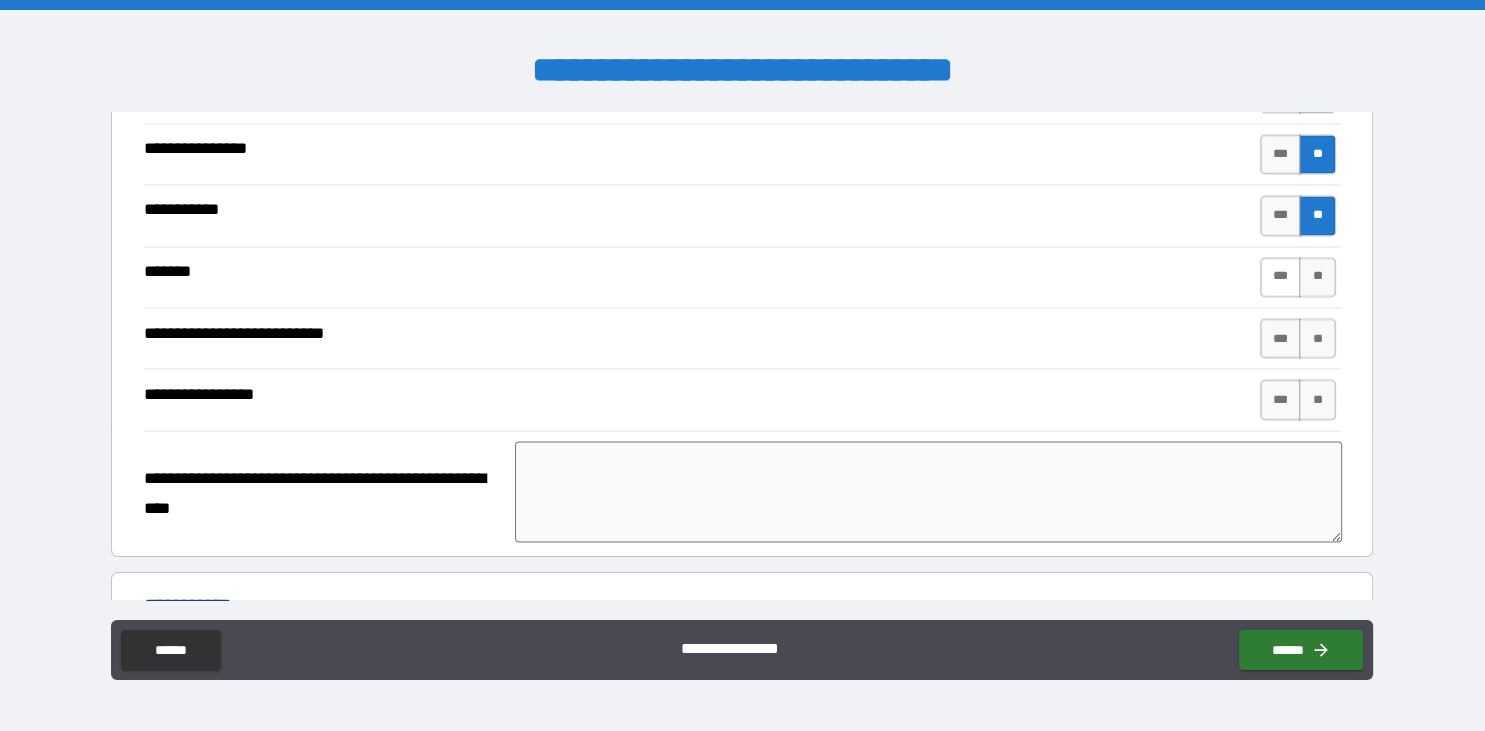 click on "***" at bounding box center (1281, 277) 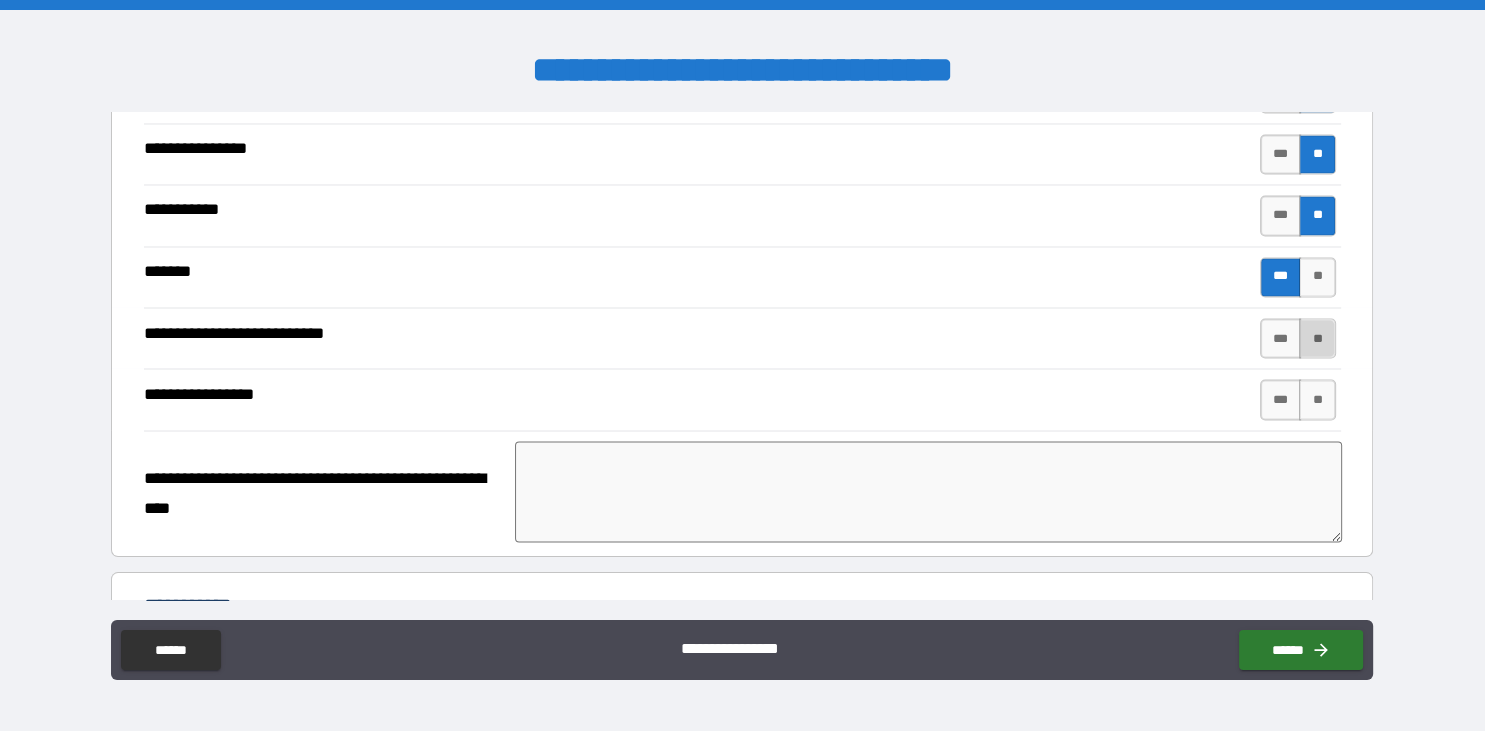 click on "**" at bounding box center [1317, 338] 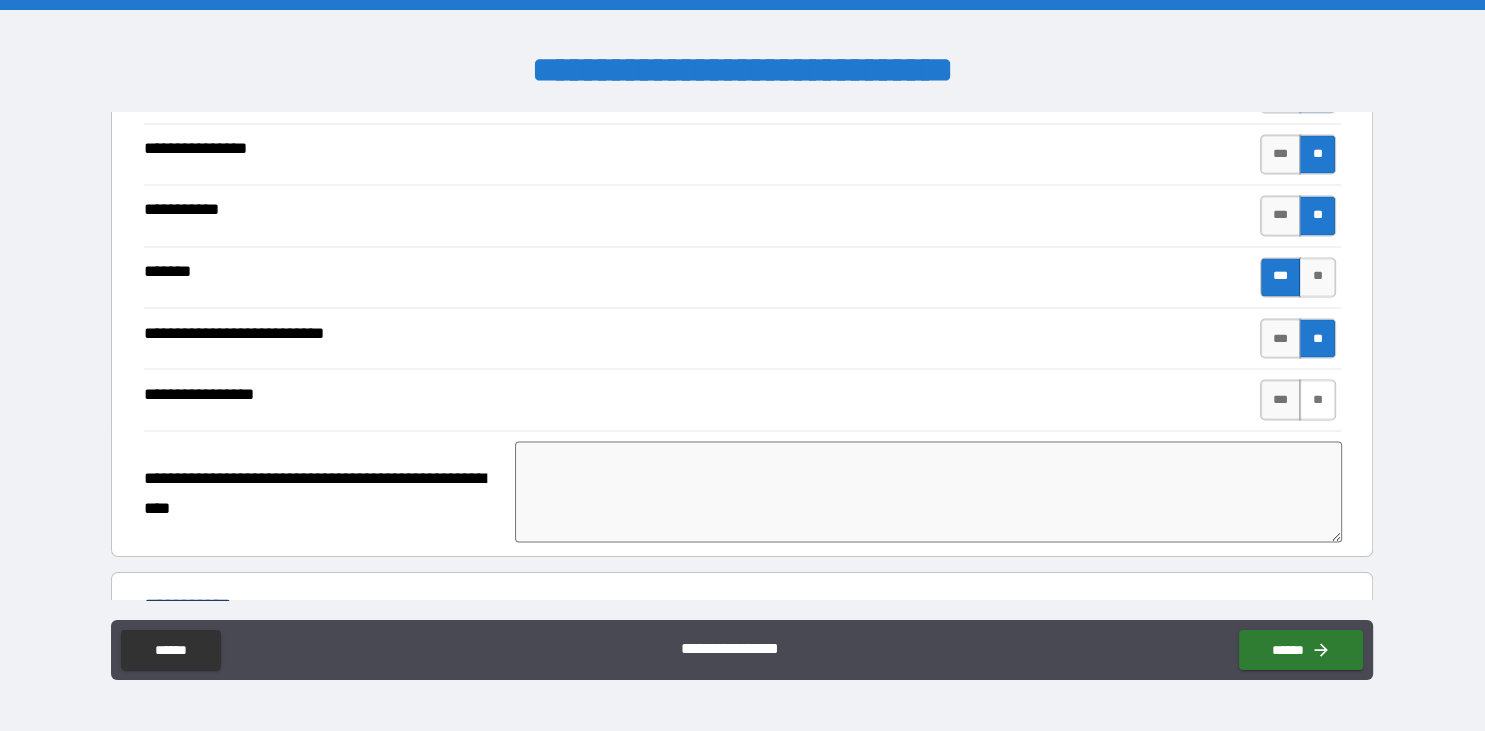click on "**" at bounding box center [1317, 399] 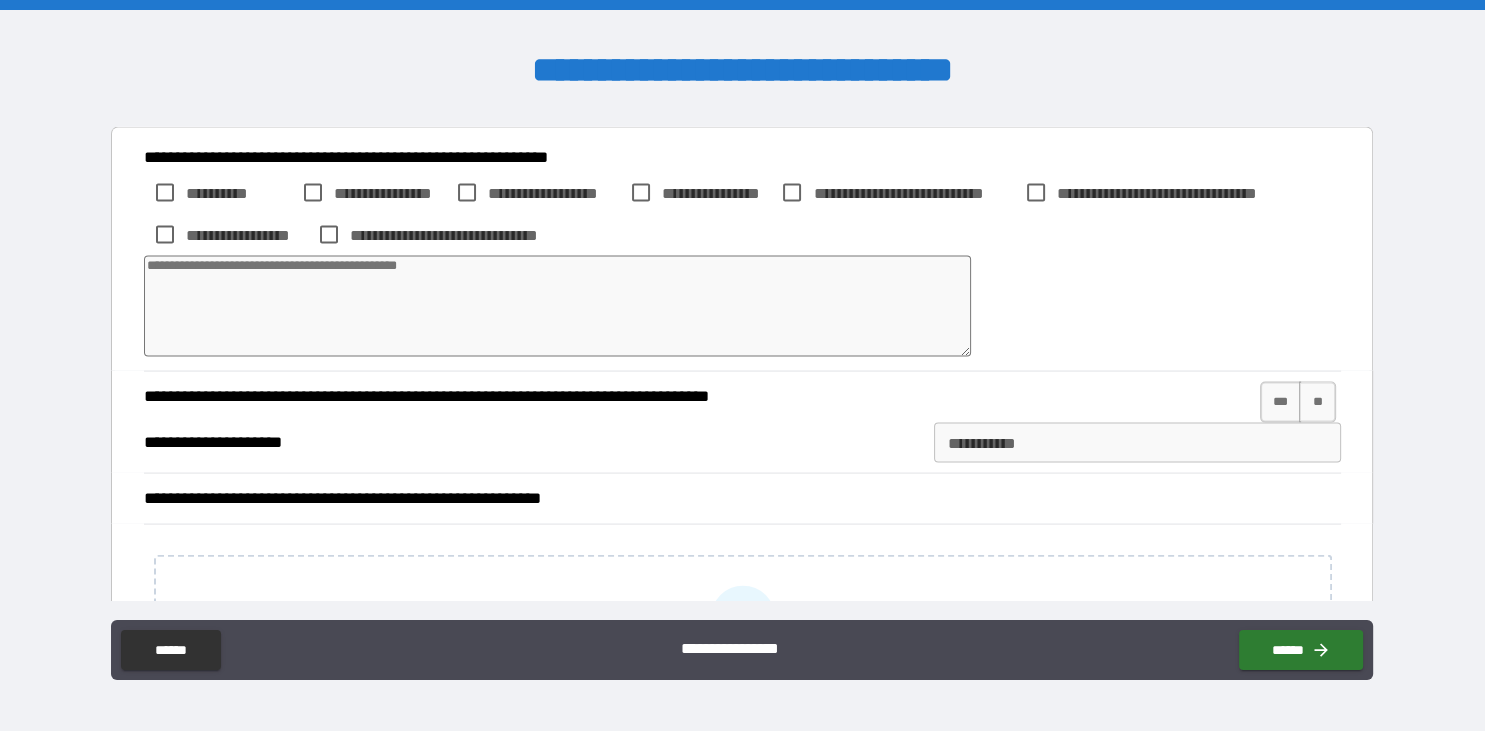 scroll, scrollTop: 4286, scrollLeft: 0, axis: vertical 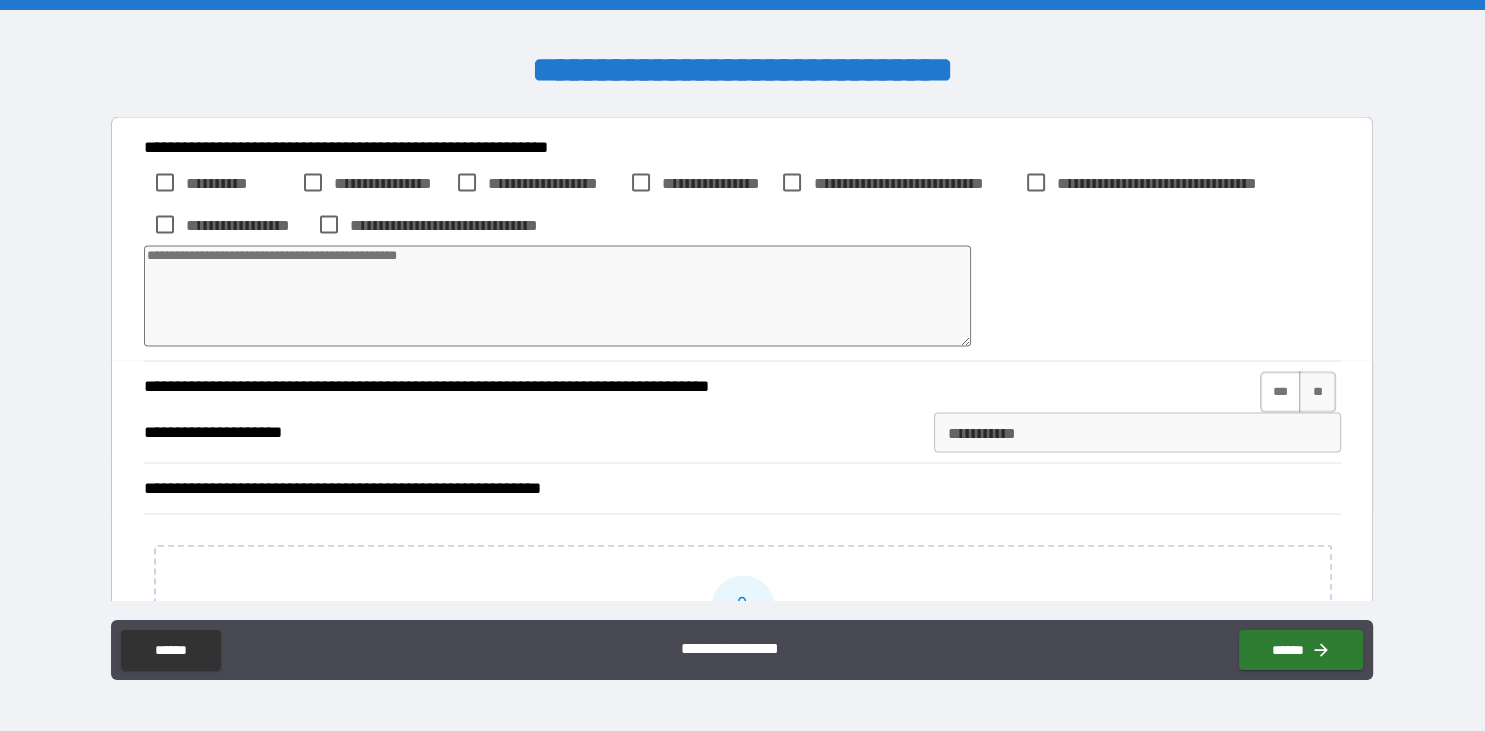 click on "***" at bounding box center [1281, 392] 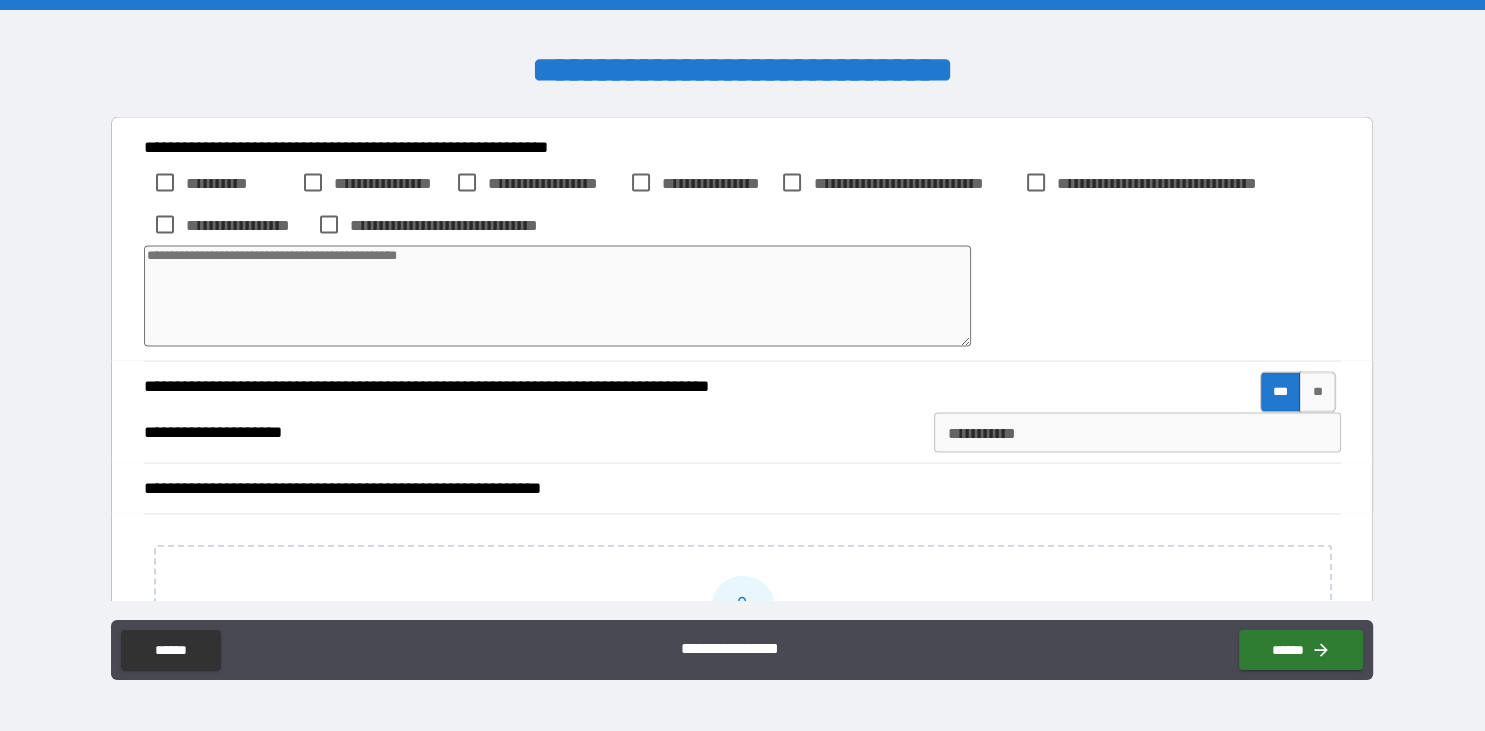 type on "*" 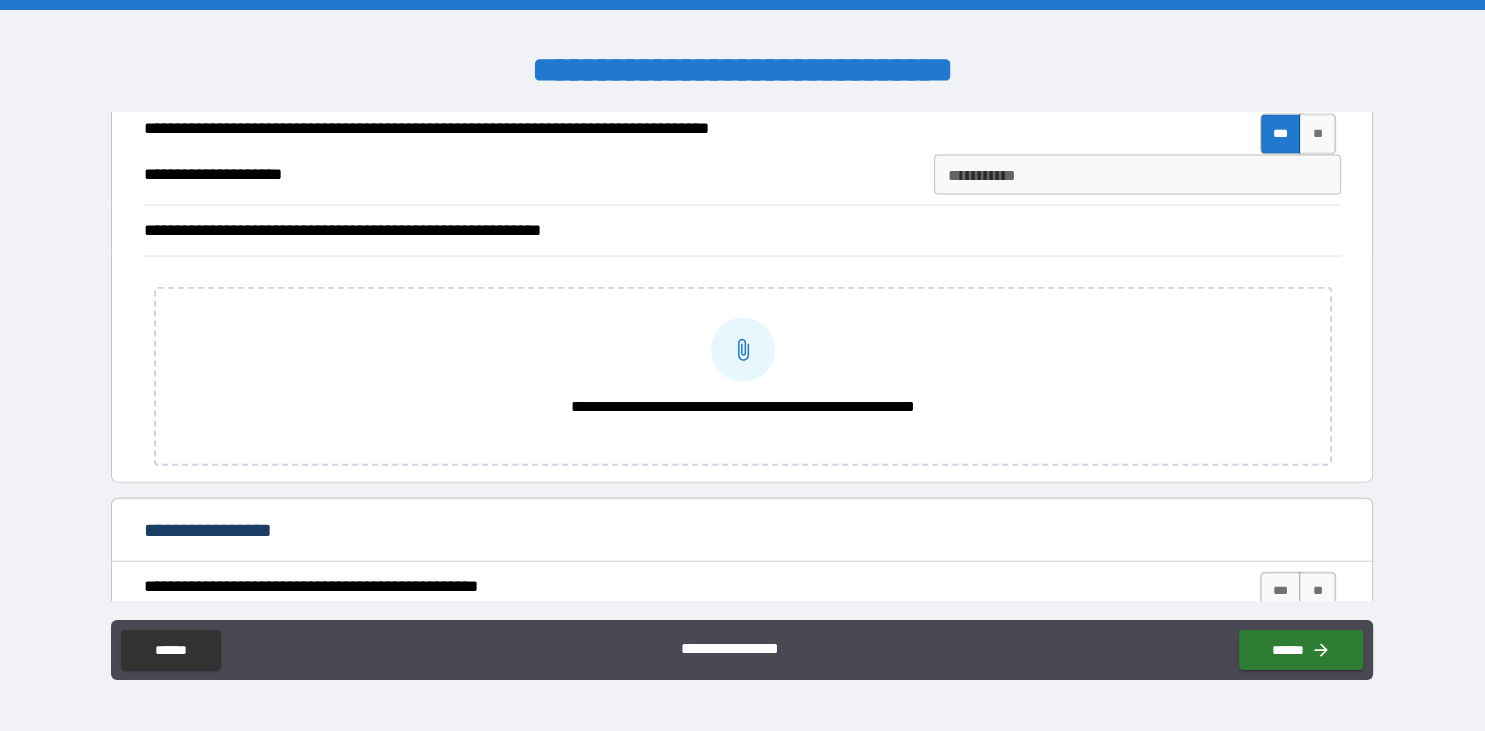 scroll, scrollTop: 4564, scrollLeft: 0, axis: vertical 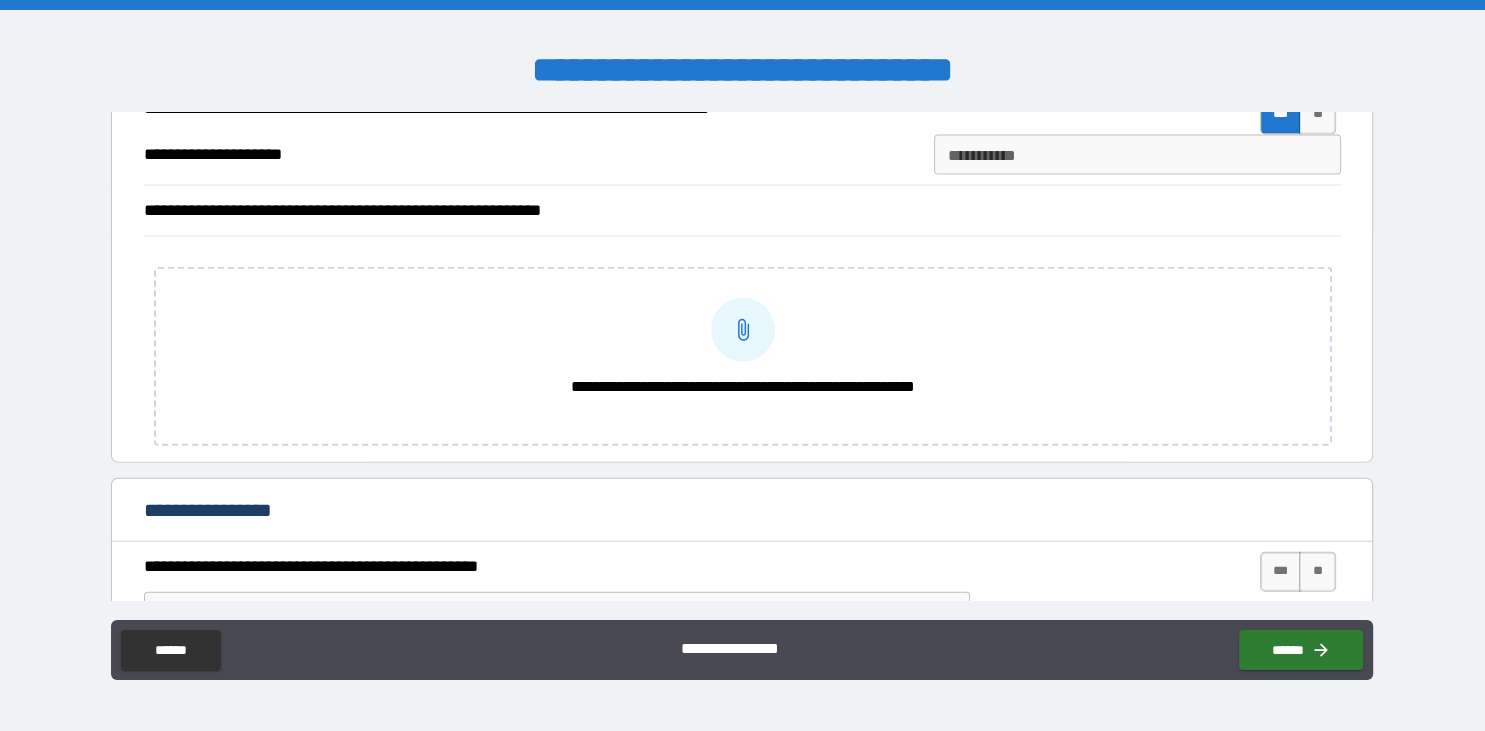 click on "**********" at bounding box center (1137, 155) 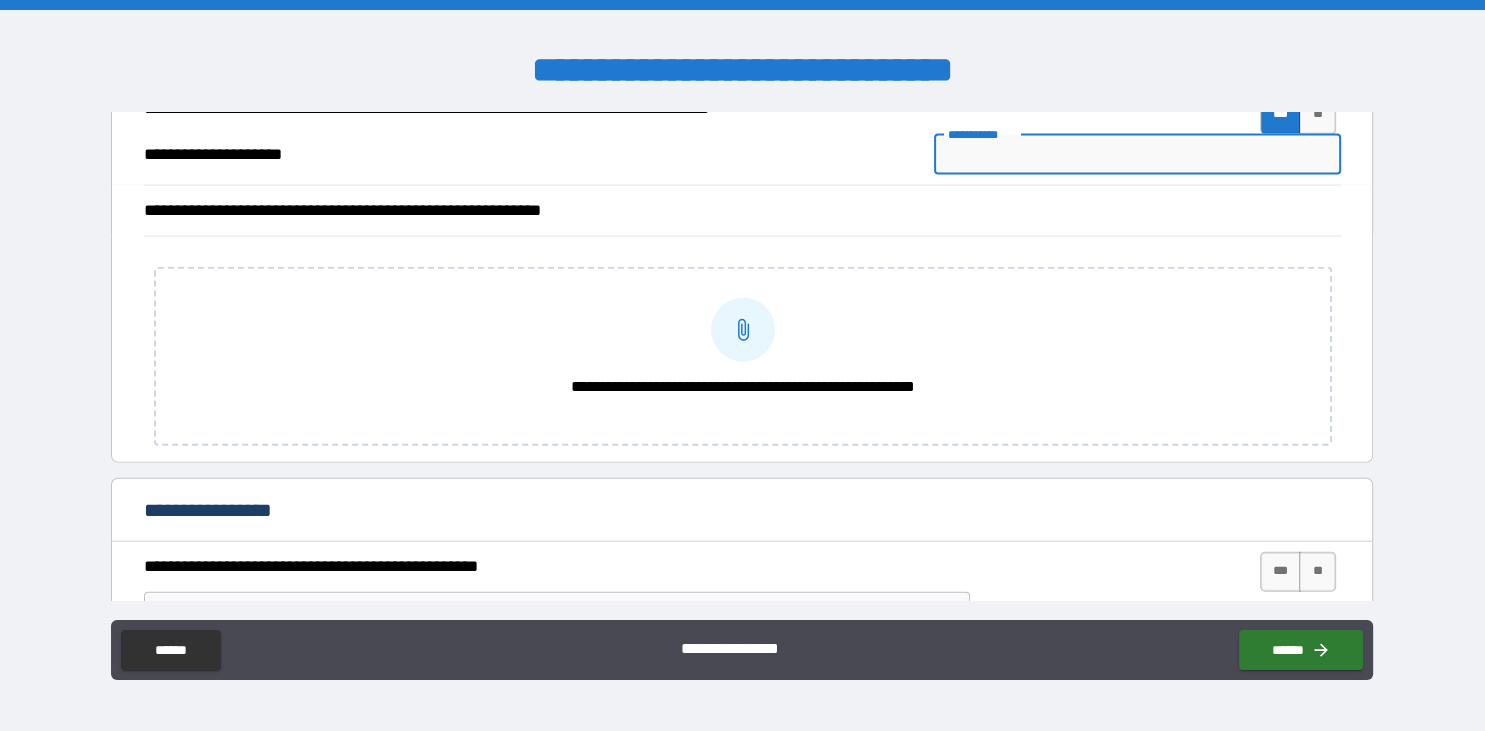 type on "*" 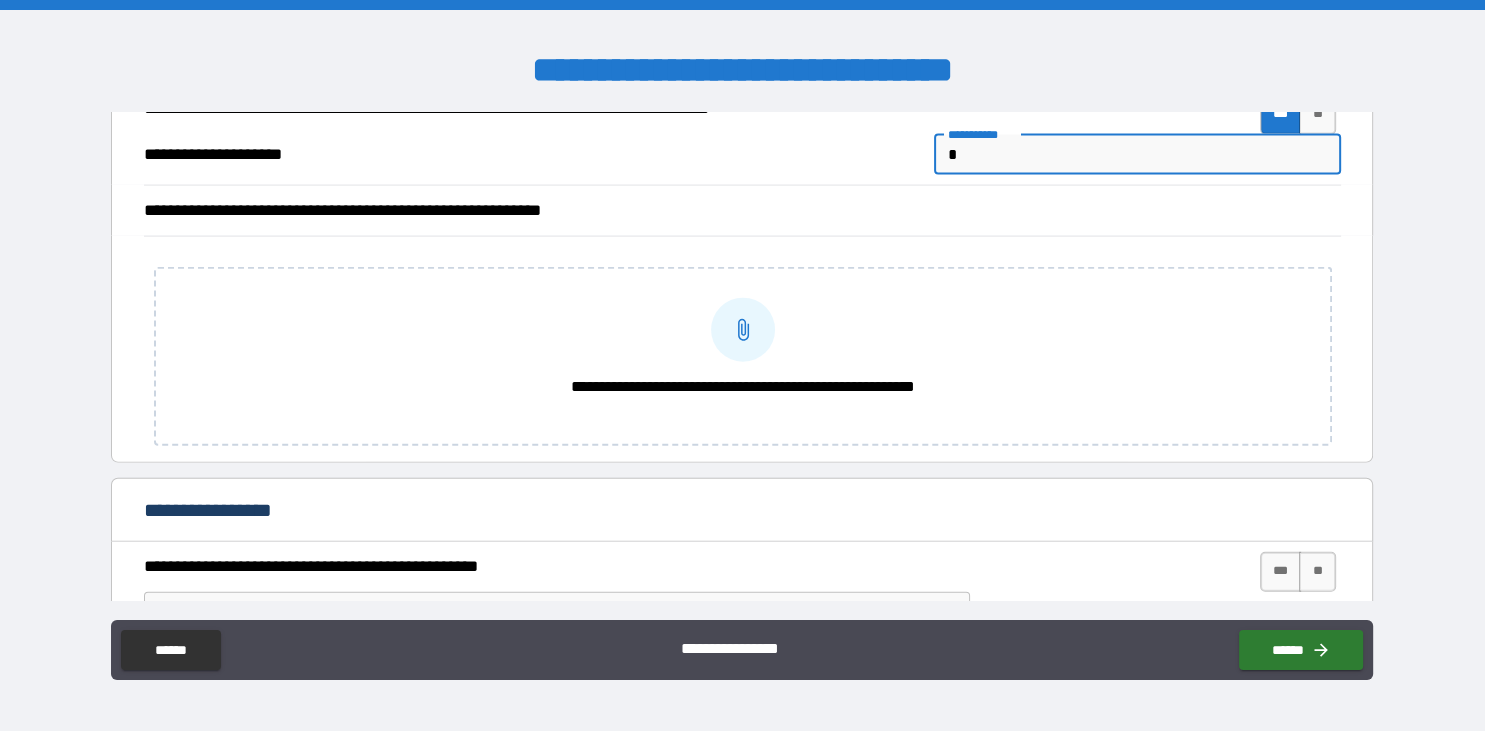 type on "*" 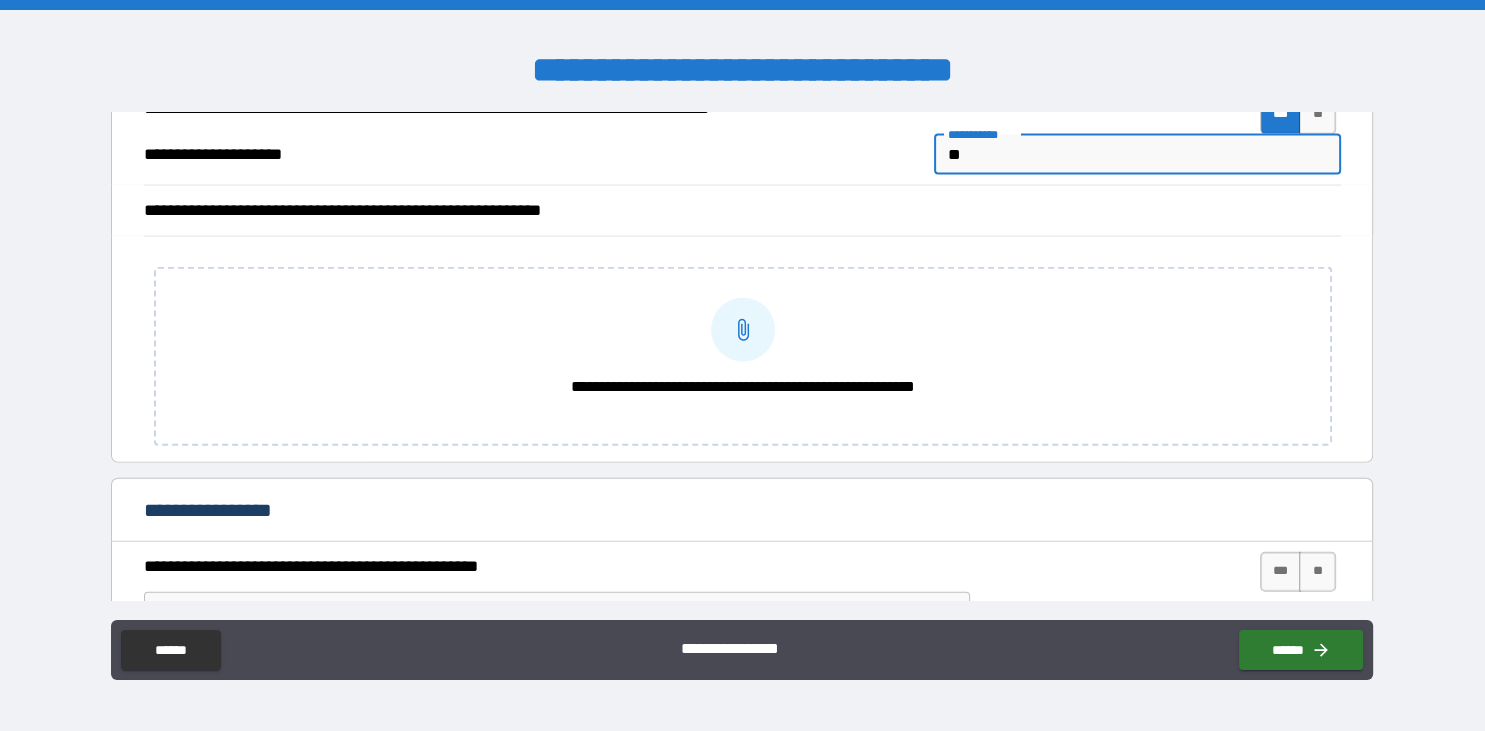 type on "*" 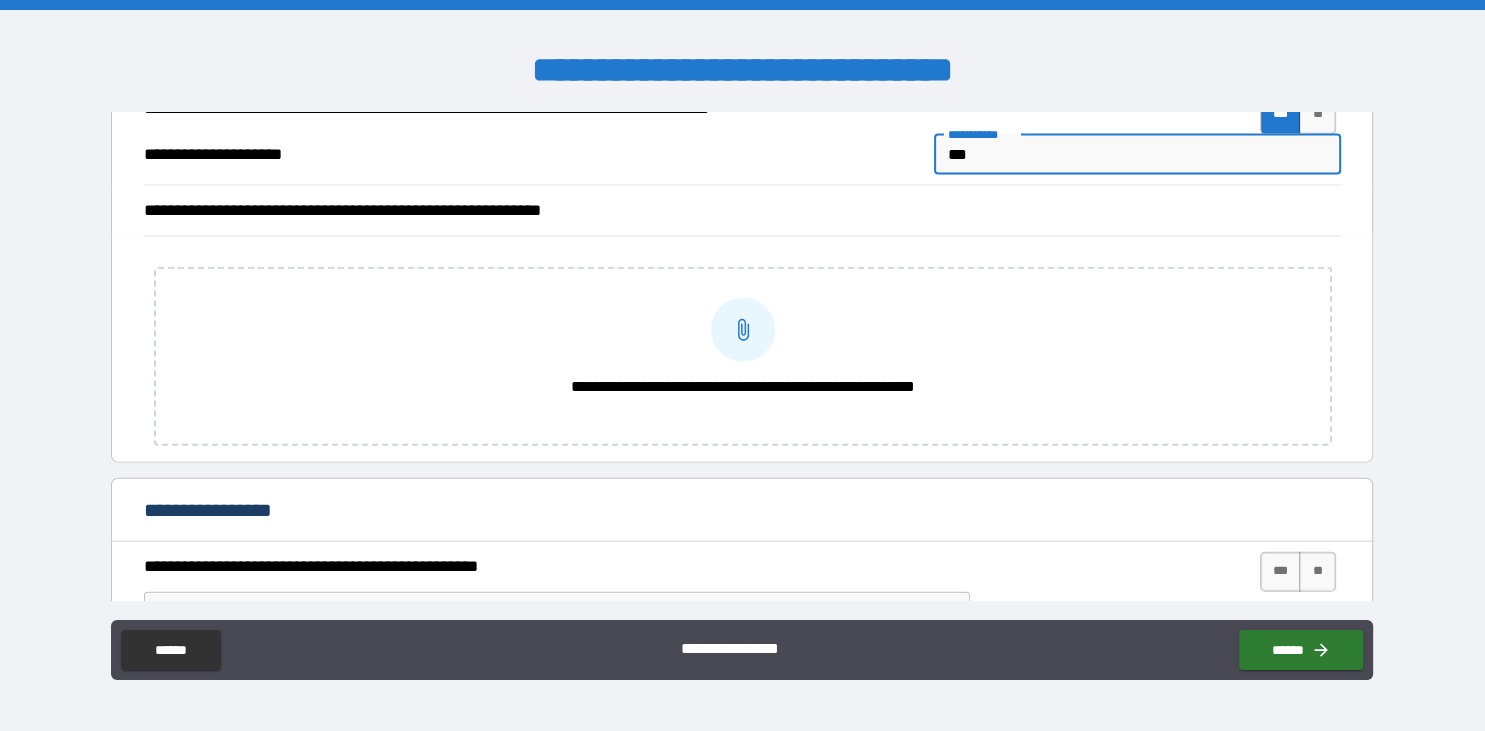 type on "*" 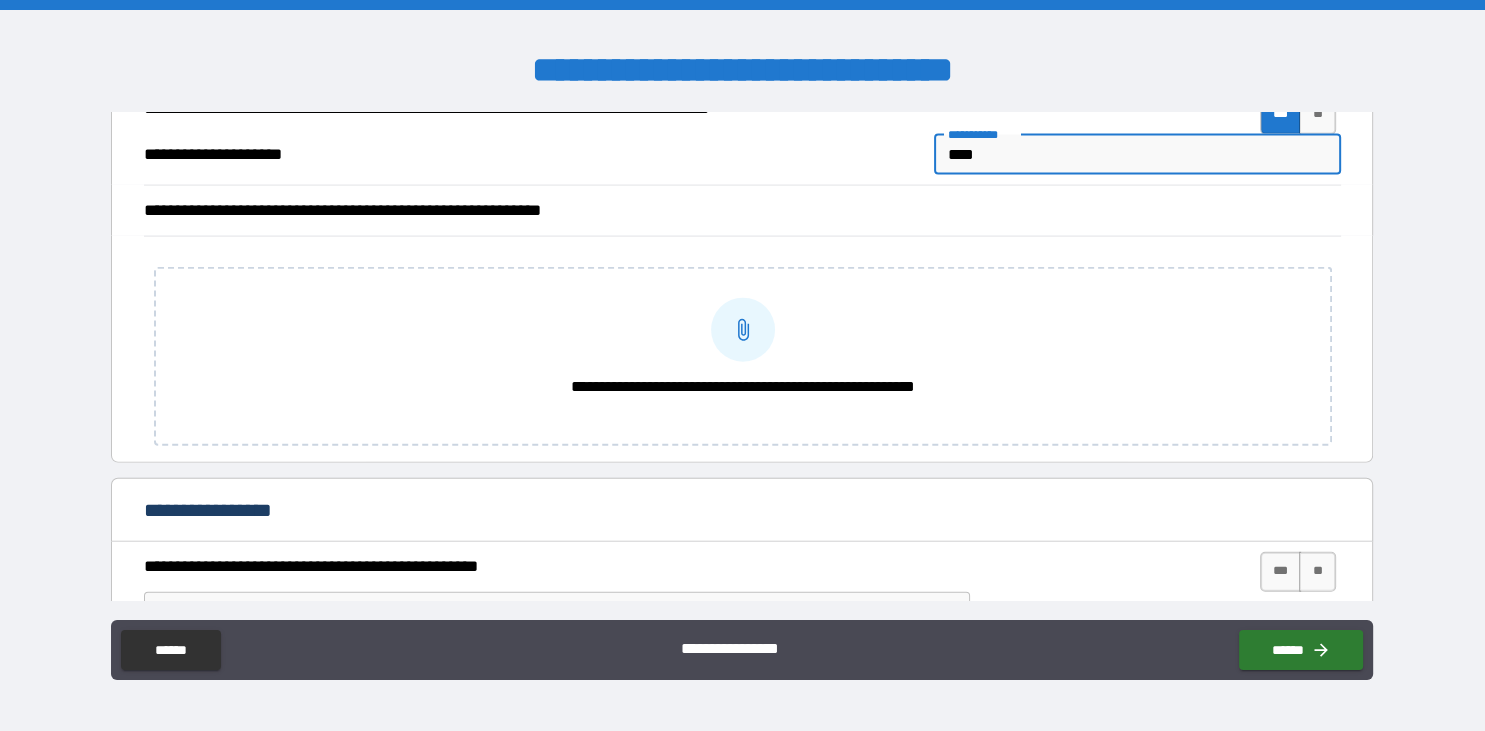 type on "*" 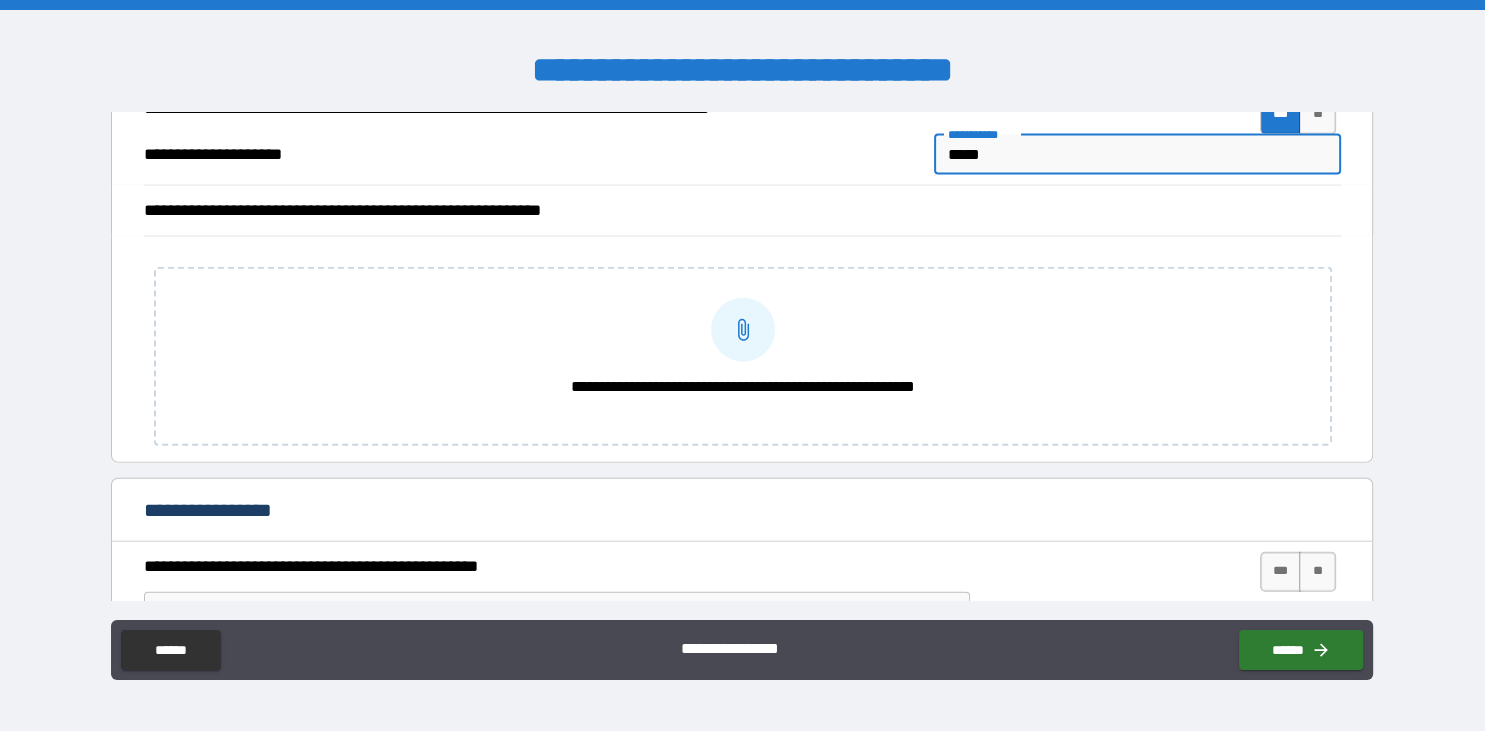 type on "*" 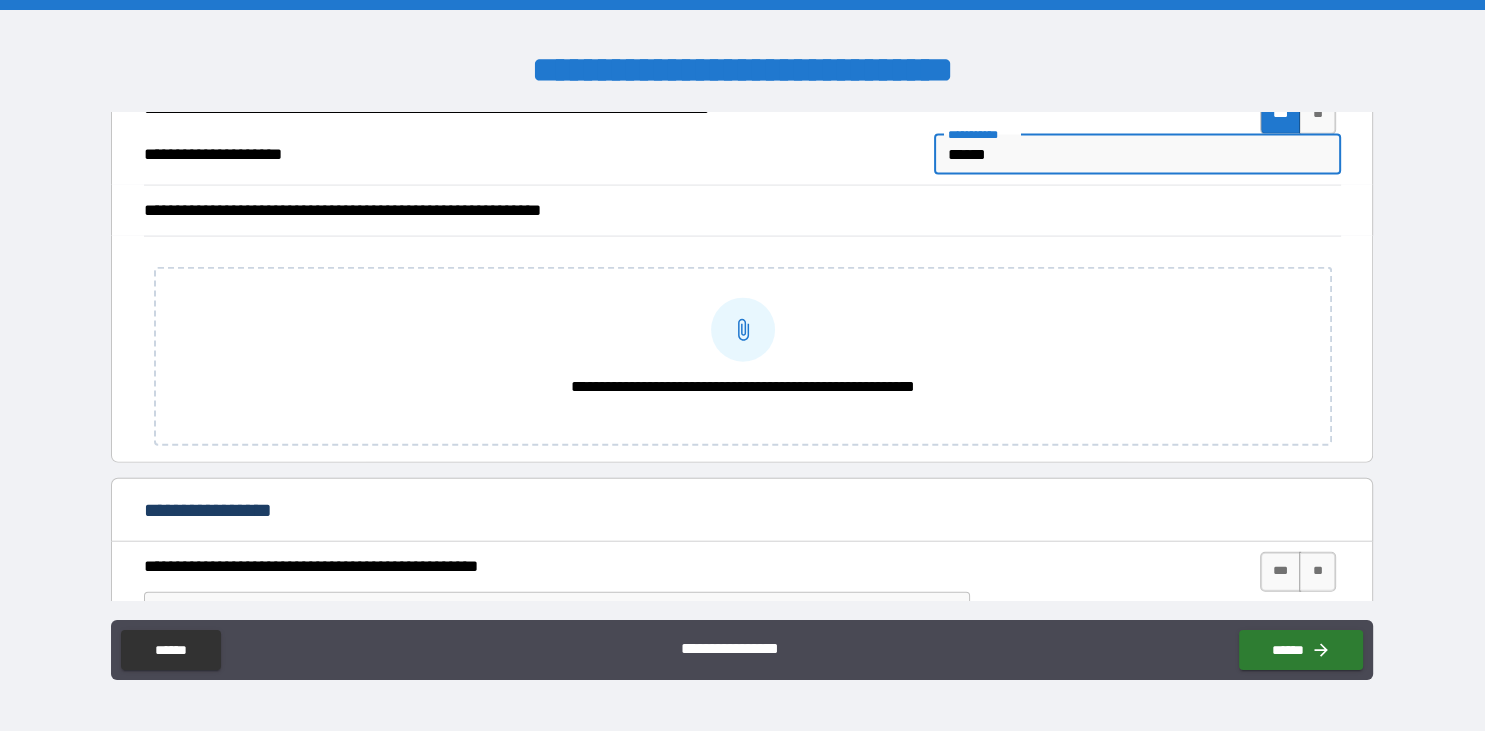 type on "*" 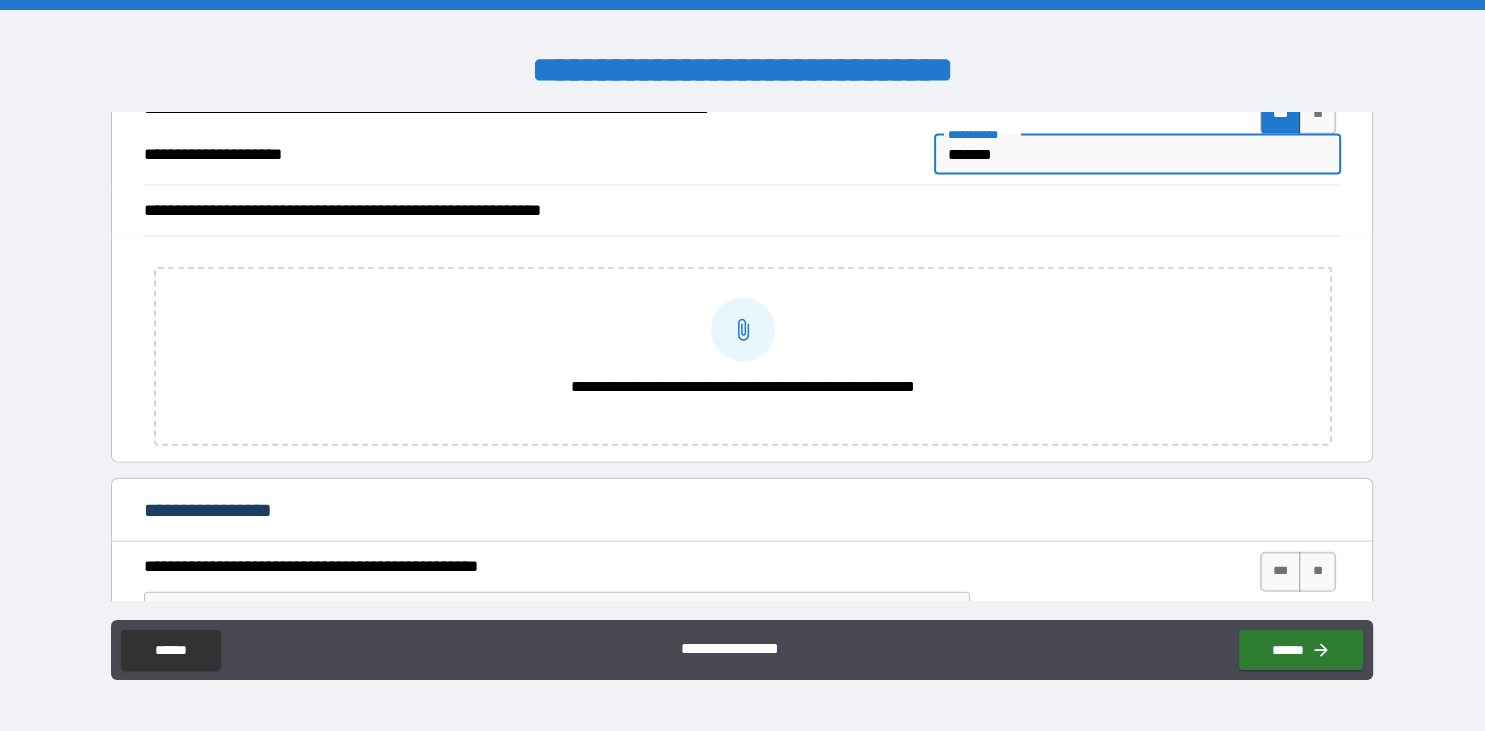type on "*" 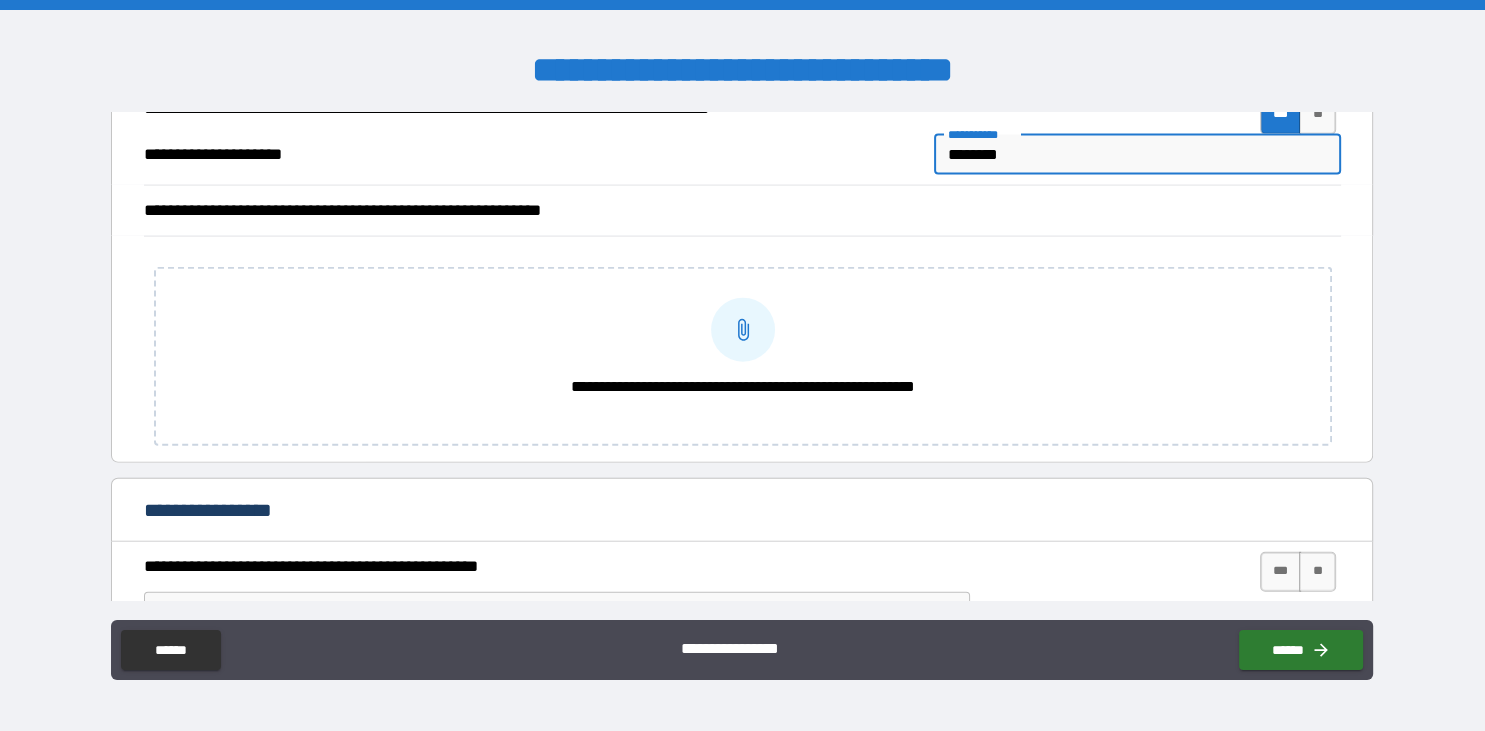 type on "*" 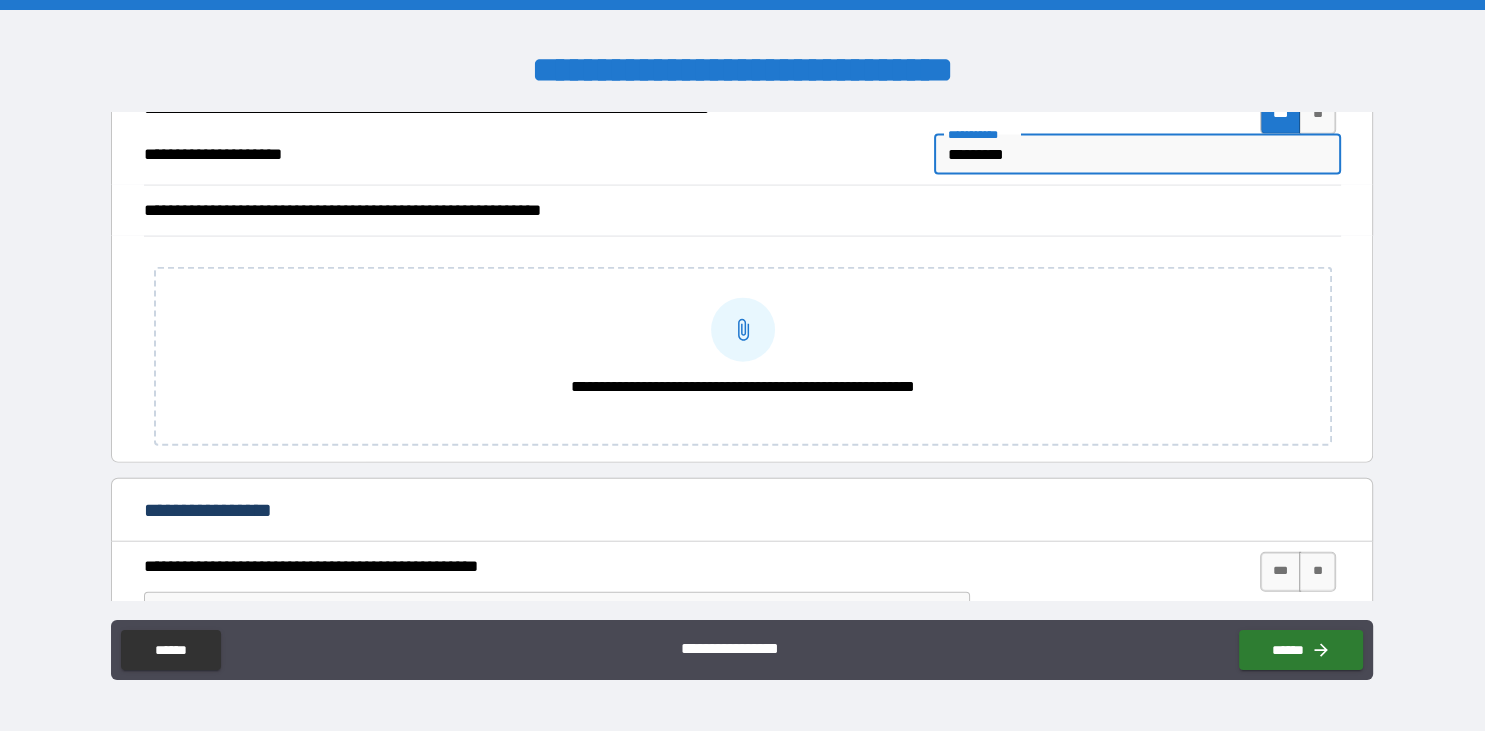 type on "*" 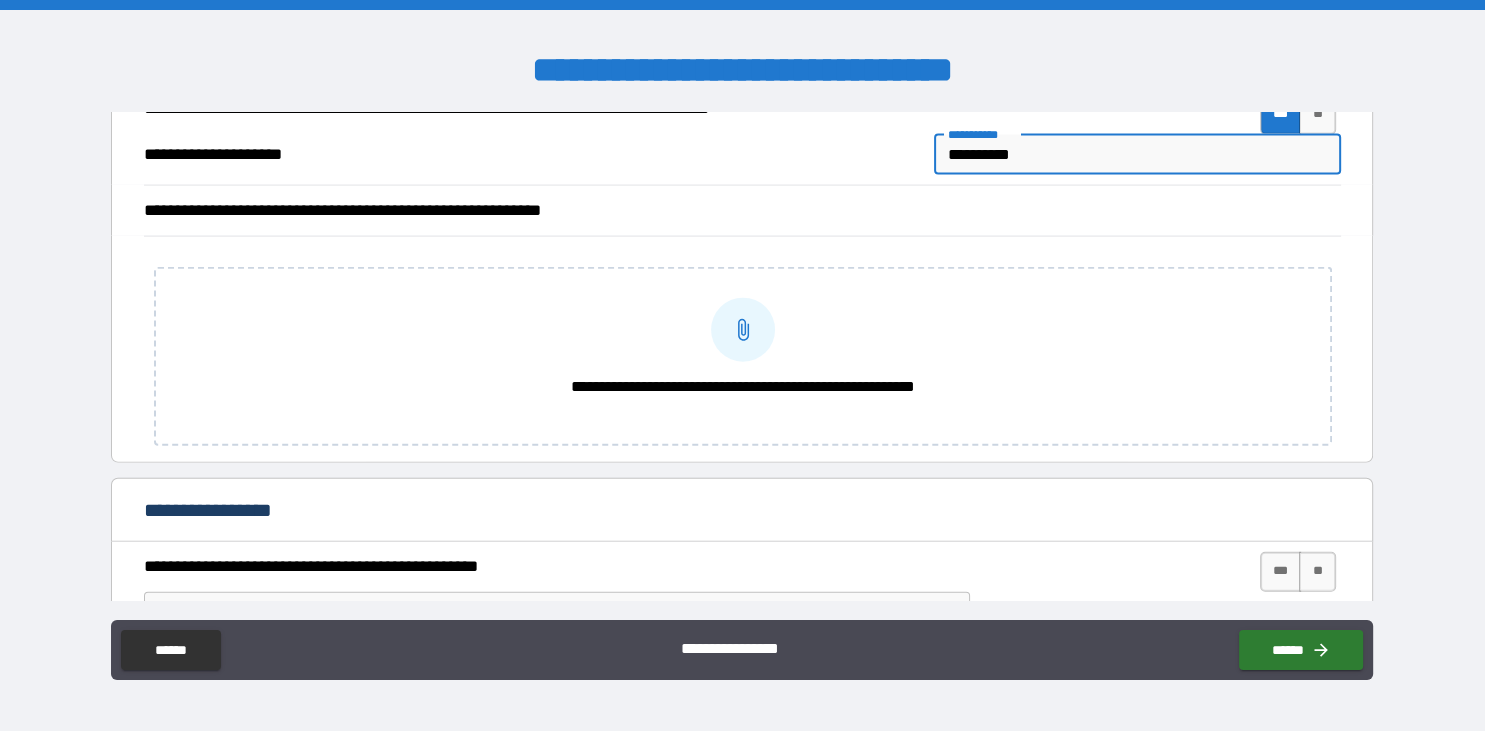 type on "*" 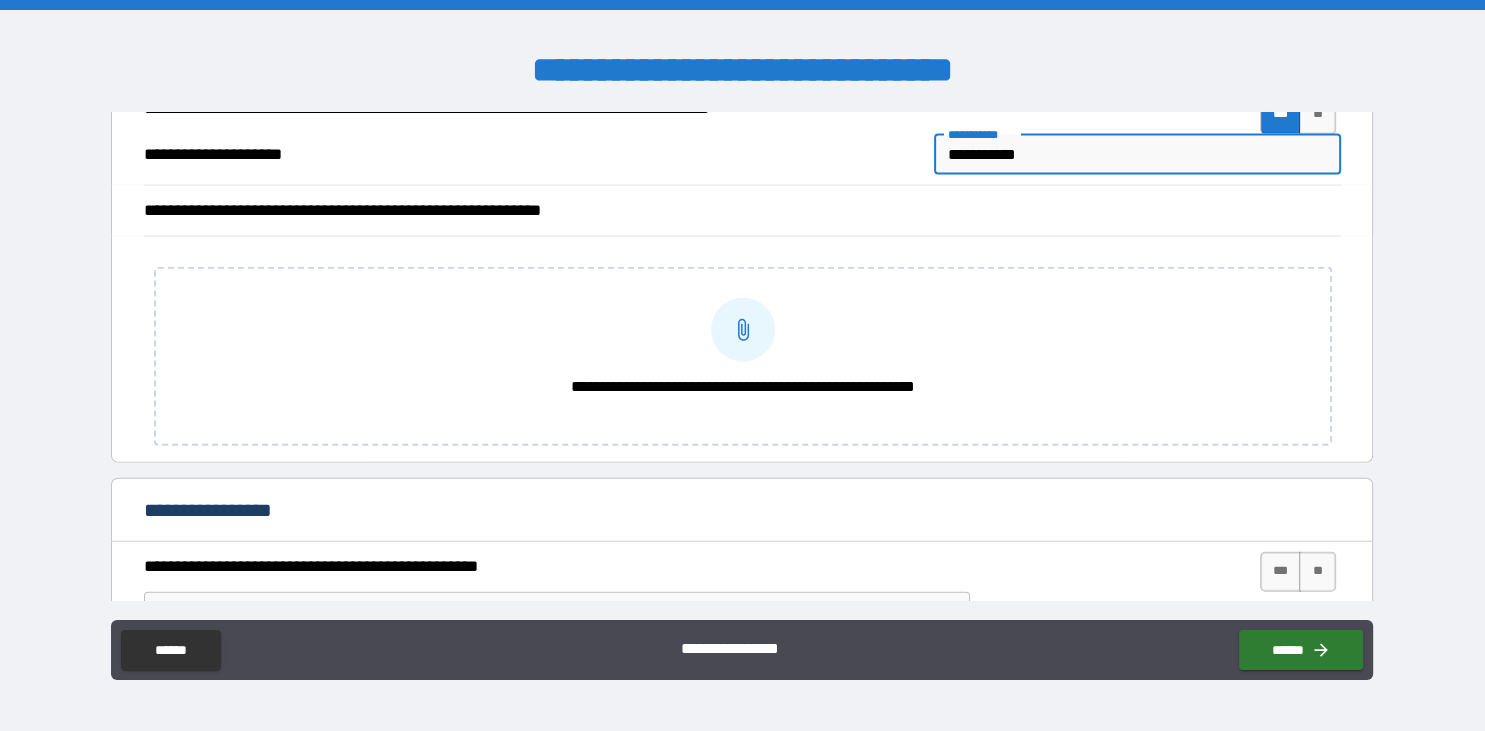 type on "*" 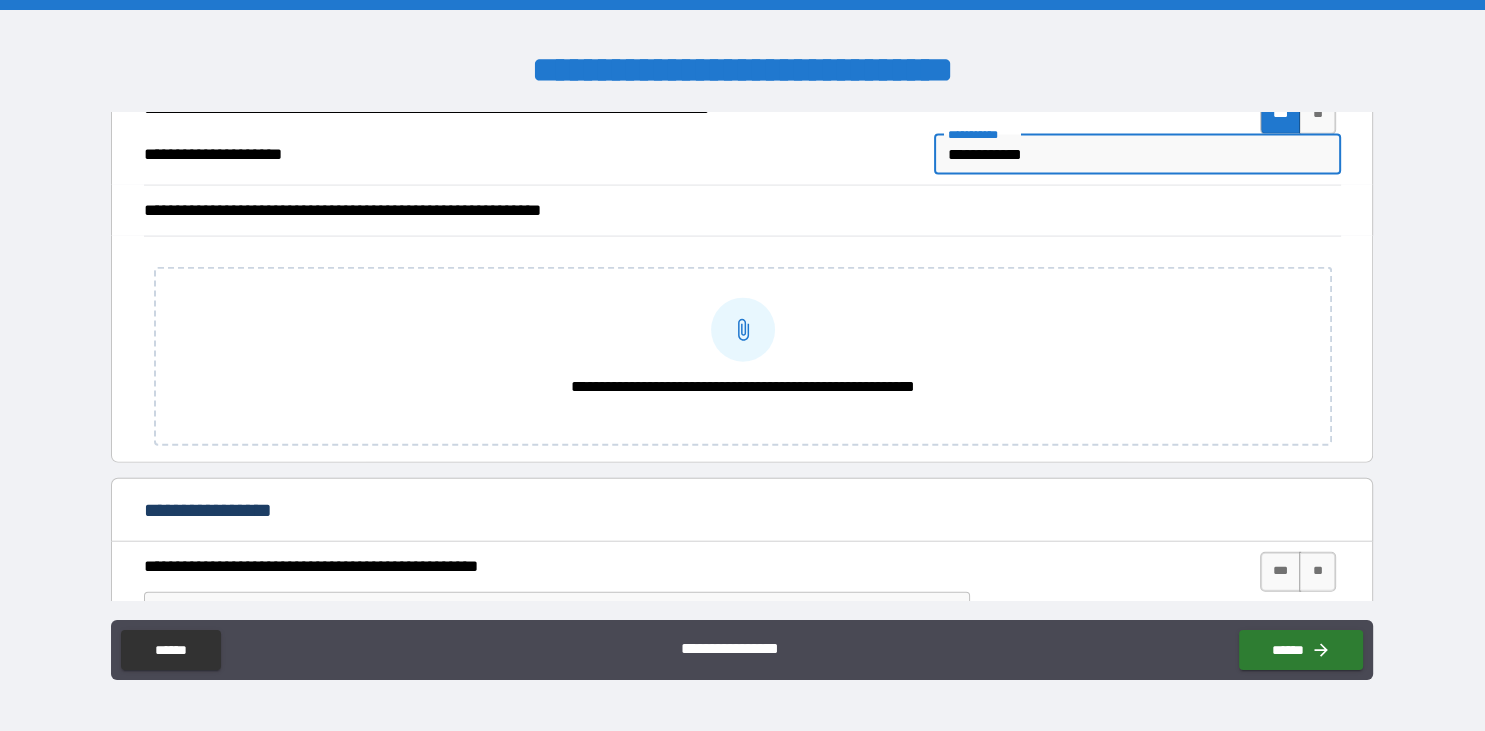 type on "**********" 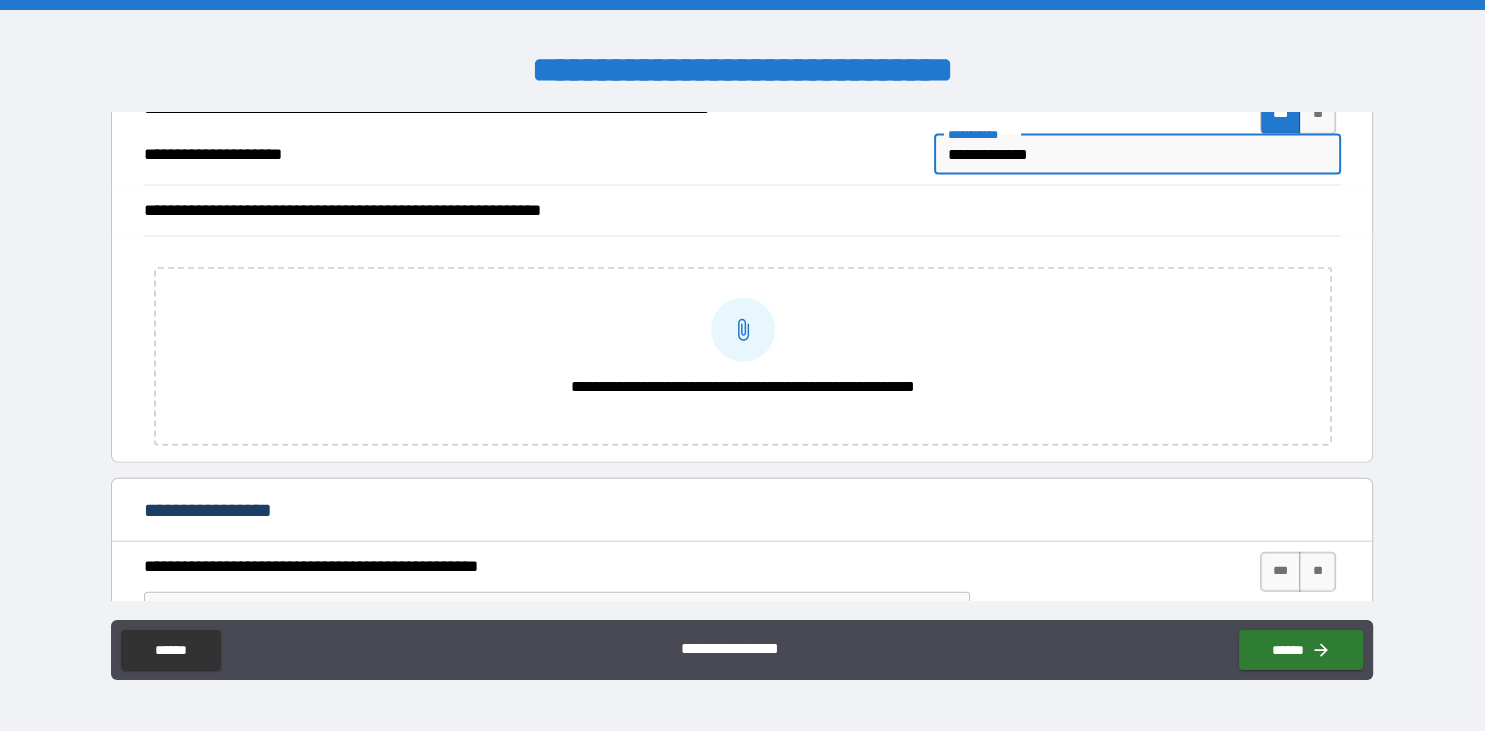 type on "*" 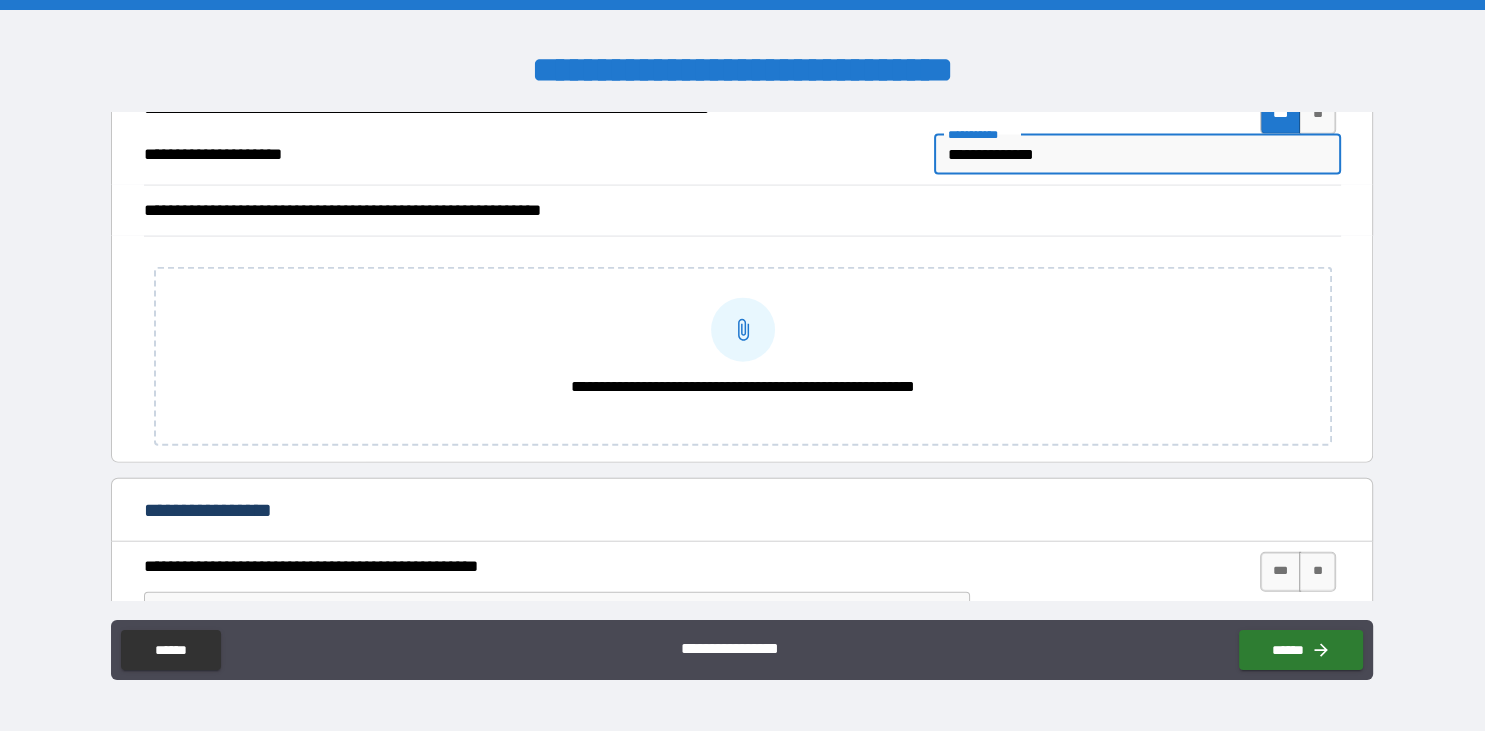 type on "*" 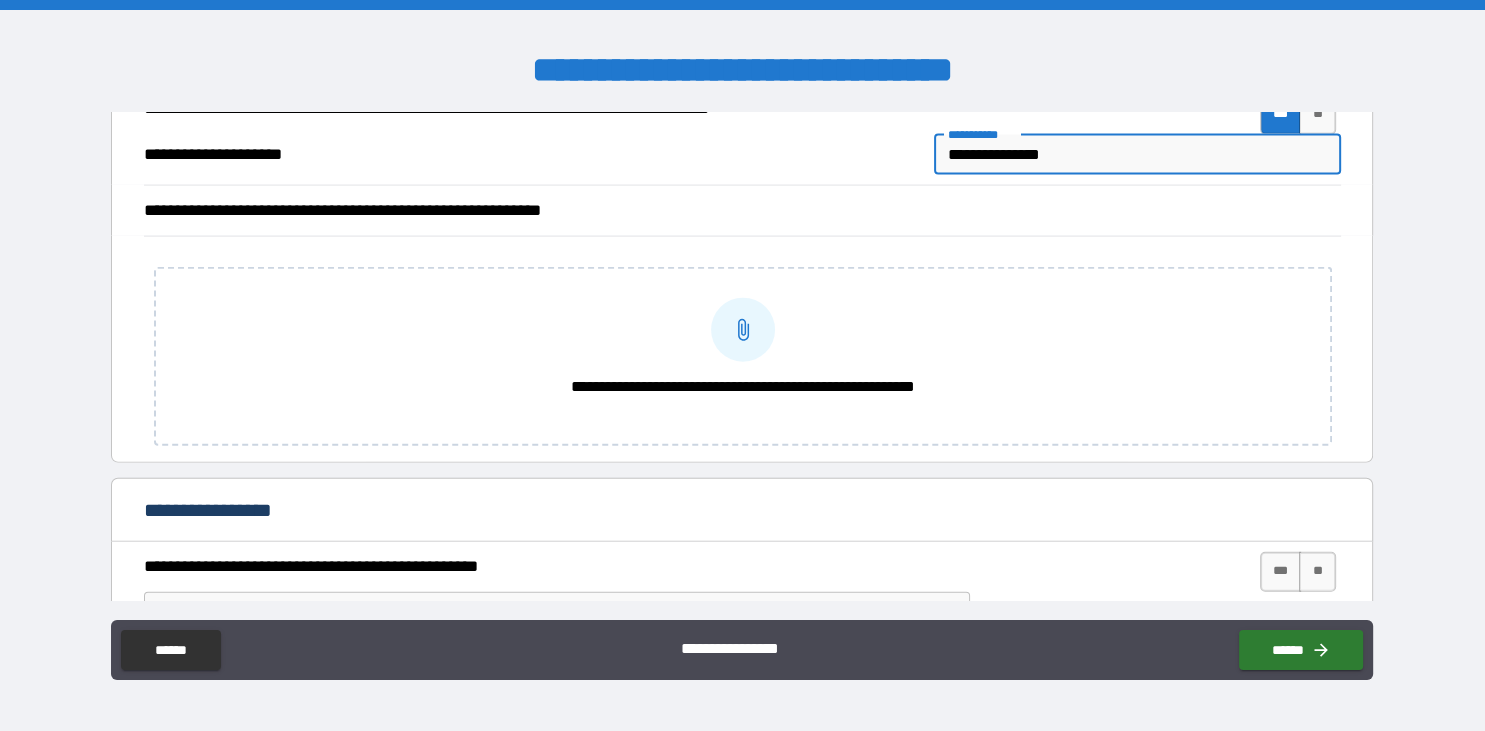click on "**********" at bounding box center [1137, 155] 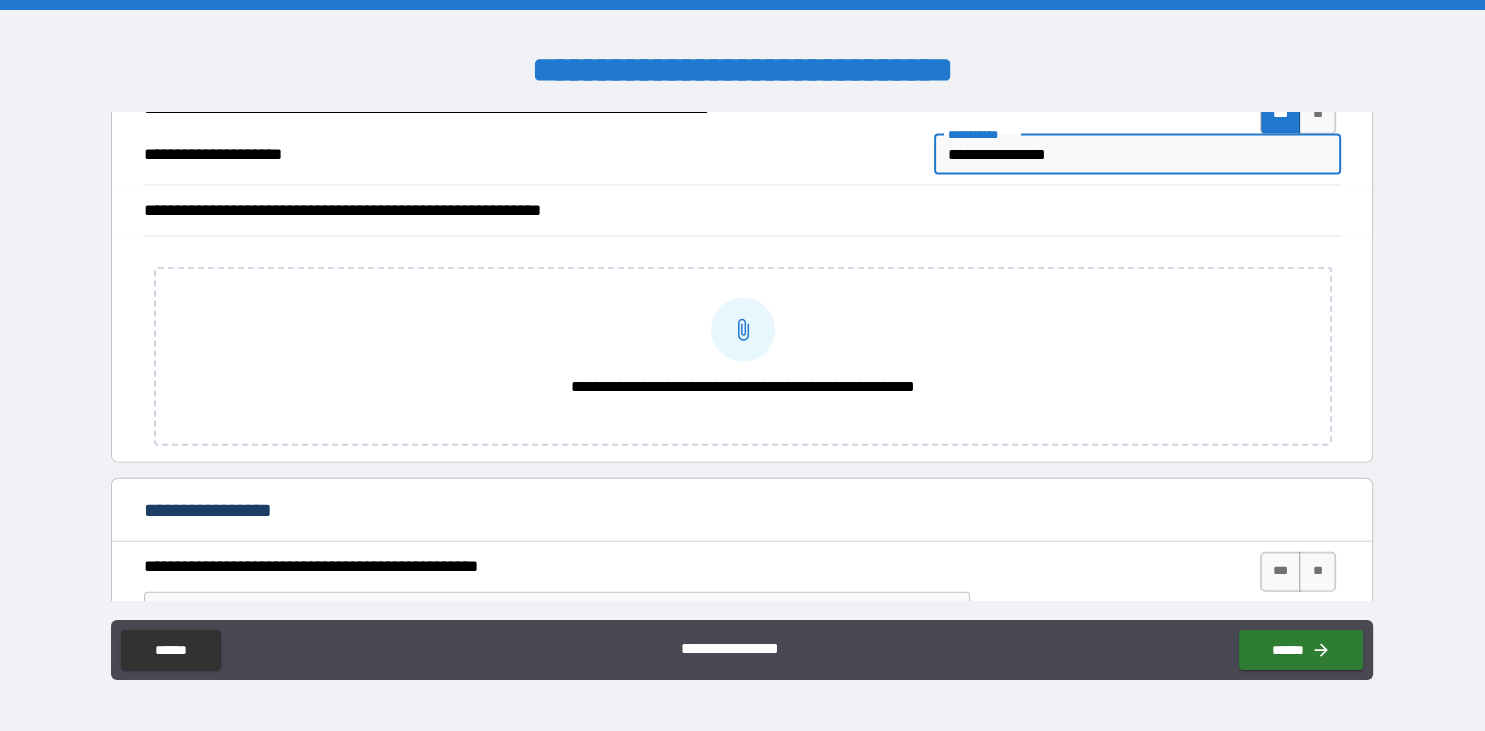 type on "*" 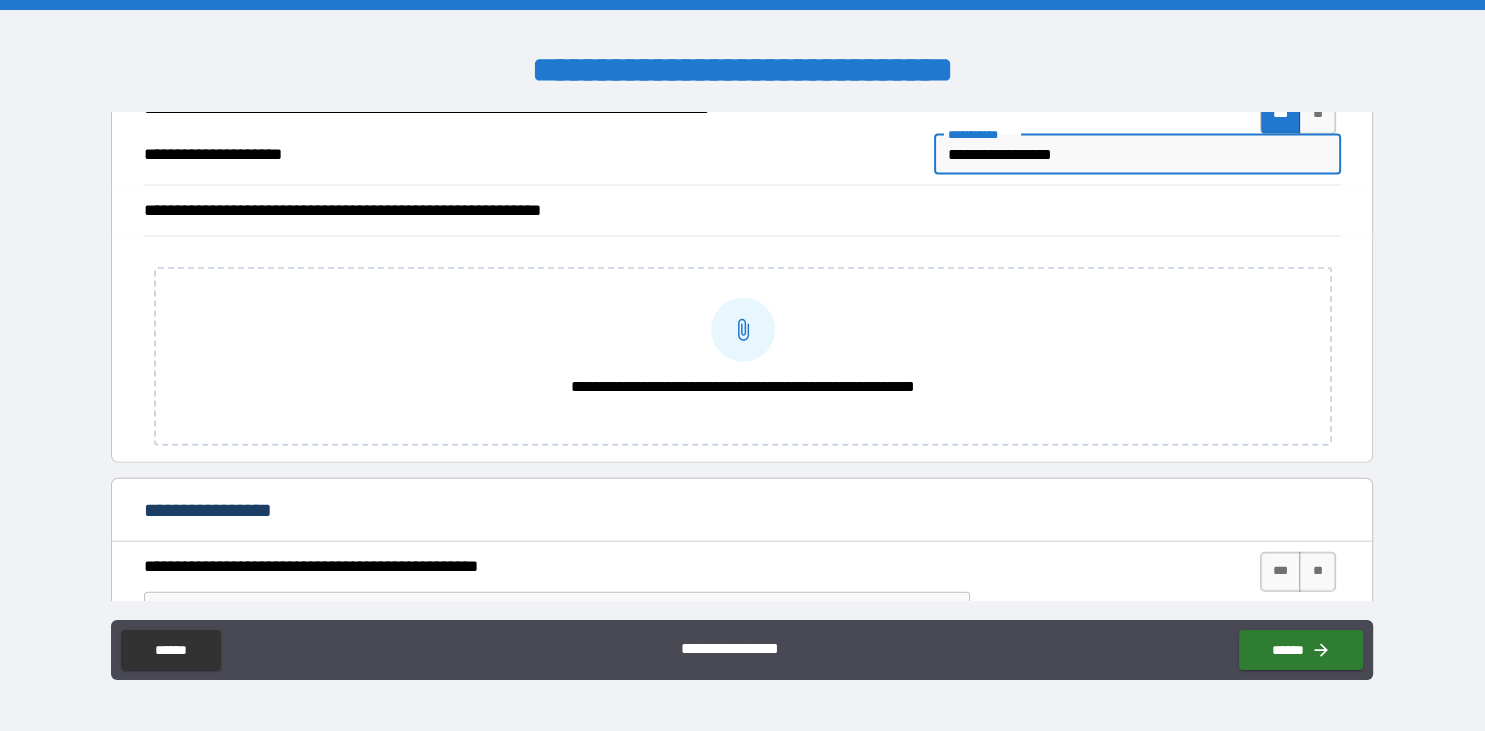 type on "*" 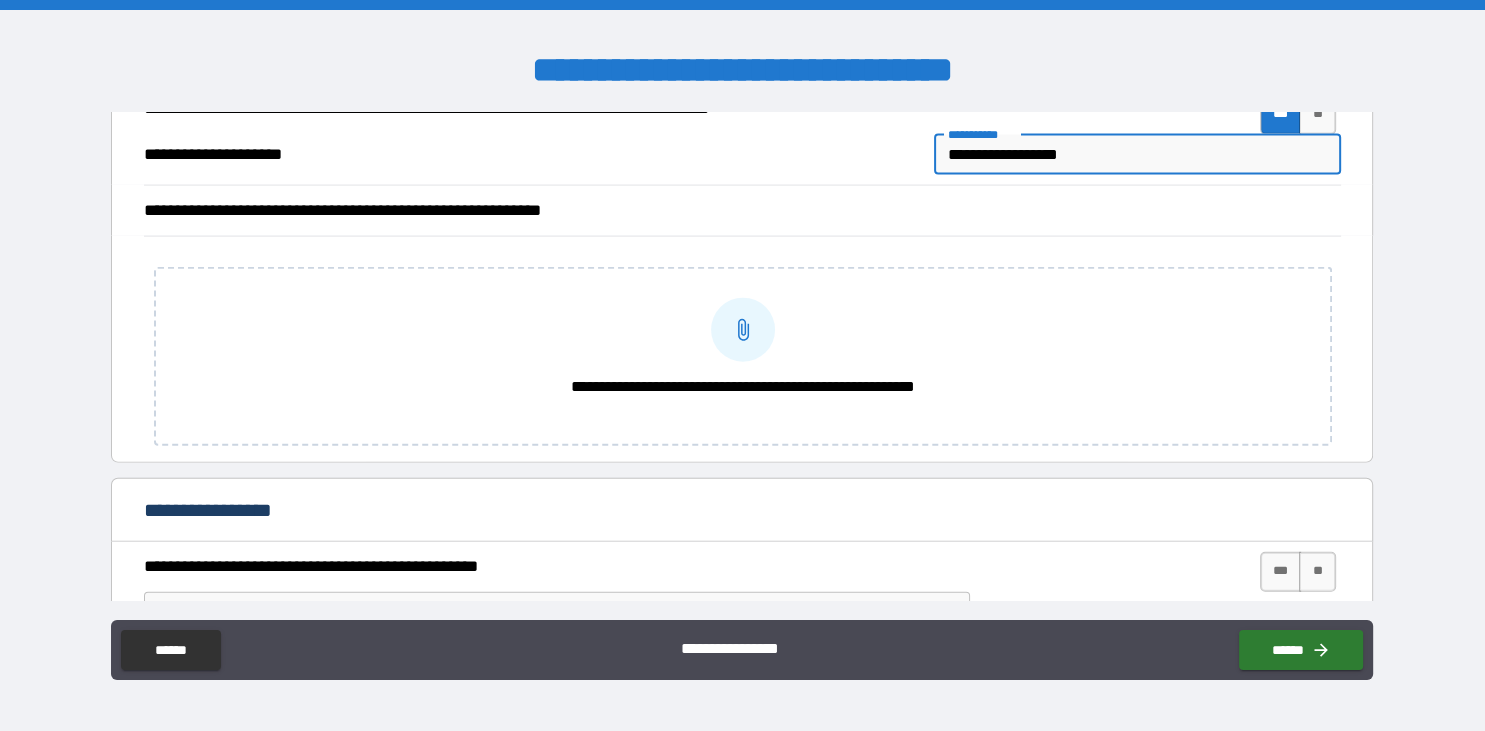 type on "*" 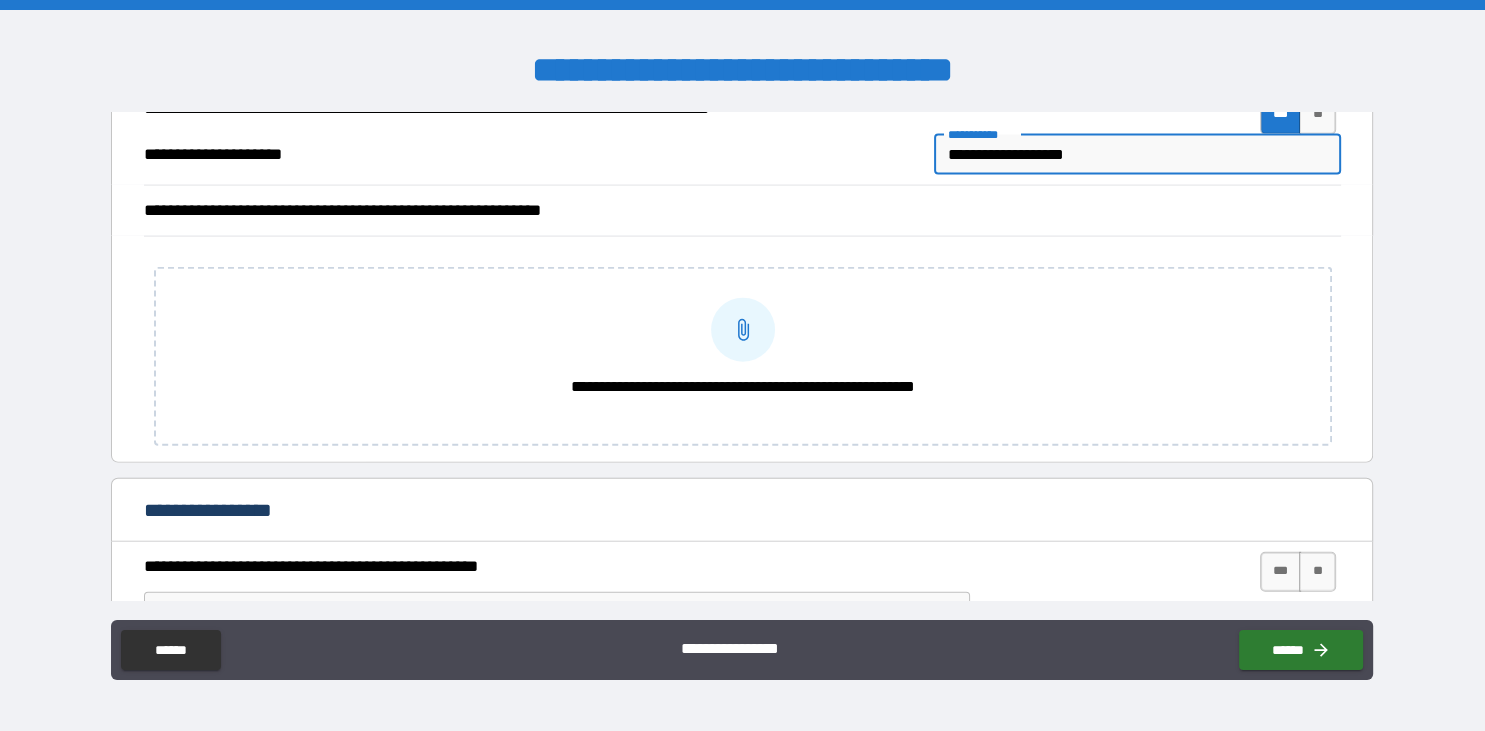 type on "*" 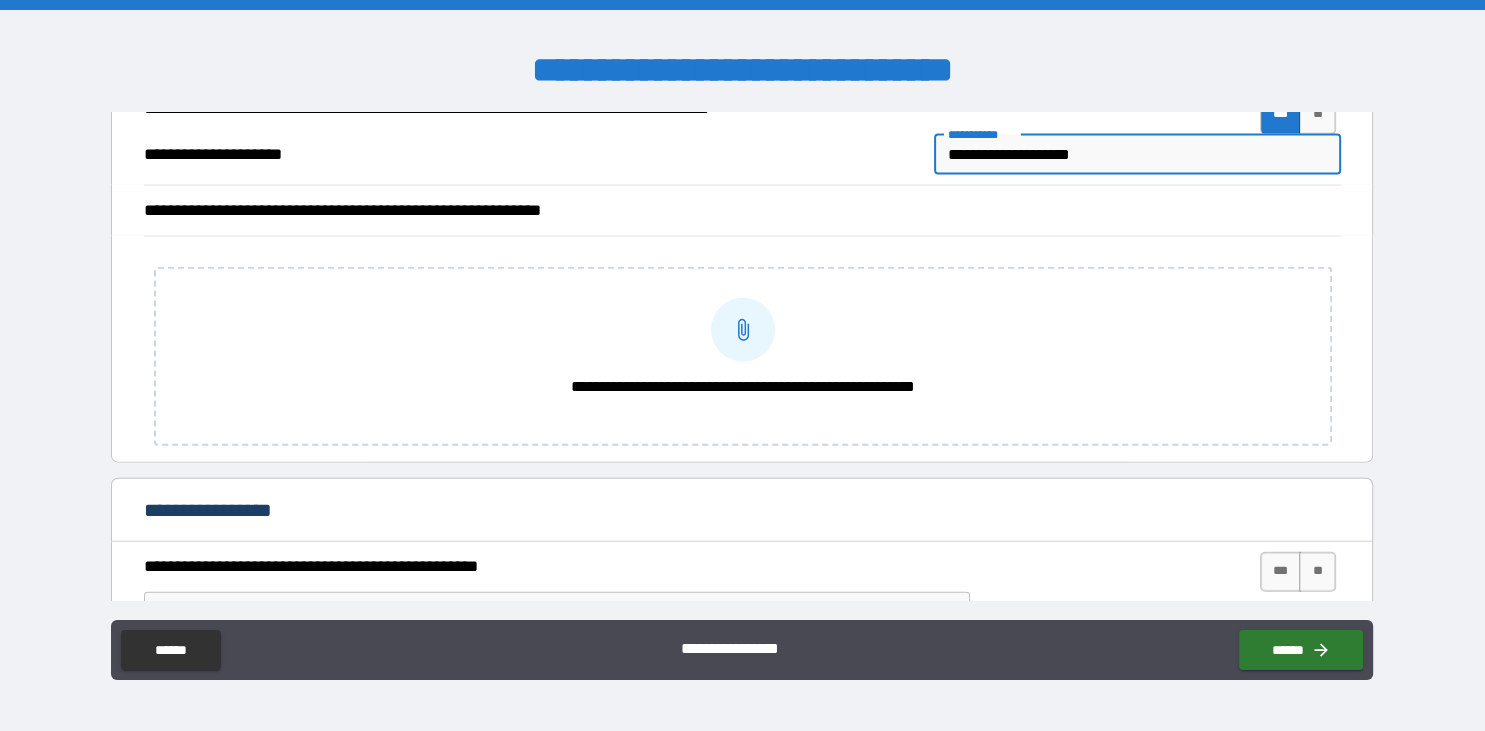 type on "*" 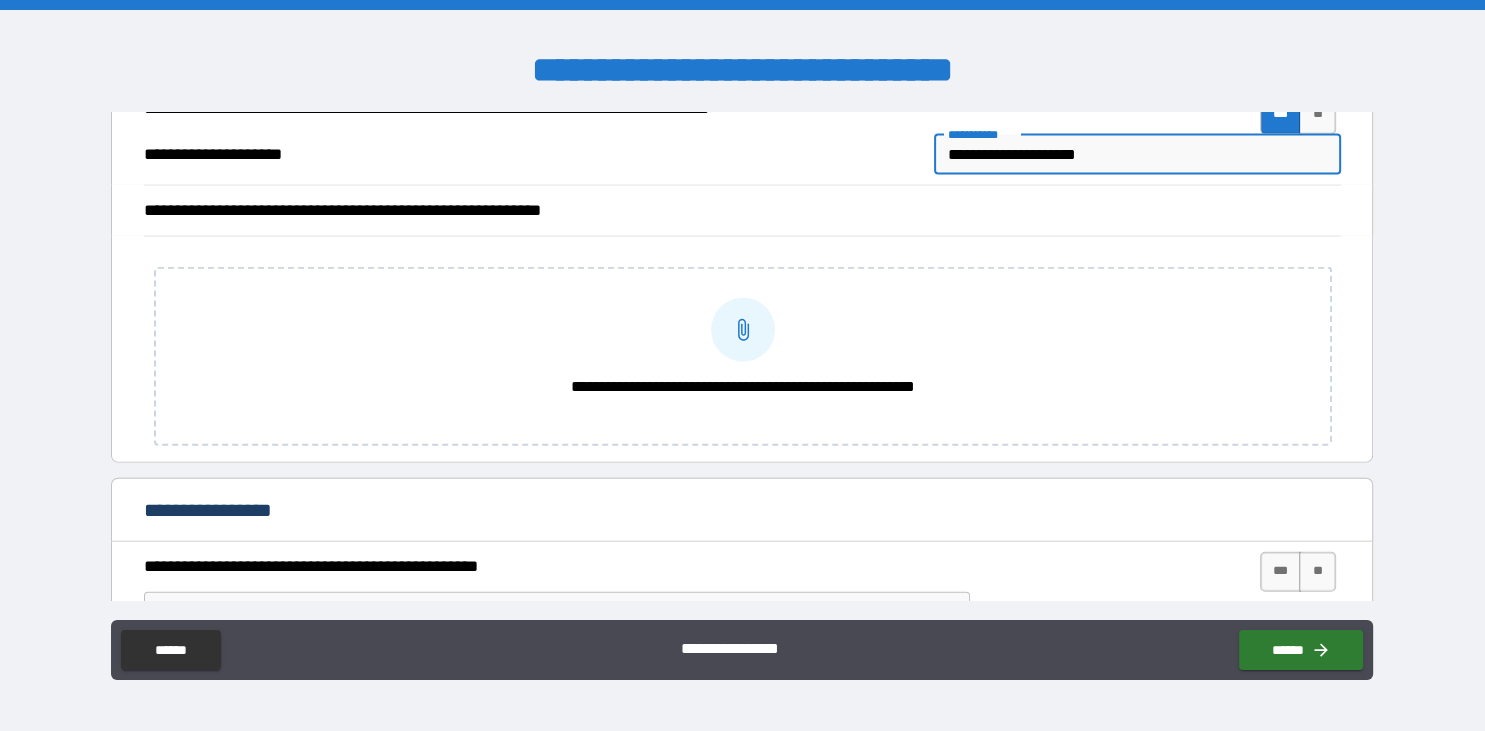 type on "*" 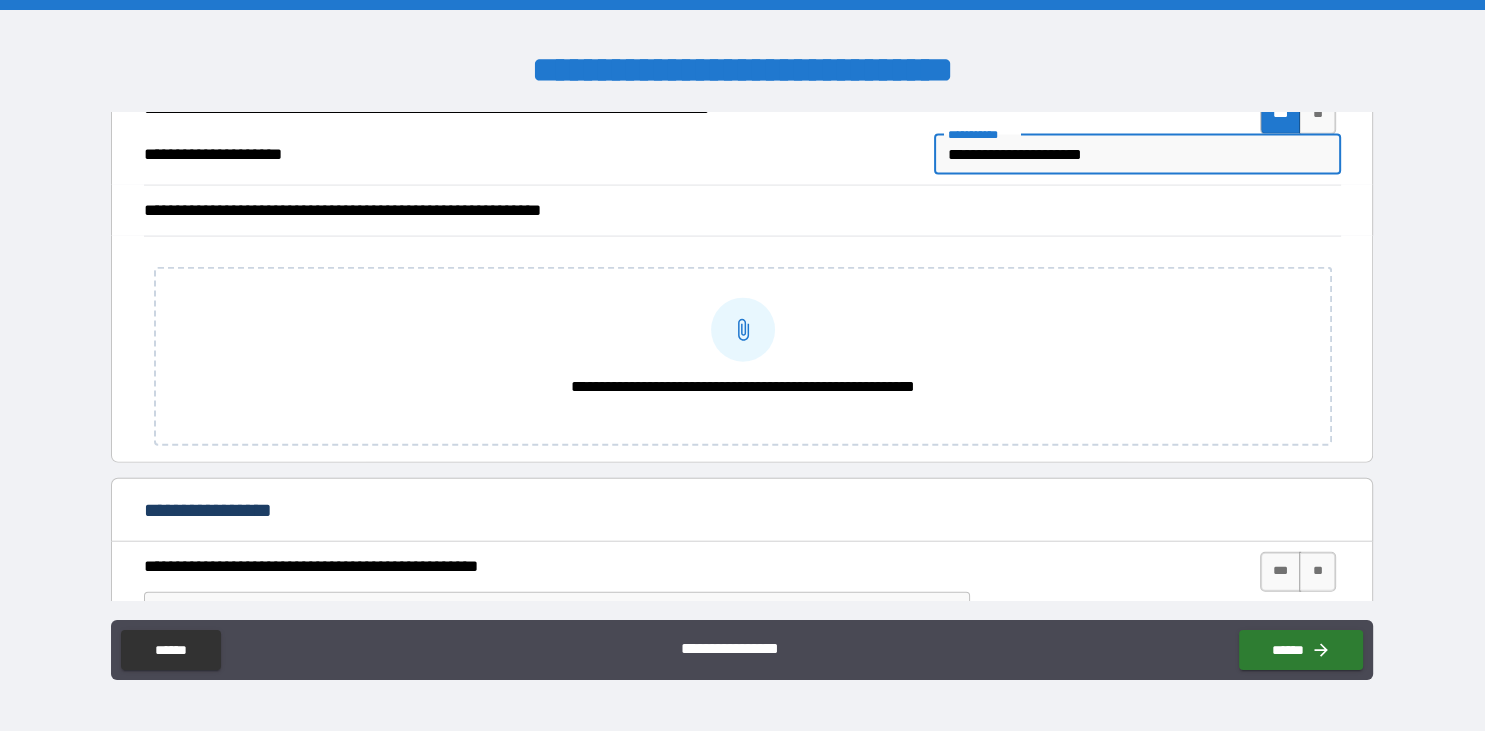 type on "*" 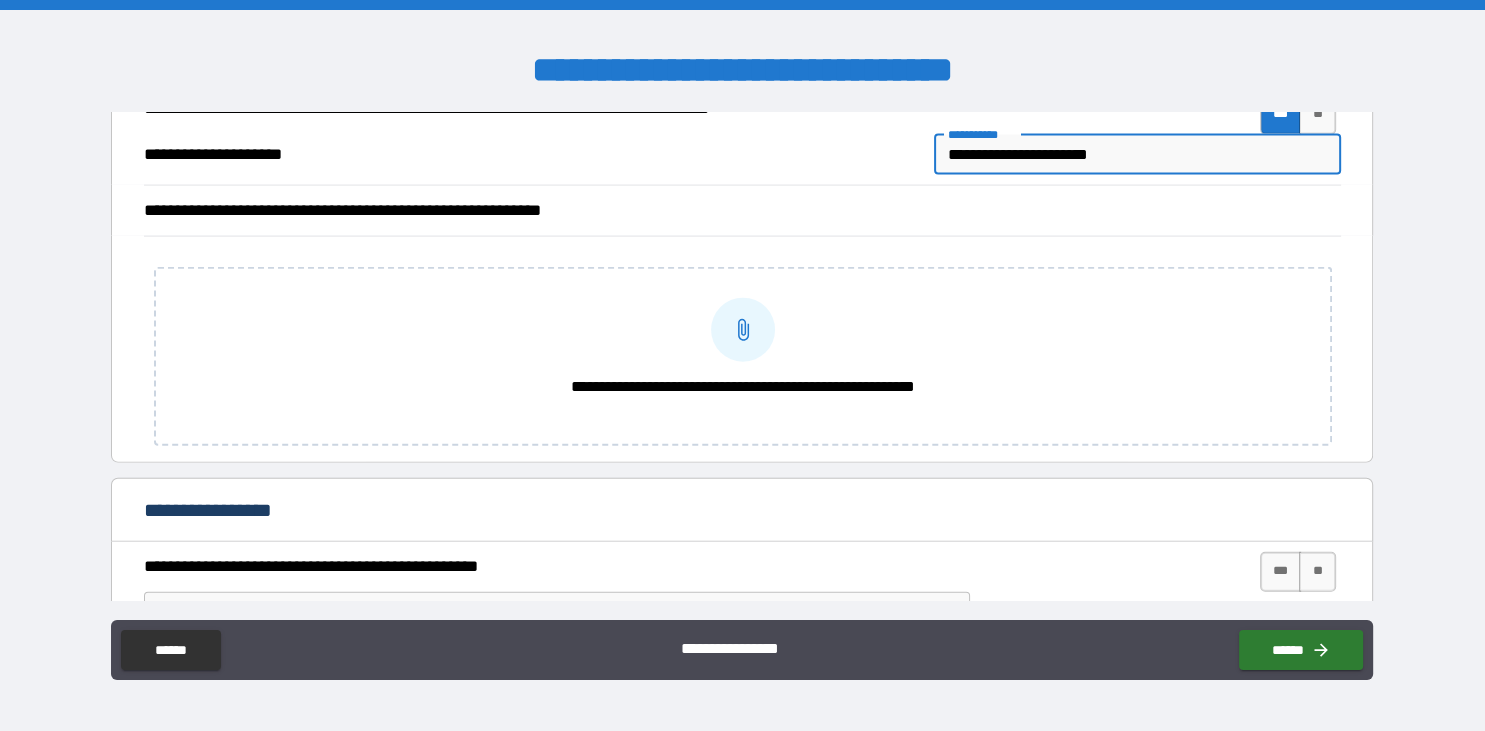 type on "*" 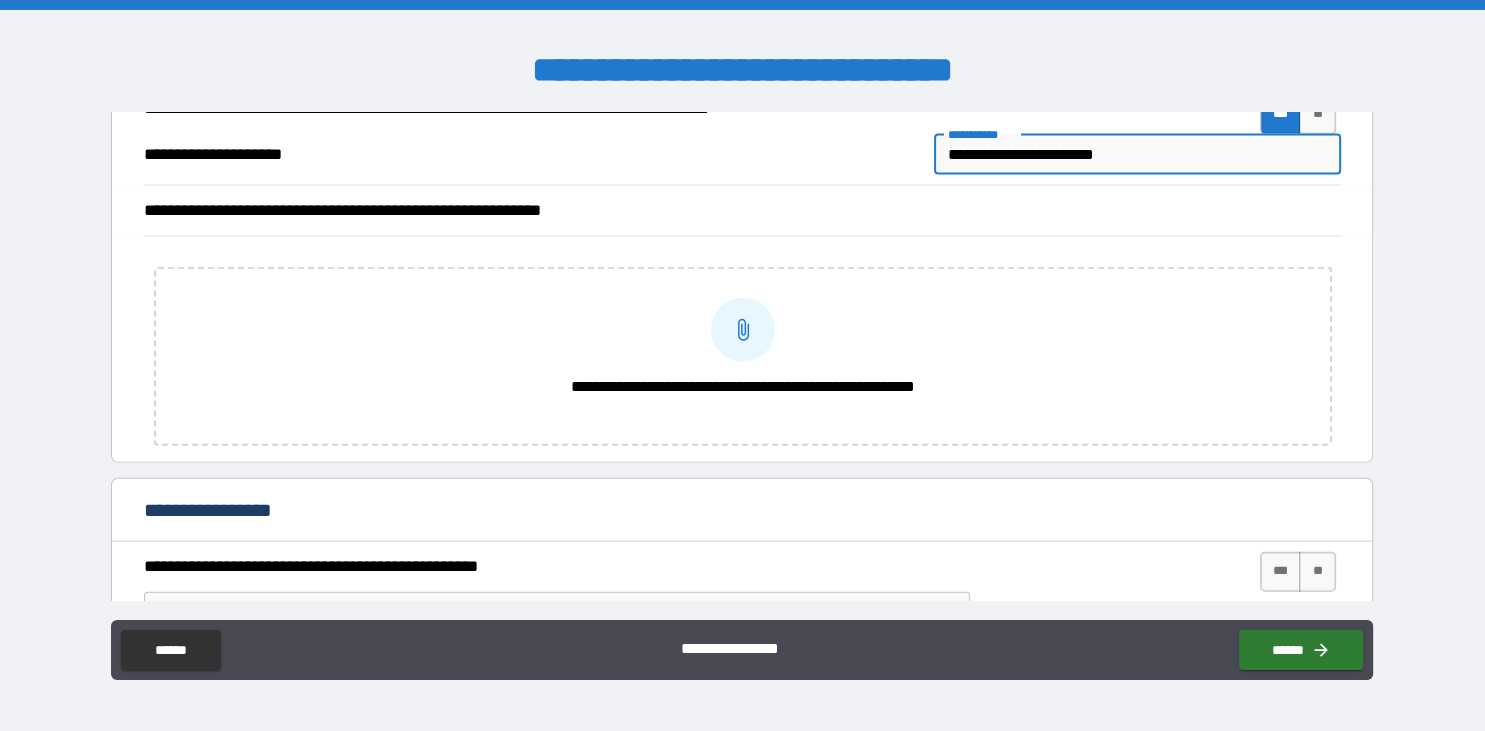 type on "*" 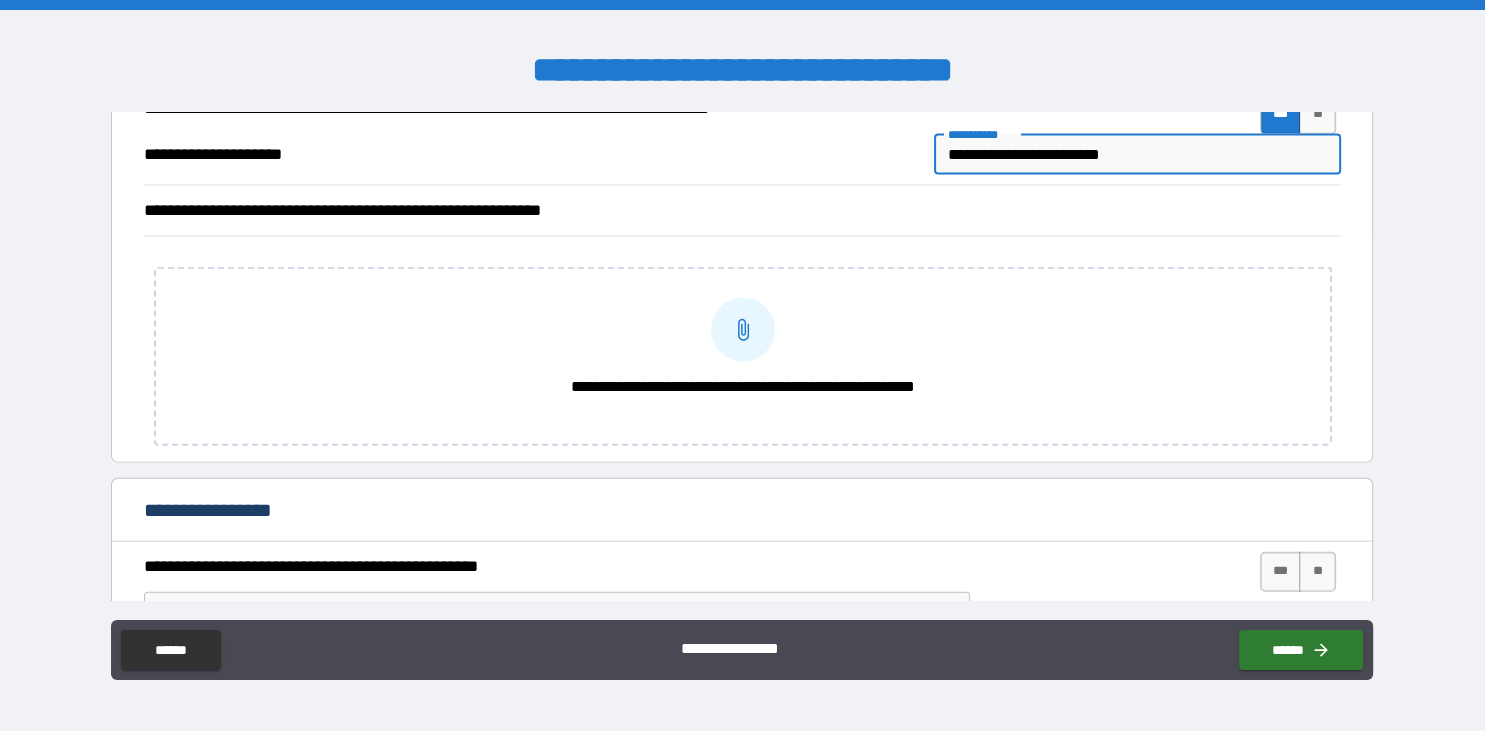 type on "*" 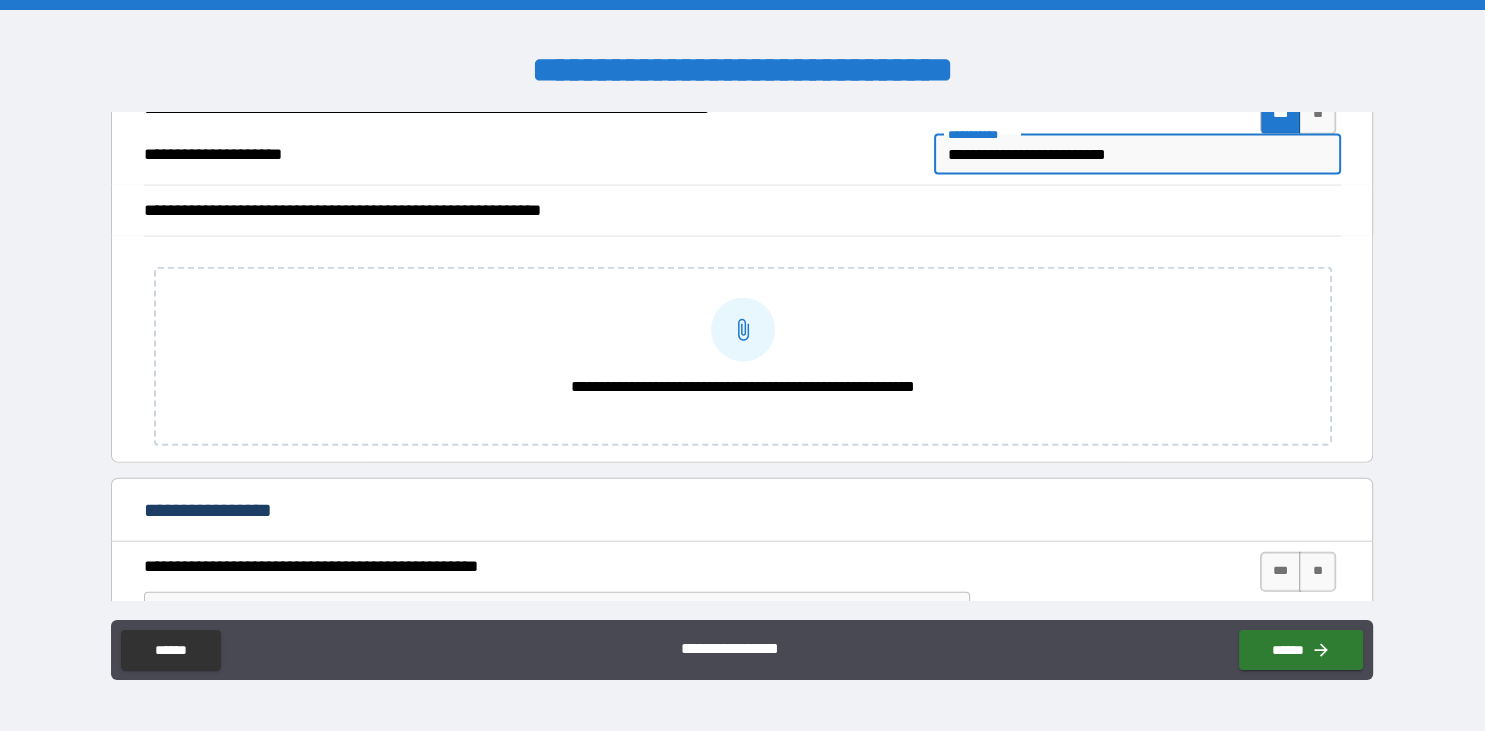 type on "*" 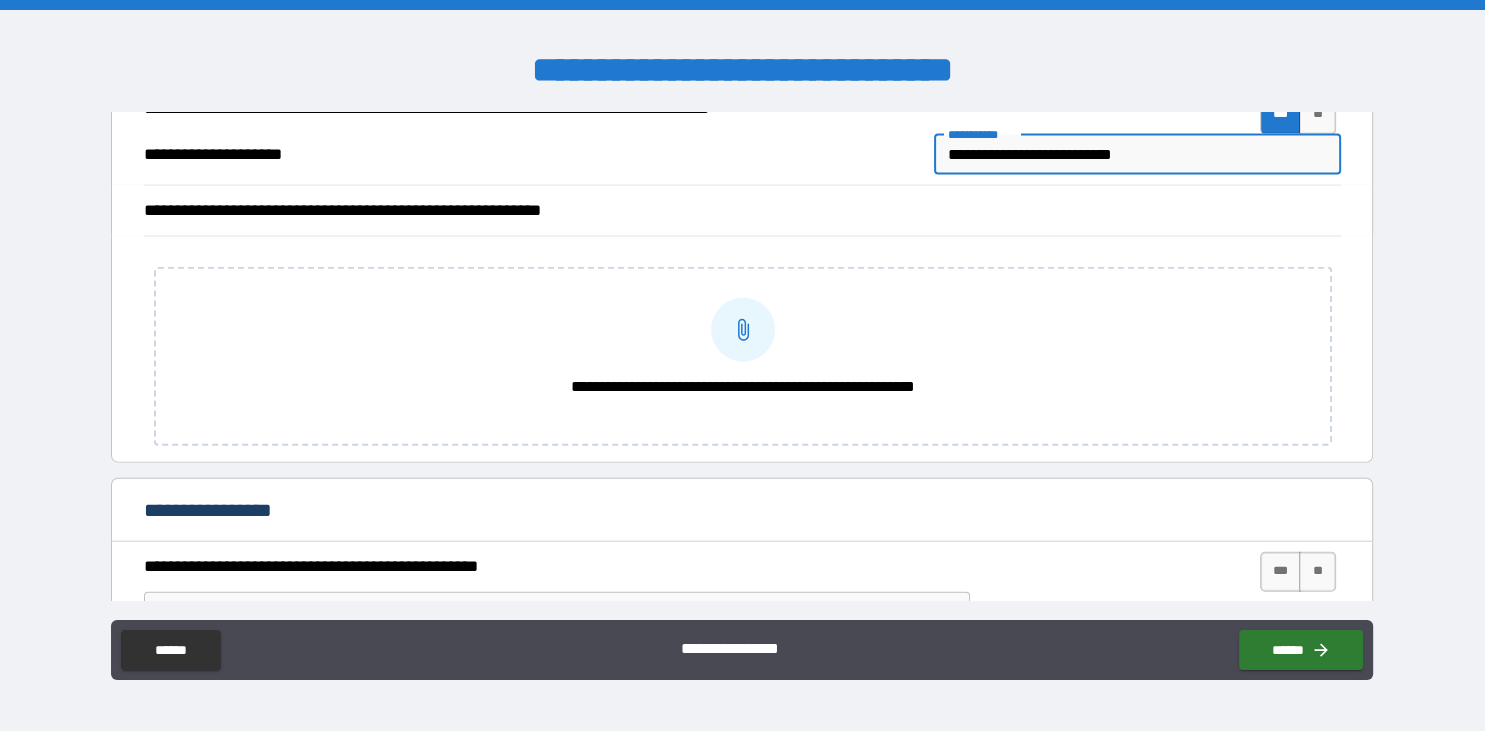 type on "*" 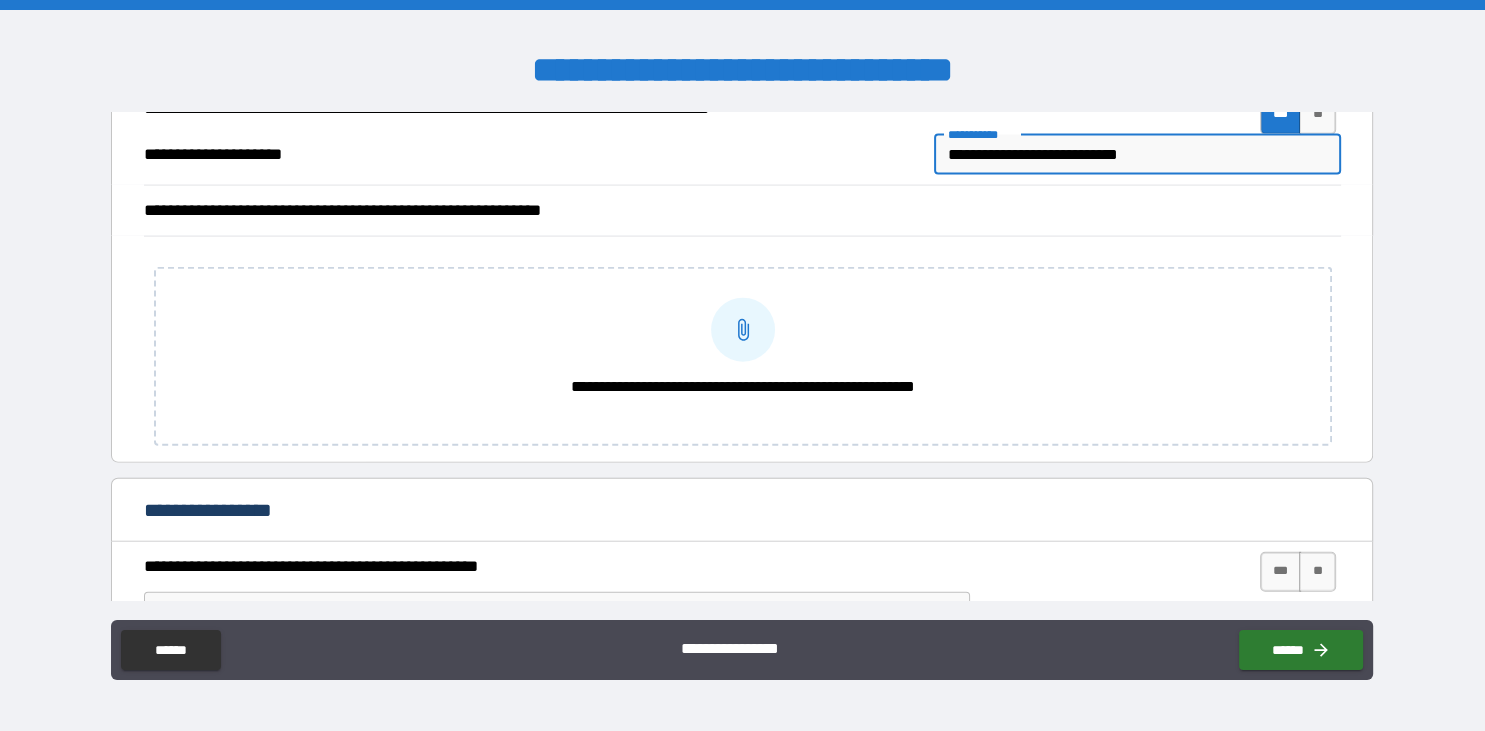 click on "**********" at bounding box center [1137, 155] 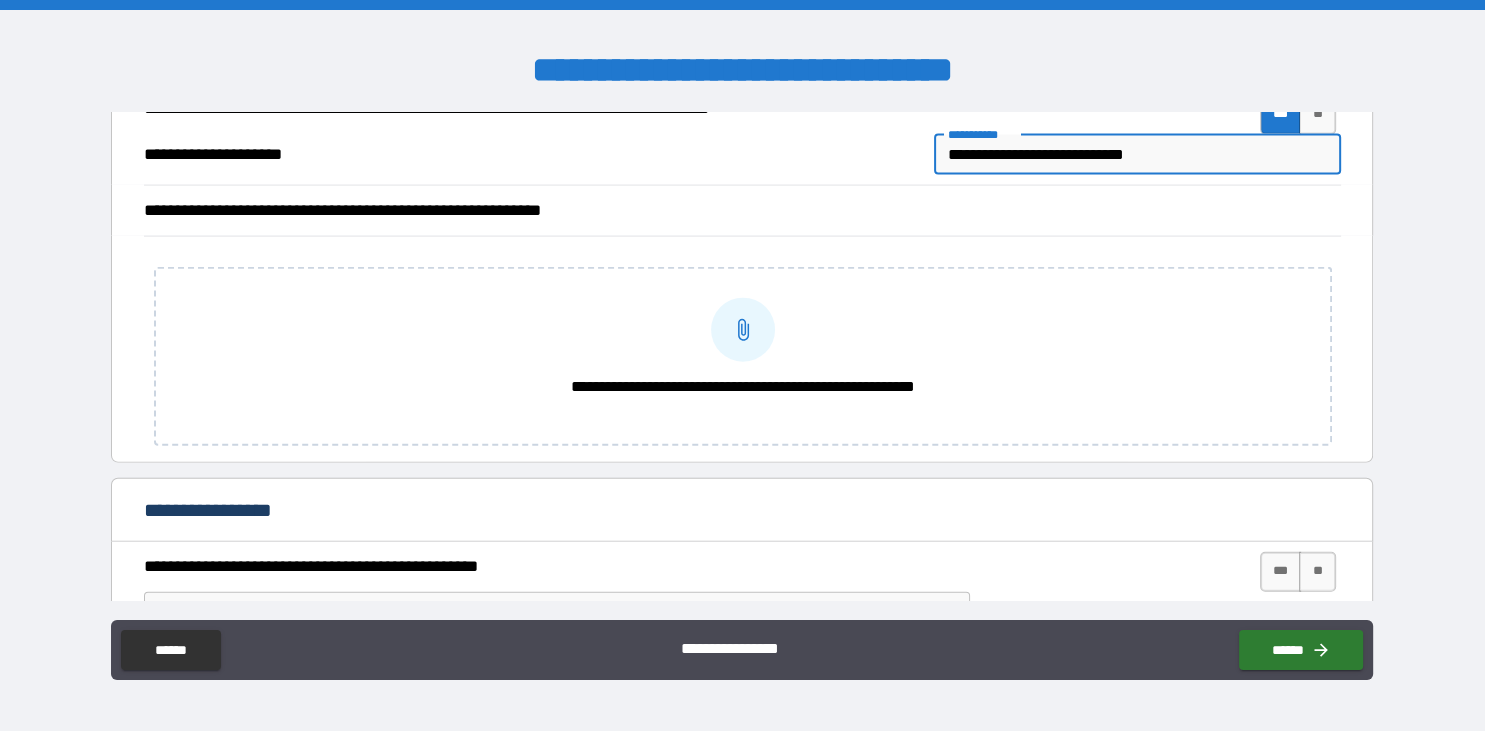 type on "*" 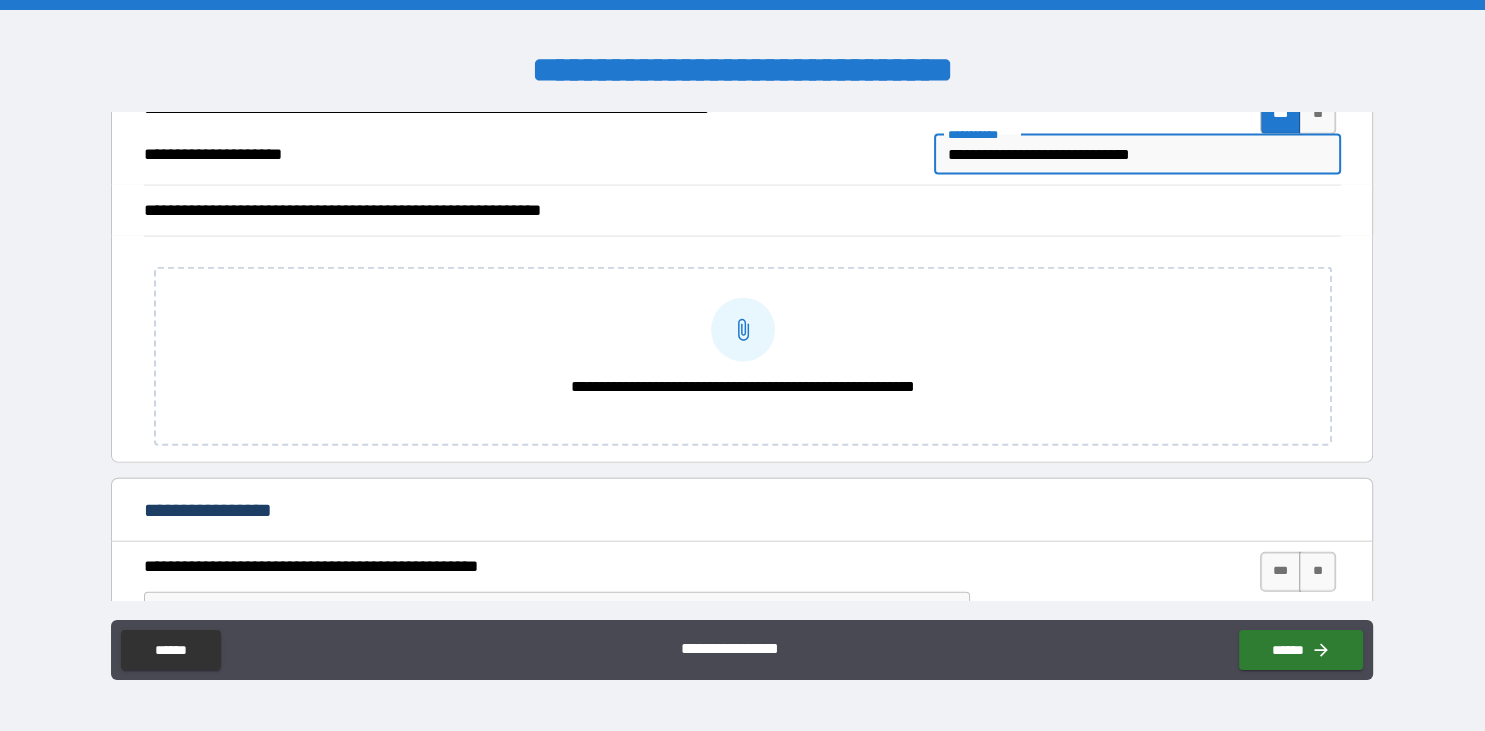 type on "*" 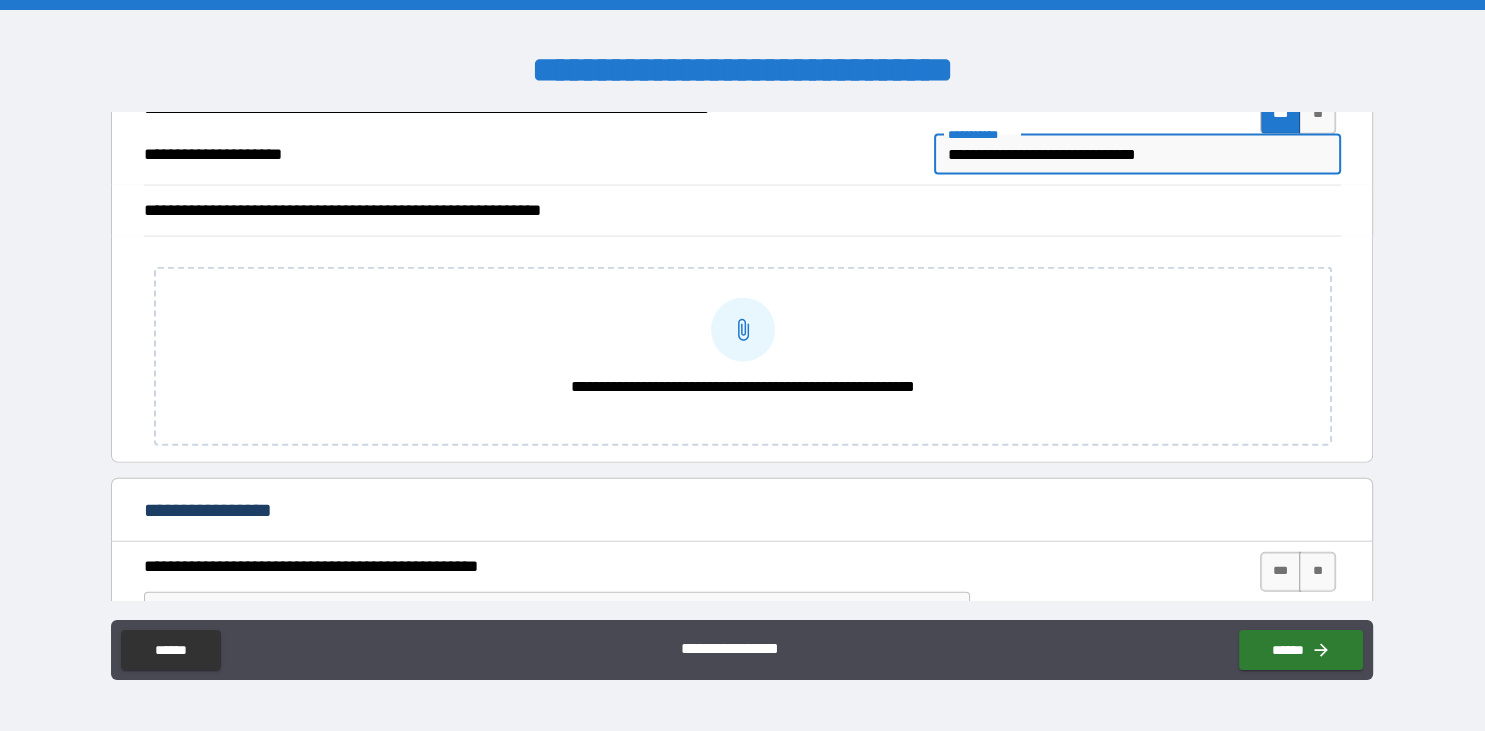 type on "*" 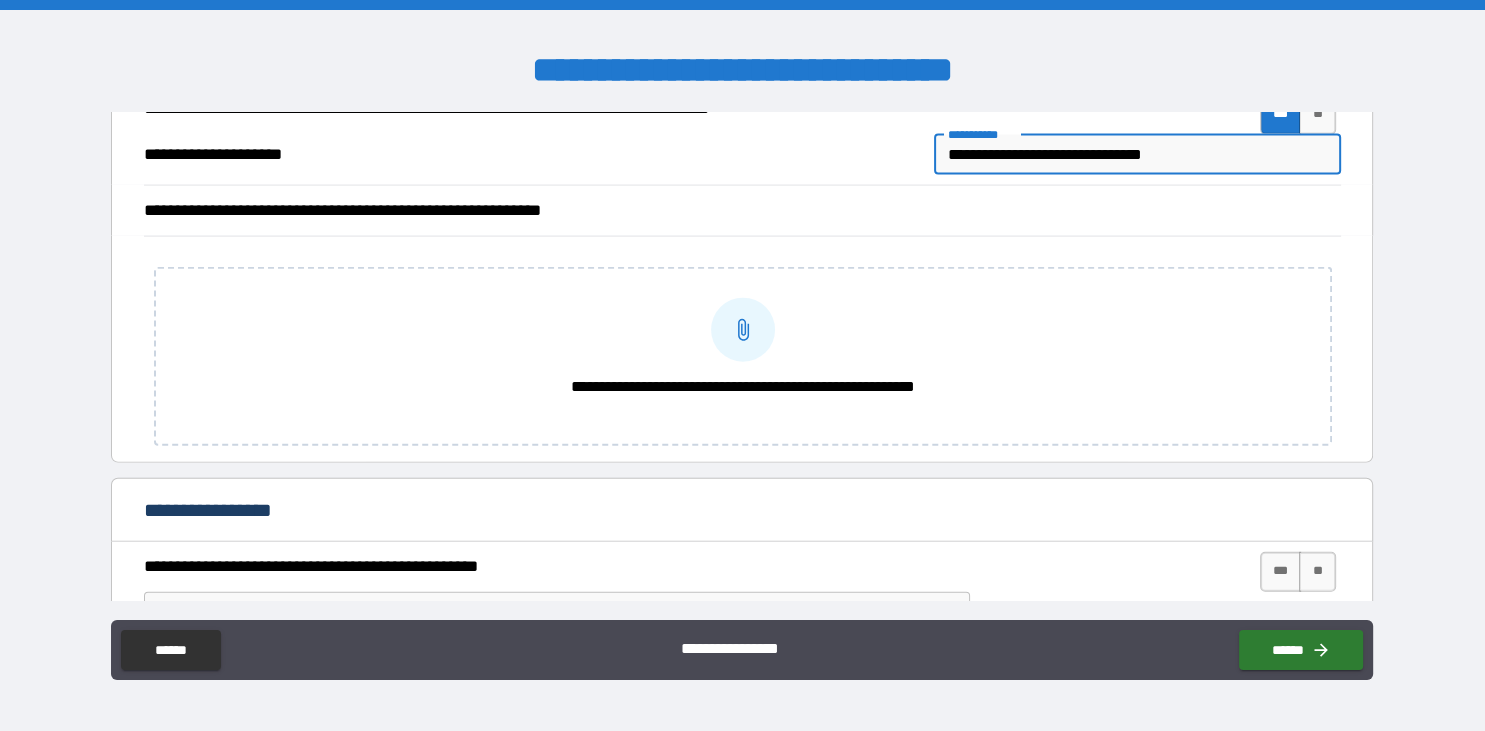 type on "*" 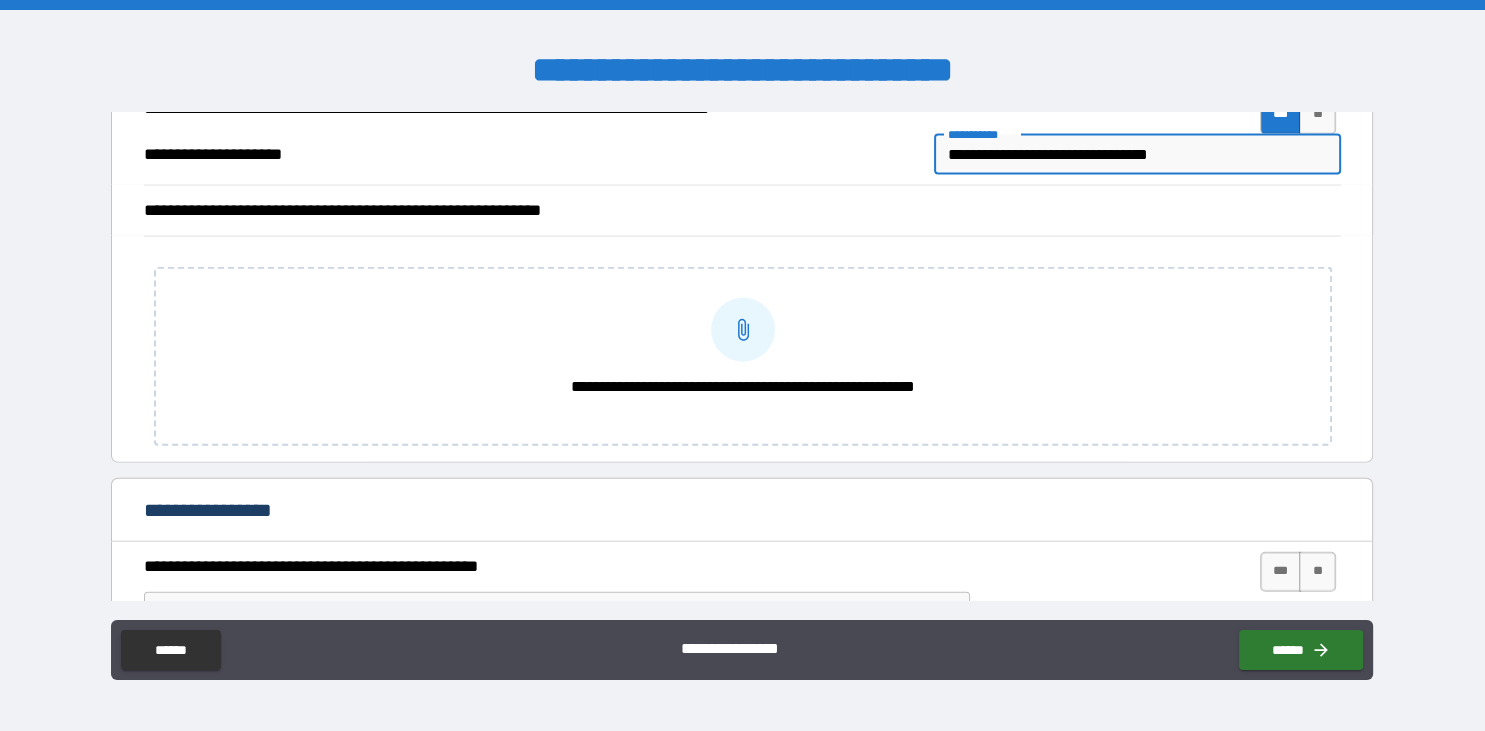type on "*" 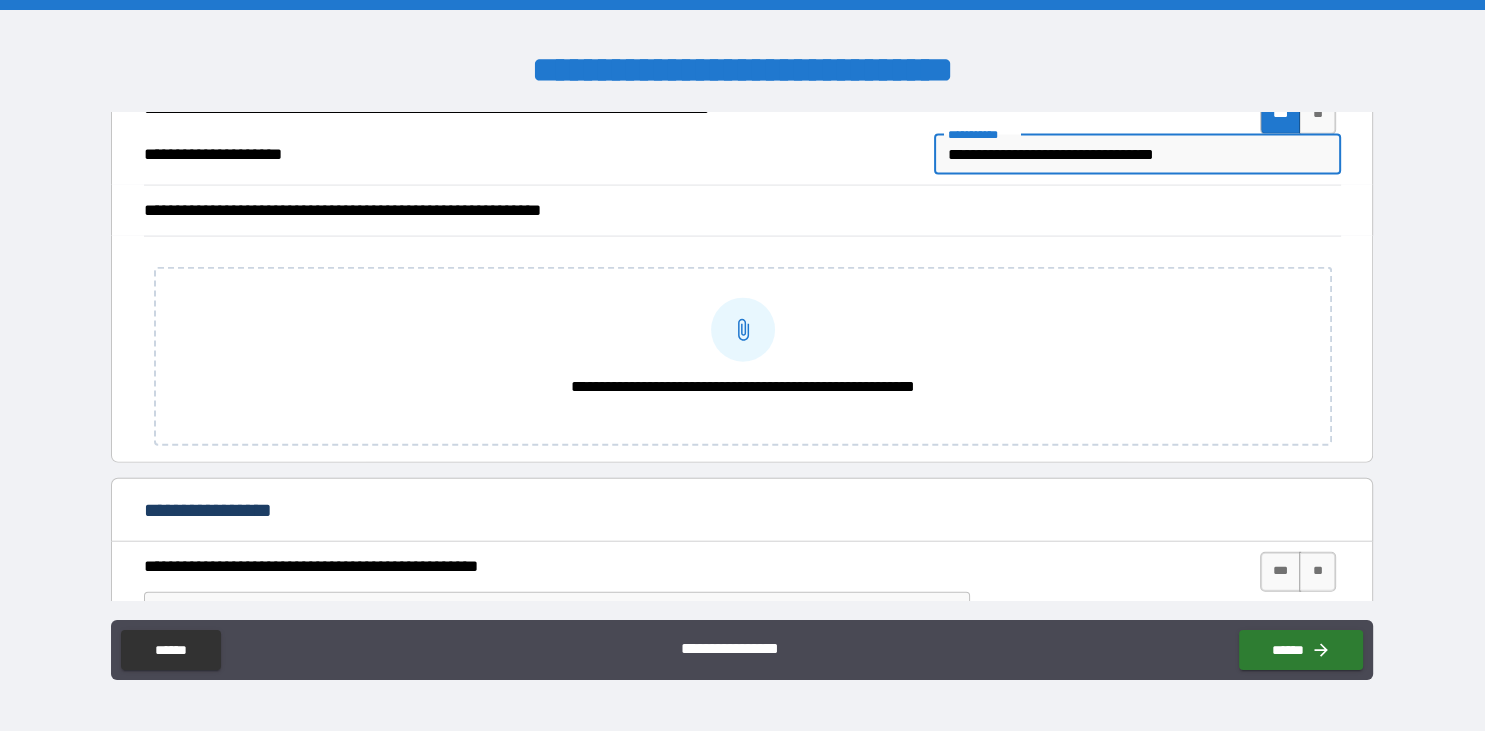 type on "*" 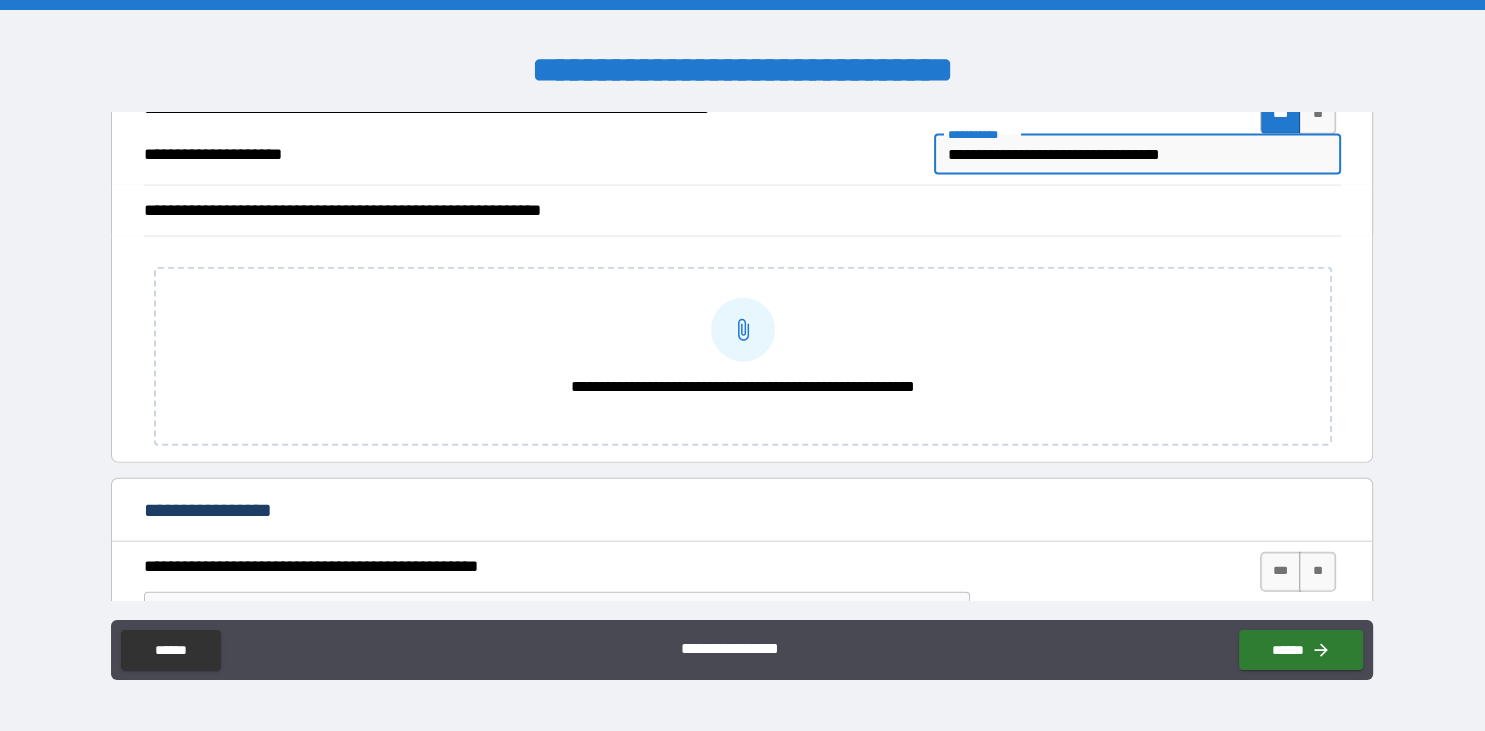 type on "*" 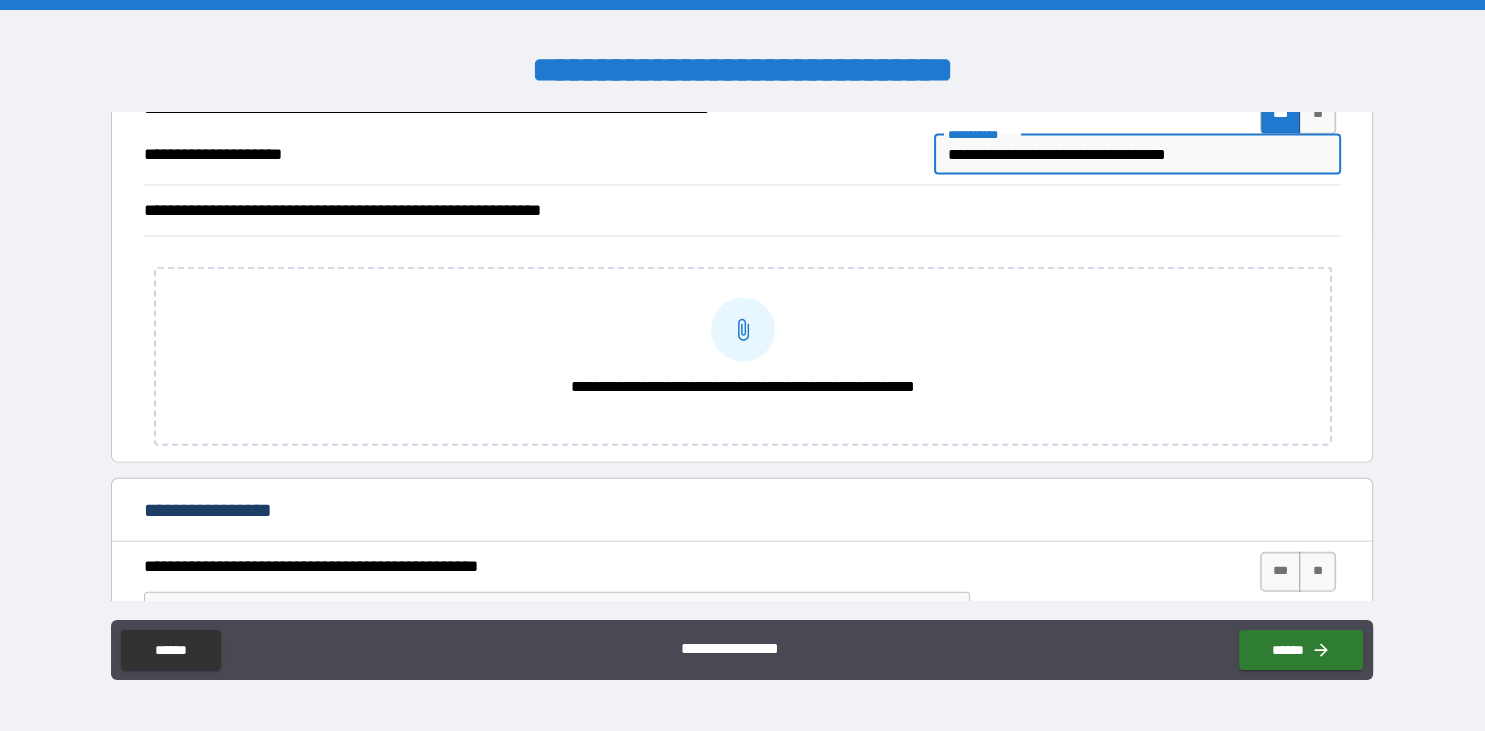 type on "*" 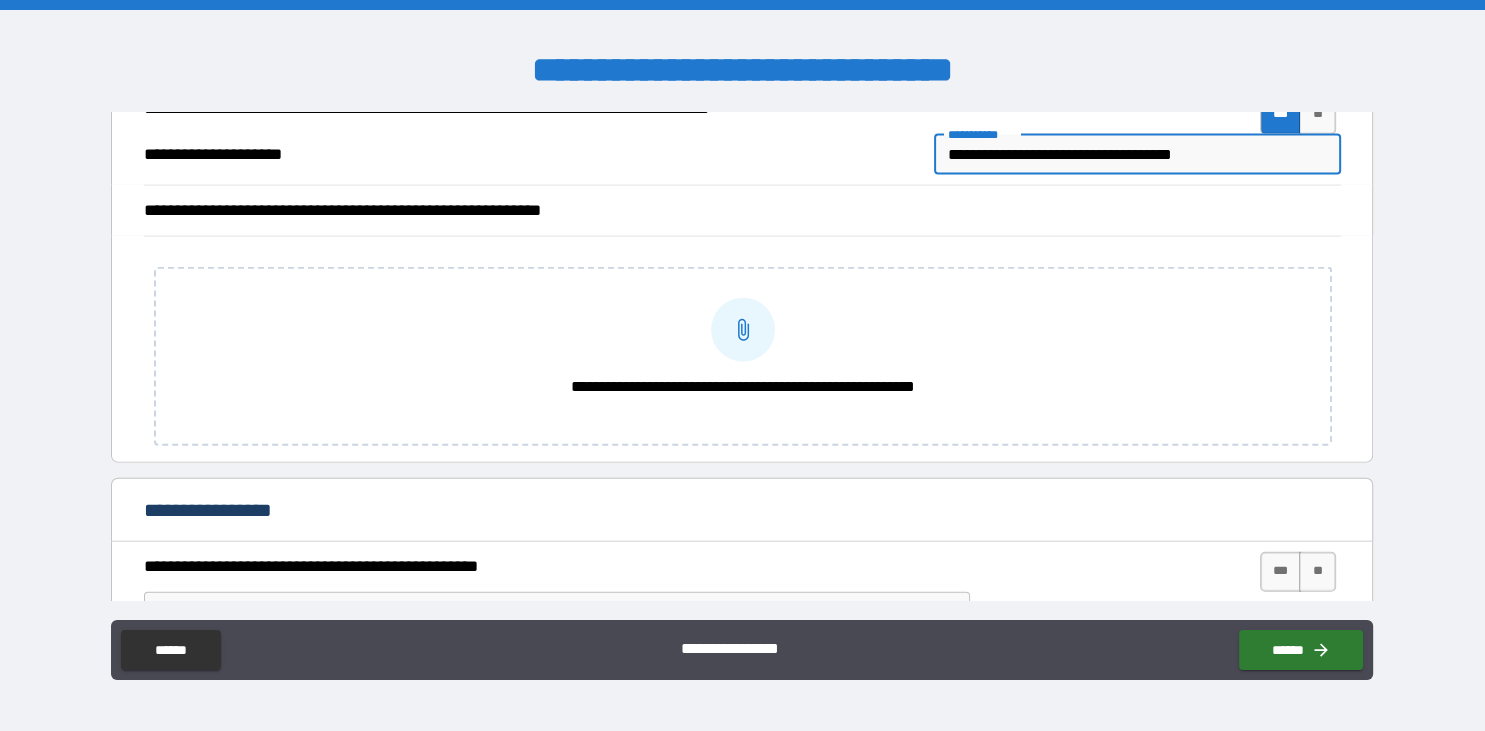 type on "*" 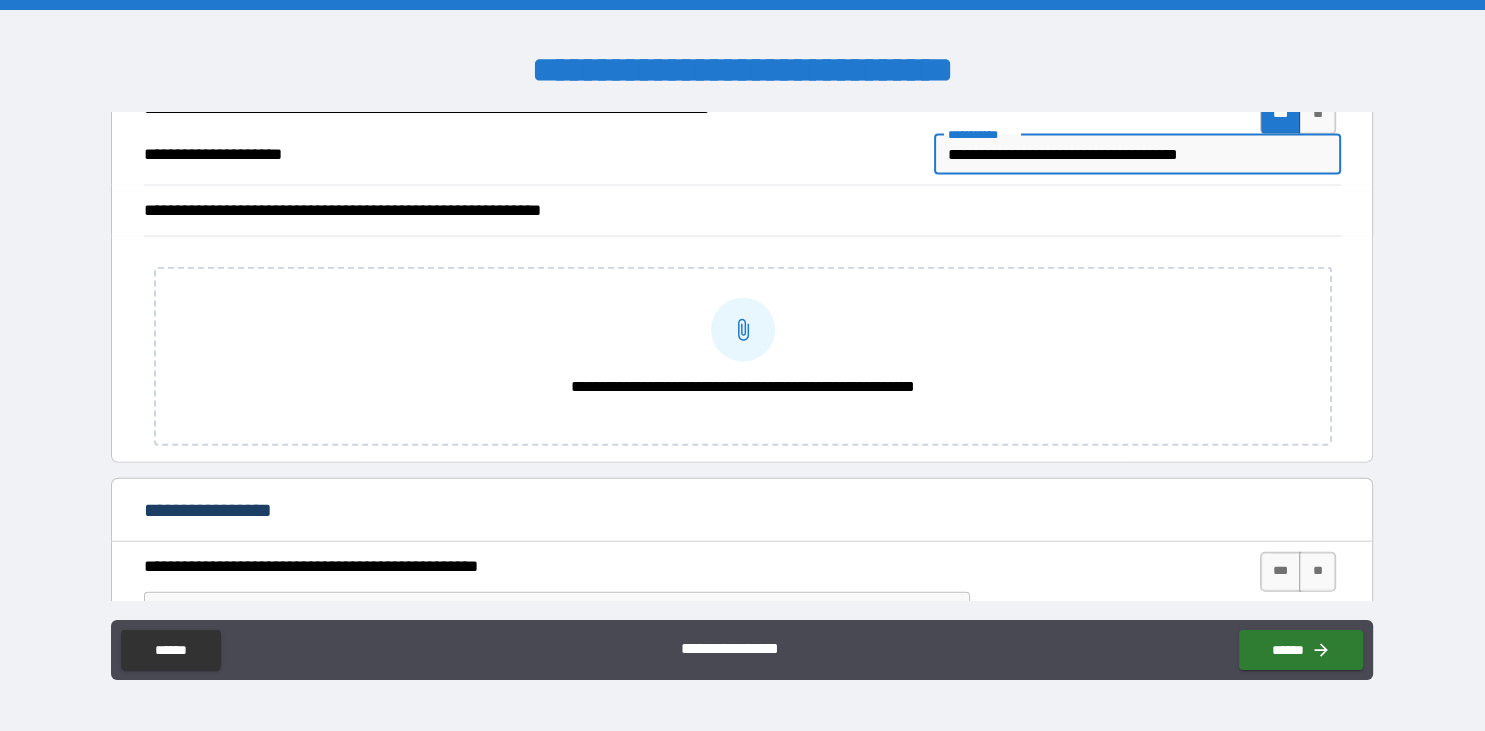 type on "*" 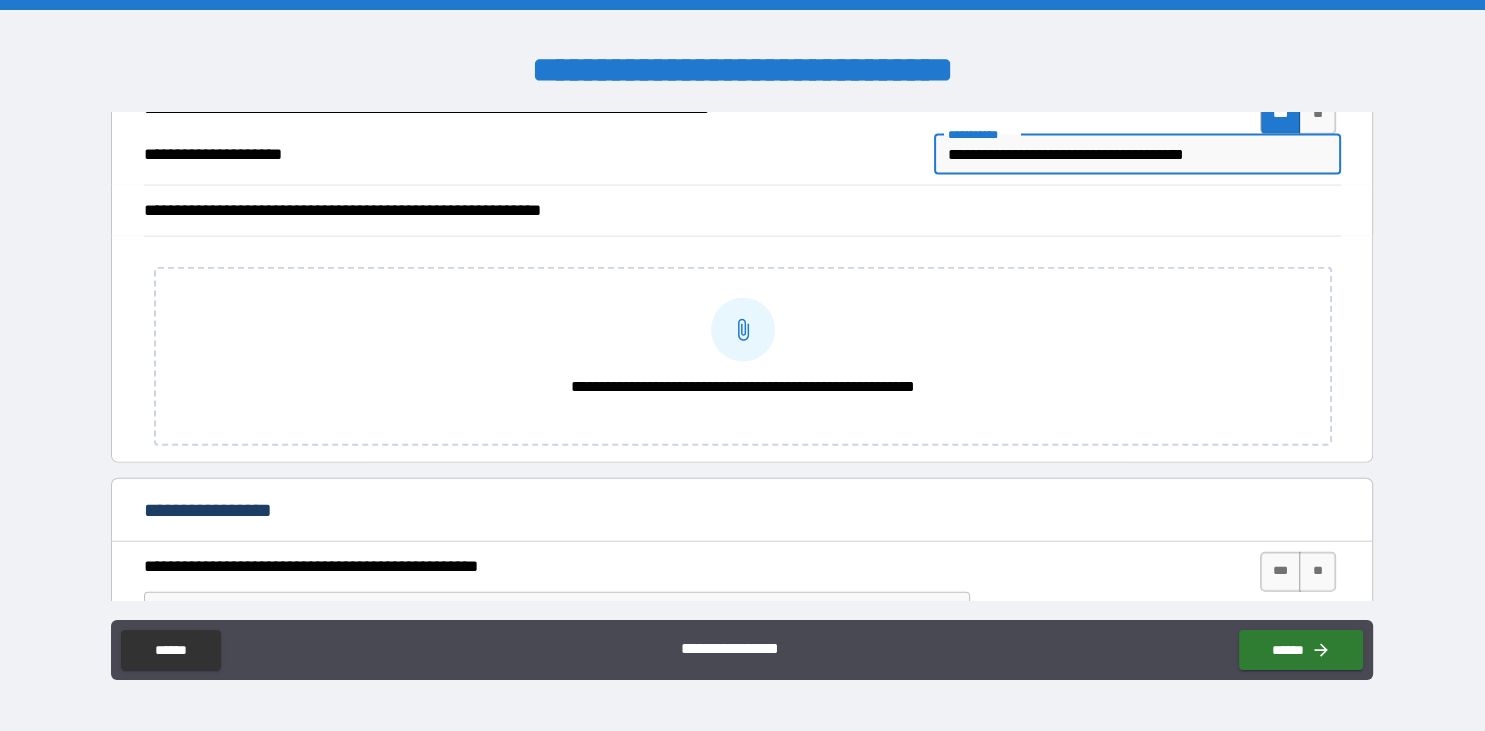 type on "*" 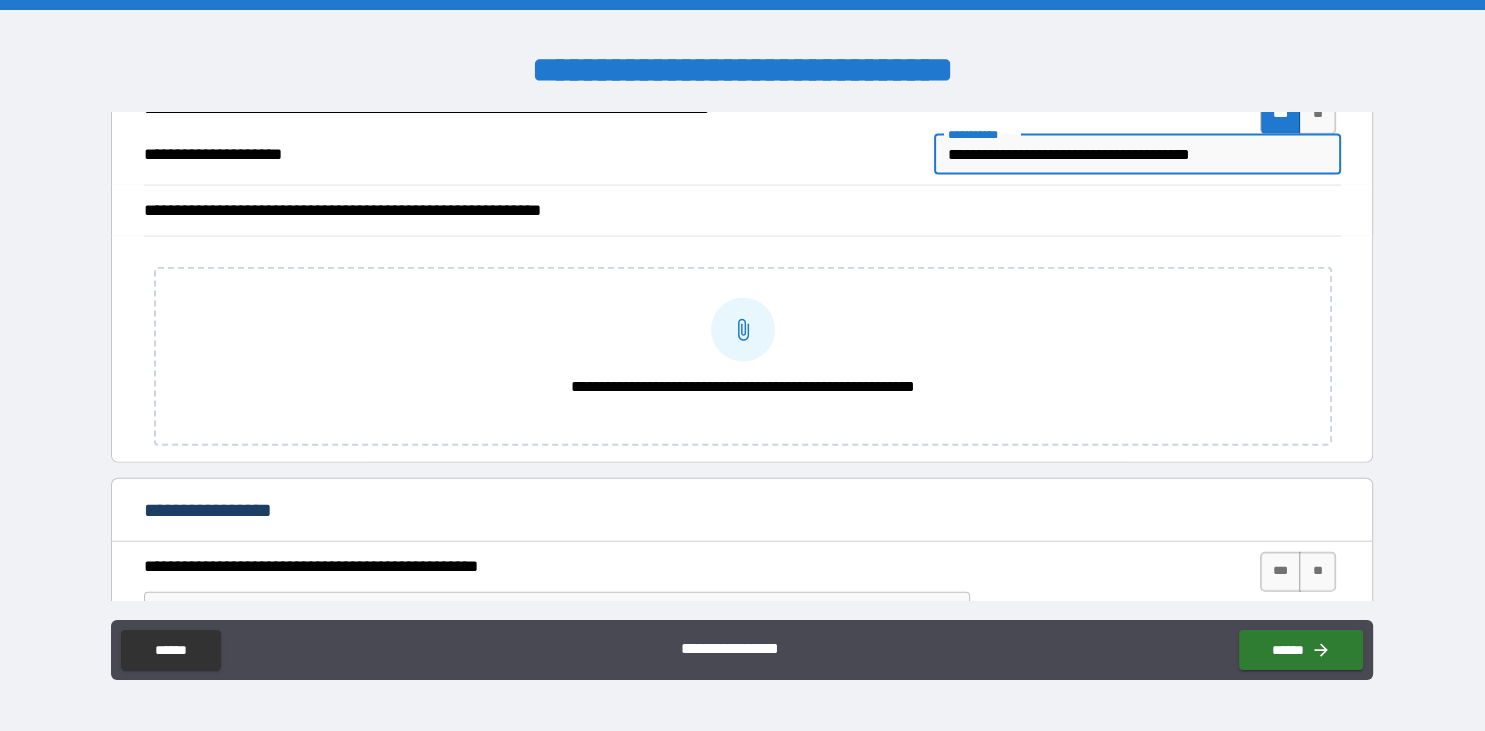 type on "*" 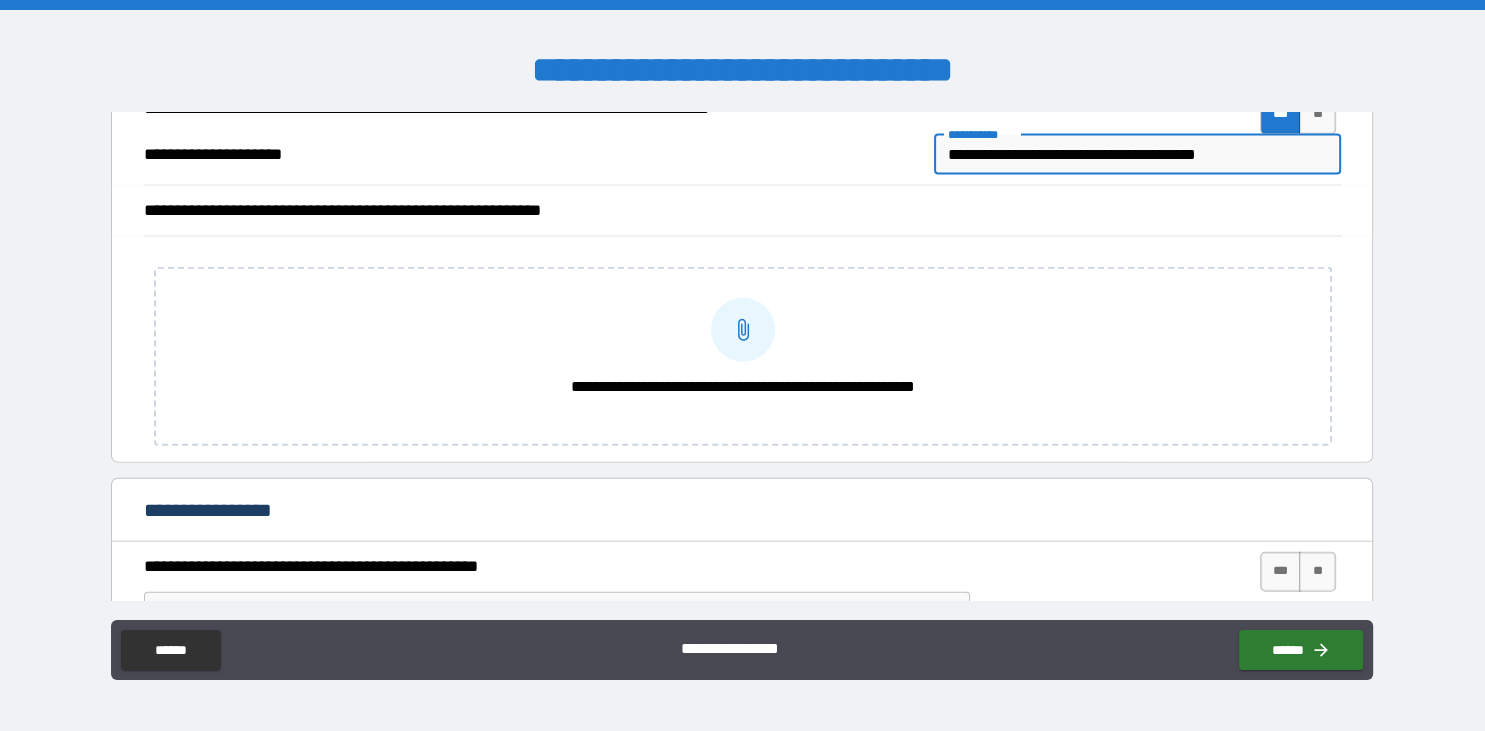 type on "**********" 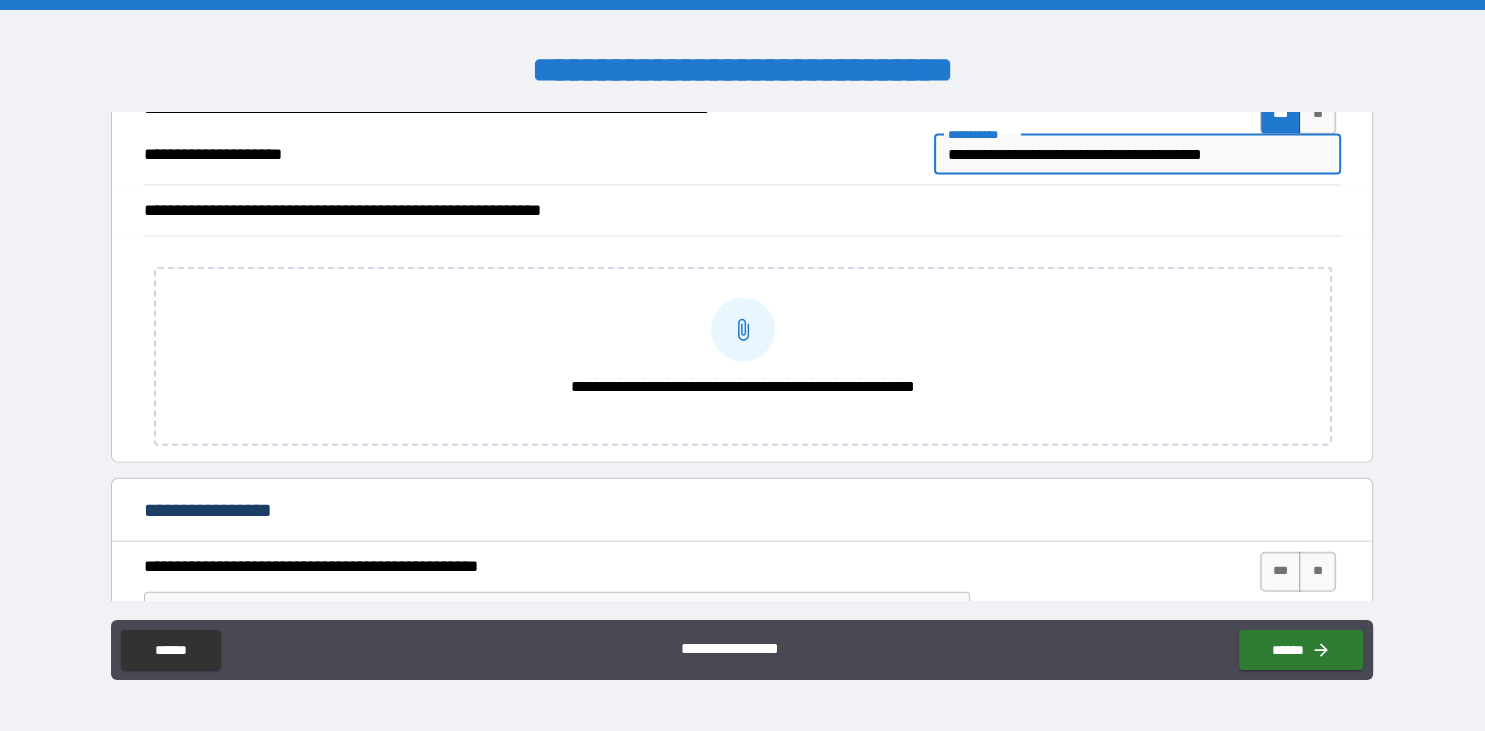 type on "*" 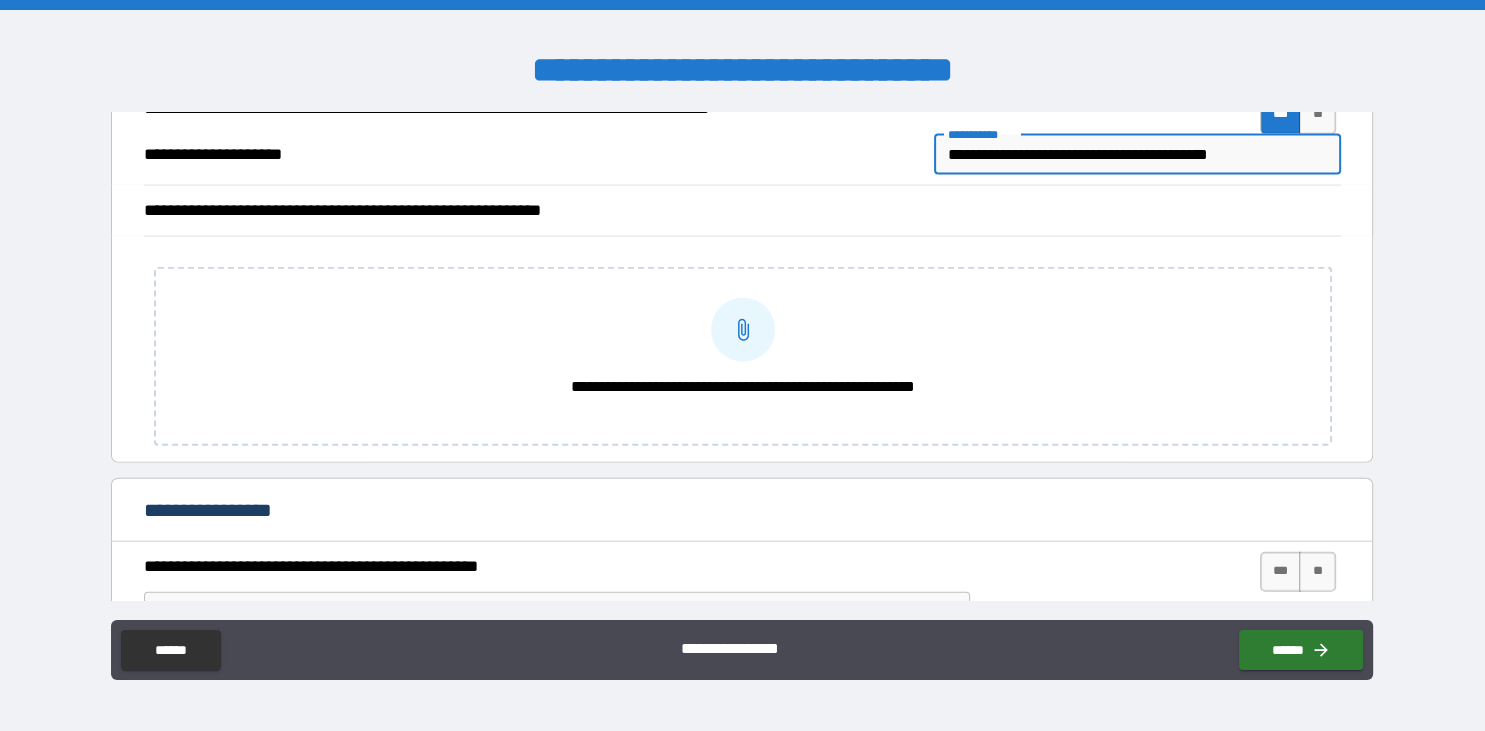 type on "*" 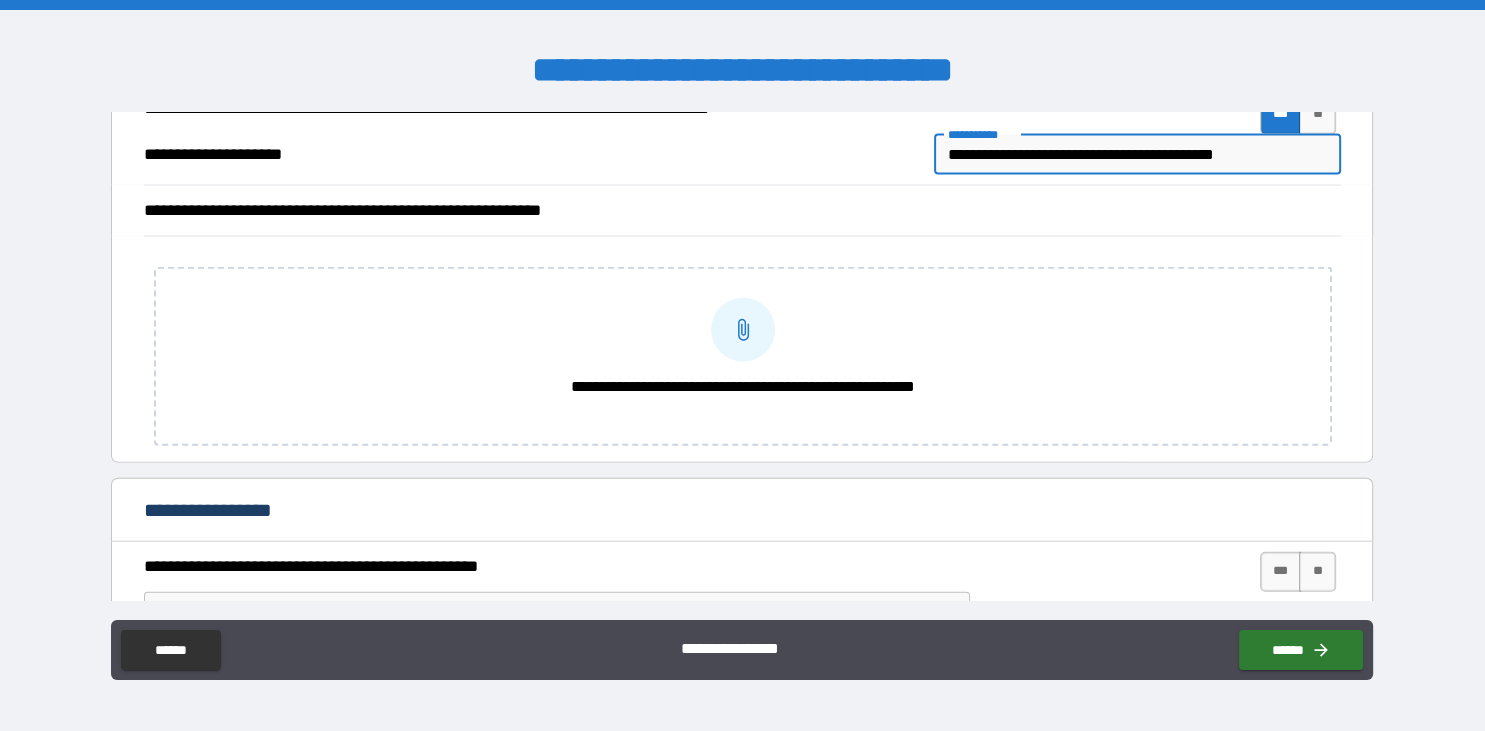 type on "*" 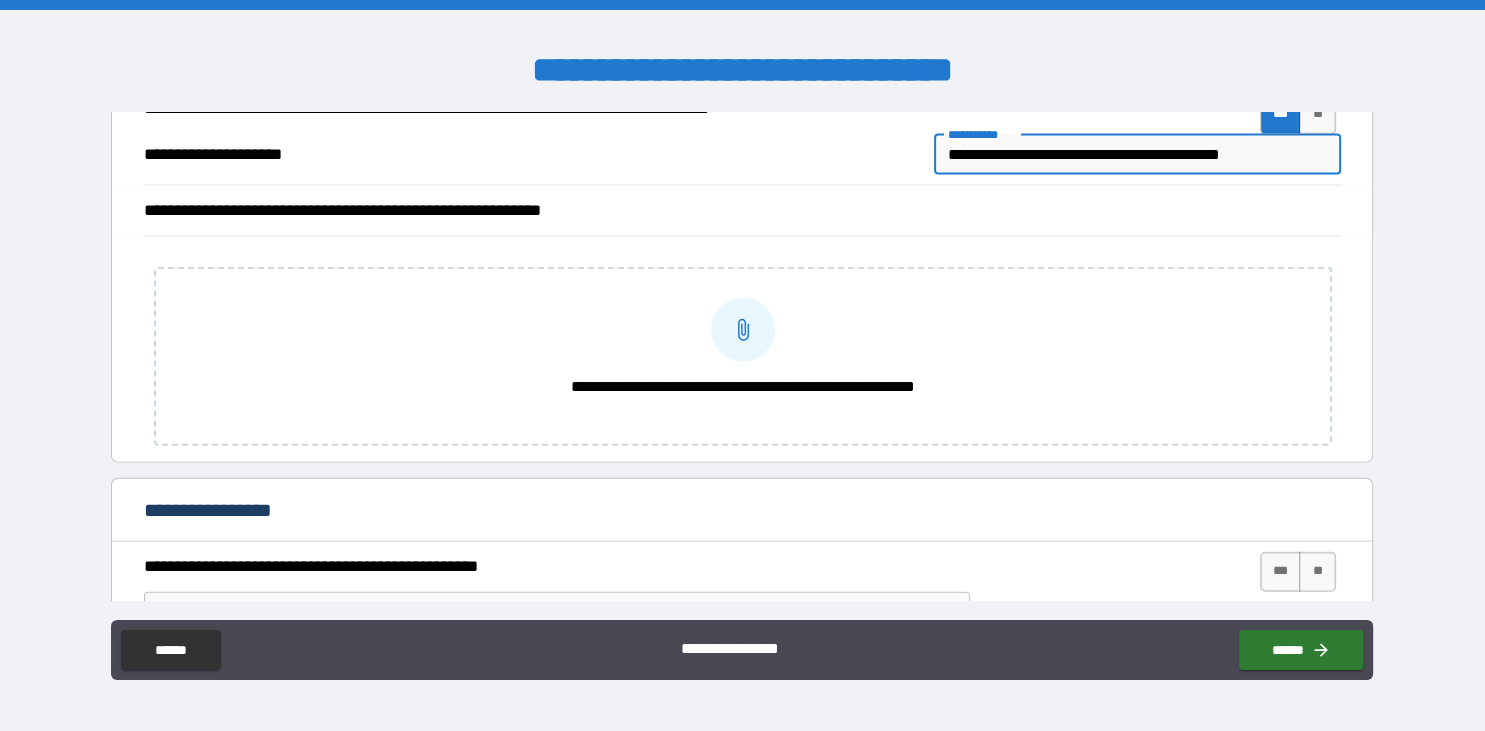 type on "*" 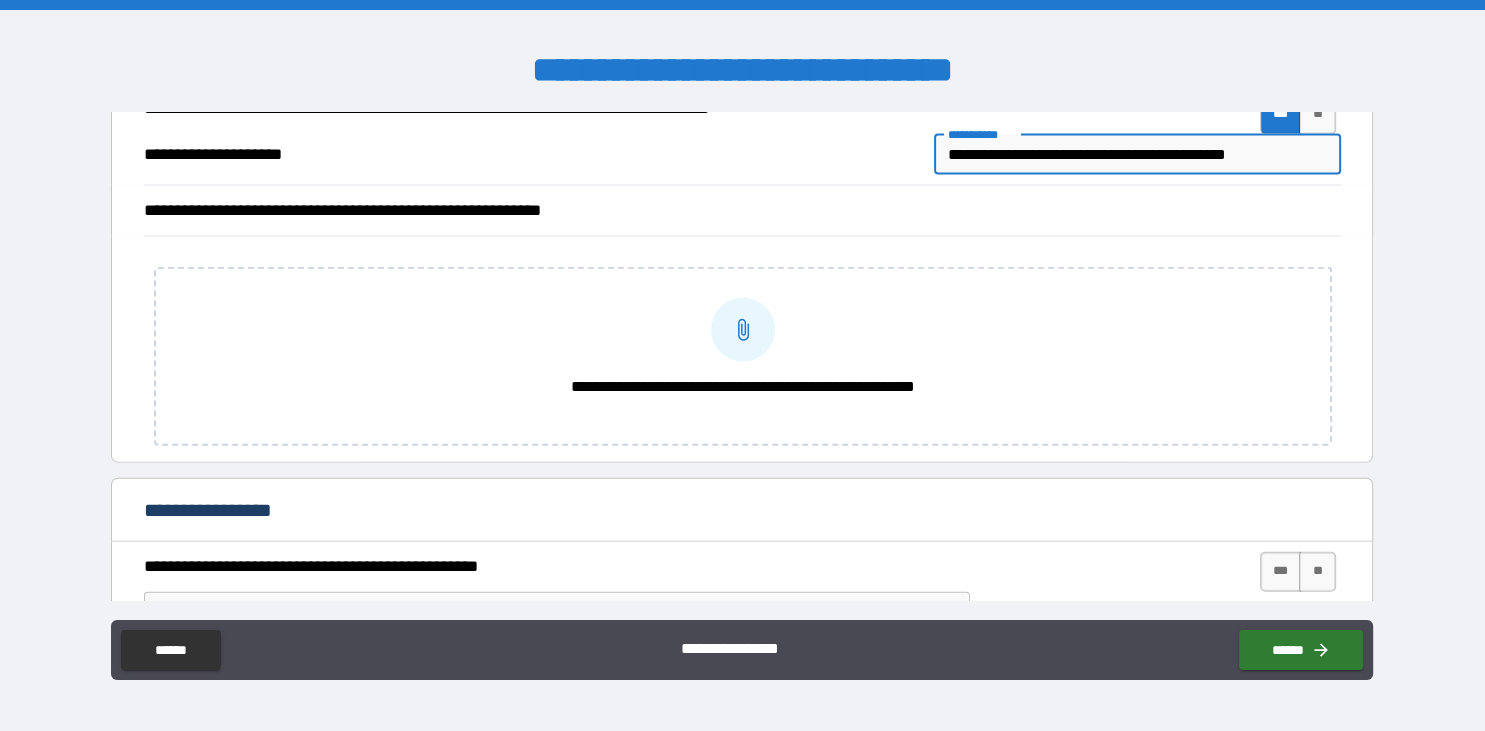 type on "*" 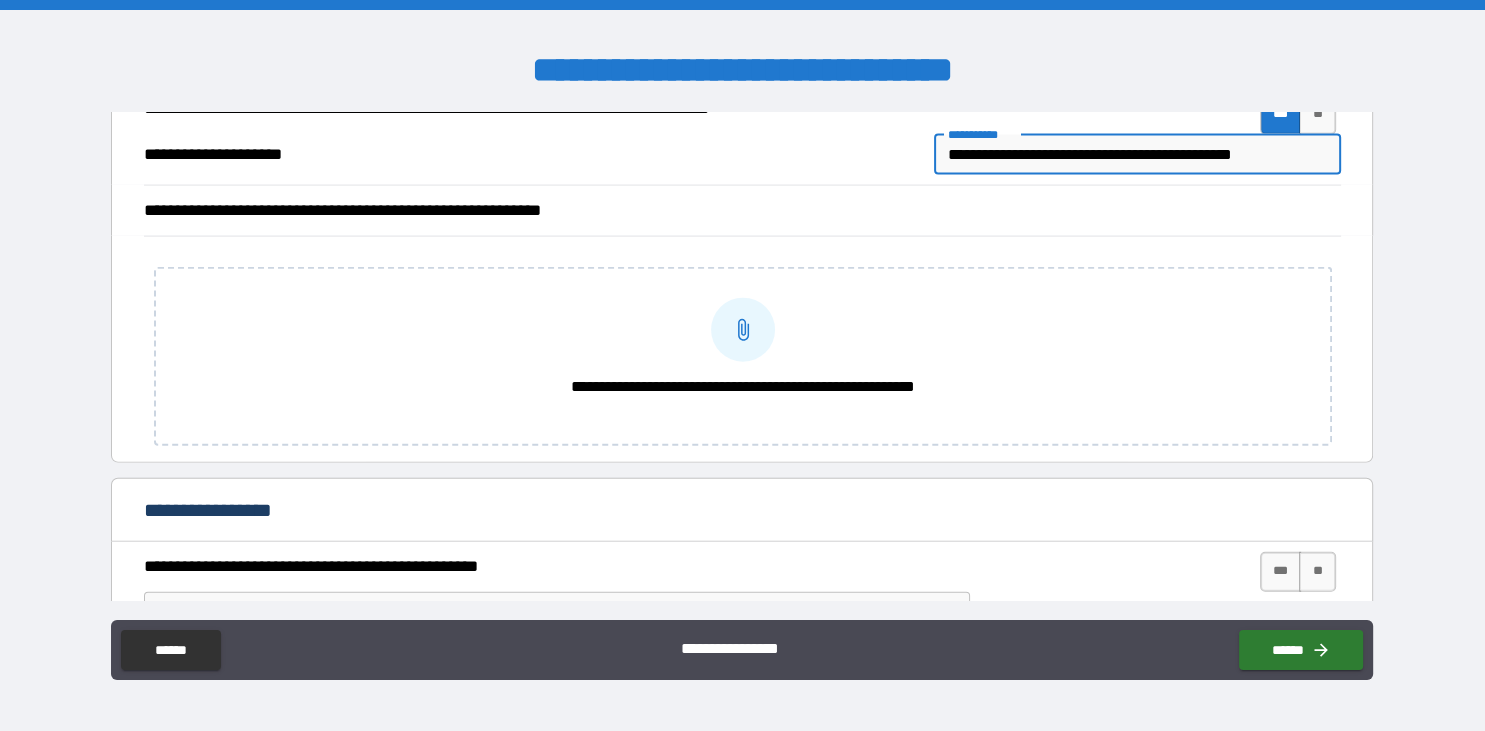 type on "*" 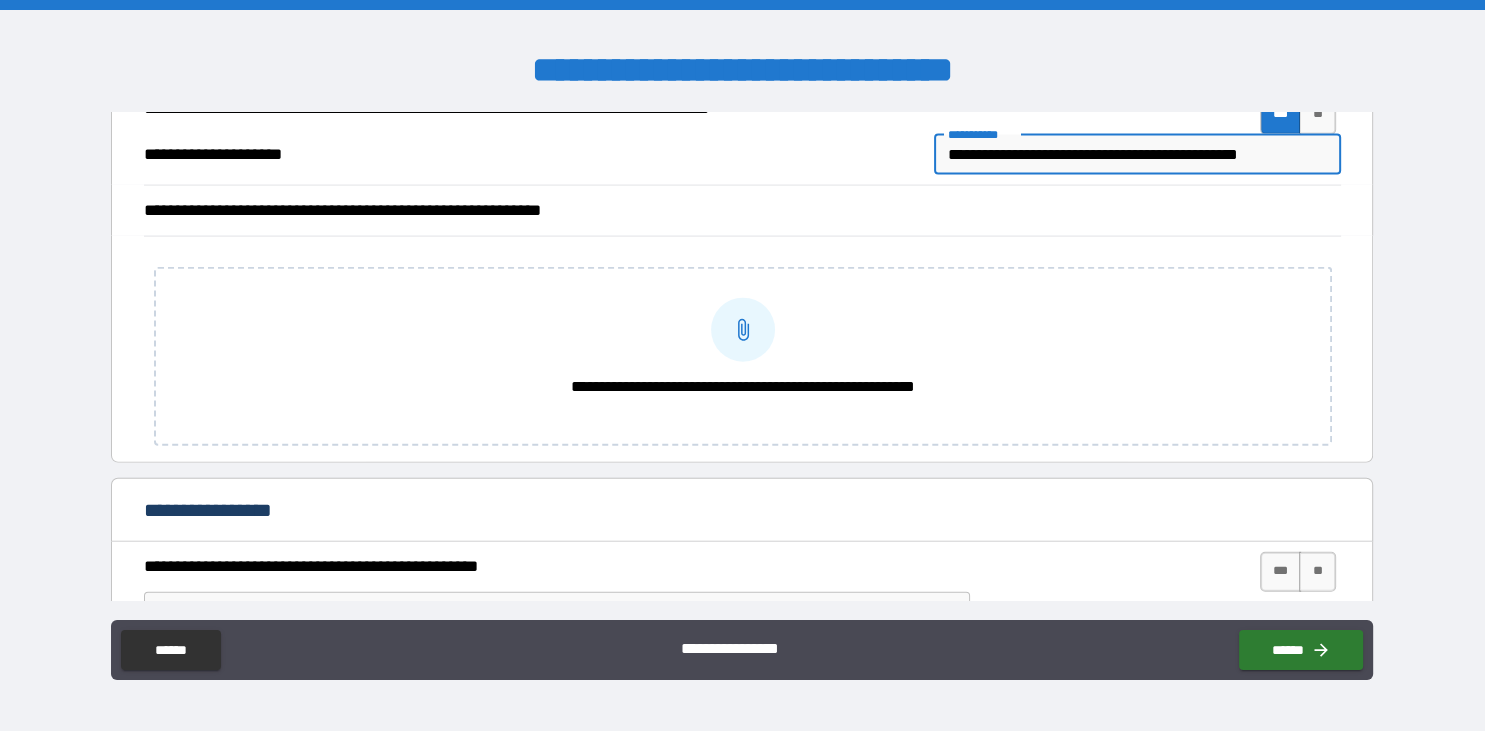 type on "*" 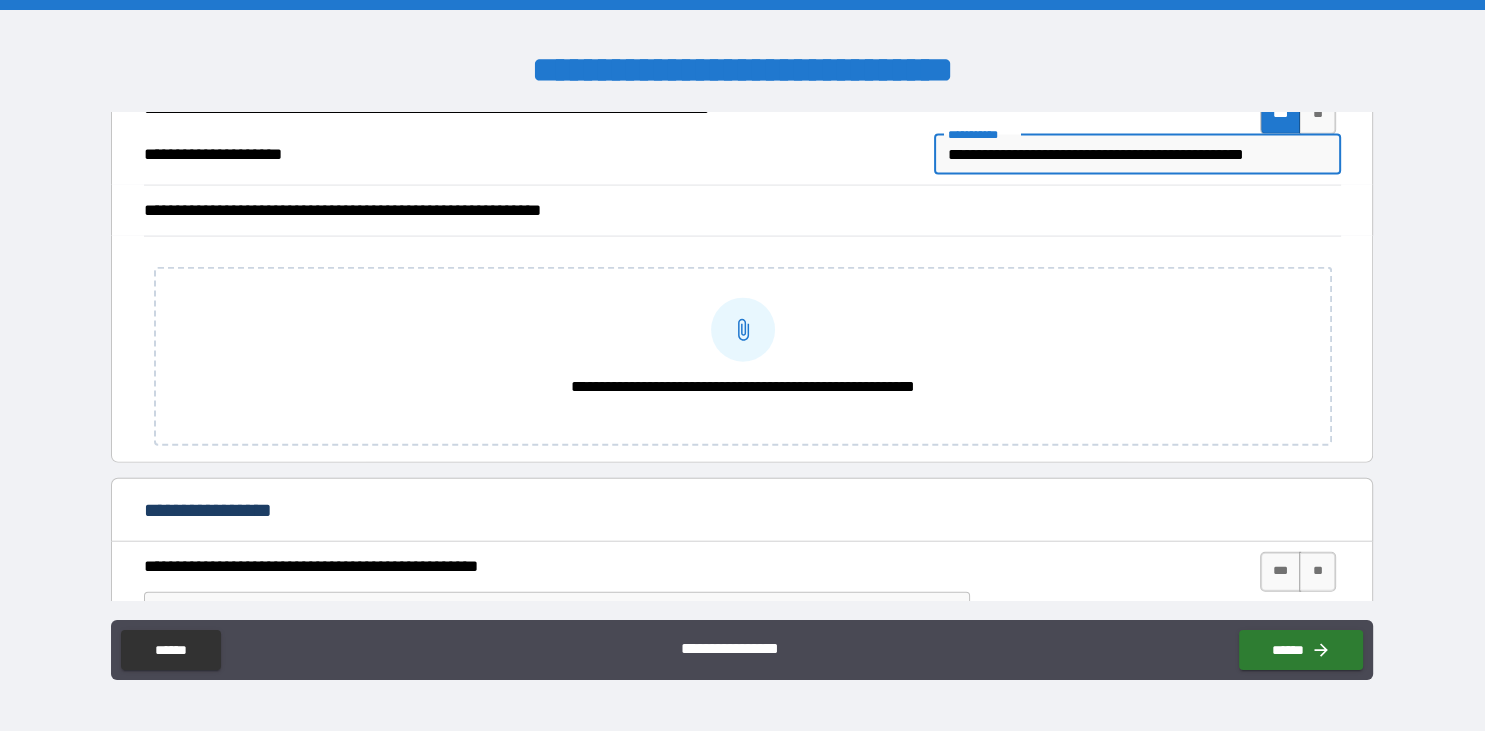 type on "*" 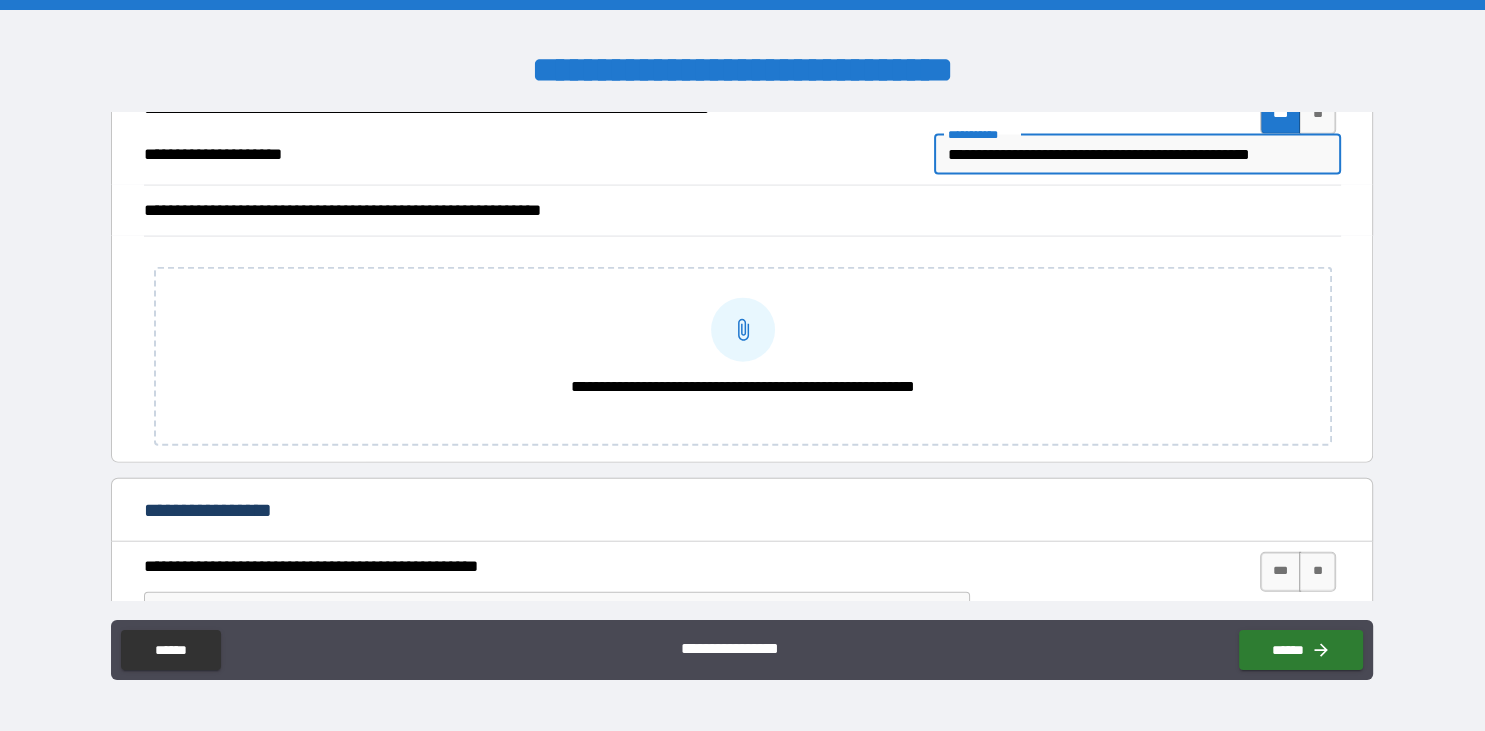 scroll, scrollTop: 0, scrollLeft: 0, axis: both 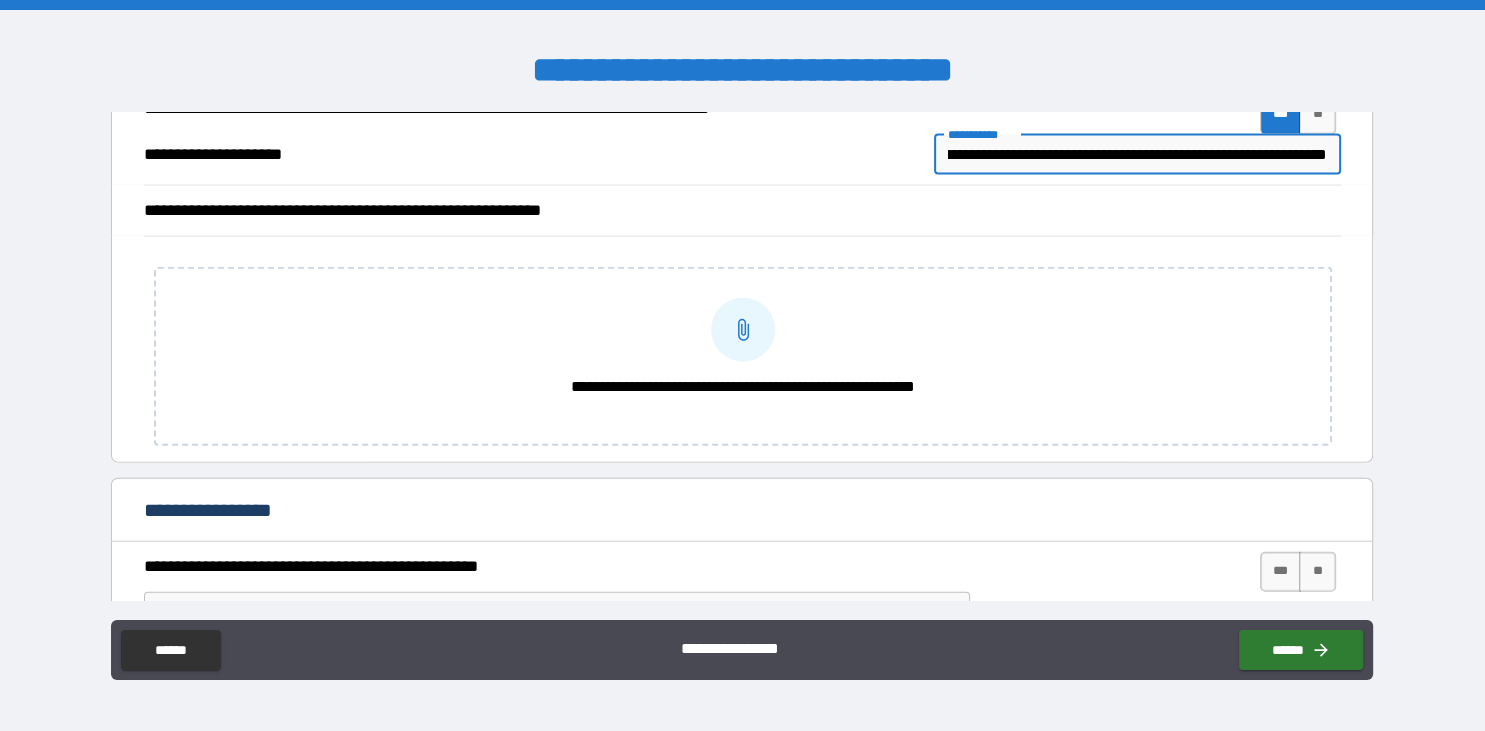 click on "**********" at bounding box center [742, 211] 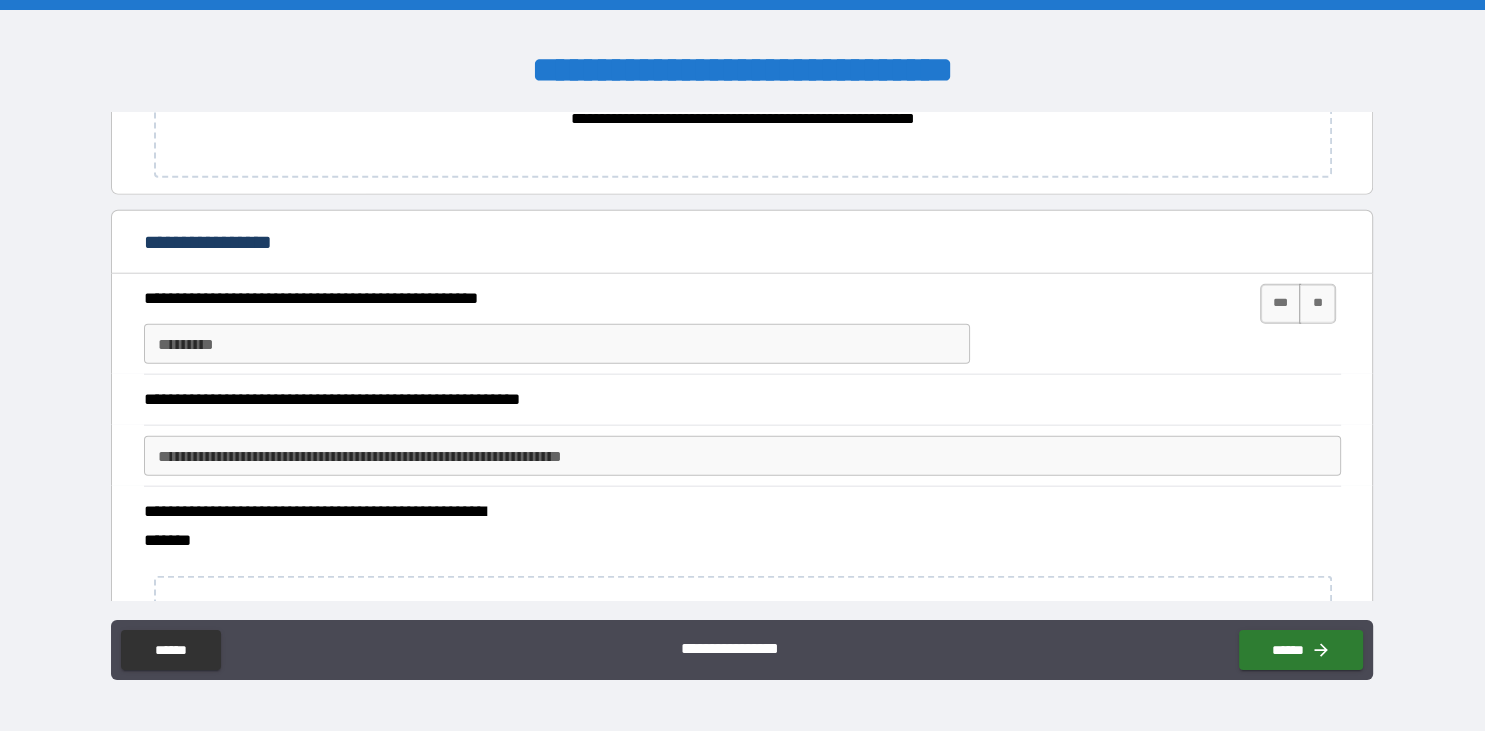scroll, scrollTop: 4841, scrollLeft: 0, axis: vertical 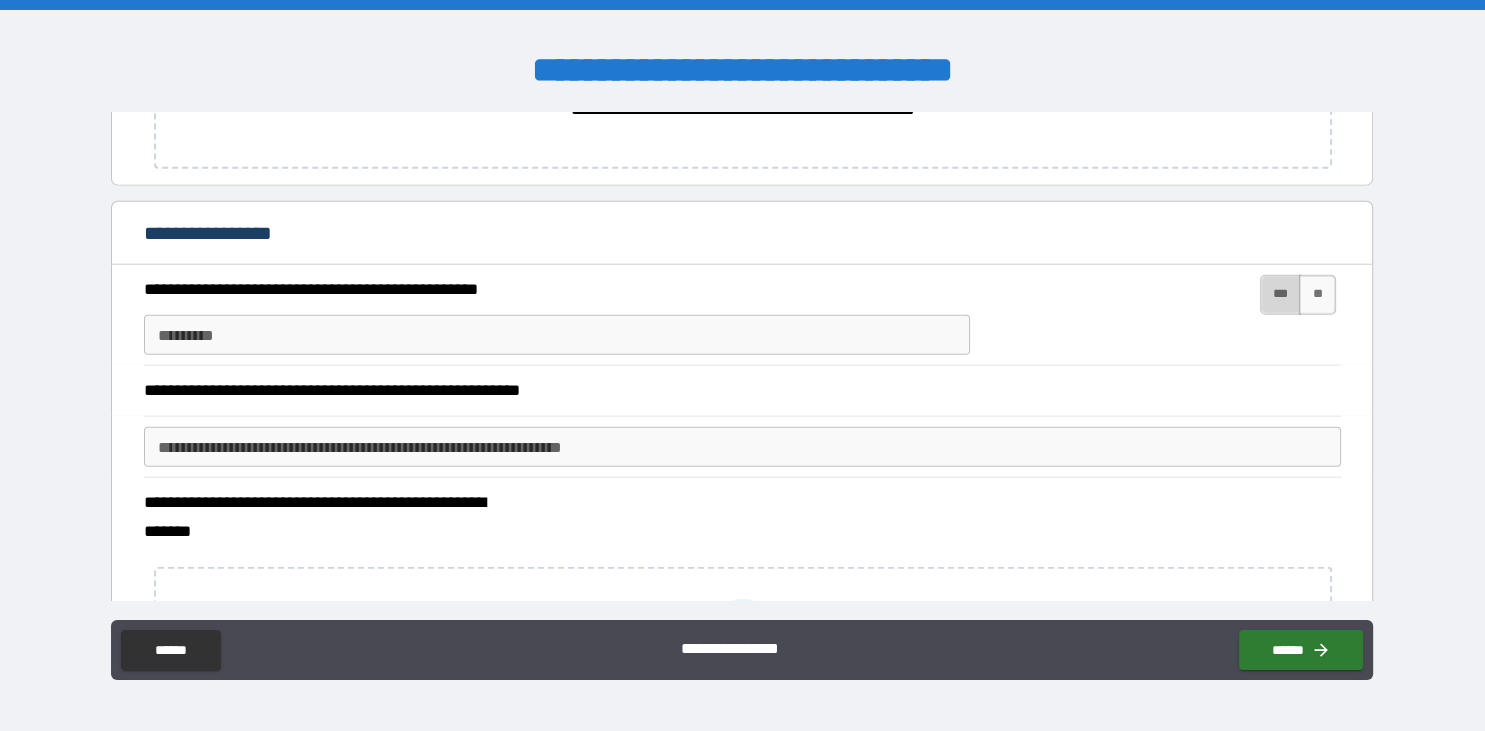 click on "***" at bounding box center [1281, 295] 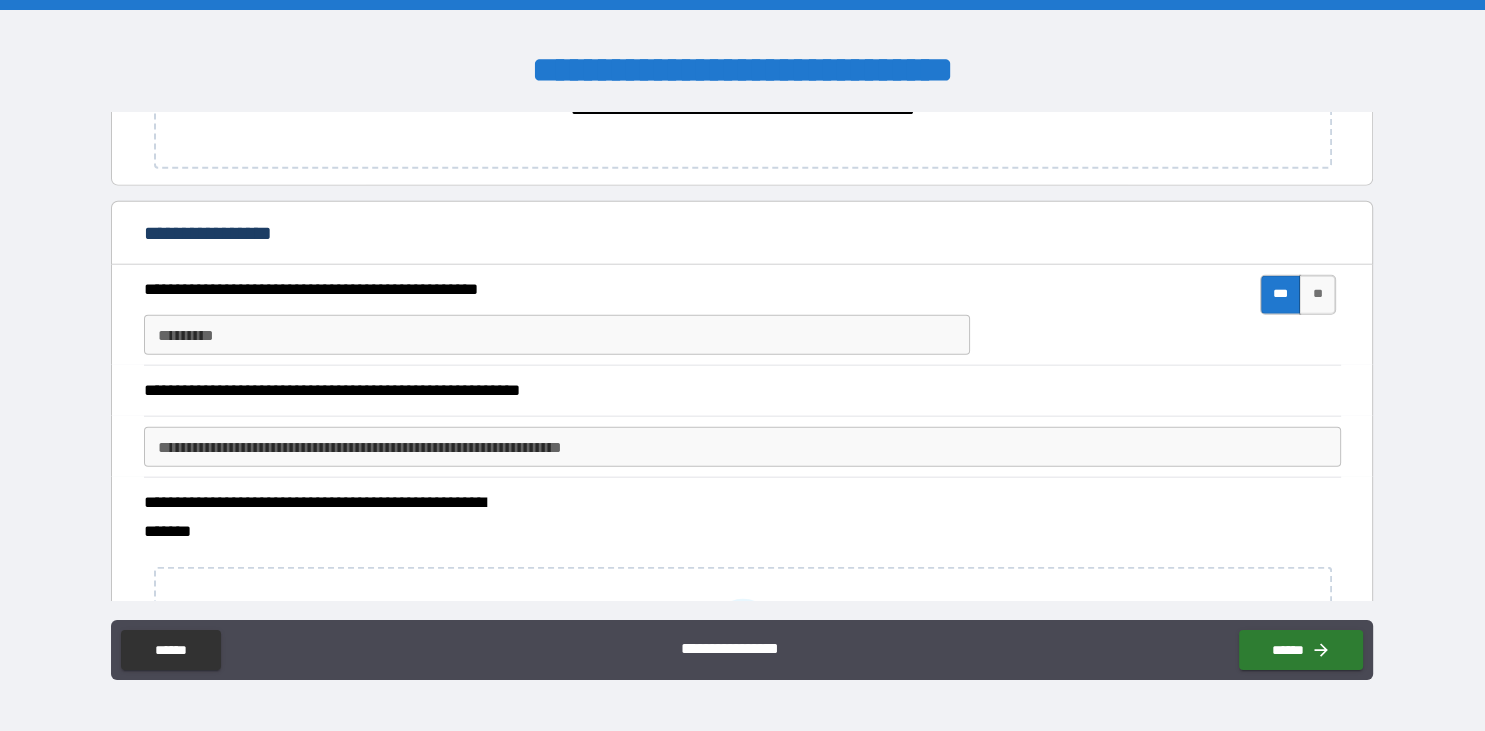 click on "*********" at bounding box center [557, 335] 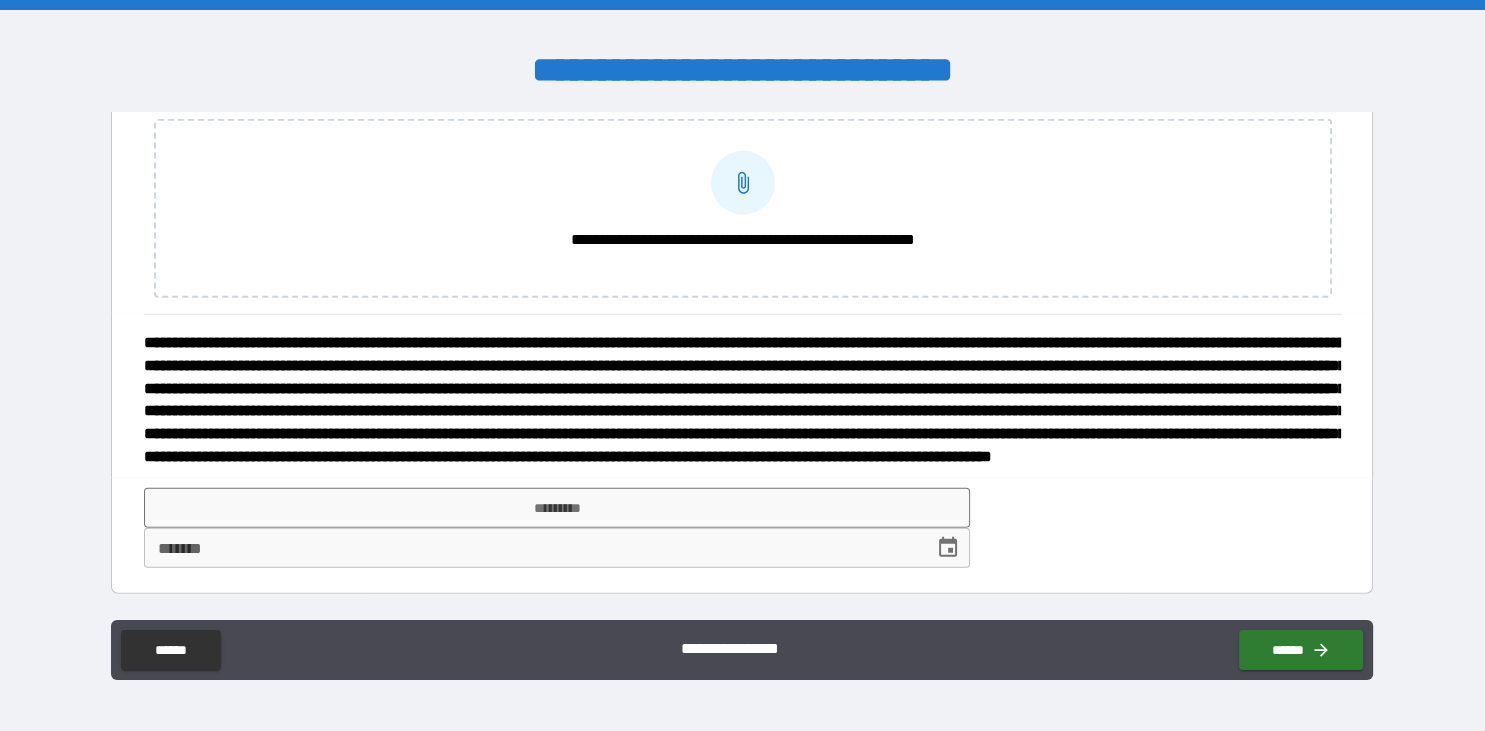 scroll, scrollTop: 5319, scrollLeft: 0, axis: vertical 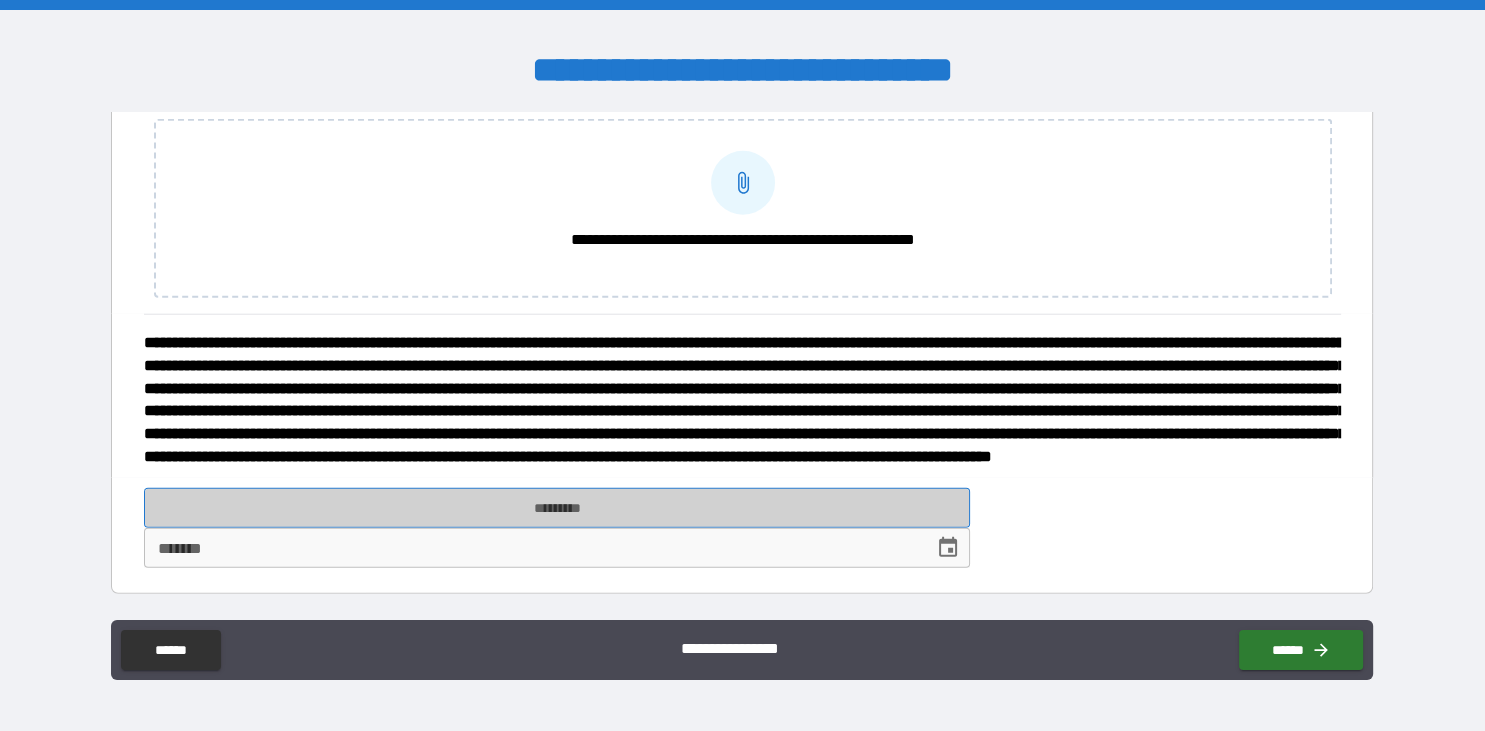 click on "*********" at bounding box center [557, 508] 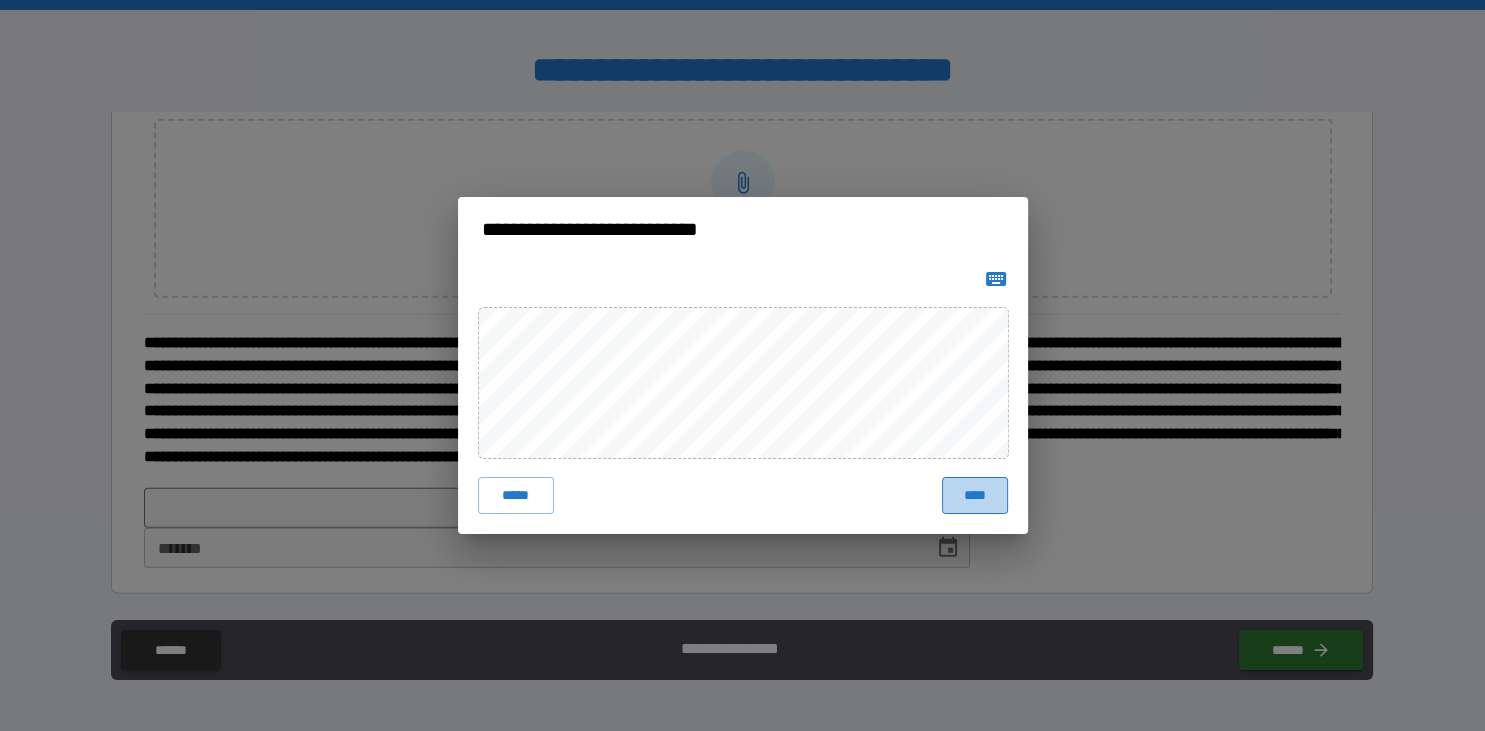 click on "****" at bounding box center [974, 495] 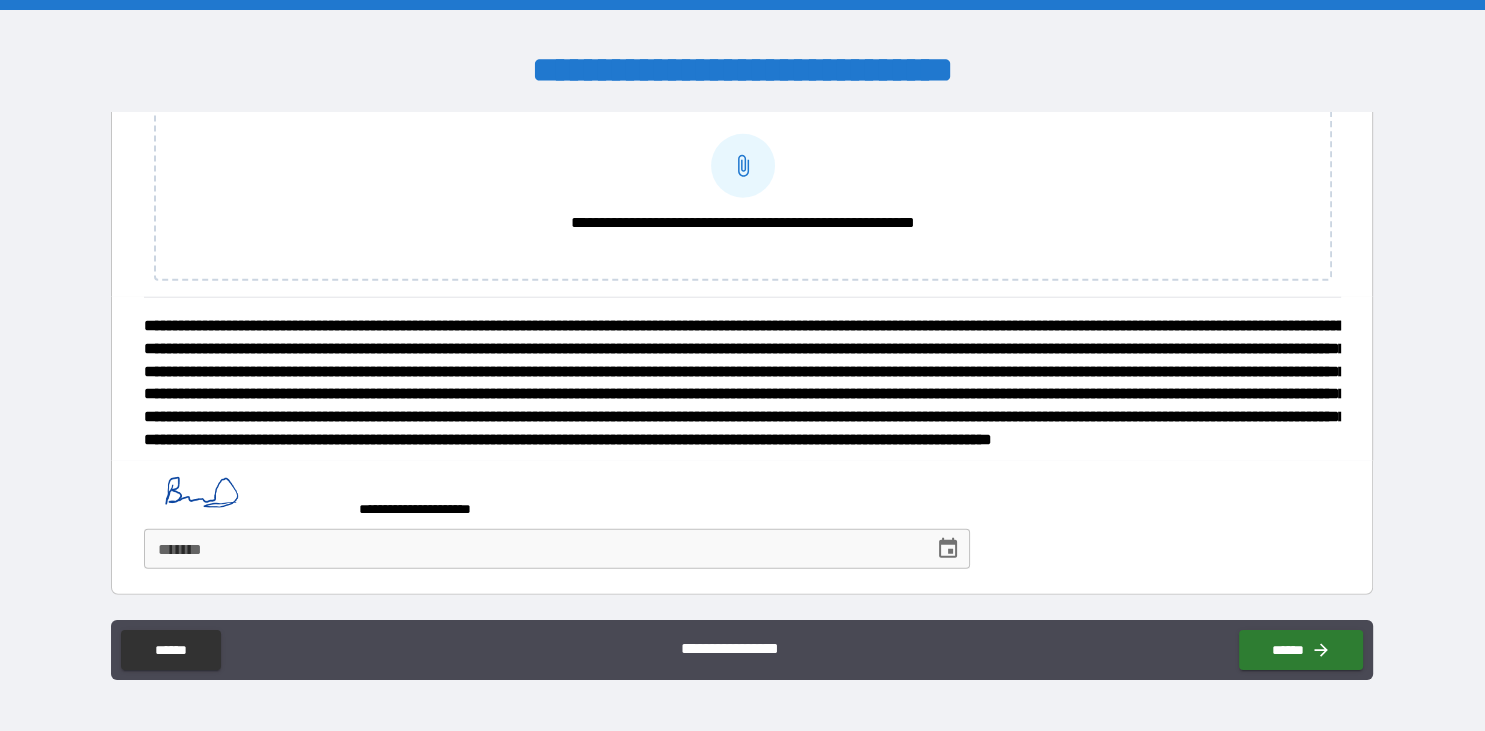 scroll, scrollTop: 5308, scrollLeft: 0, axis: vertical 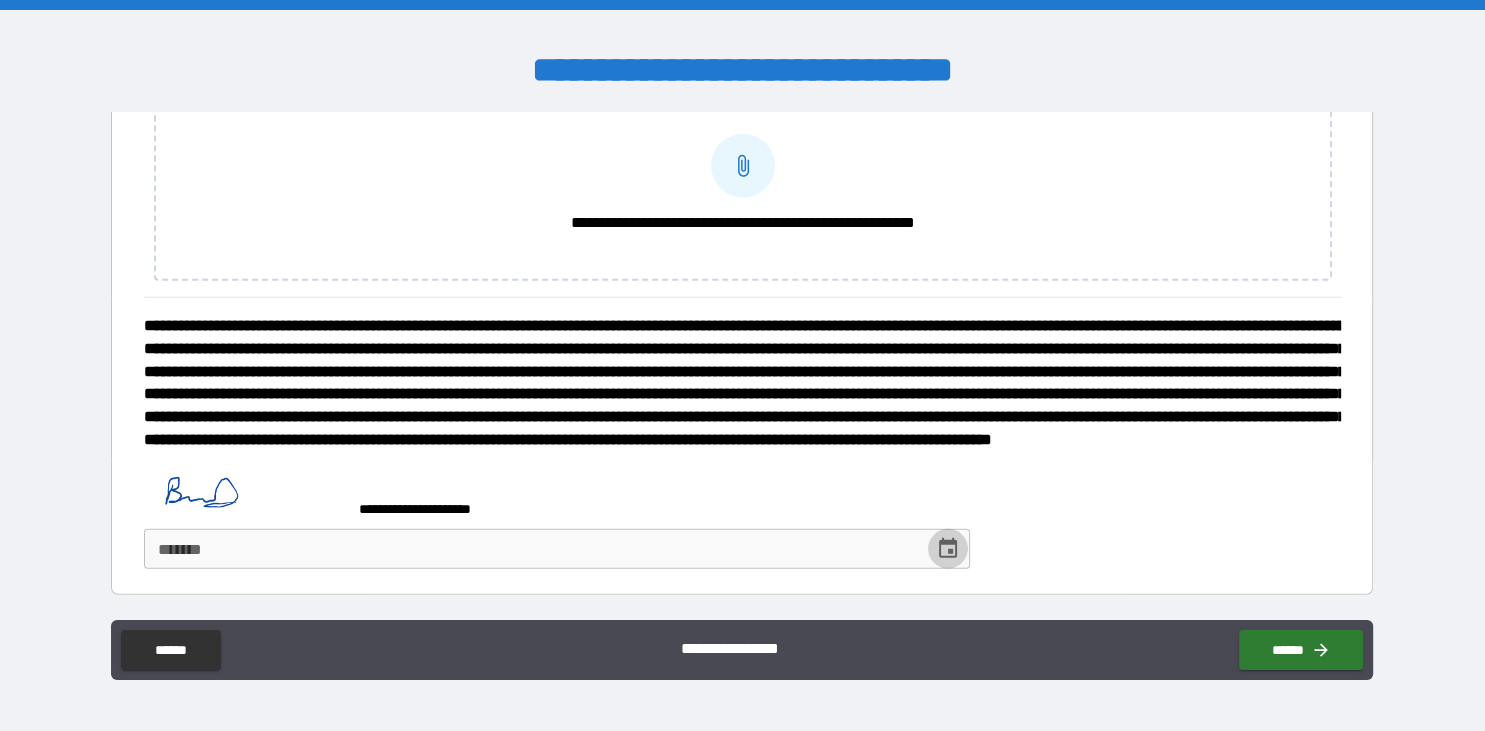 click 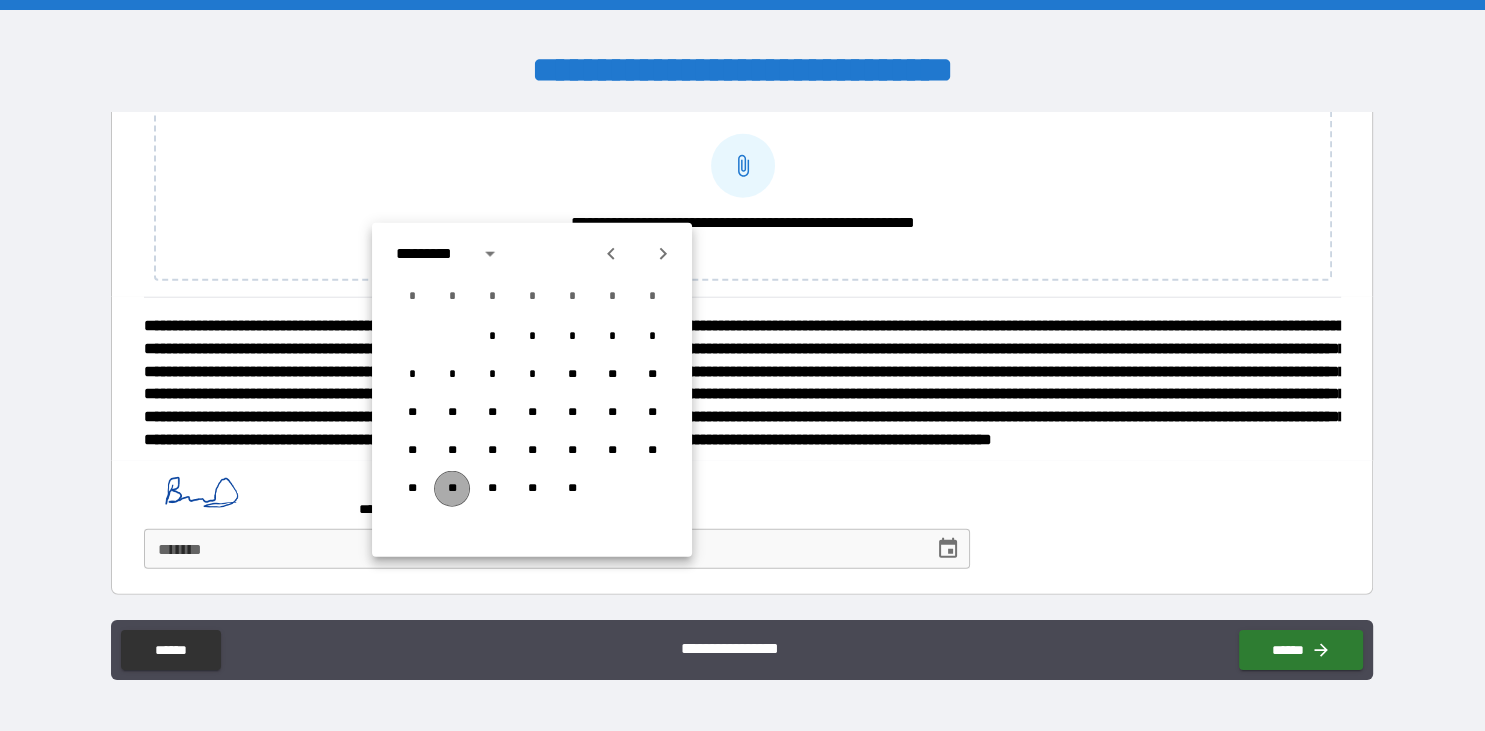 click on "**" at bounding box center (452, 489) 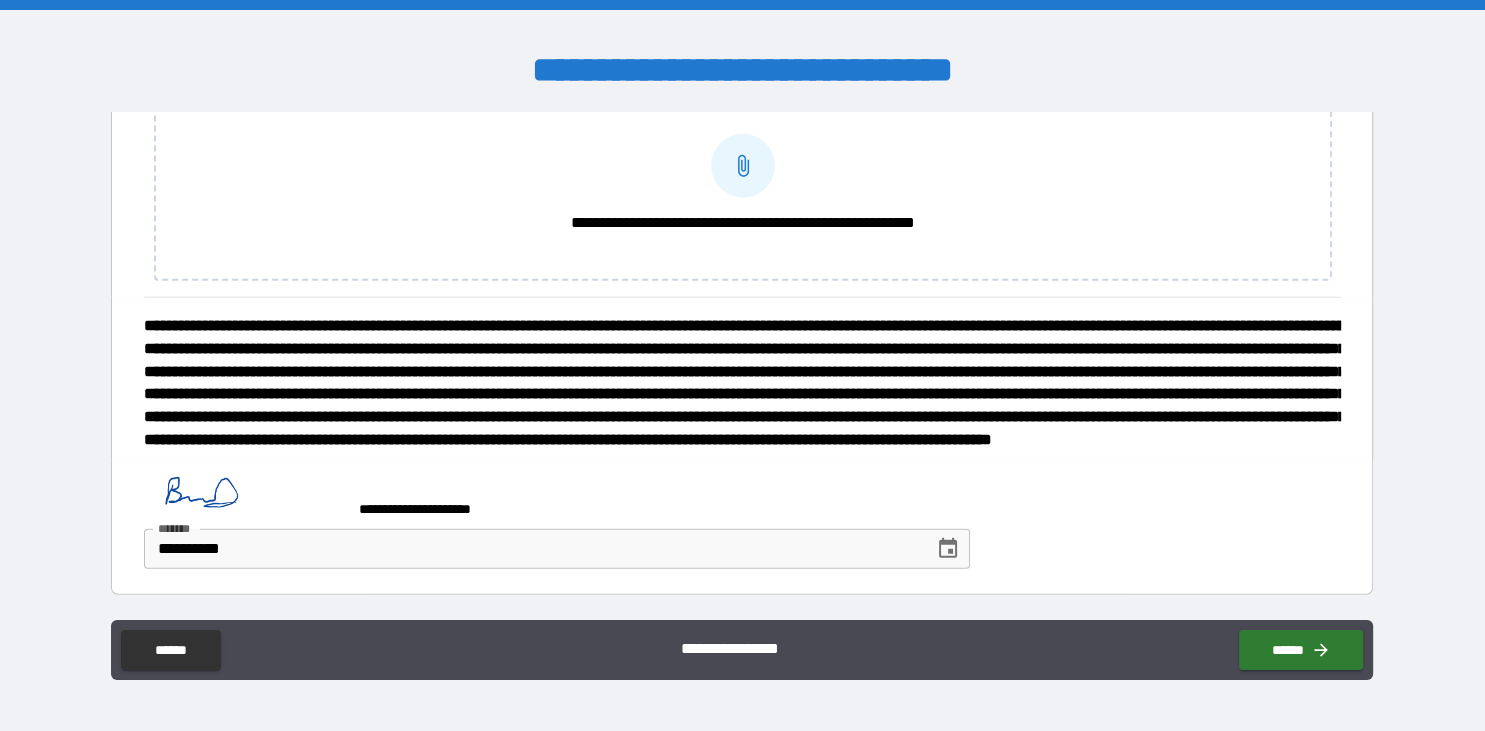 scroll, scrollTop: 5336, scrollLeft: 0, axis: vertical 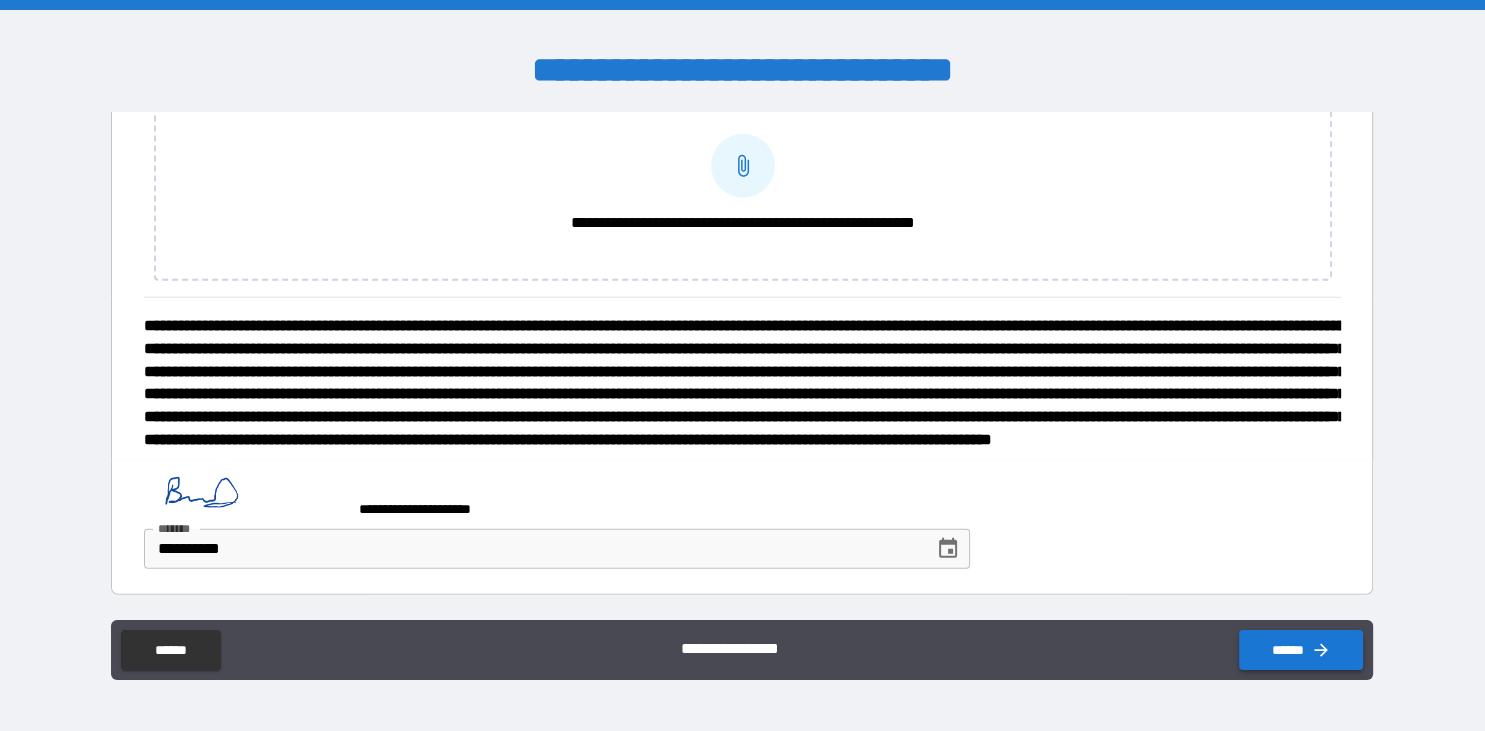 click on "******" at bounding box center [1301, 650] 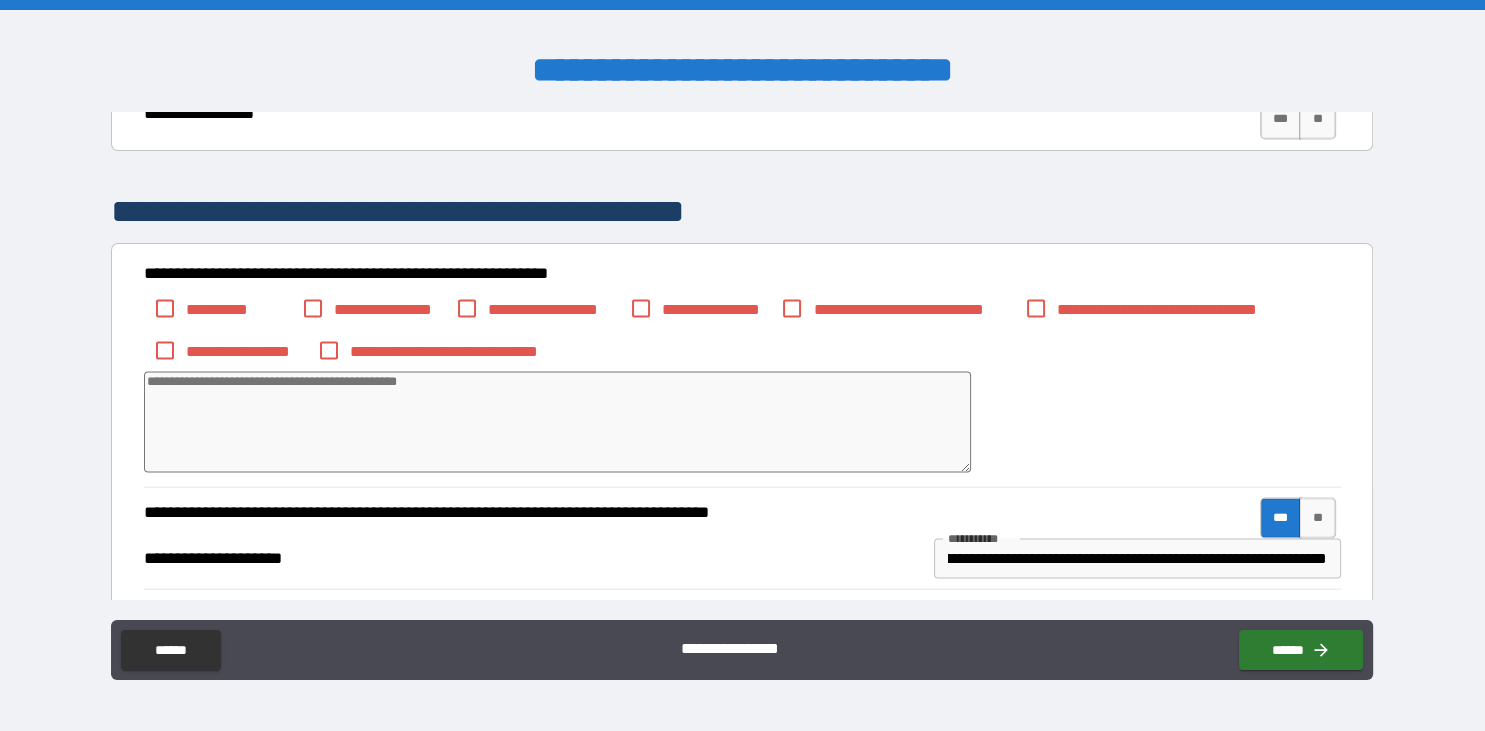scroll, scrollTop: 4140, scrollLeft: 0, axis: vertical 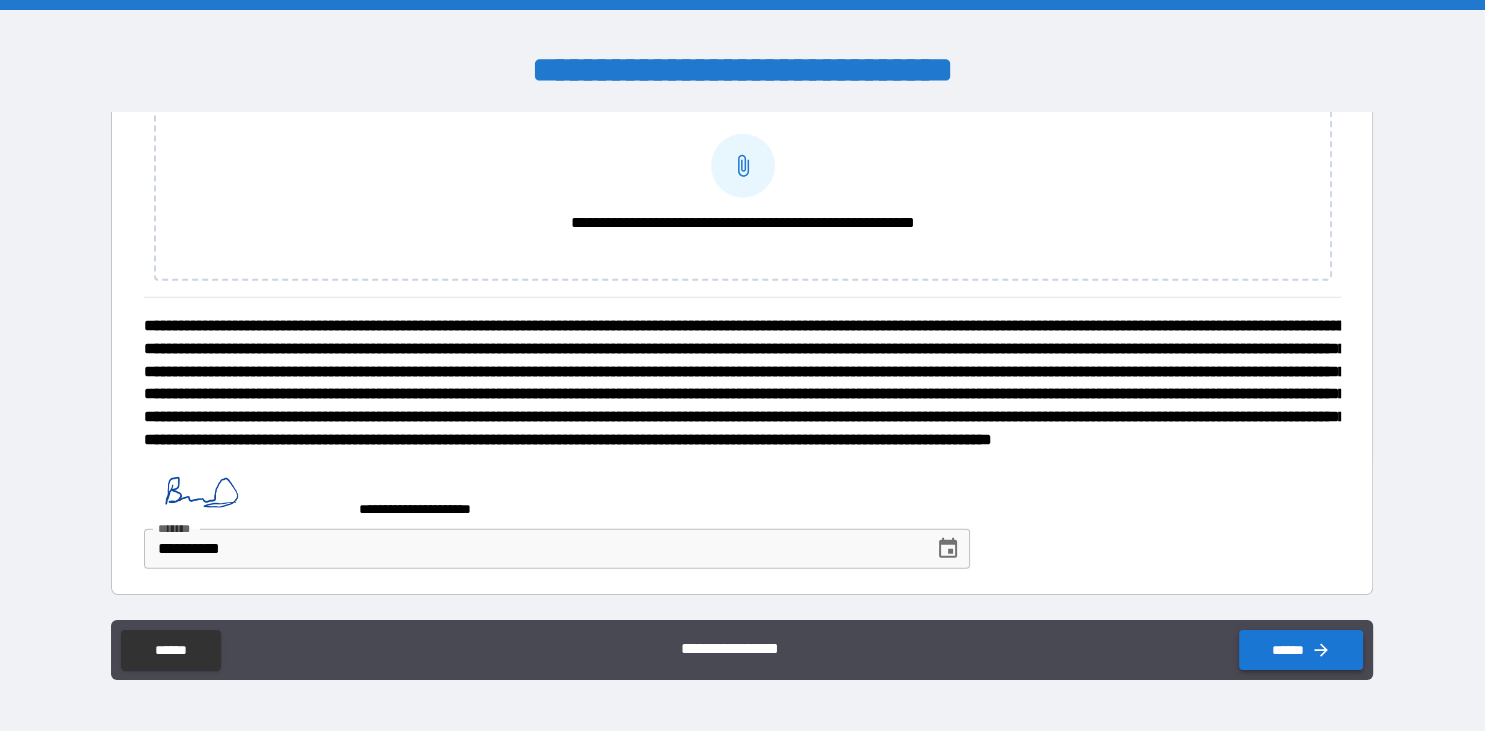 click on "******" at bounding box center (1301, 650) 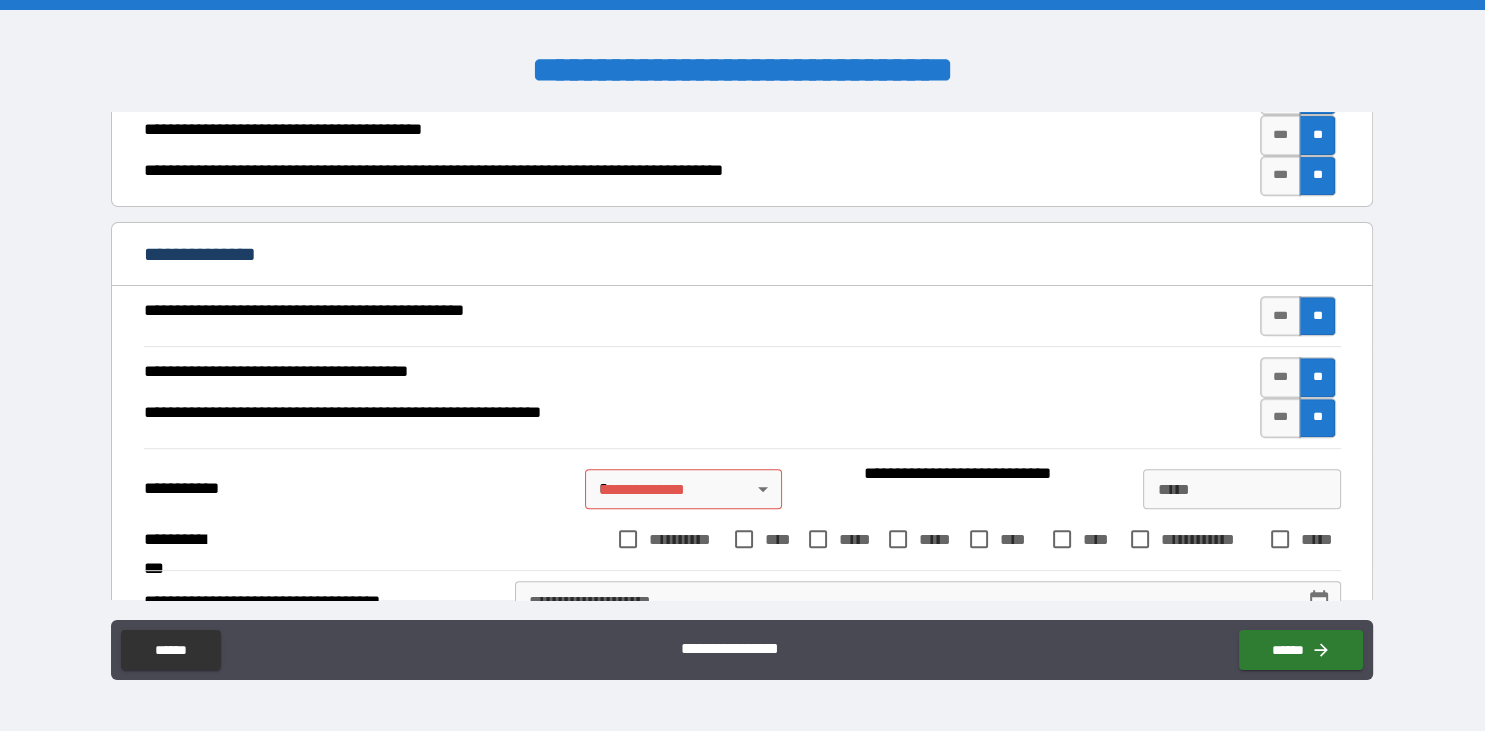 scroll, scrollTop: 896, scrollLeft: 0, axis: vertical 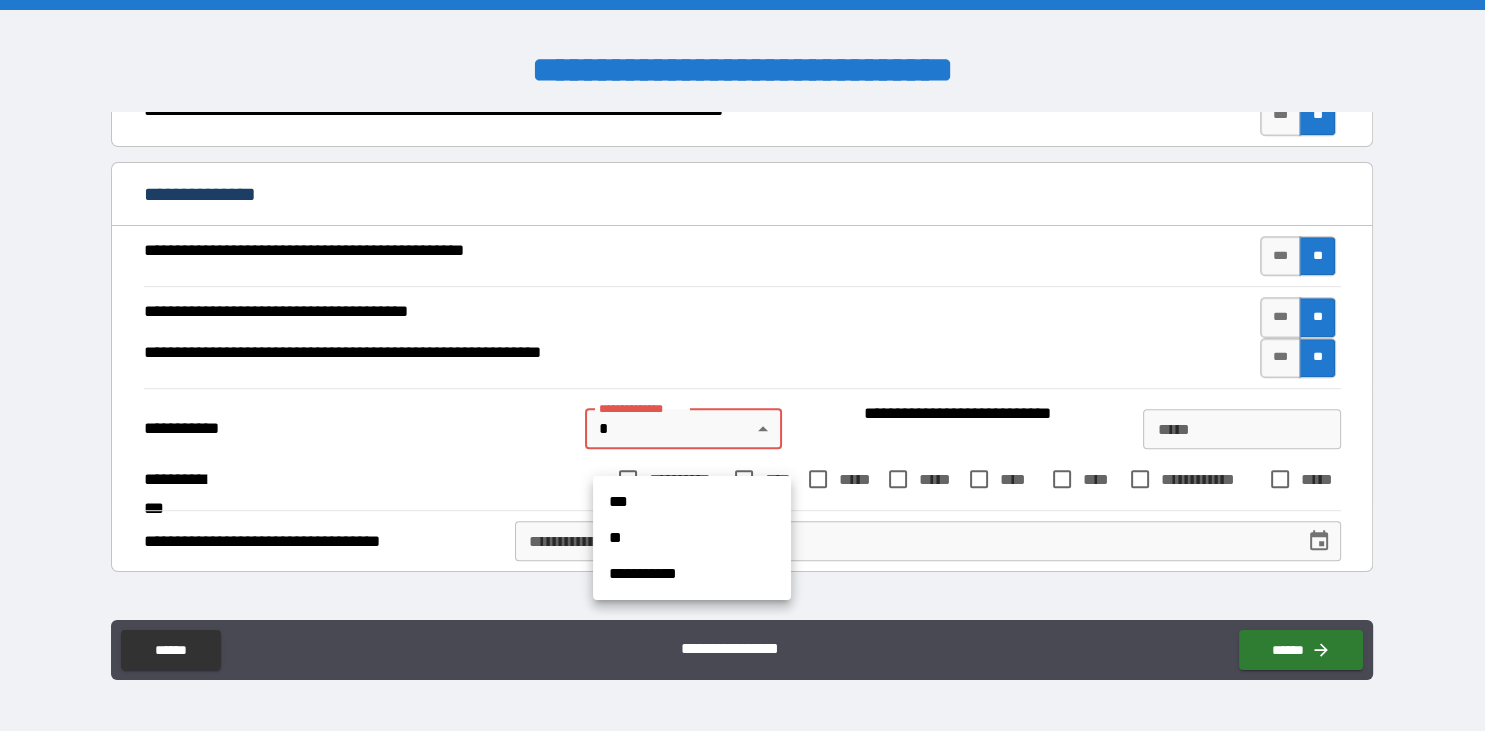 click on "**********" at bounding box center (742, 365) 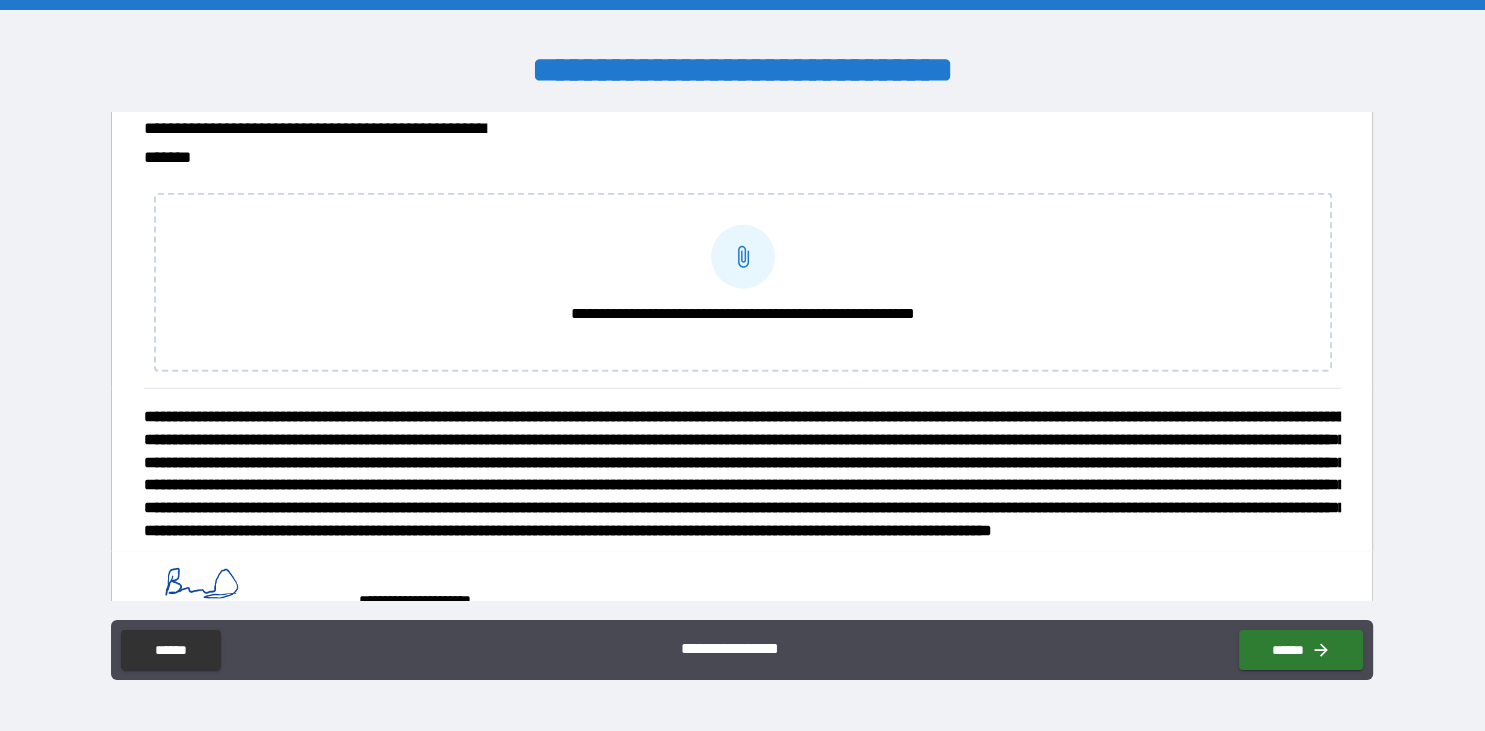 scroll, scrollTop: 5336, scrollLeft: 0, axis: vertical 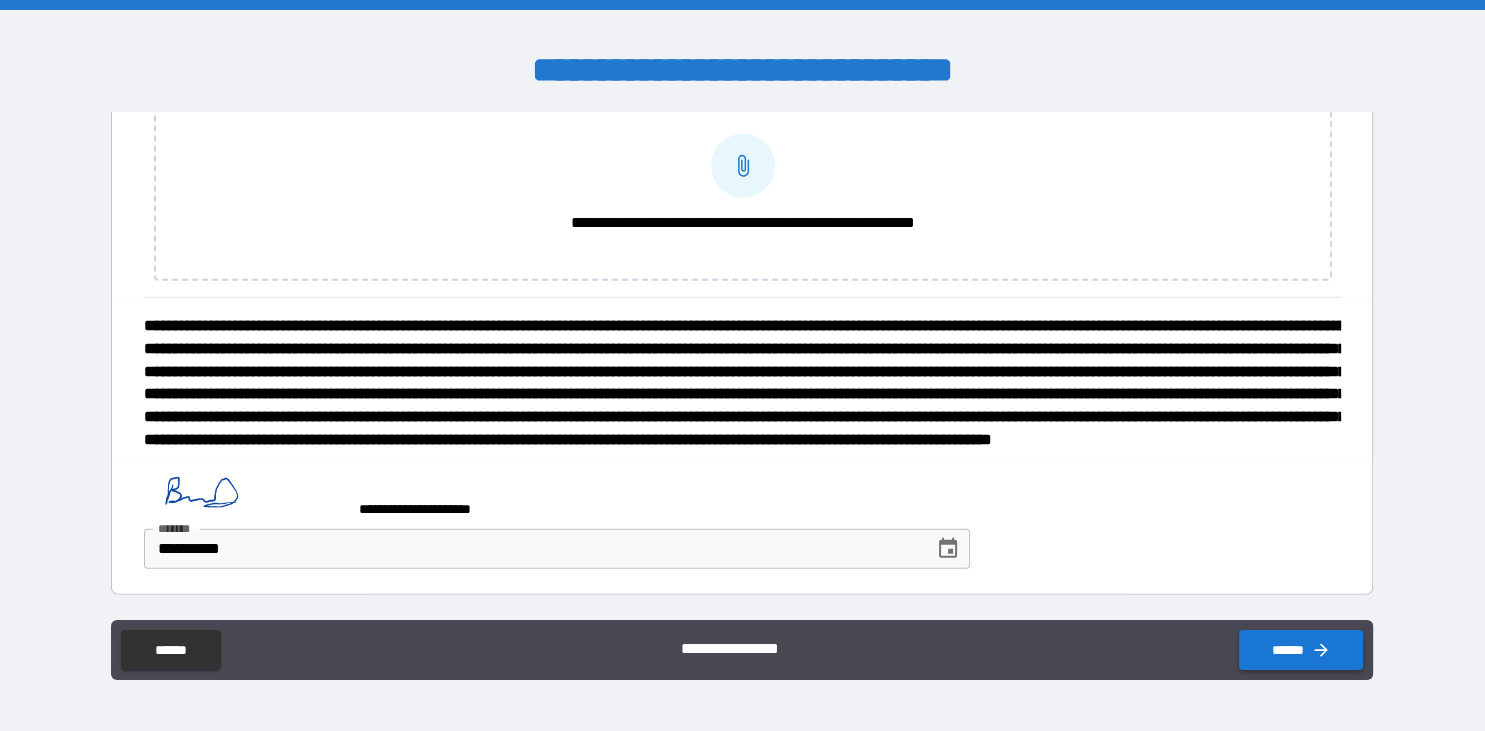 click on "******" at bounding box center (1301, 650) 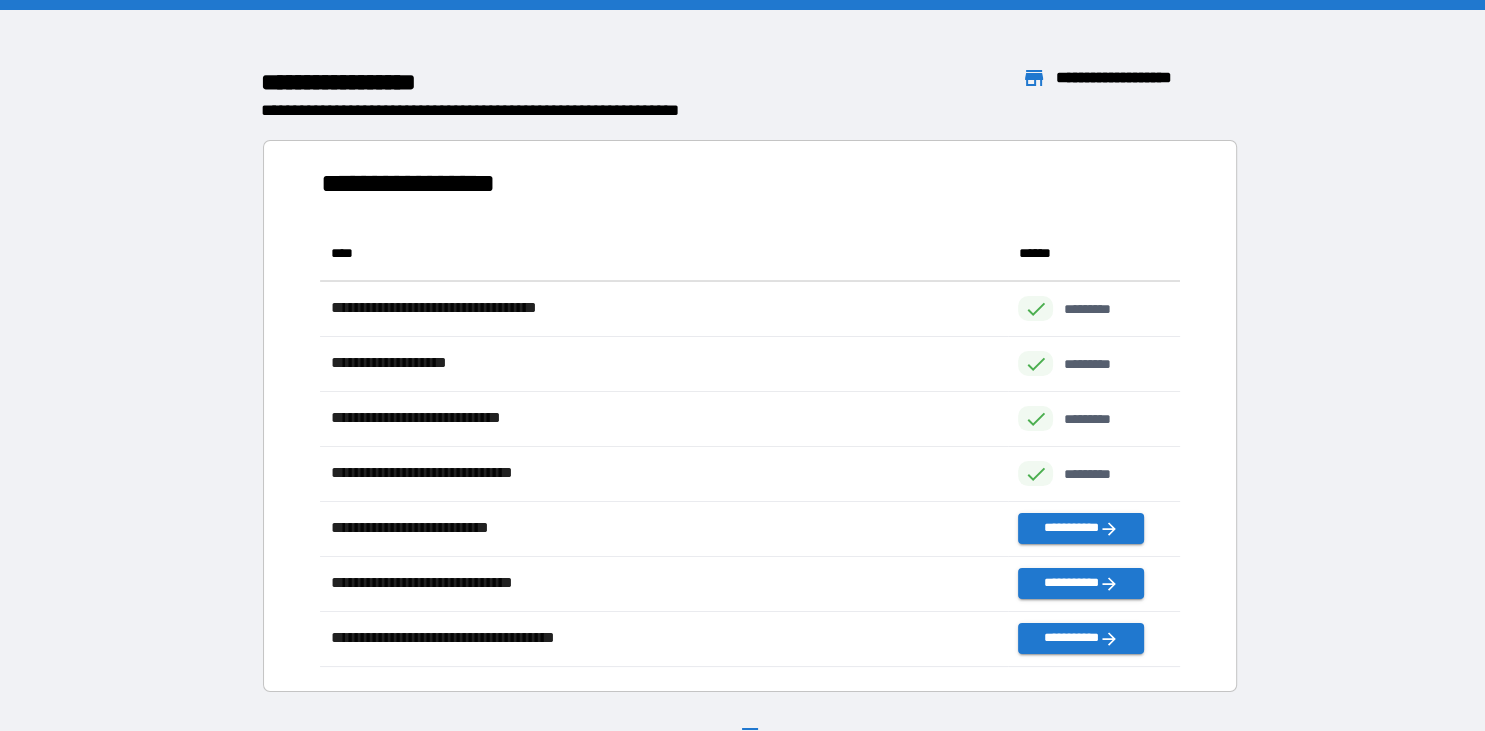 scroll, scrollTop: 440, scrollLeft: 860, axis: both 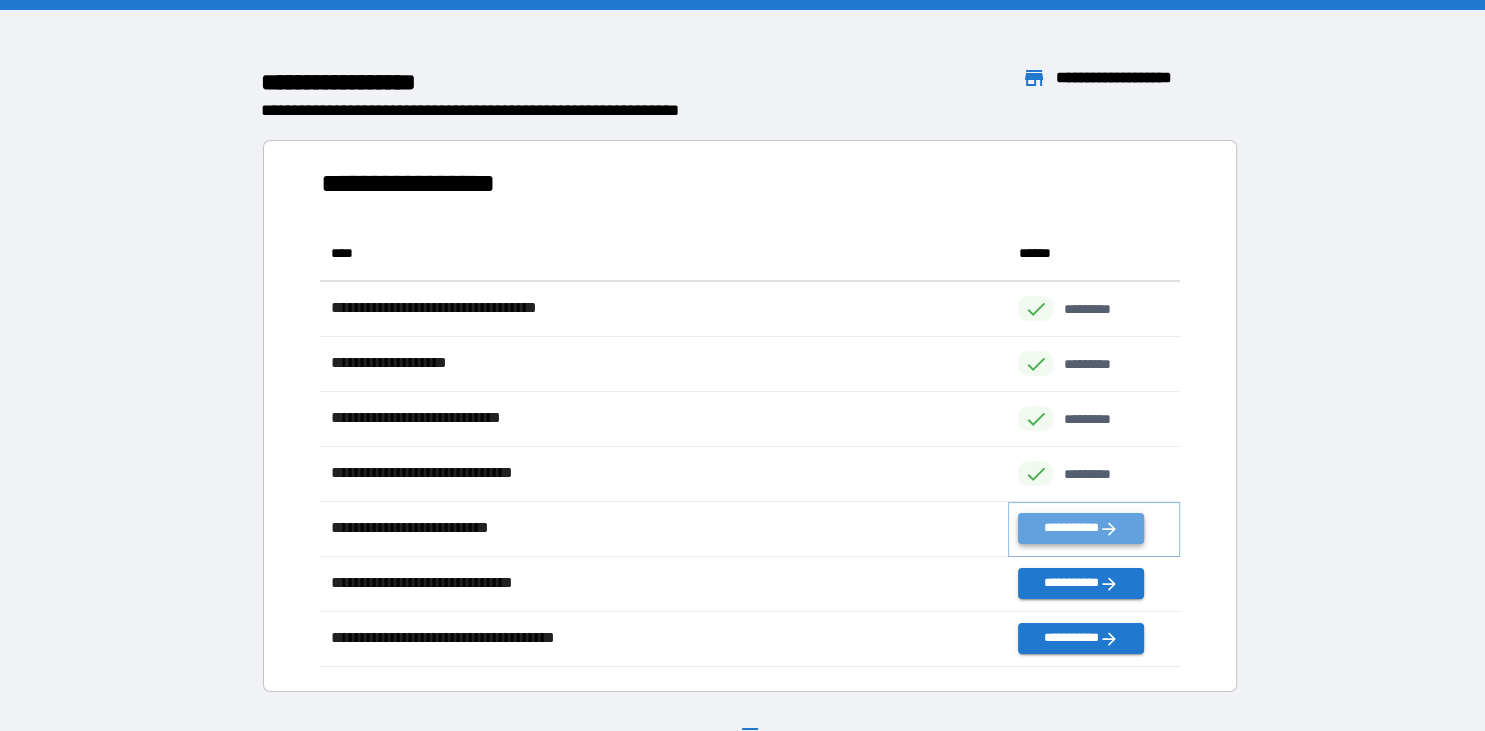 click on "**********" at bounding box center [1081, 528] 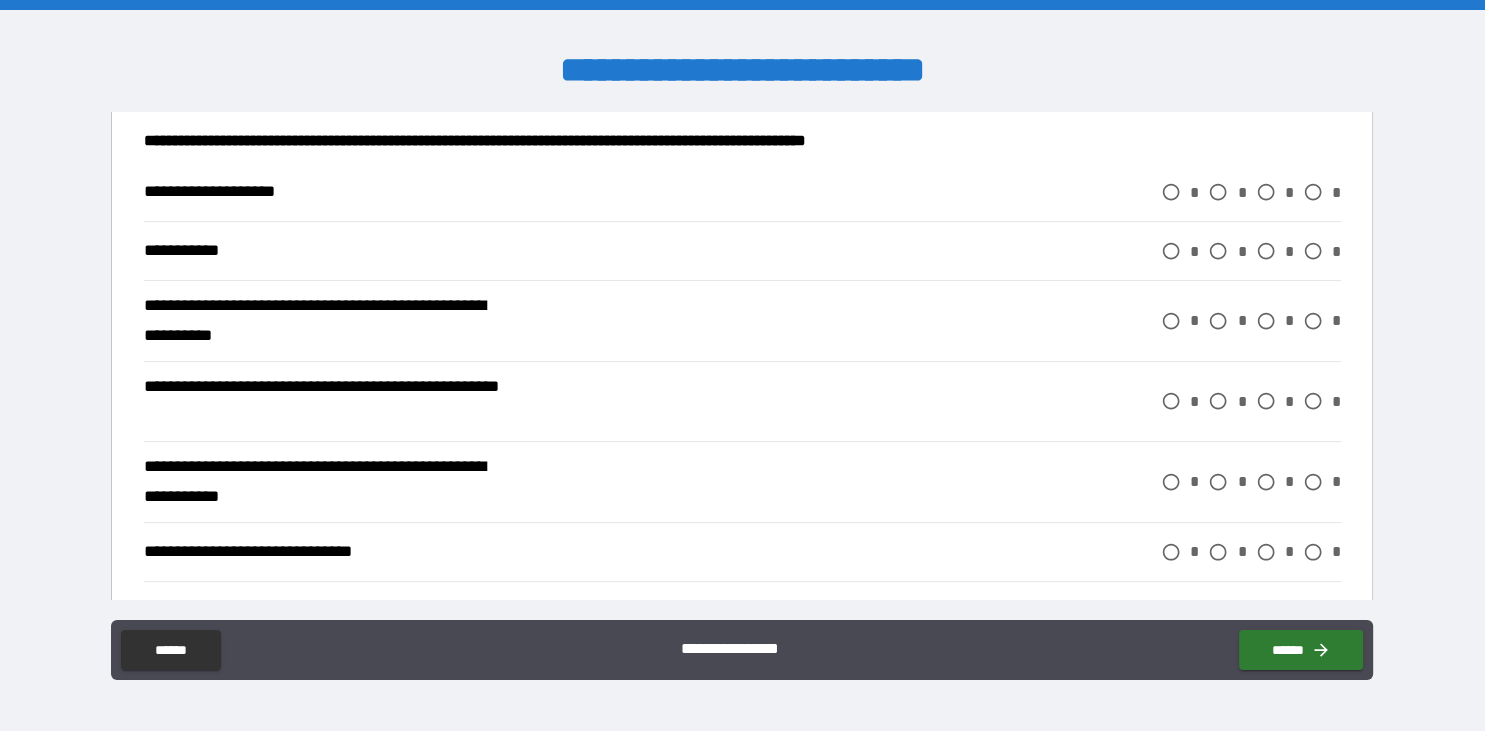 scroll, scrollTop: 492, scrollLeft: 0, axis: vertical 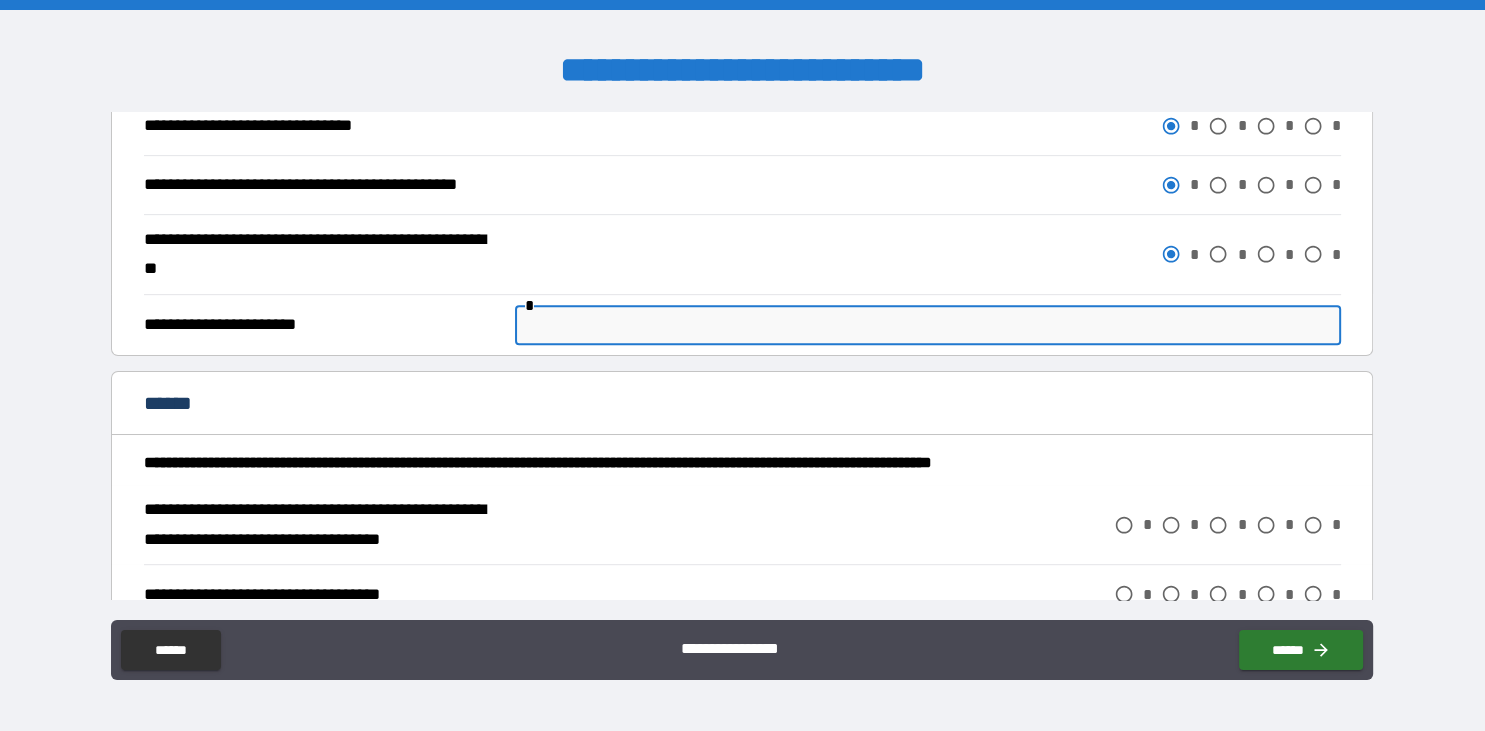 click at bounding box center [928, 325] 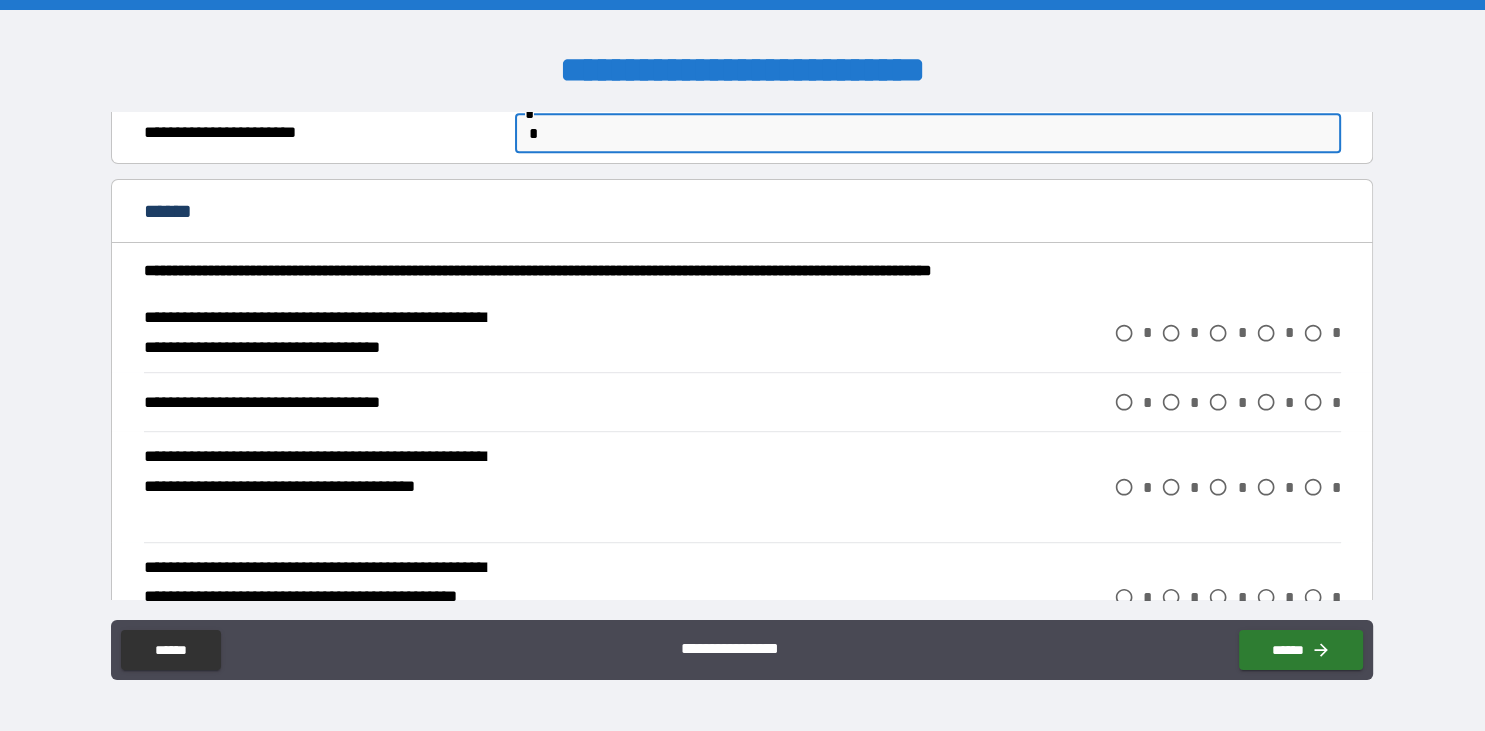 scroll, scrollTop: 1133, scrollLeft: 0, axis: vertical 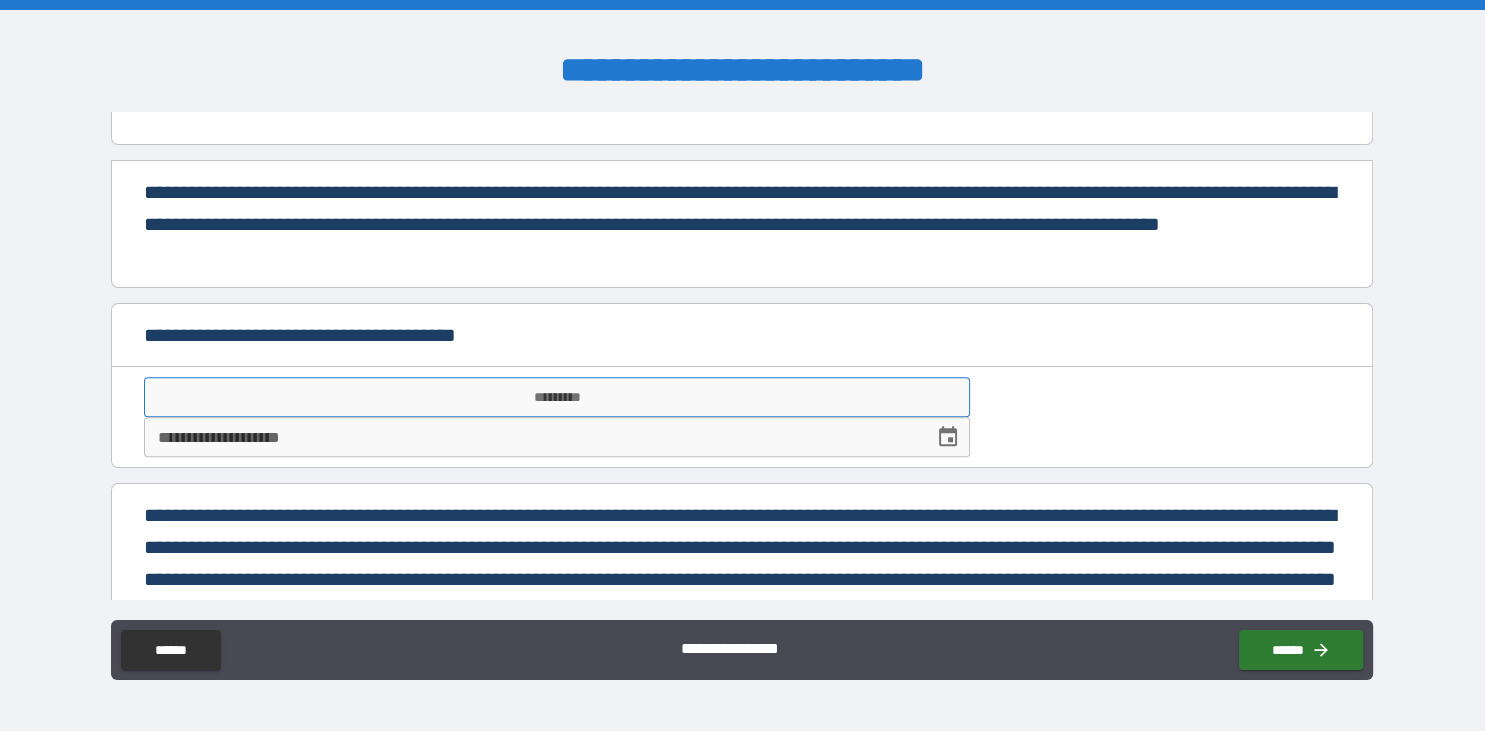click on "*********" at bounding box center [557, 397] 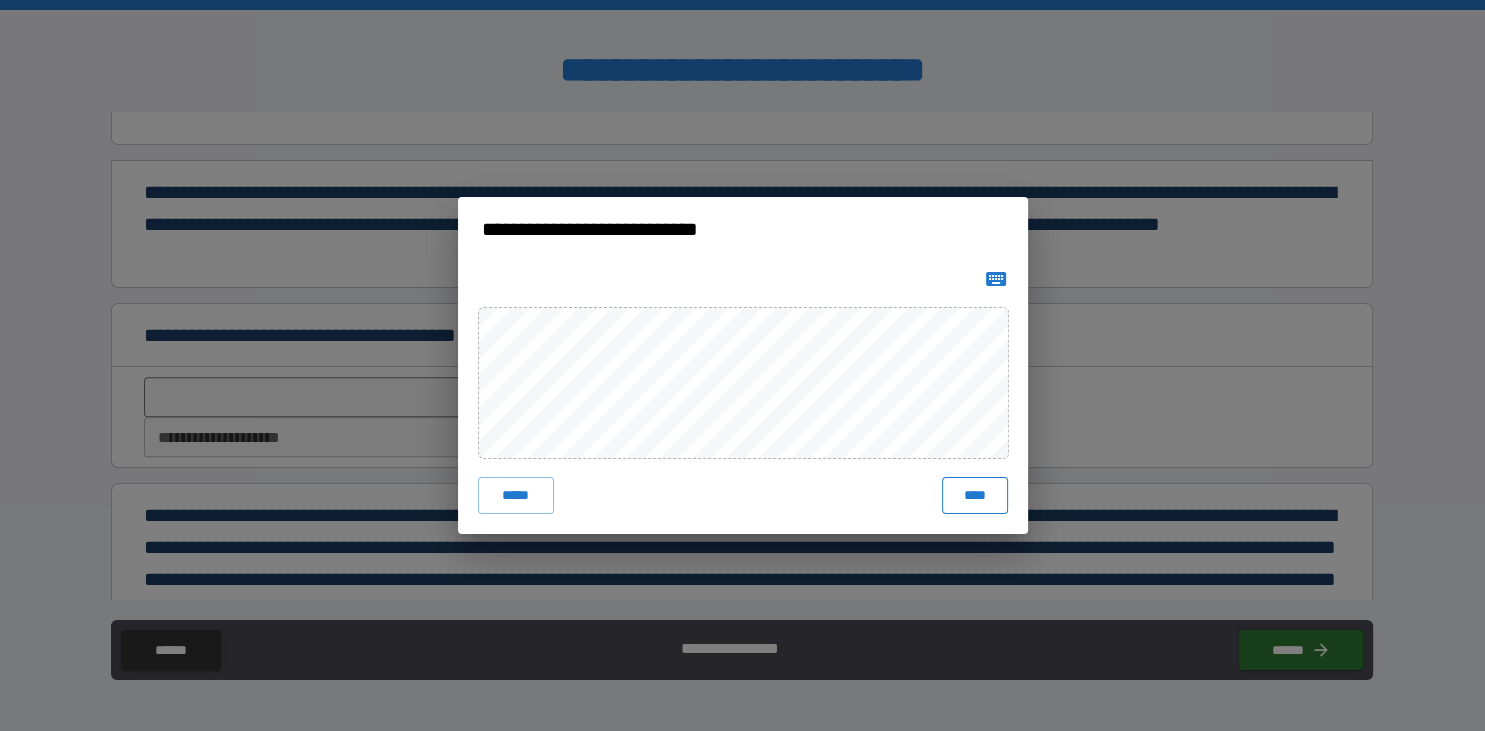 click on "****" at bounding box center [974, 495] 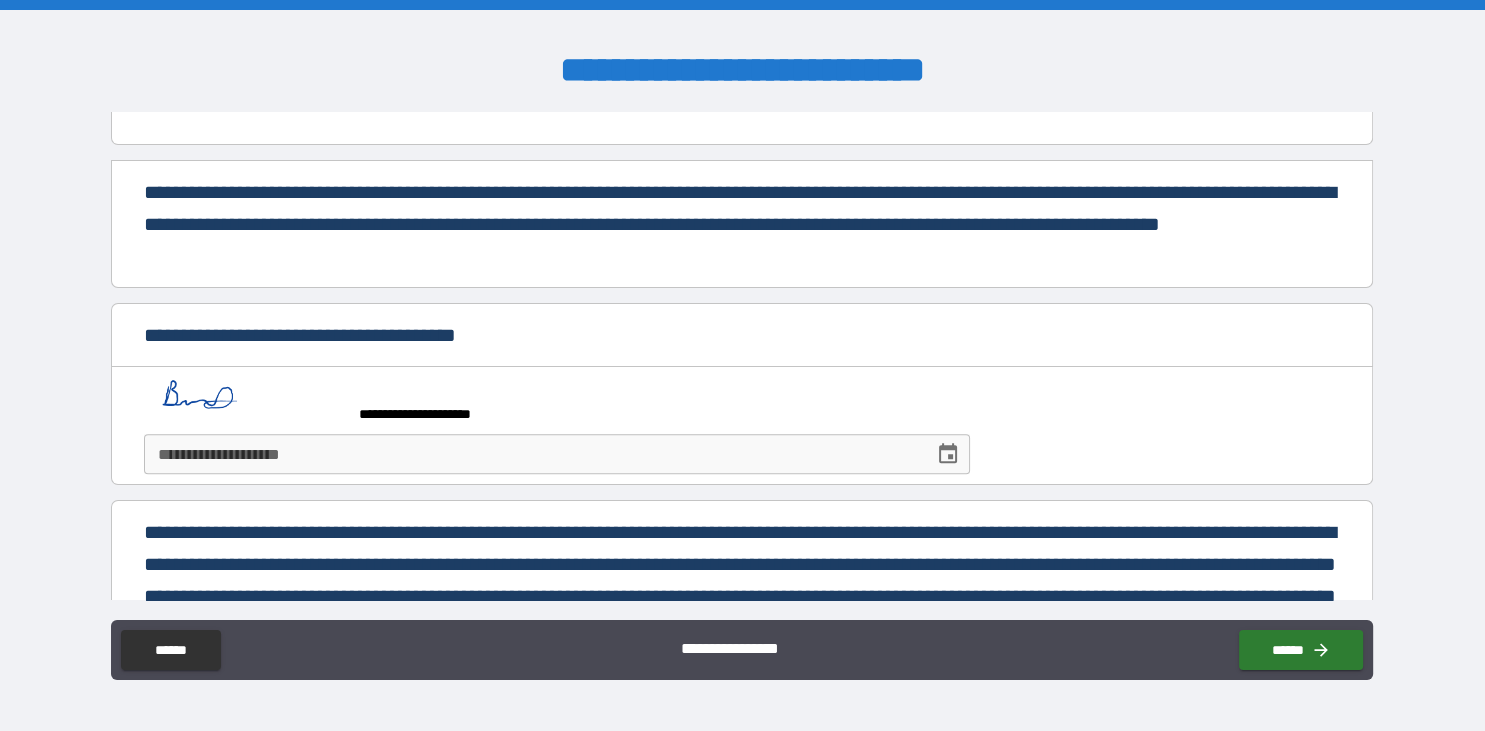 click 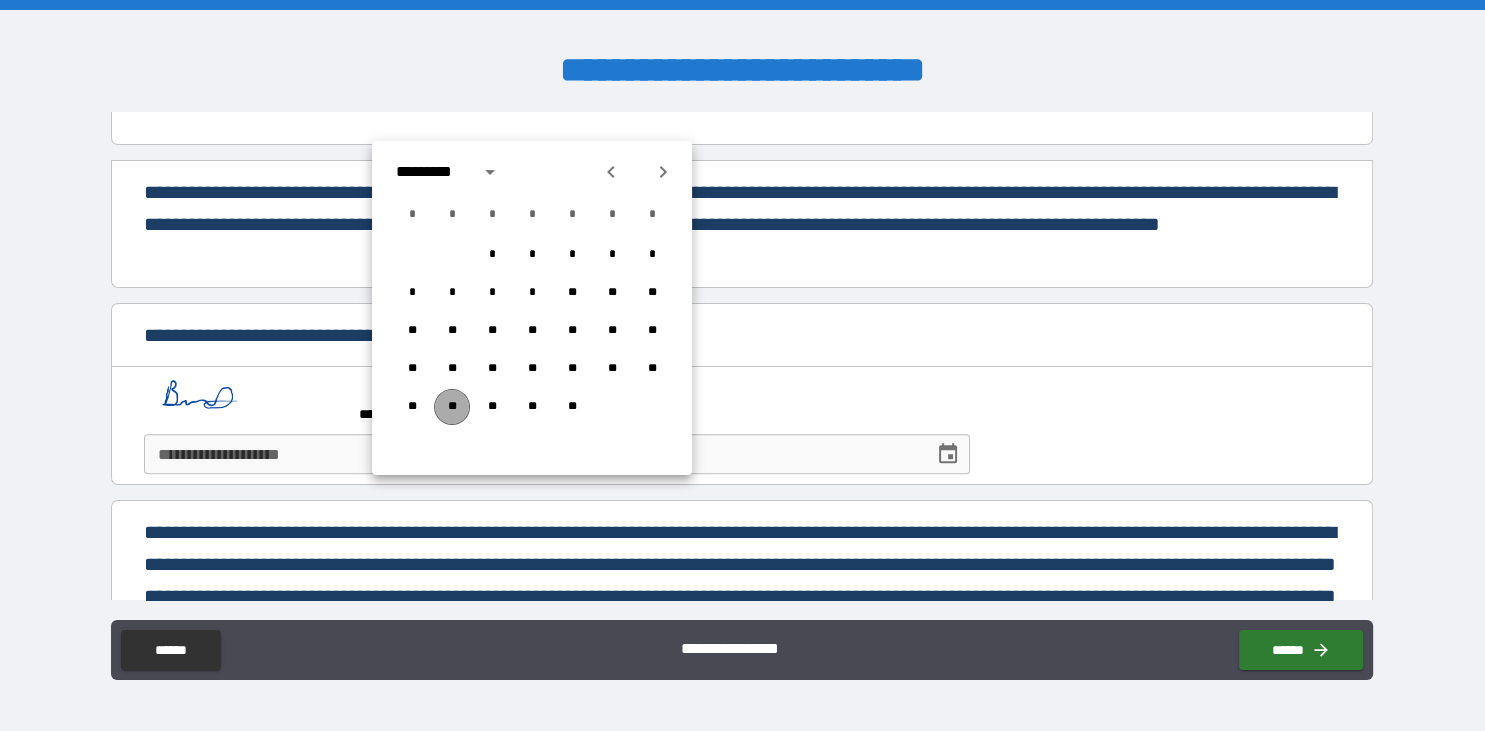click on "**" at bounding box center [452, 407] 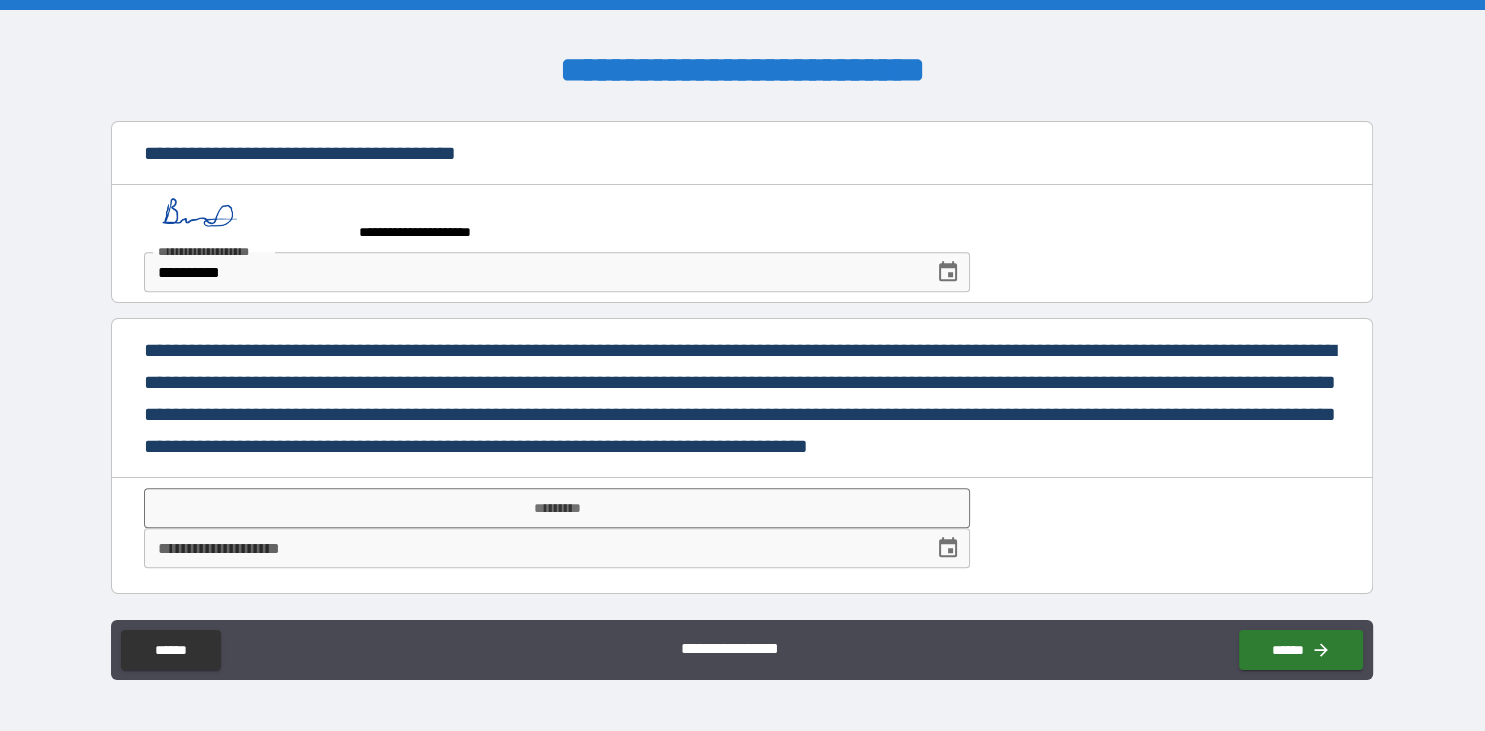scroll, scrollTop: 1852, scrollLeft: 0, axis: vertical 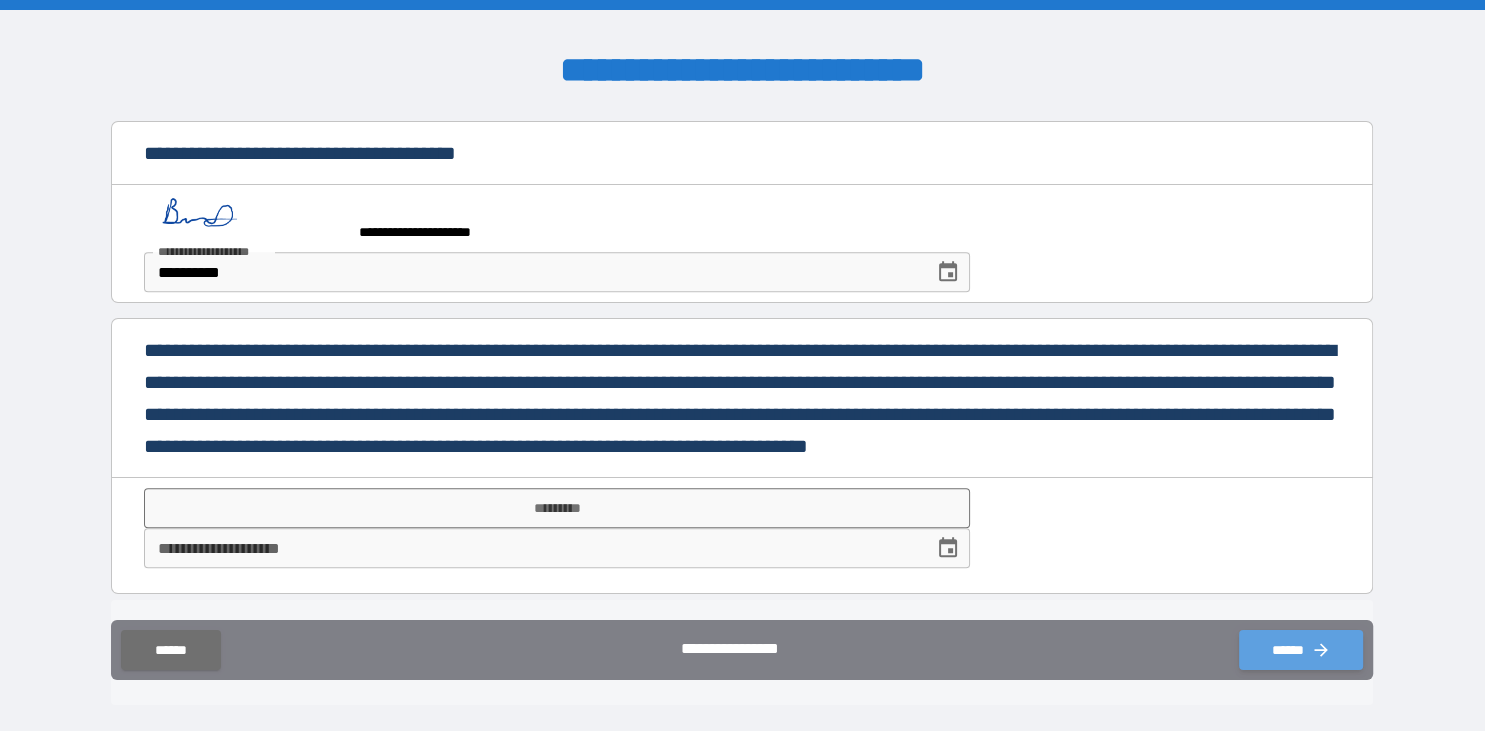 click on "******" at bounding box center [1301, 650] 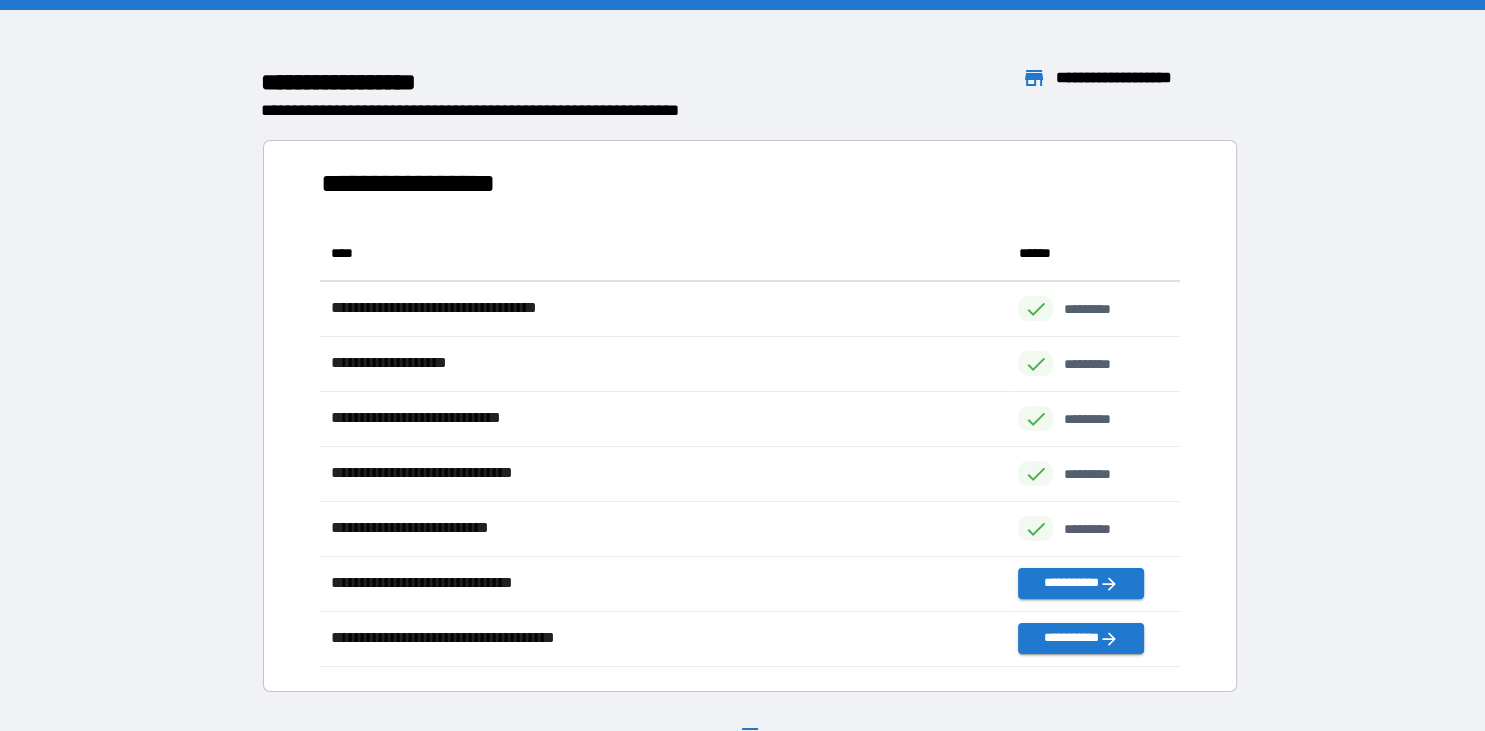 scroll, scrollTop: 440, scrollLeft: 860, axis: both 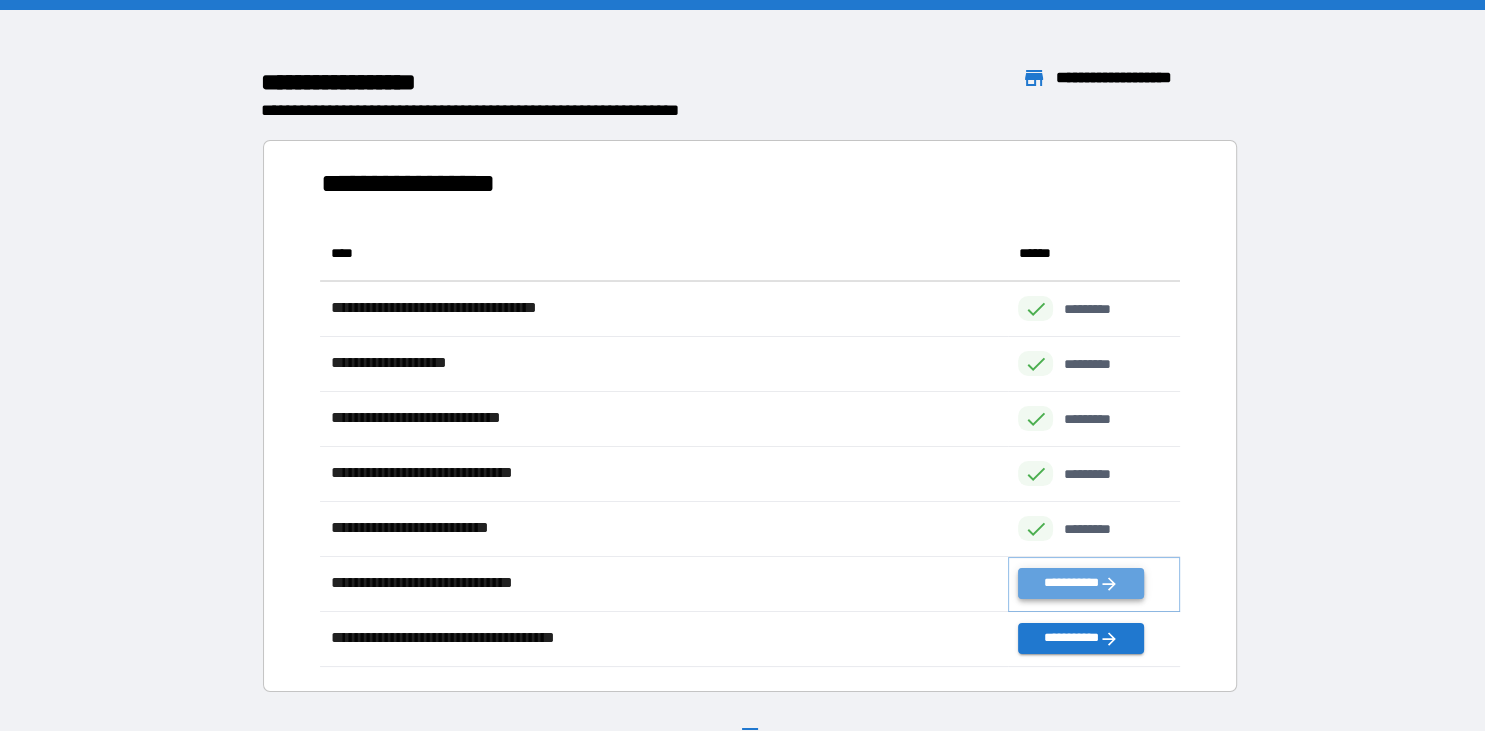 click on "**********" at bounding box center [1081, 583] 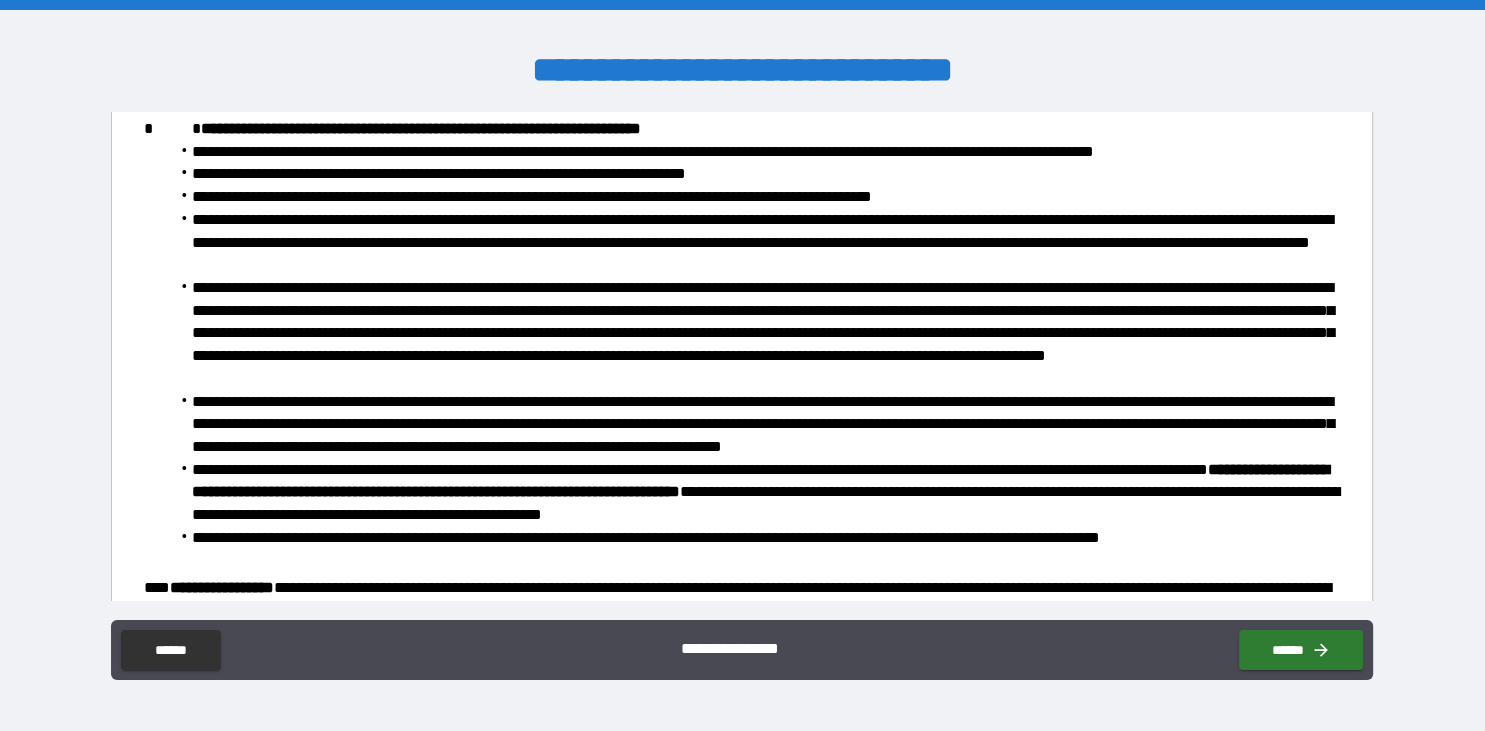 scroll, scrollTop: 286, scrollLeft: 0, axis: vertical 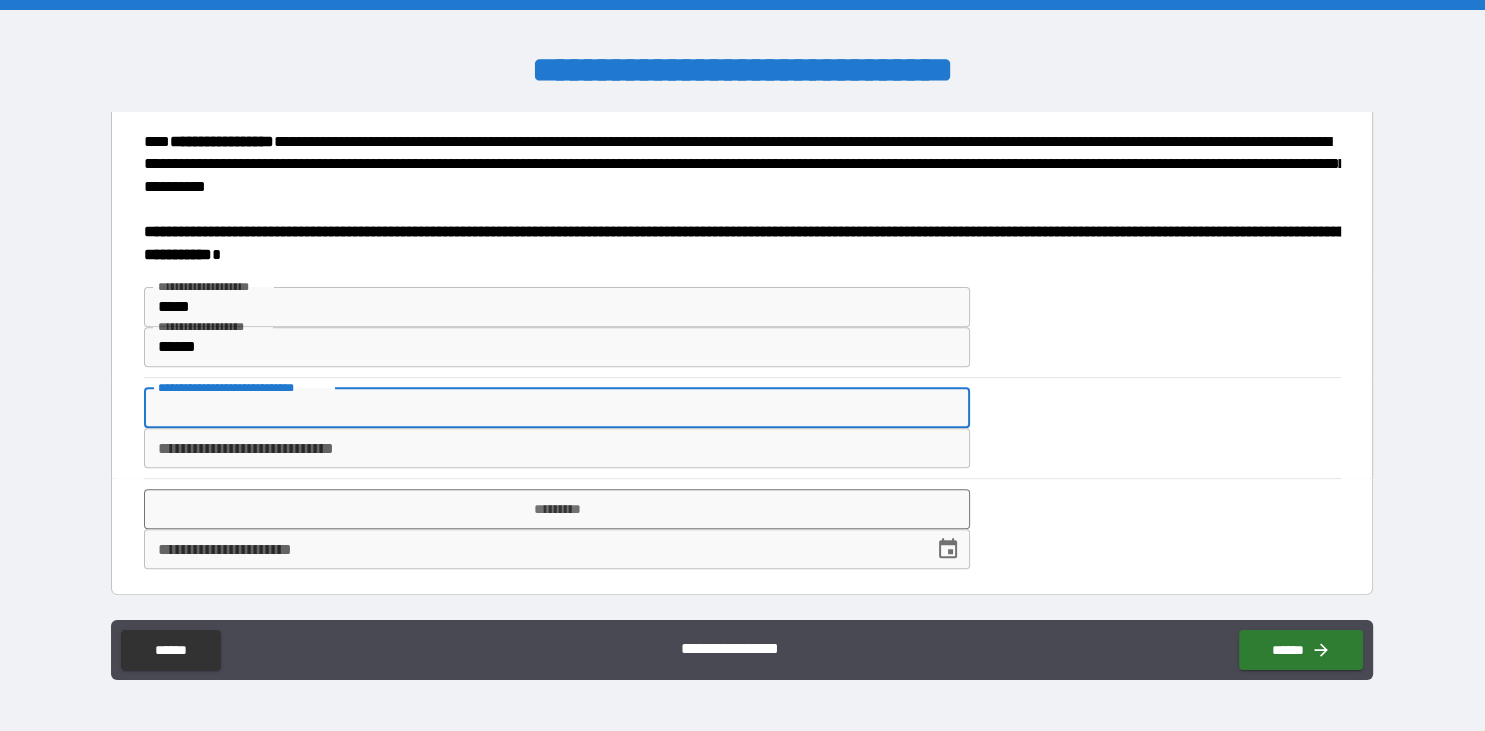 click on "**********" at bounding box center (557, 408) 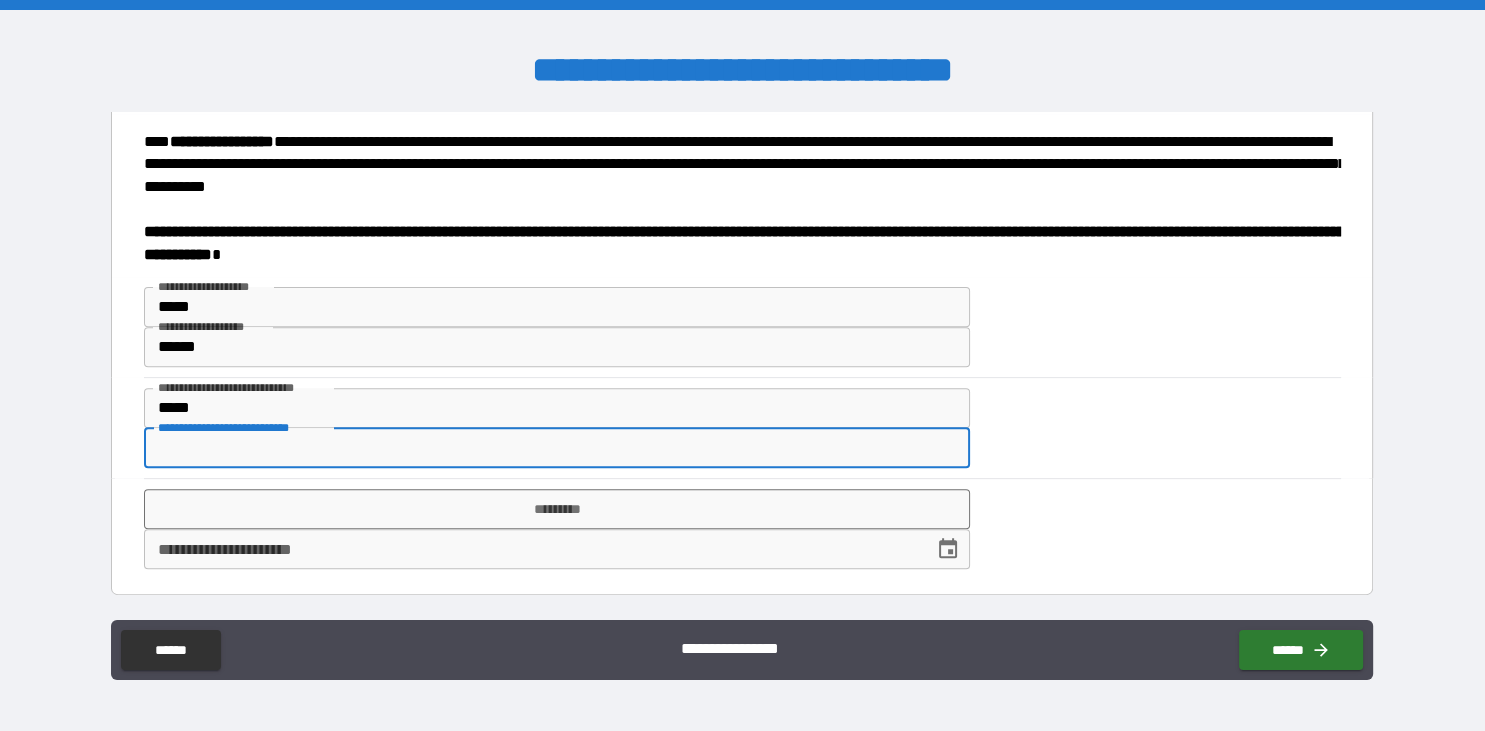 click on "**********" at bounding box center [557, 448] 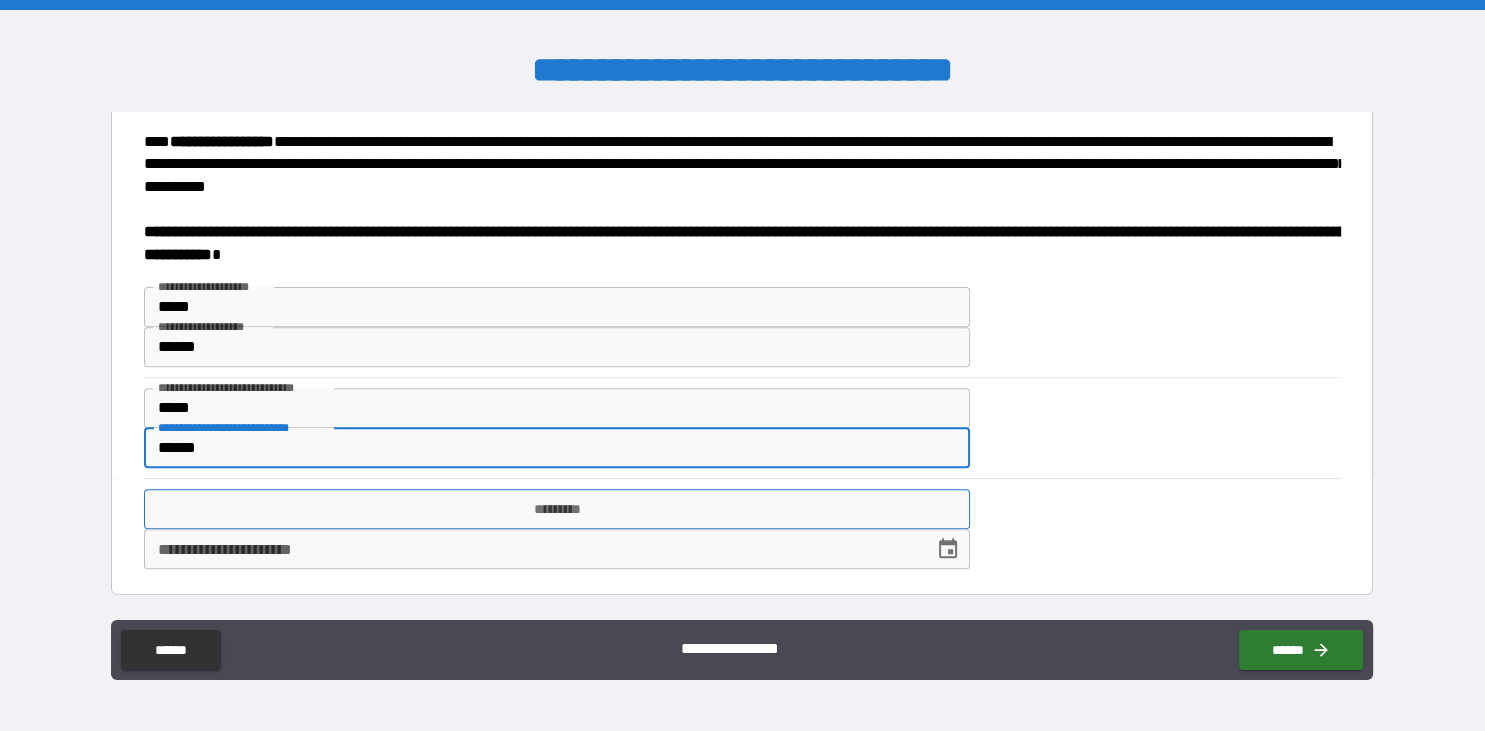 click on "*********" at bounding box center (557, 509) 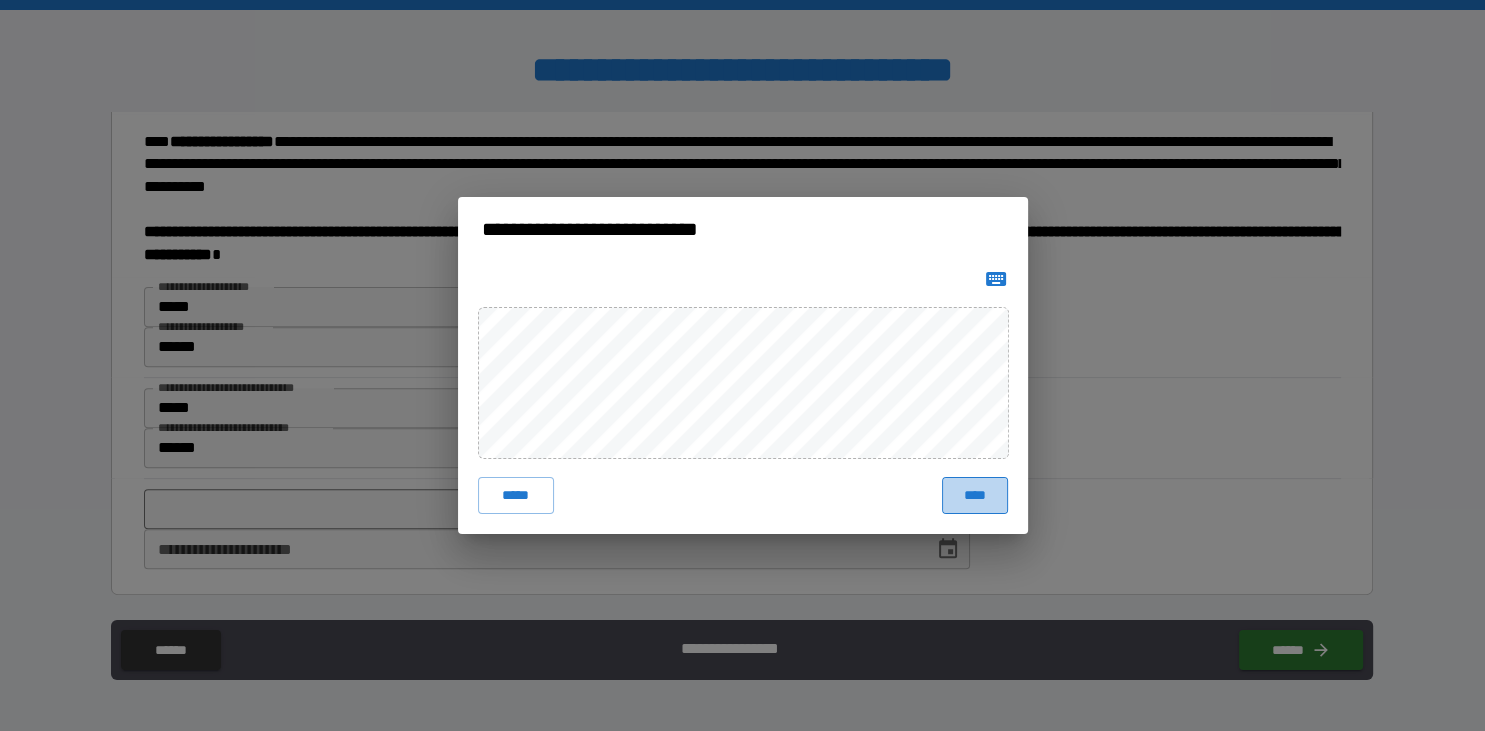 click on "****" at bounding box center [974, 495] 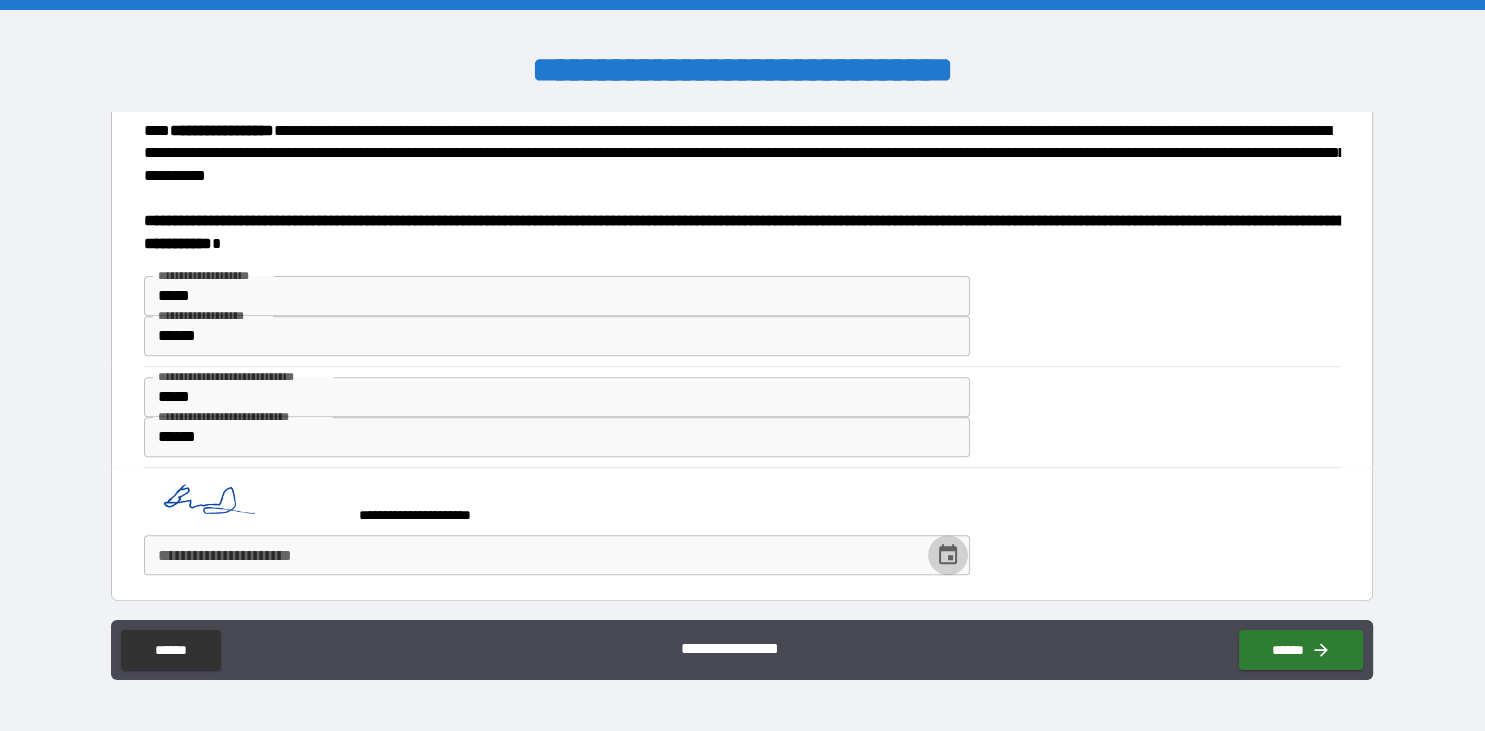click 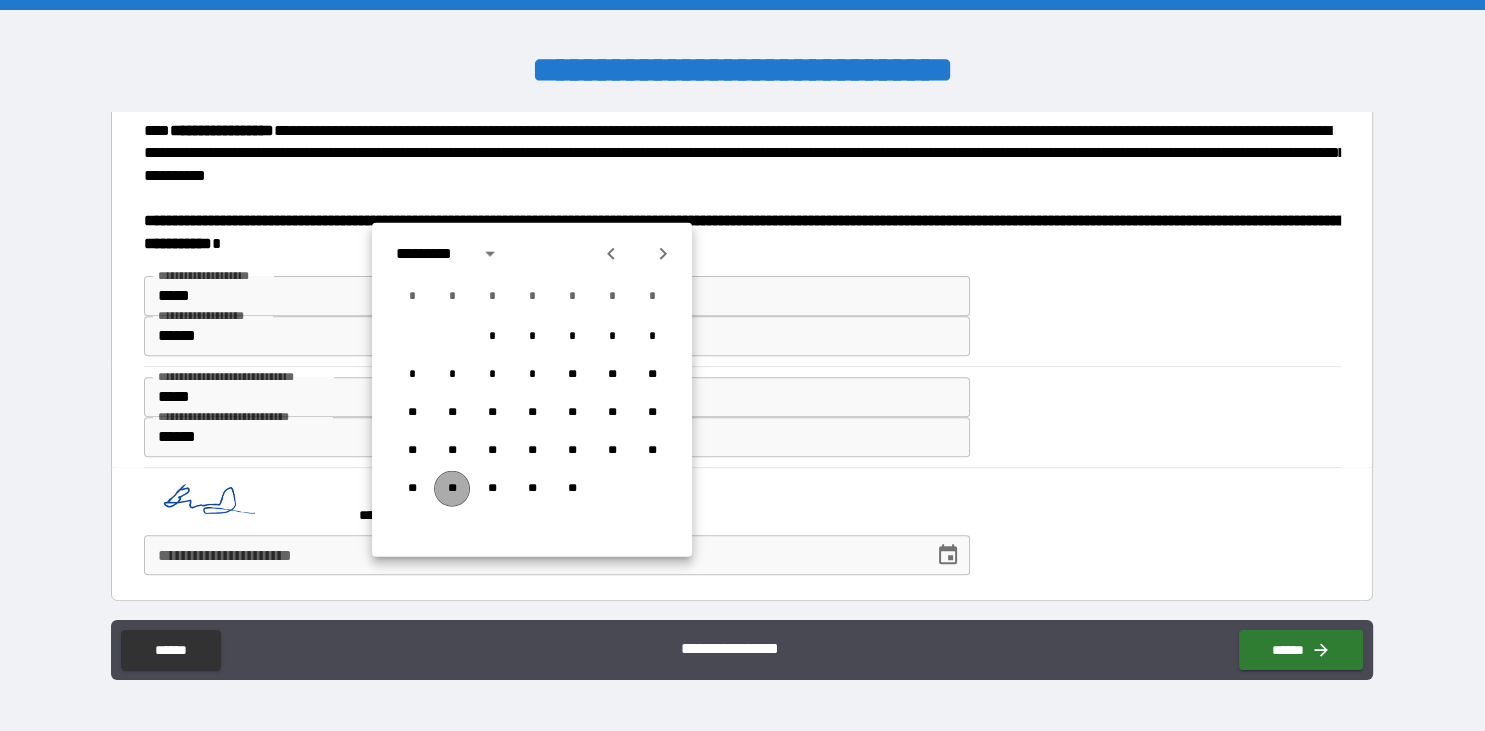 click on "**" at bounding box center (452, 489) 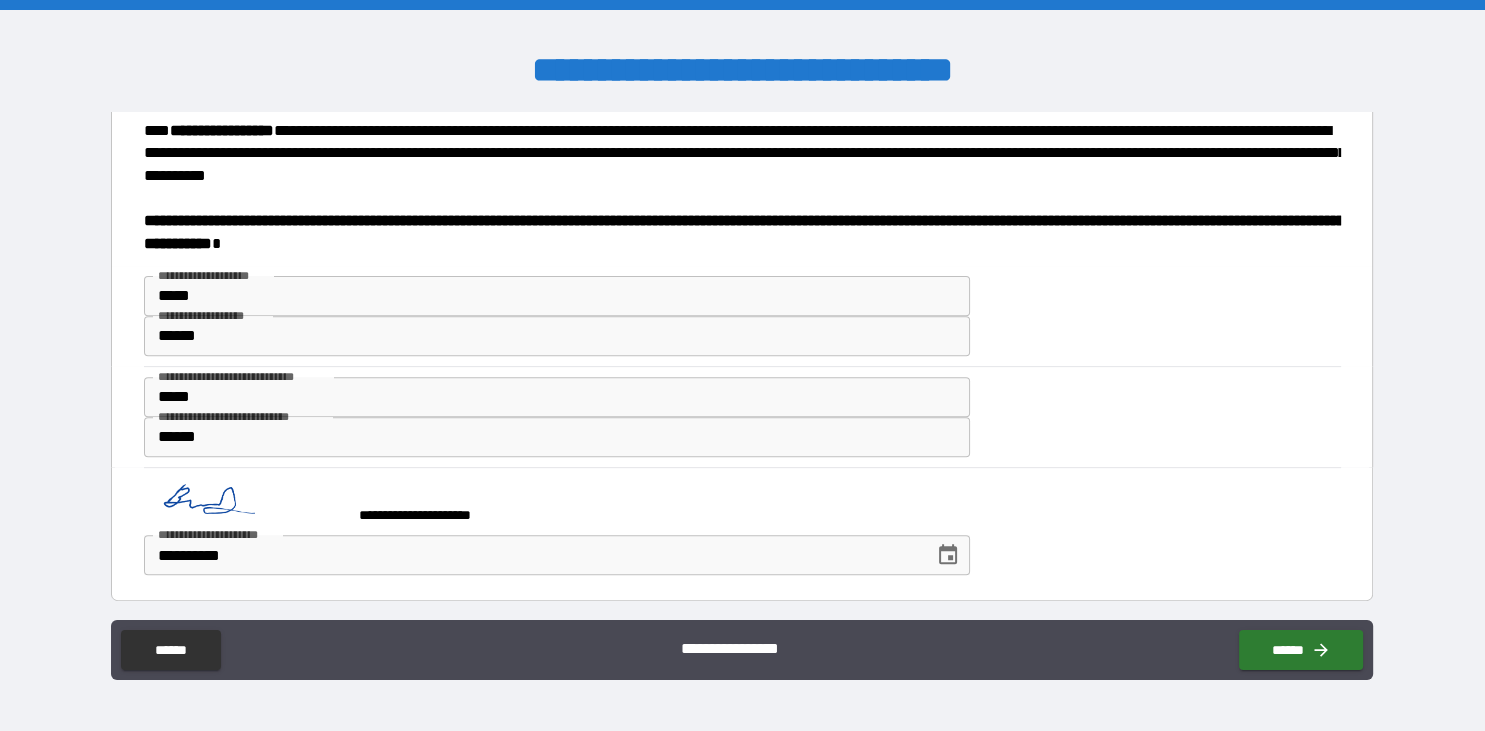 scroll, scrollTop: 772, scrollLeft: 0, axis: vertical 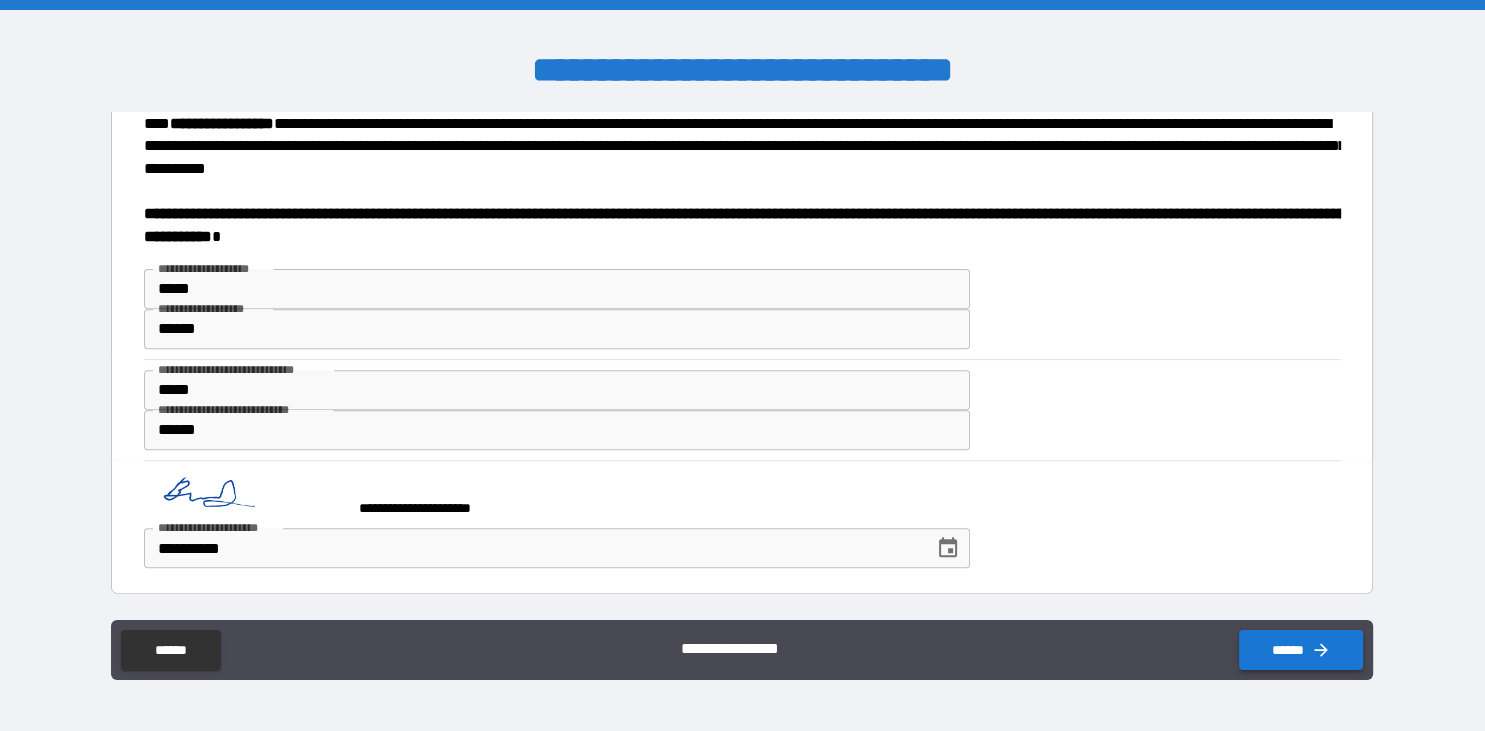 click on "******" at bounding box center [1301, 650] 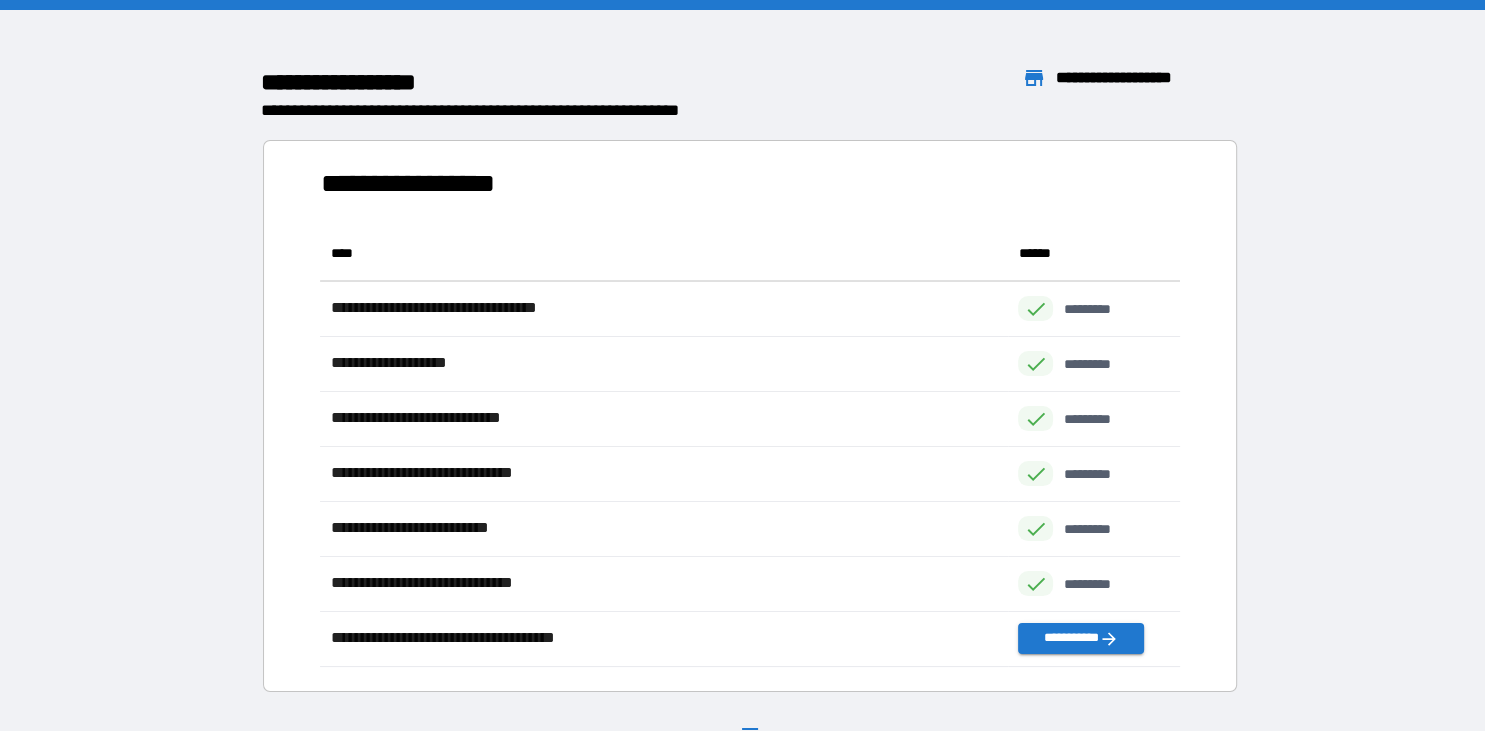 scroll, scrollTop: 0, scrollLeft: 0, axis: both 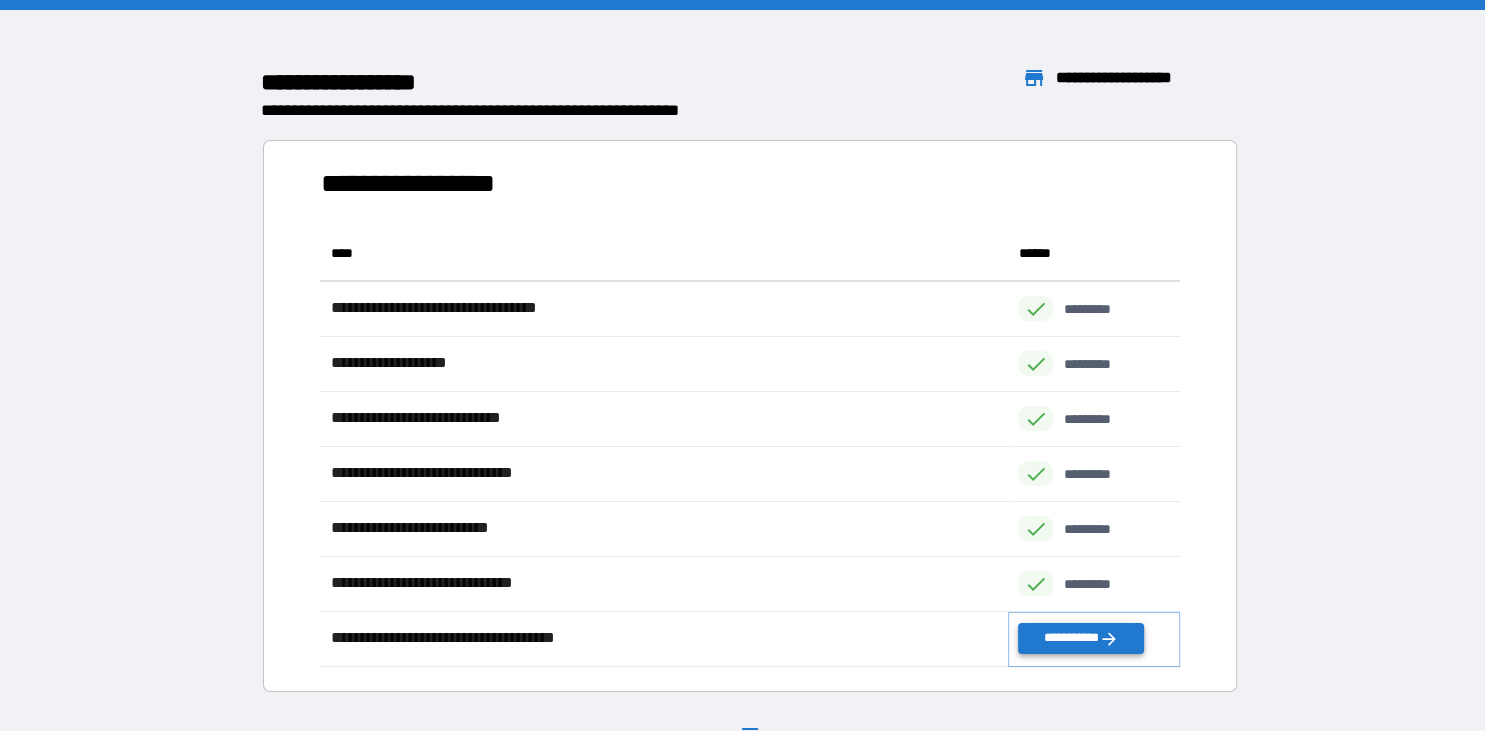 click on "**********" at bounding box center (1081, 638) 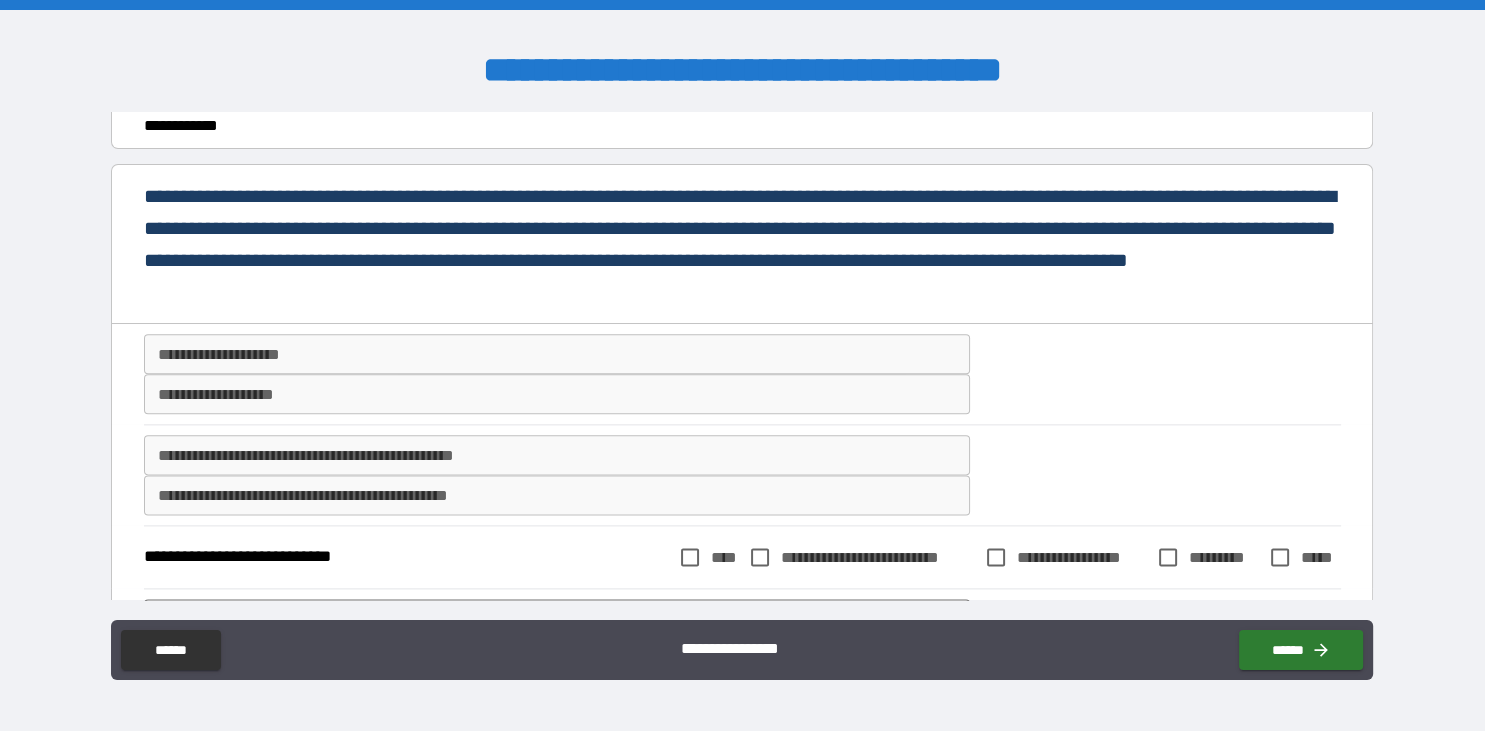 scroll, scrollTop: 2457, scrollLeft: 0, axis: vertical 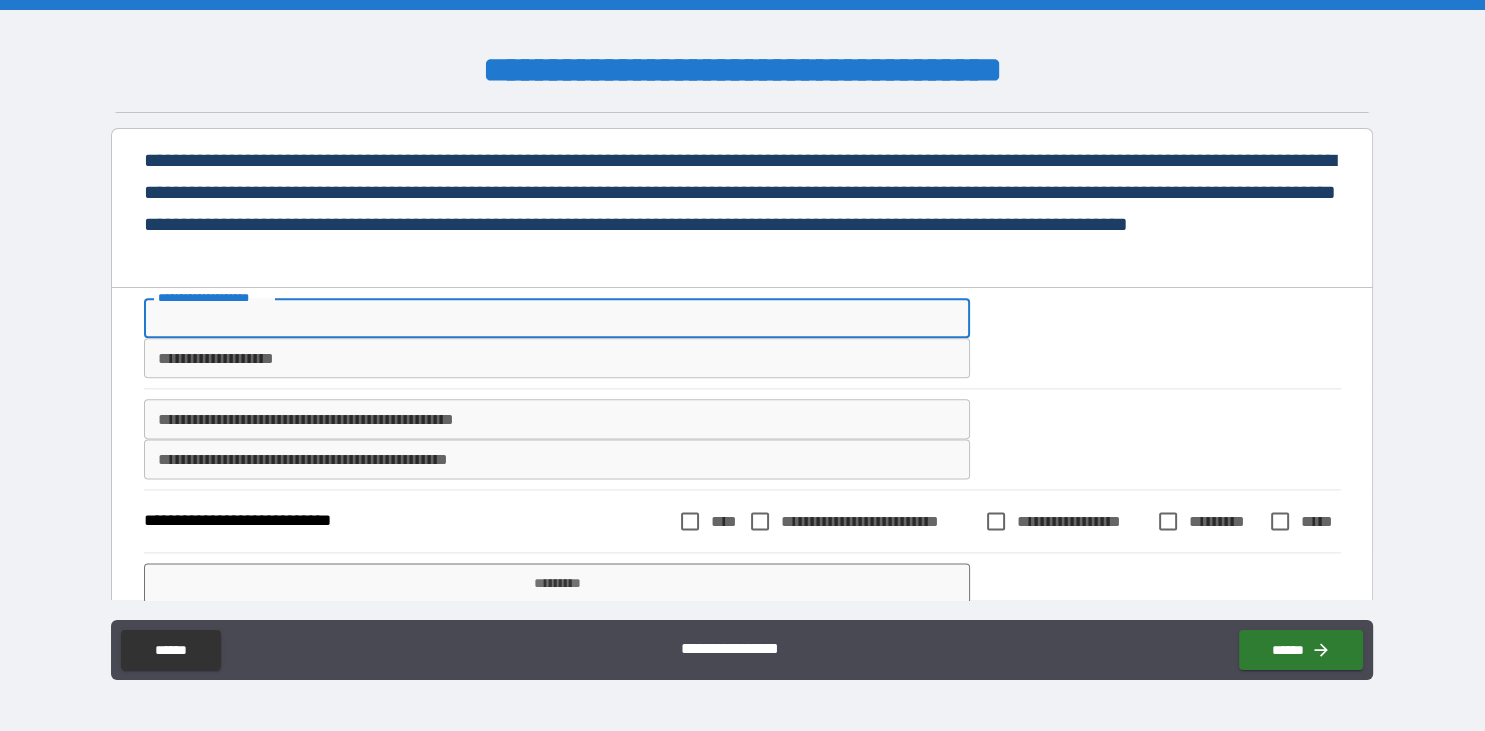 click on "**********" at bounding box center (557, 318) 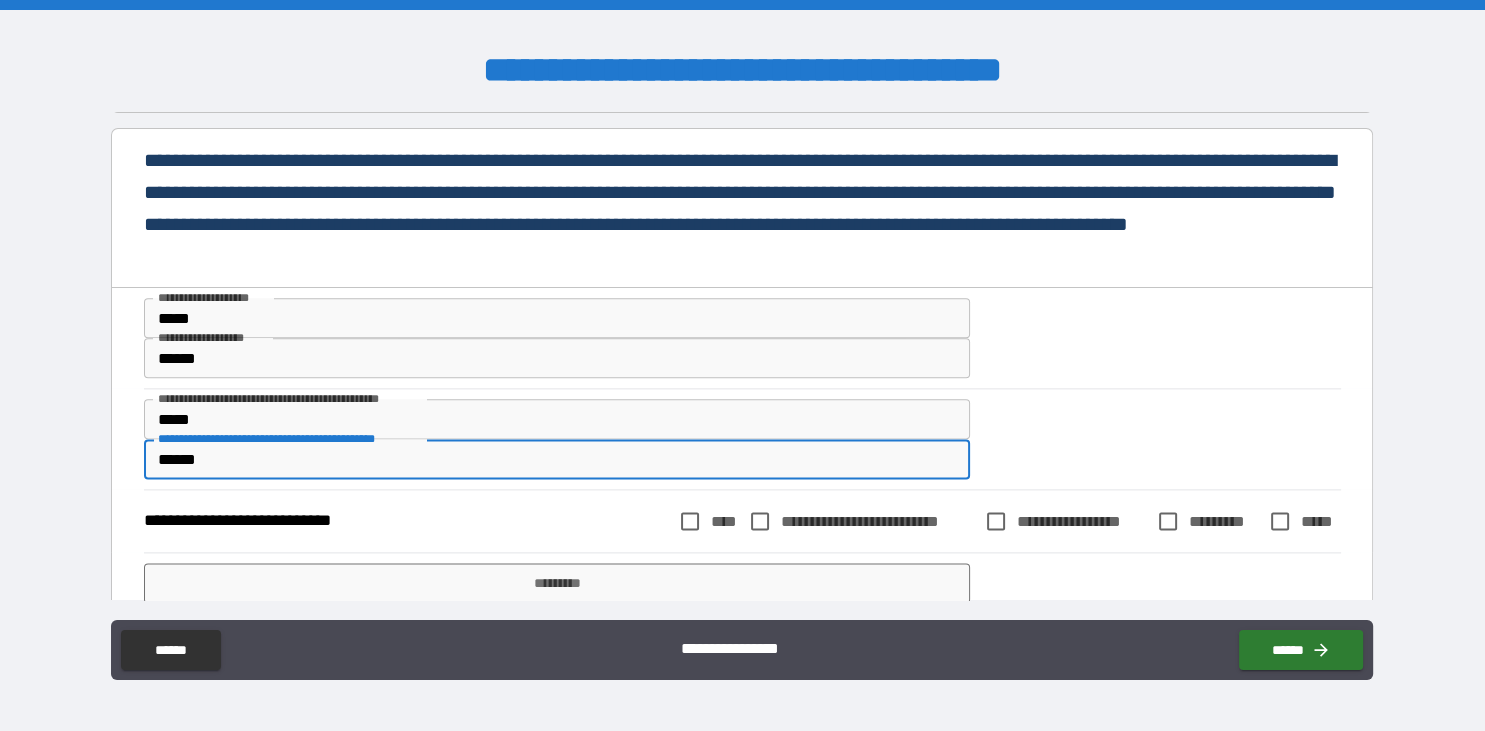 scroll, scrollTop: 2529, scrollLeft: 0, axis: vertical 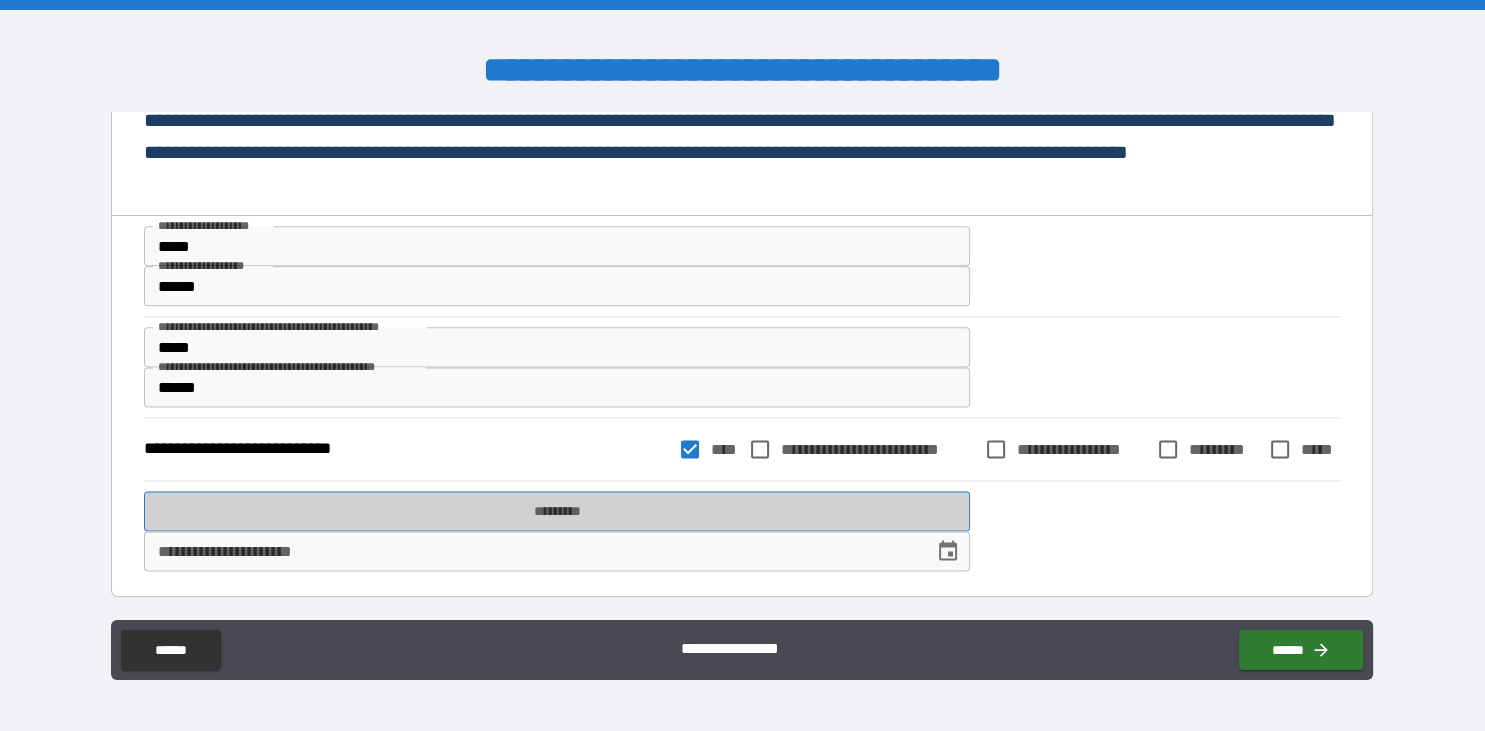 click on "*********" at bounding box center [557, 511] 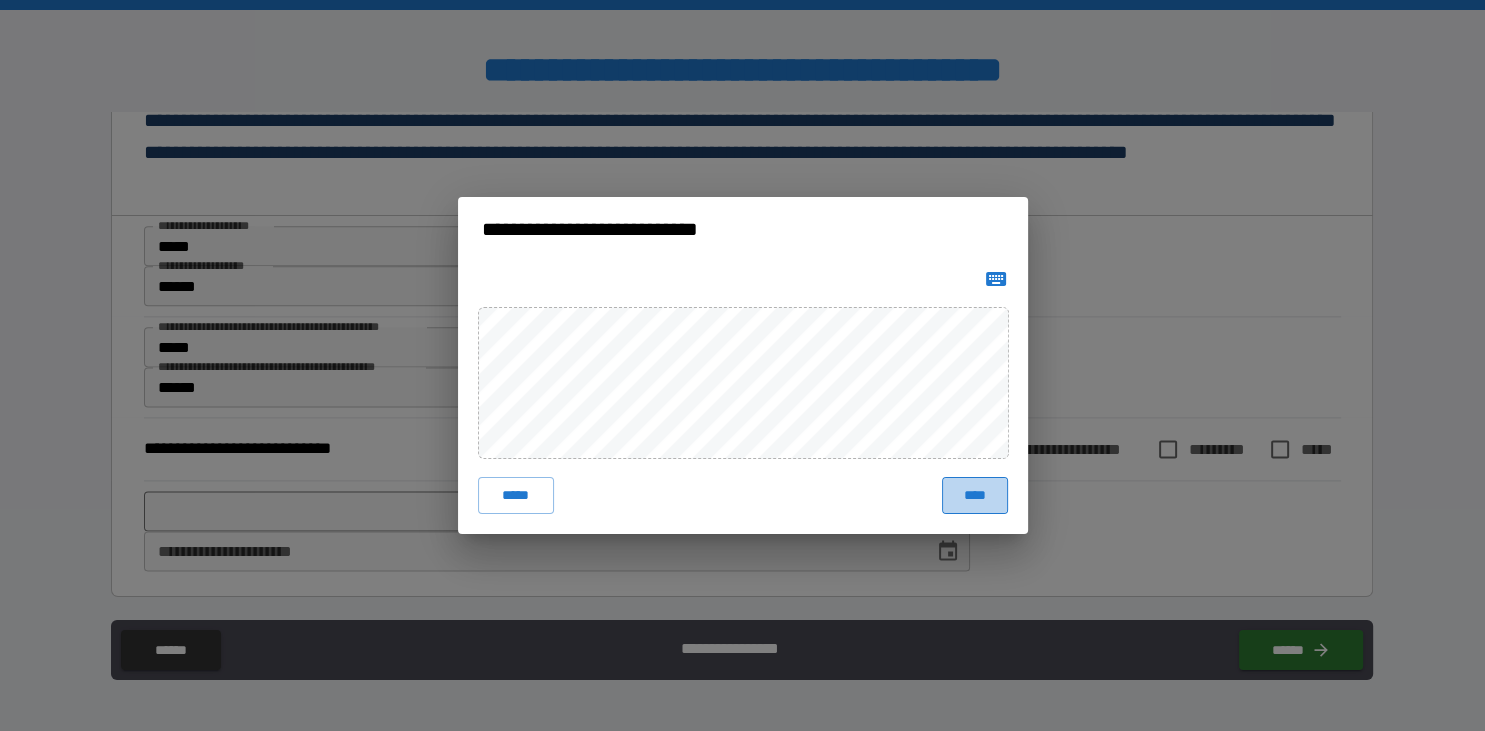 click on "****" at bounding box center (974, 495) 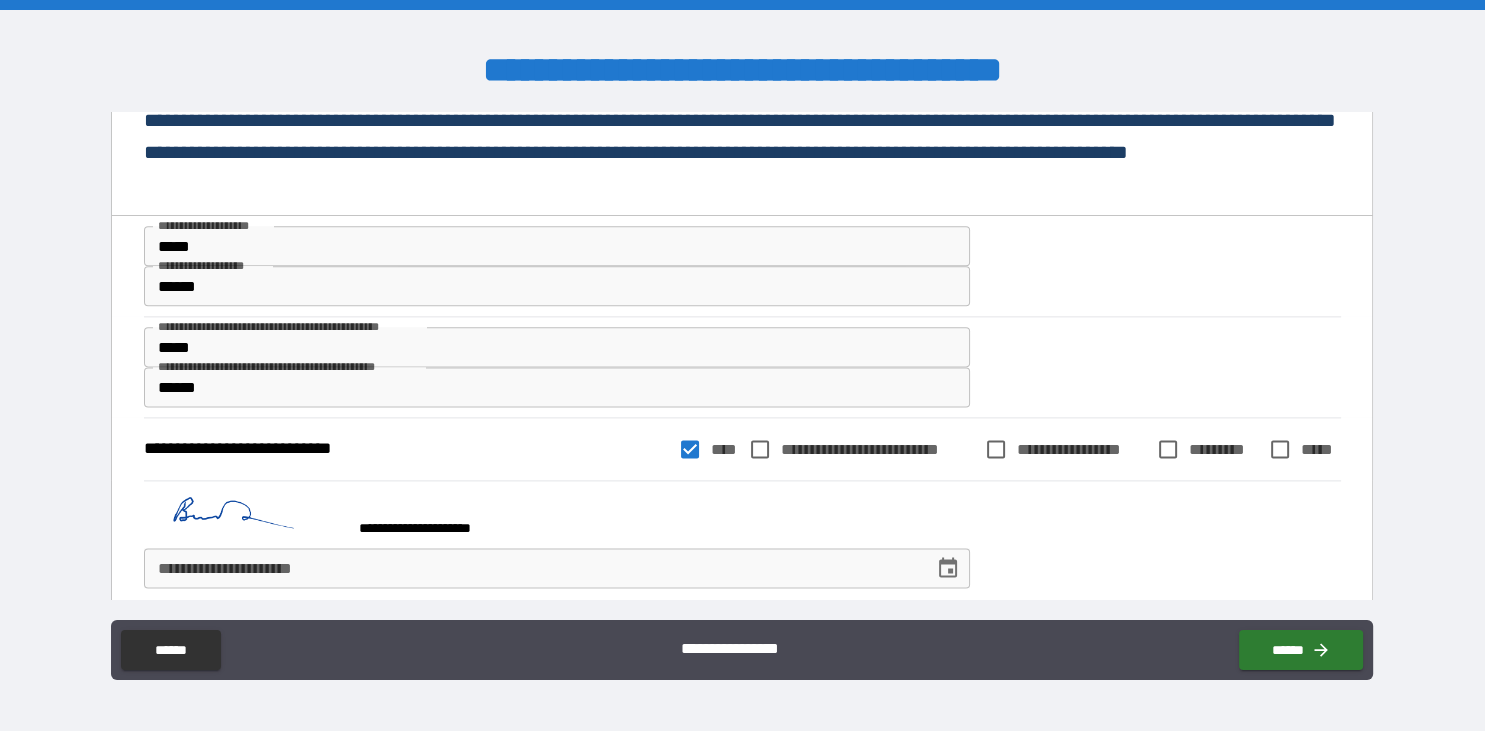 scroll, scrollTop: 2519, scrollLeft: 0, axis: vertical 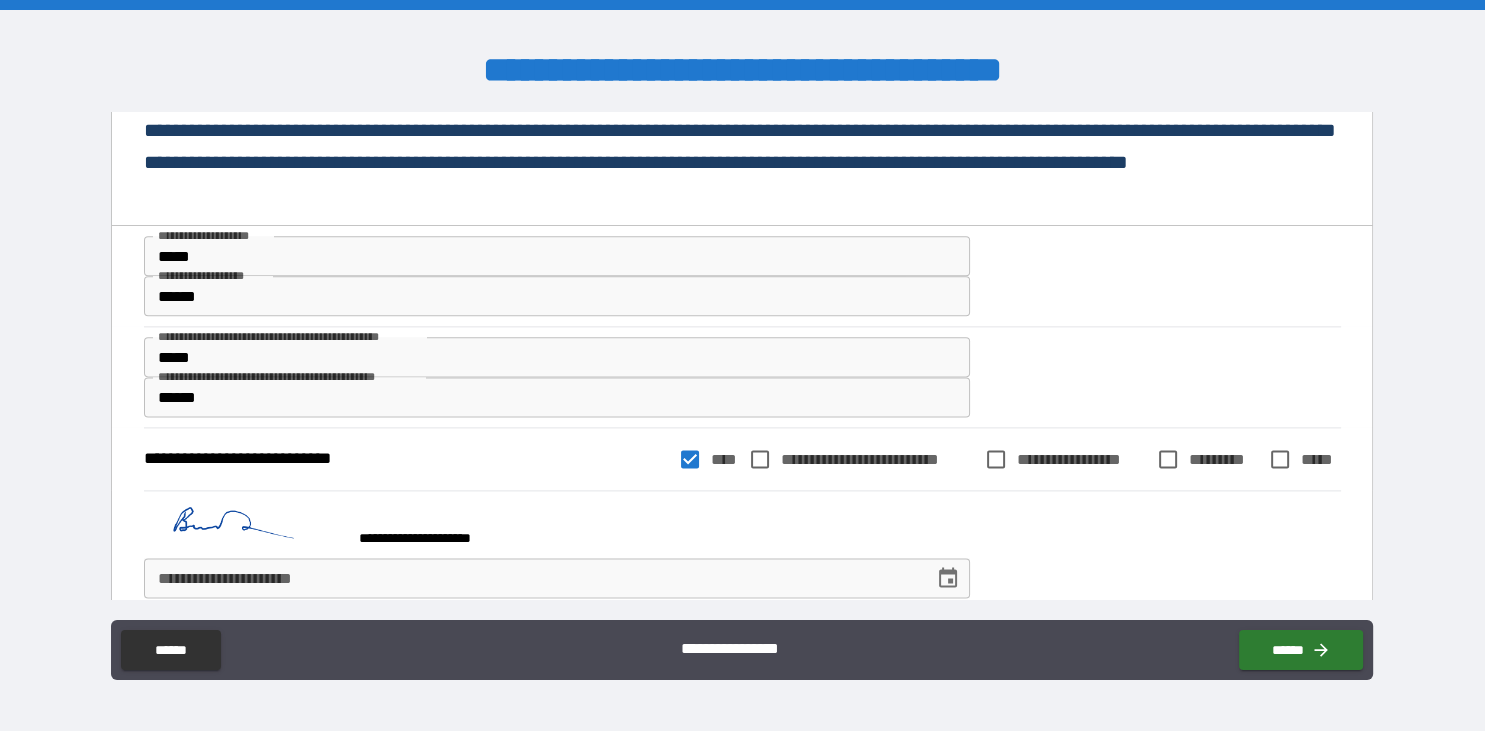 click 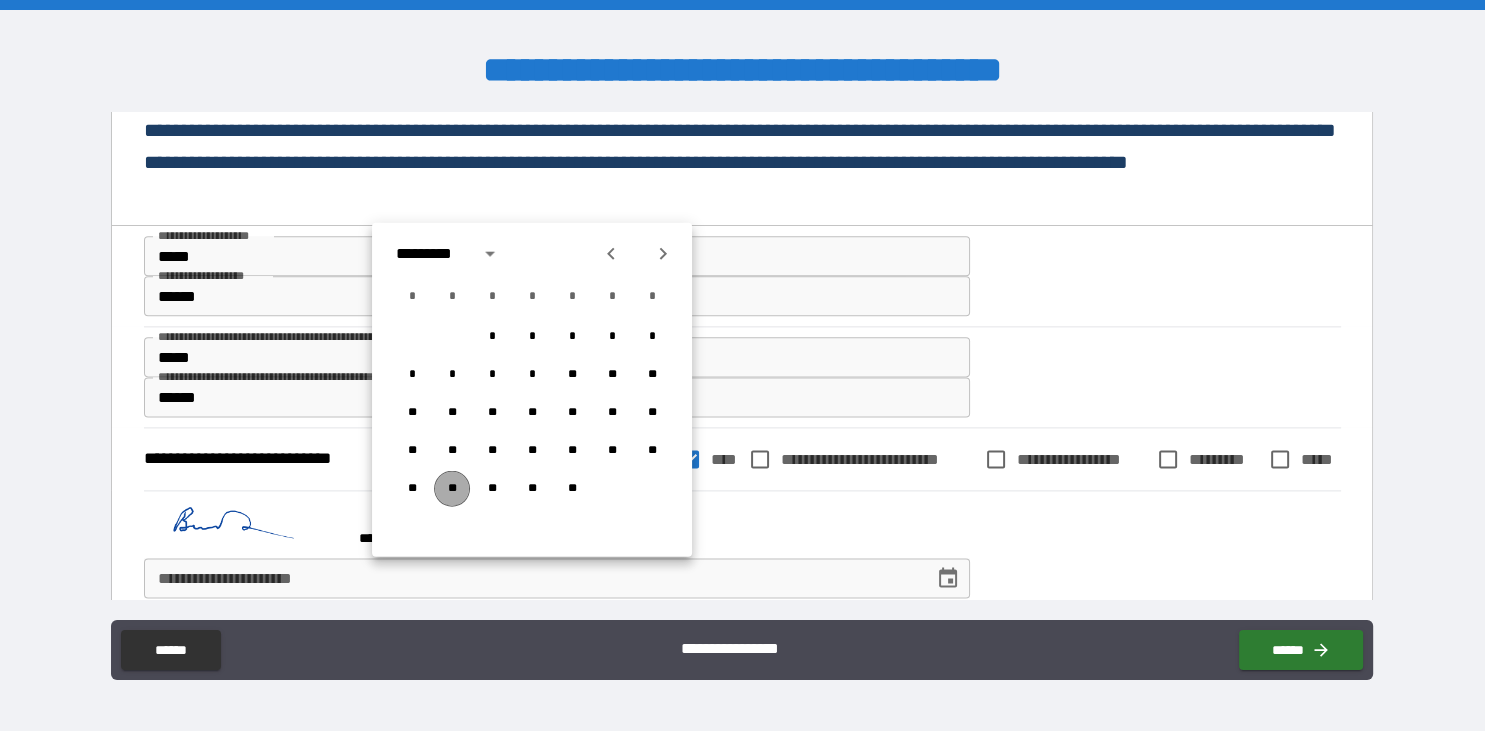 click on "**" at bounding box center (452, 489) 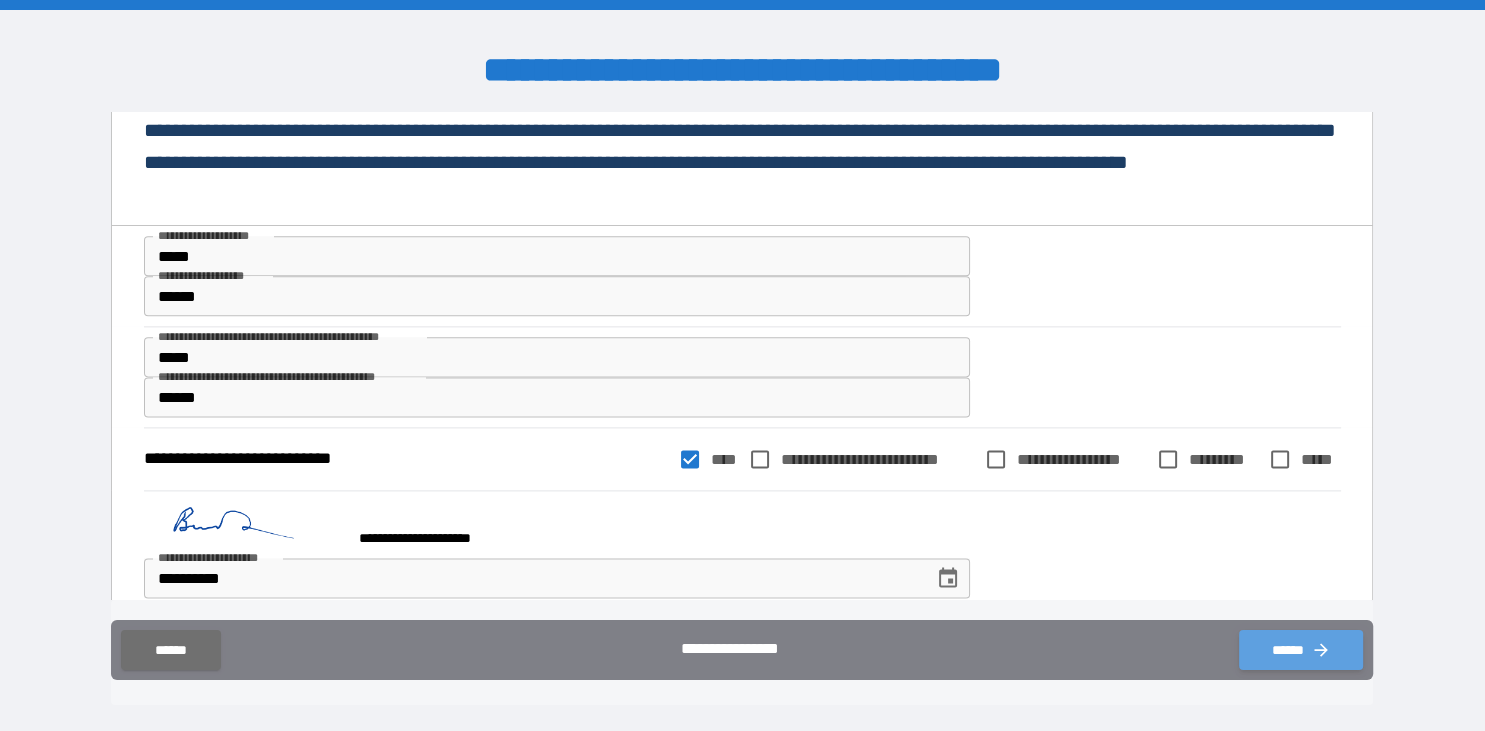 click on "******" at bounding box center [1301, 650] 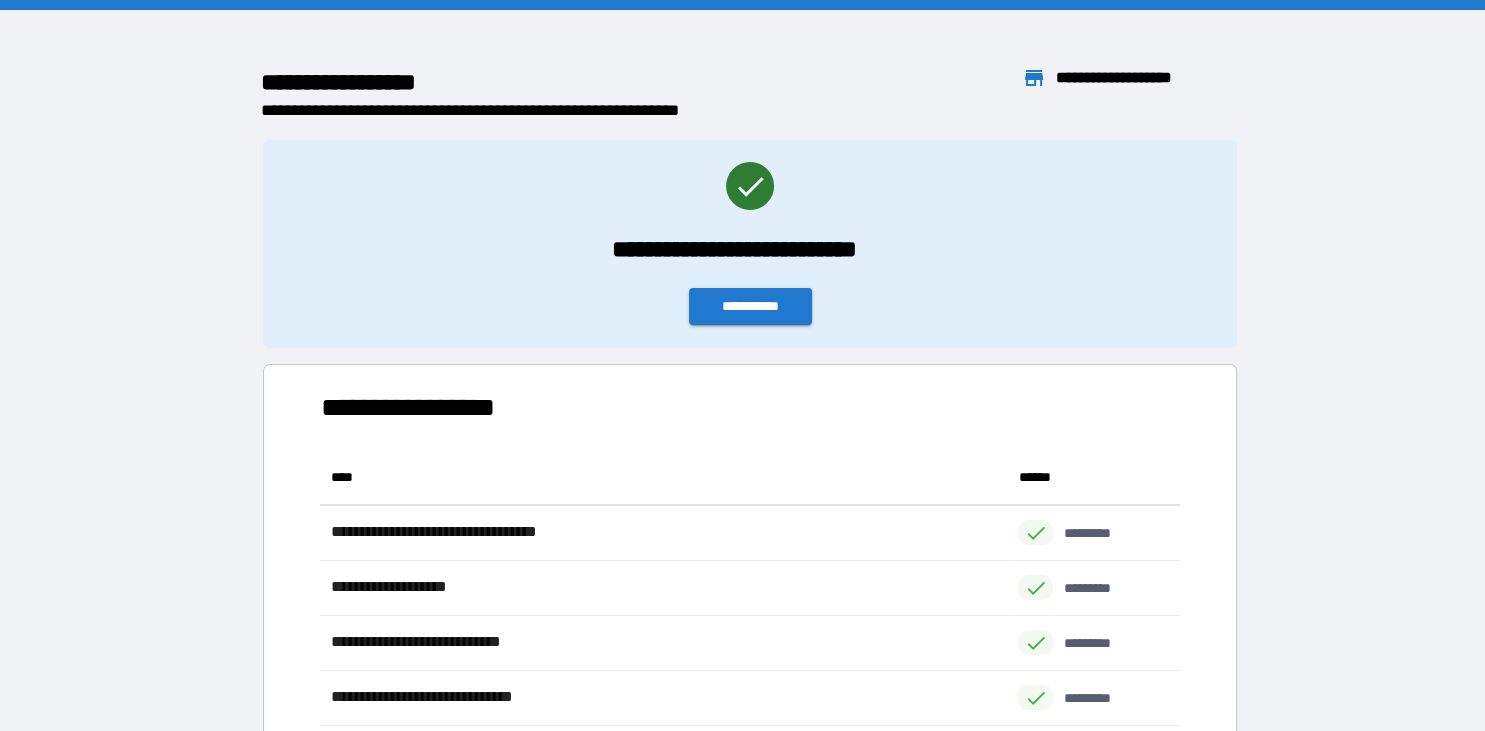 scroll, scrollTop: 0, scrollLeft: 0, axis: both 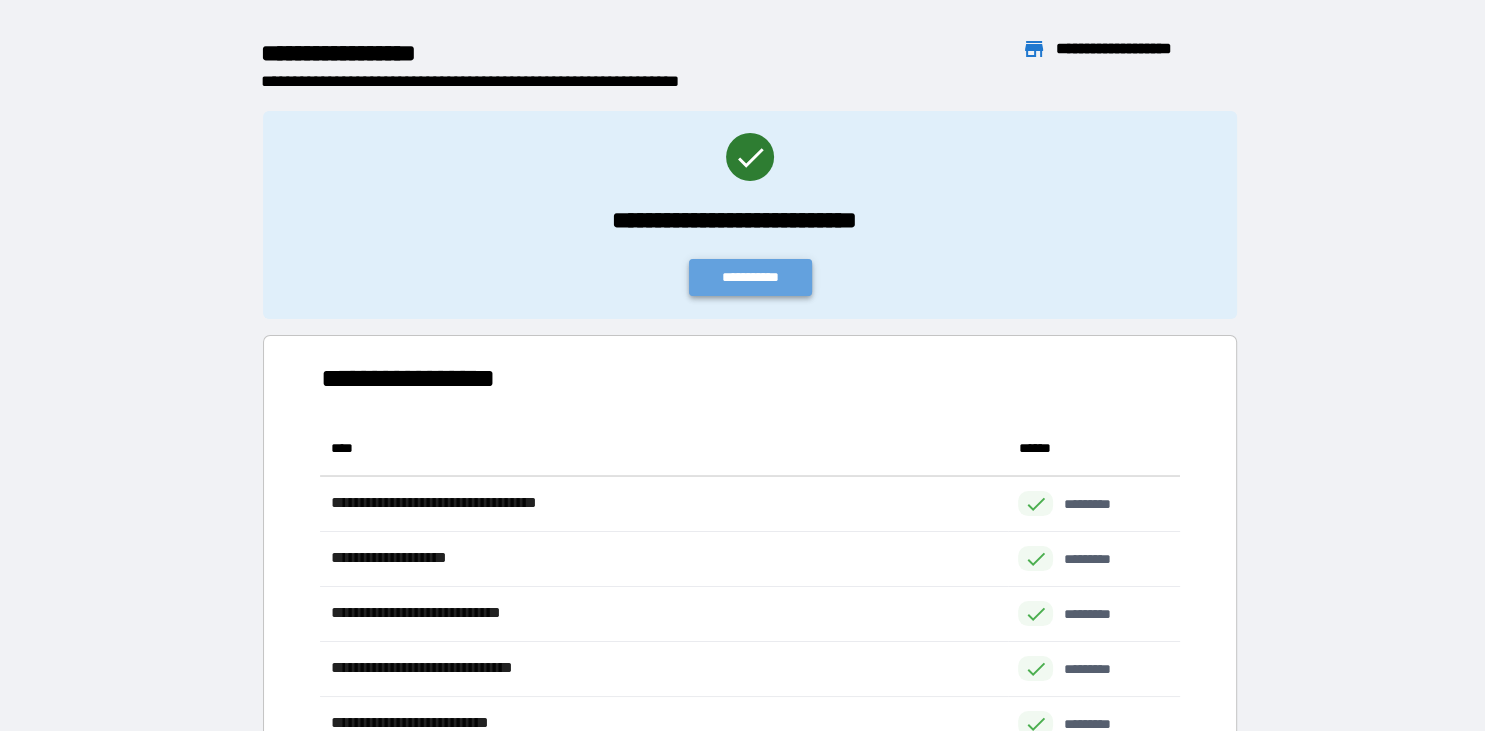 click on "**********" at bounding box center (751, 277) 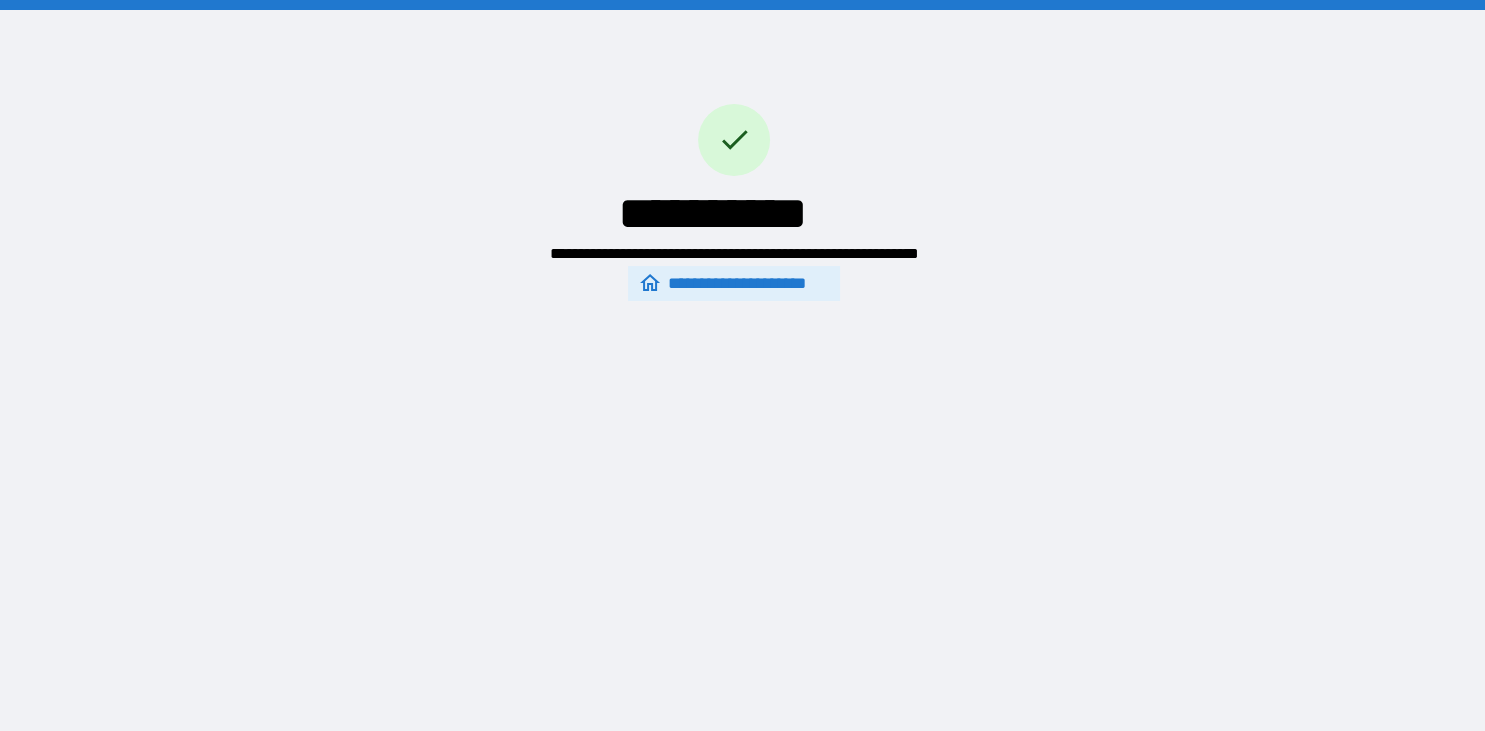 click on "**********" at bounding box center (734, 284) 